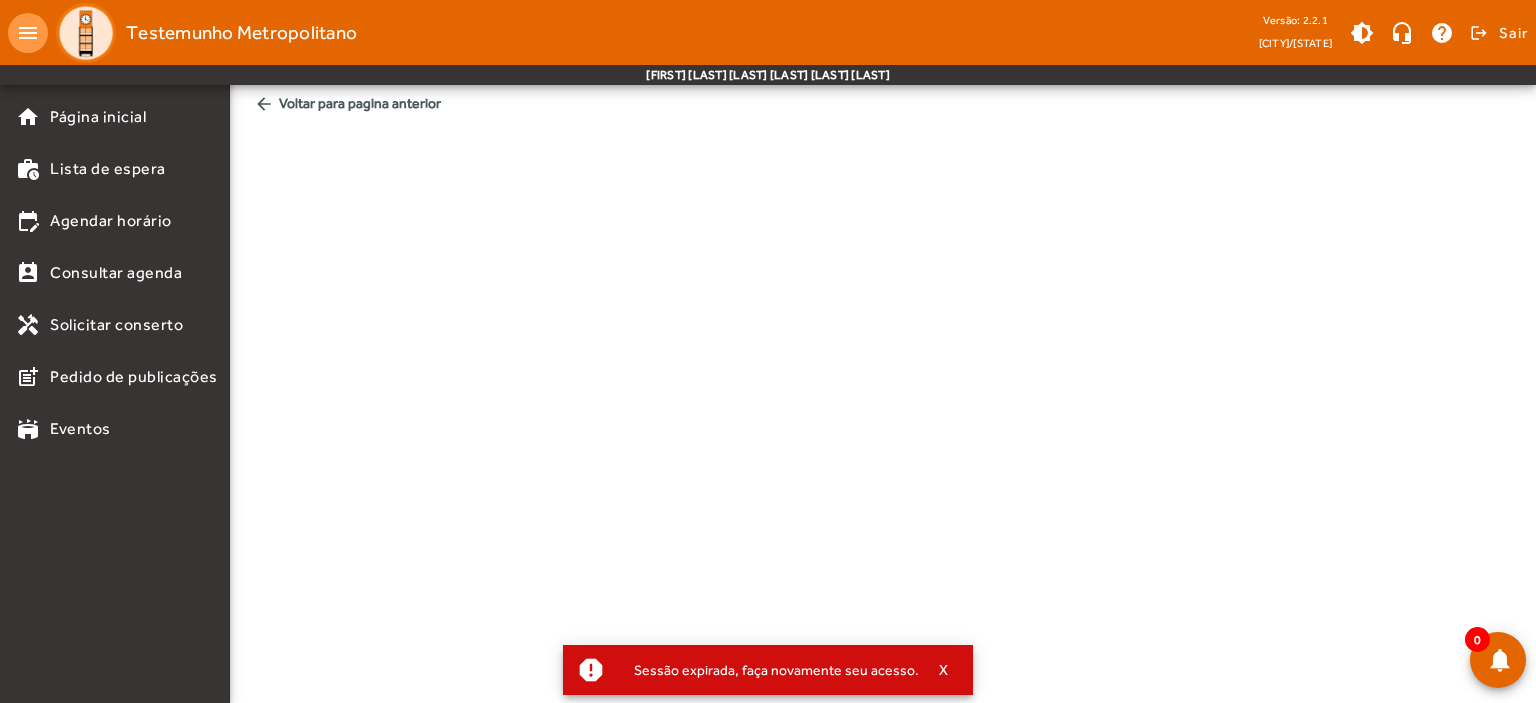 scroll, scrollTop: 0, scrollLeft: 0, axis: both 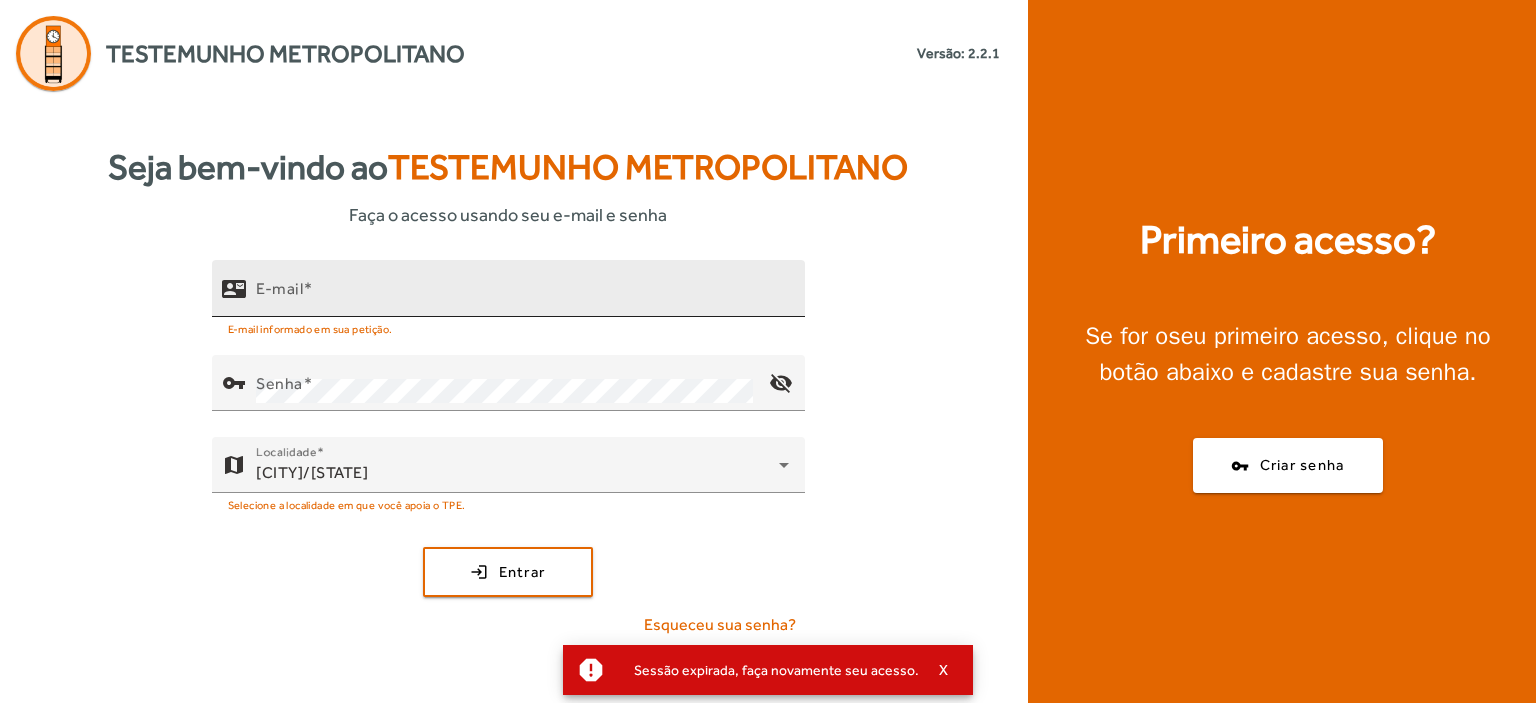 click on "E-mail" at bounding box center [279, 288] 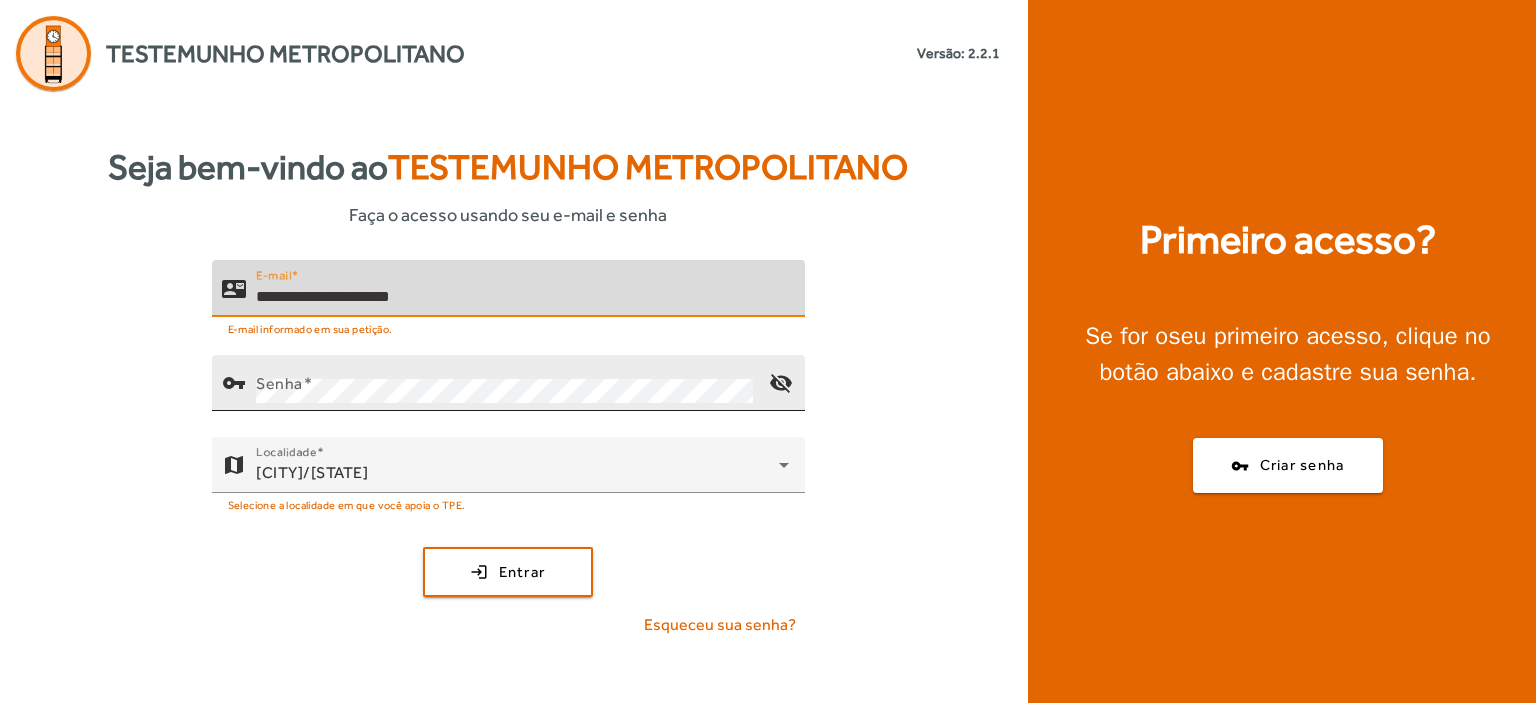 type on "**********" 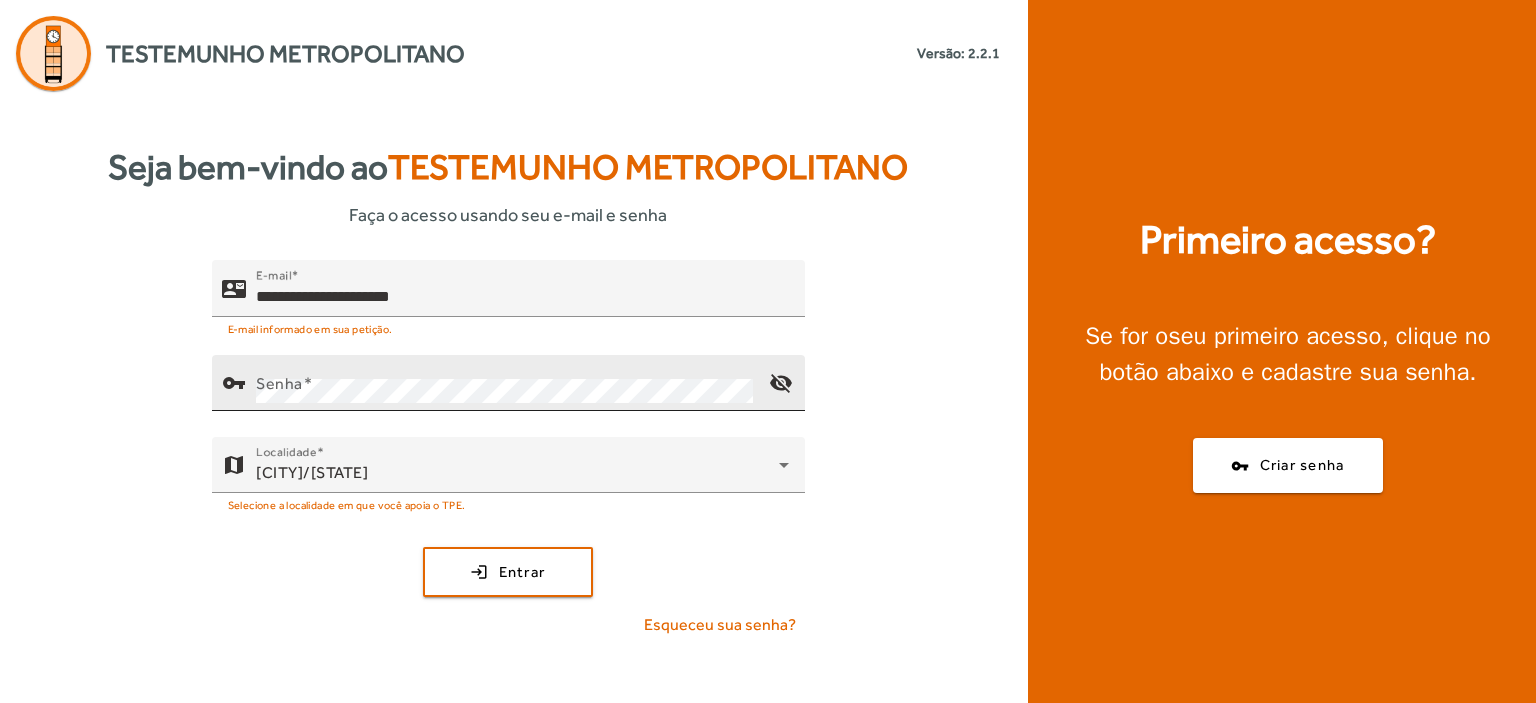 click on "Senha" at bounding box center (279, 383) 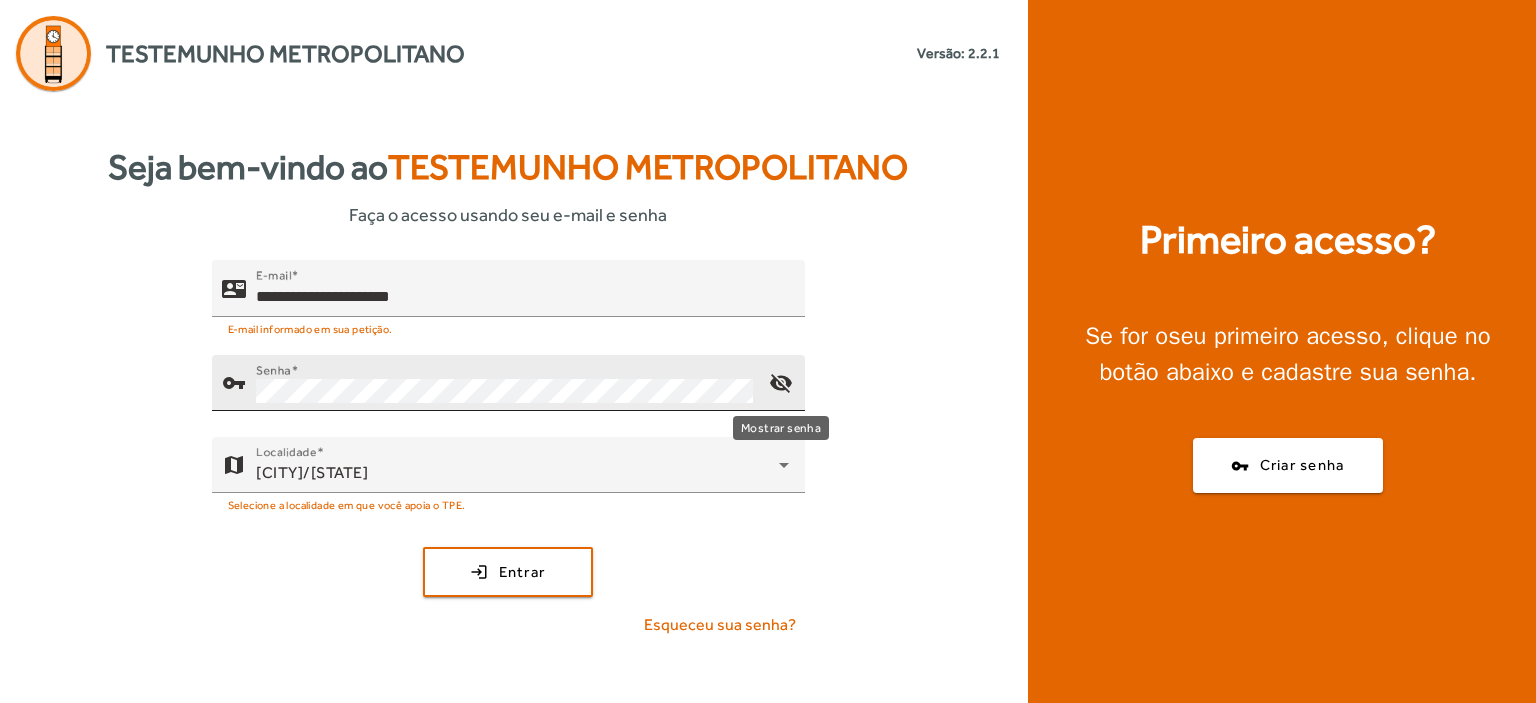click on "visibility_off" 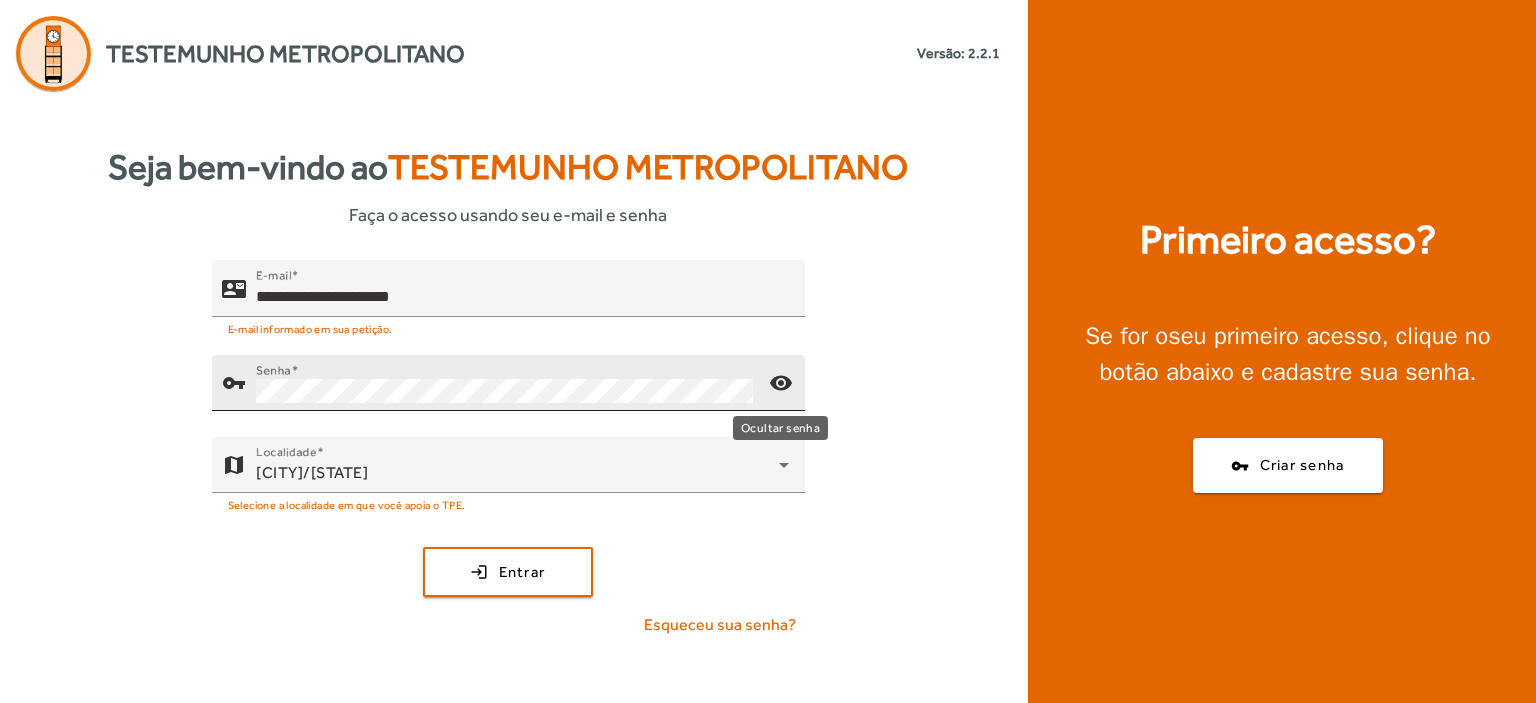 click on "visibility" 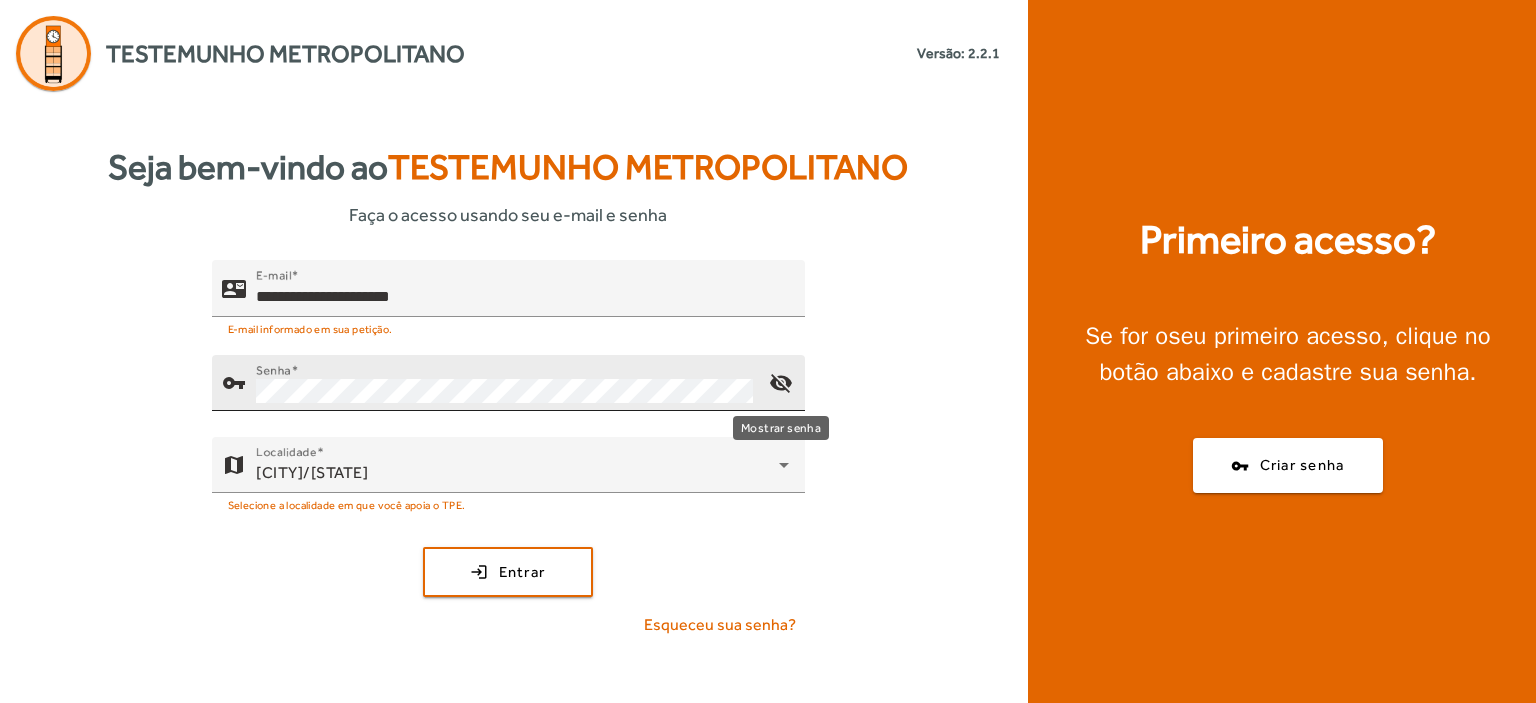 click on "visibility_off" 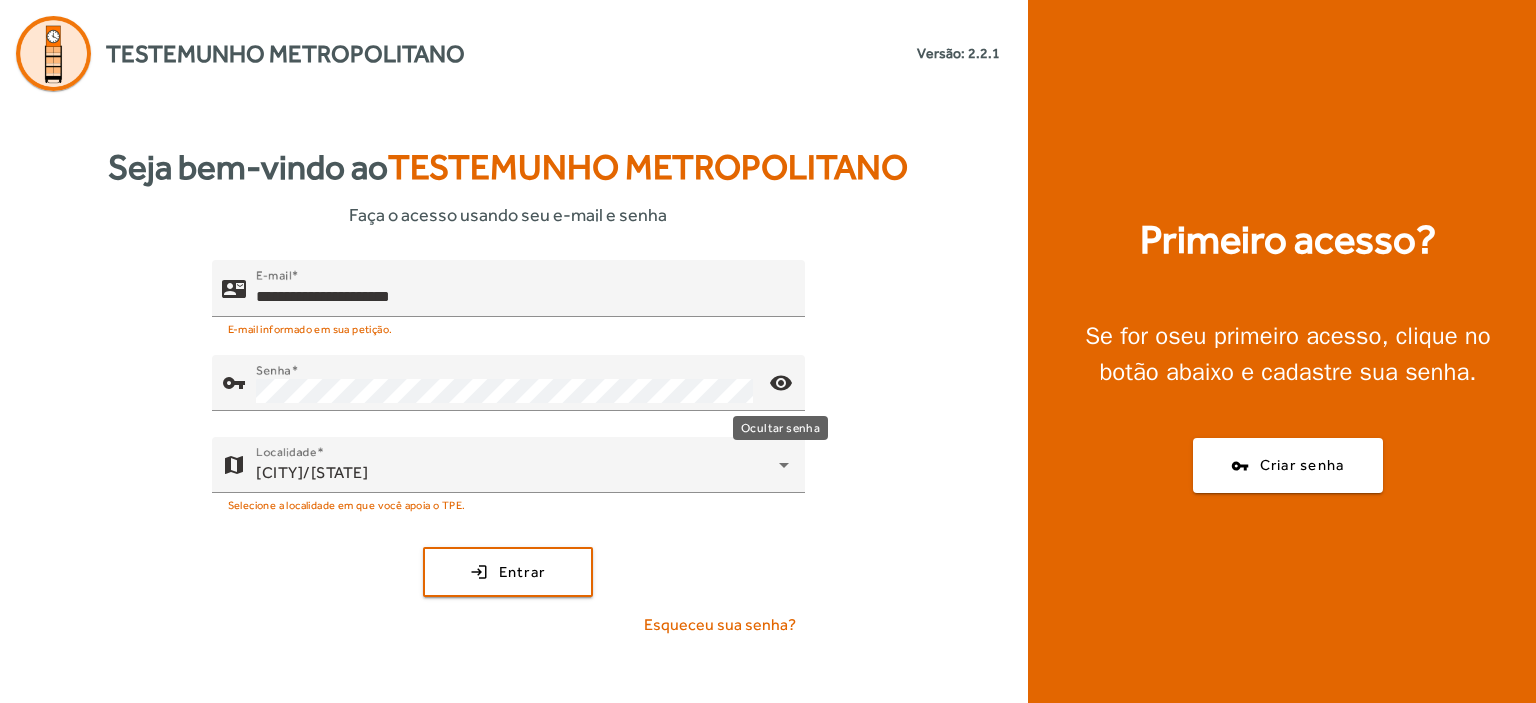 click on "visibility" 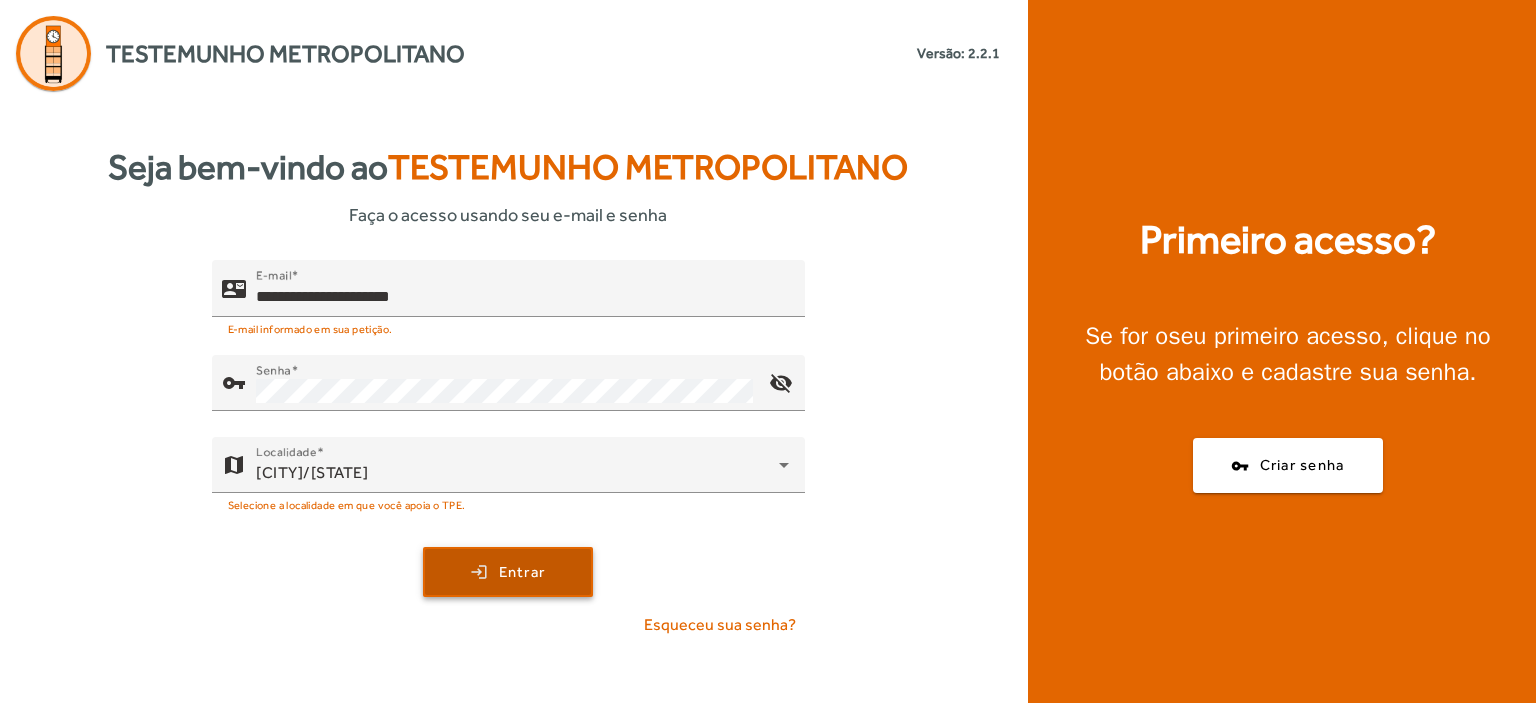 click 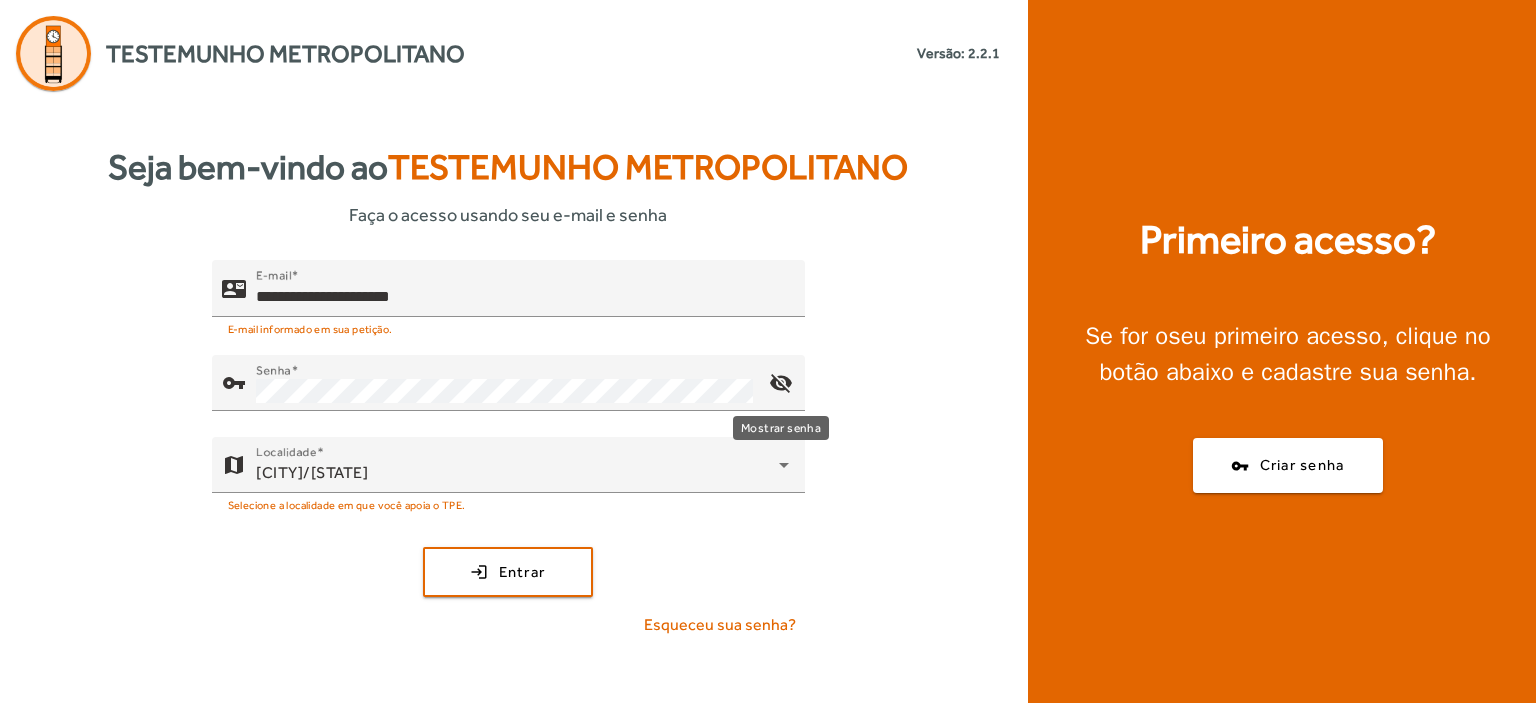 click on "visibility_off" 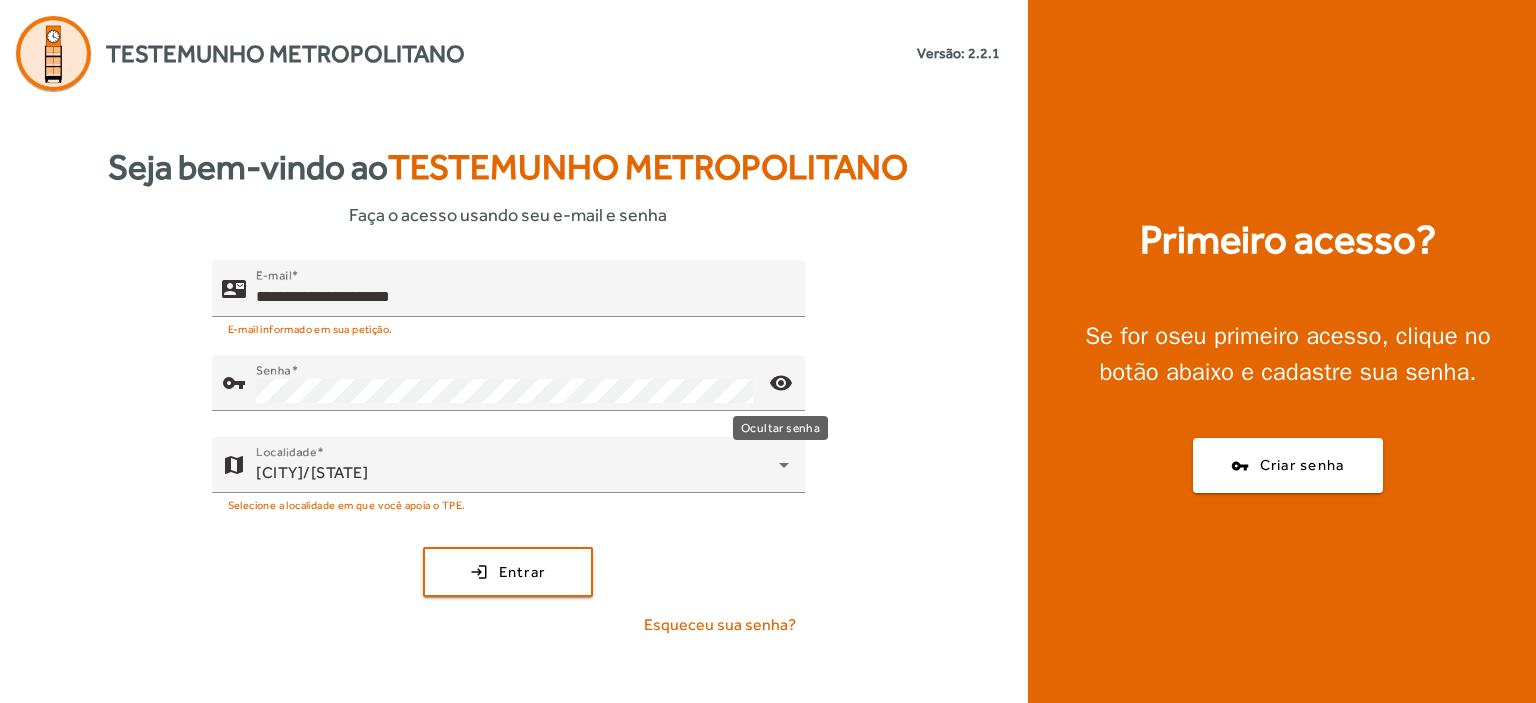 click on "visibility" 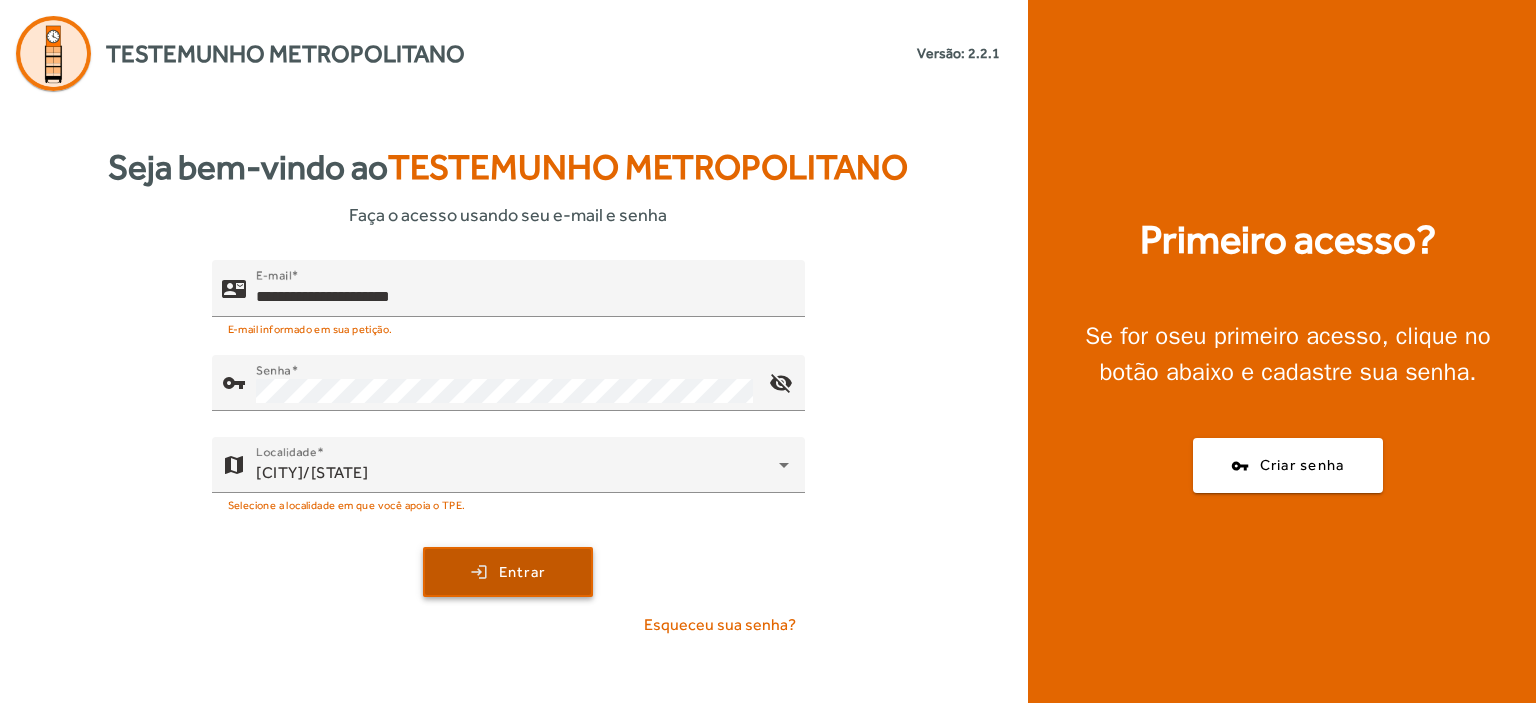 click 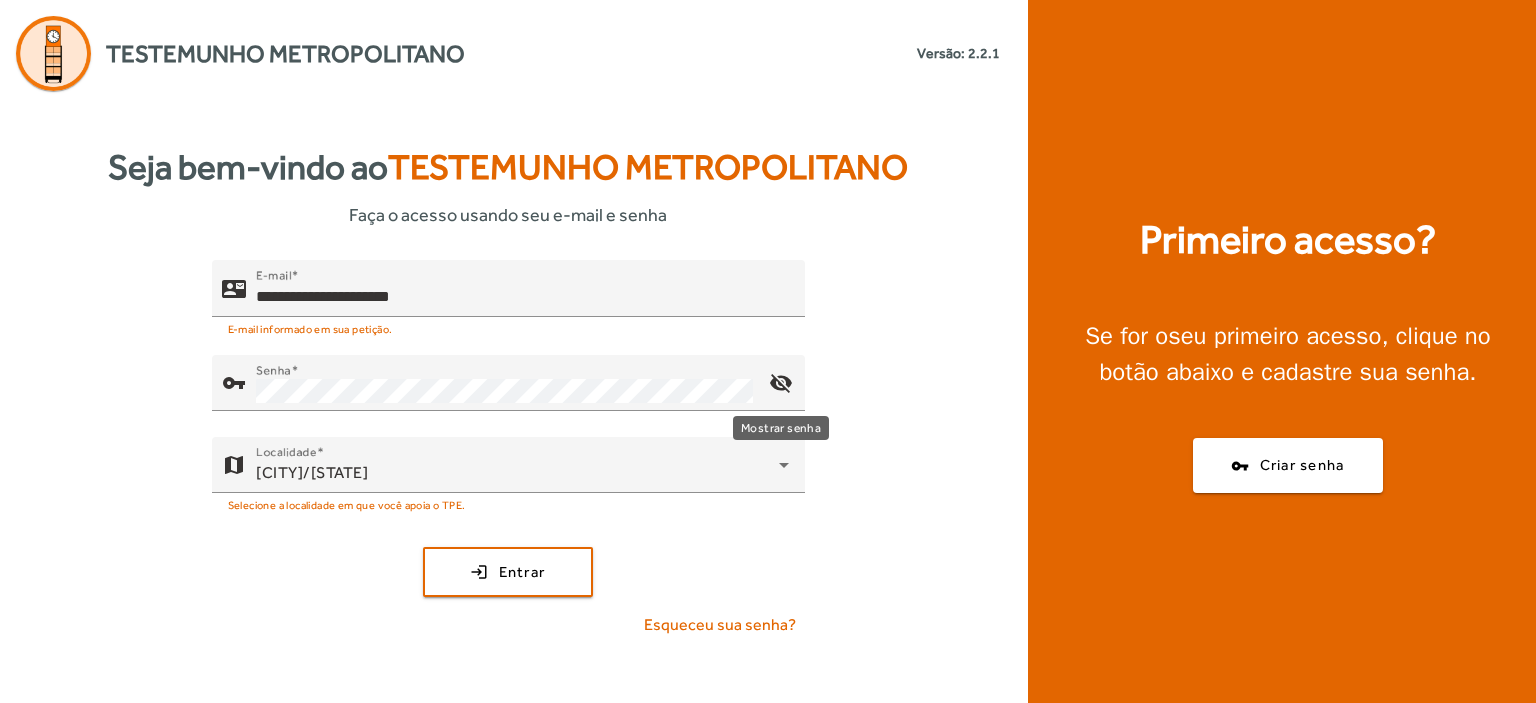click on "visibility_off" 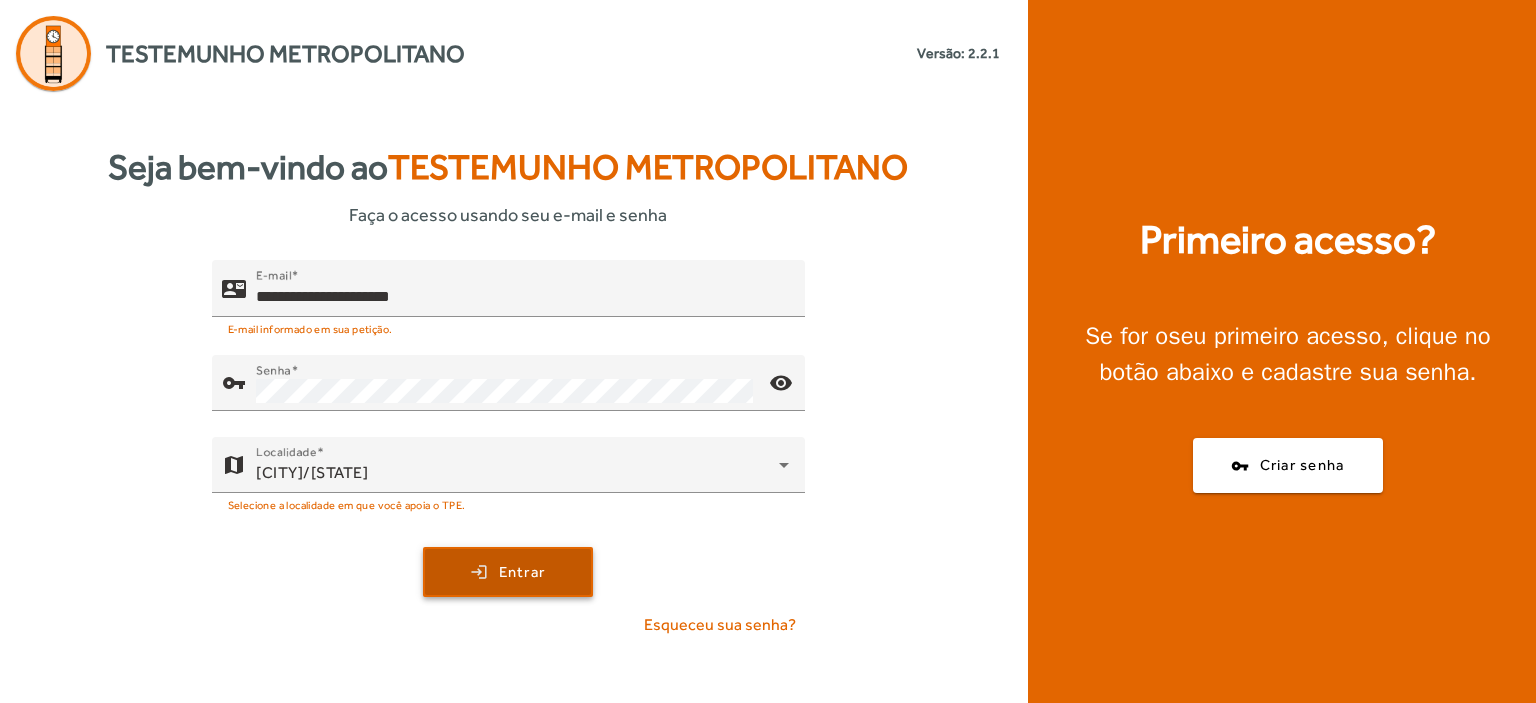 click on "Entrar" 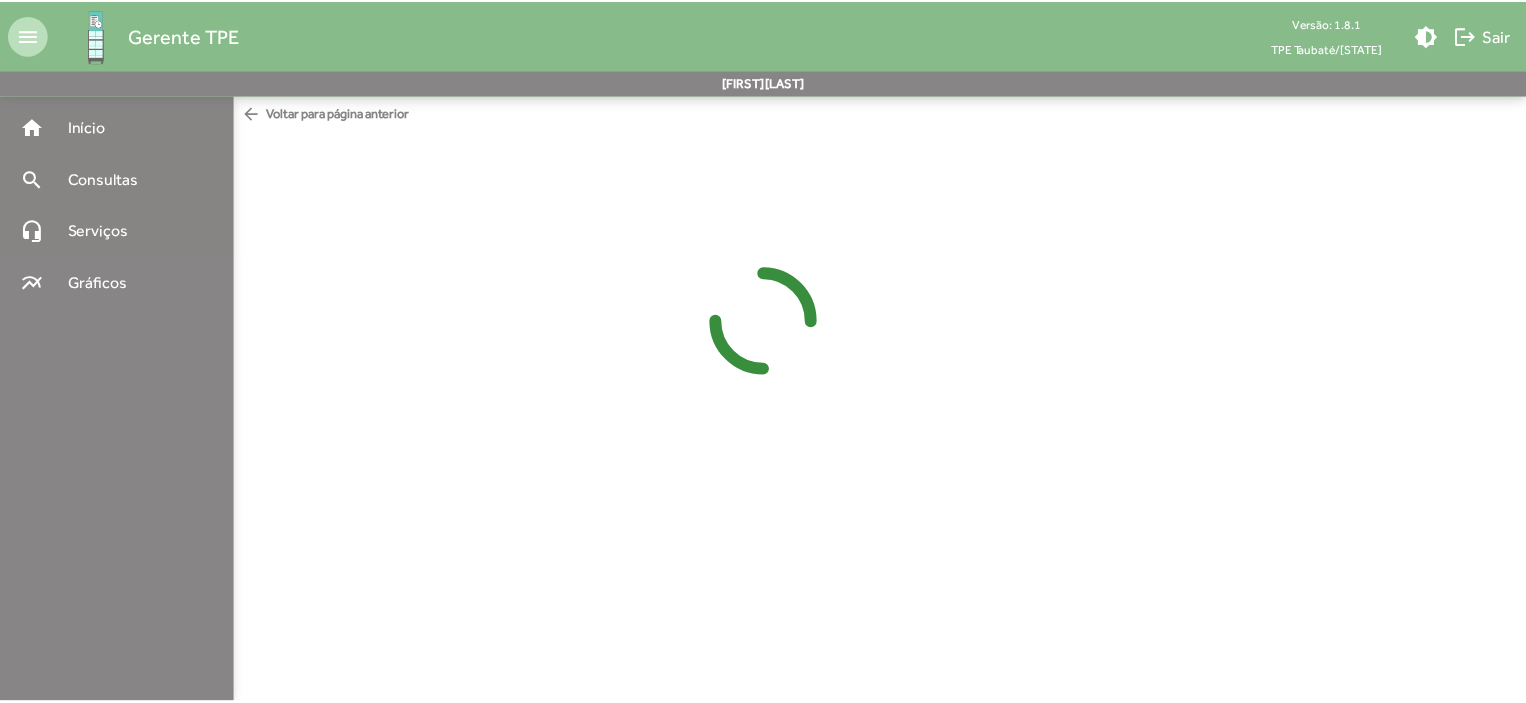 scroll, scrollTop: 0, scrollLeft: 0, axis: both 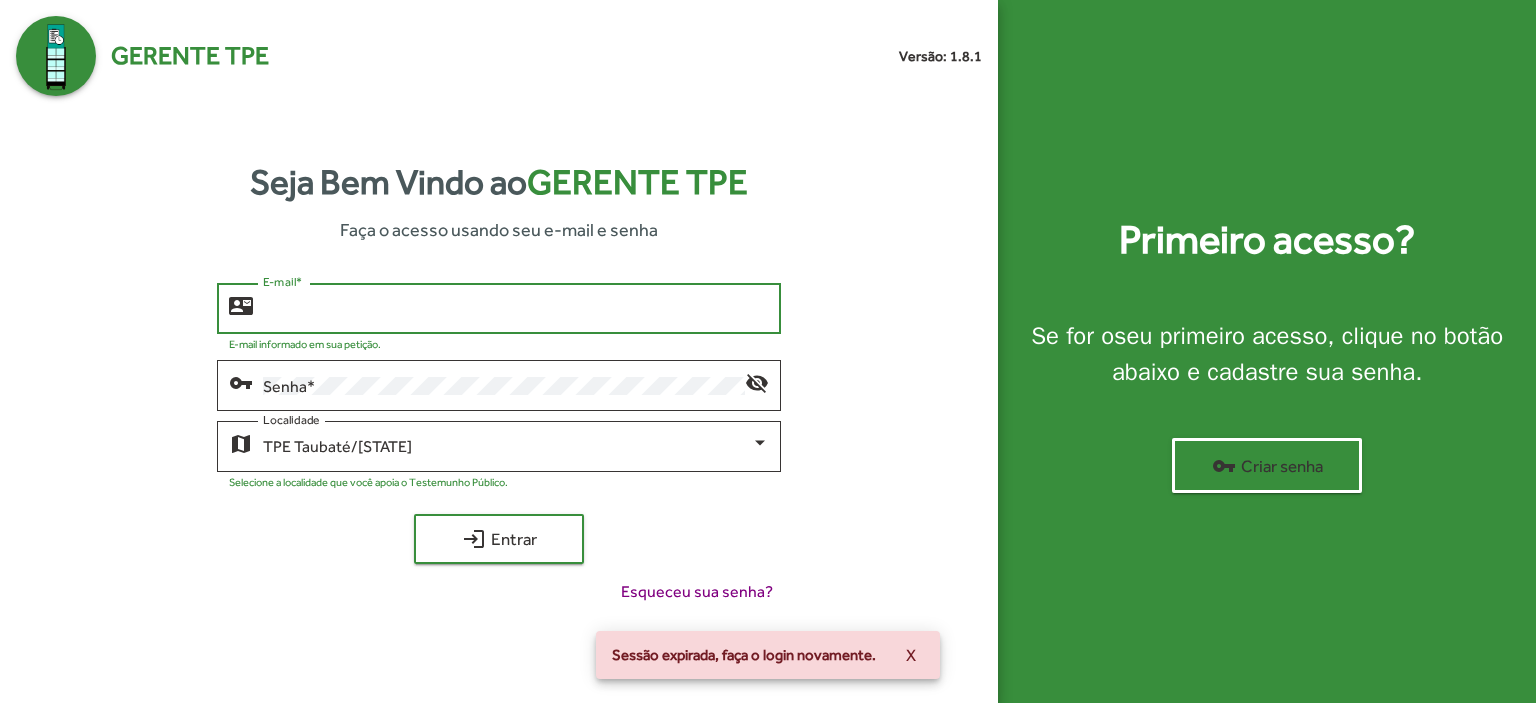 click on "E-mail   *" at bounding box center [516, 309] 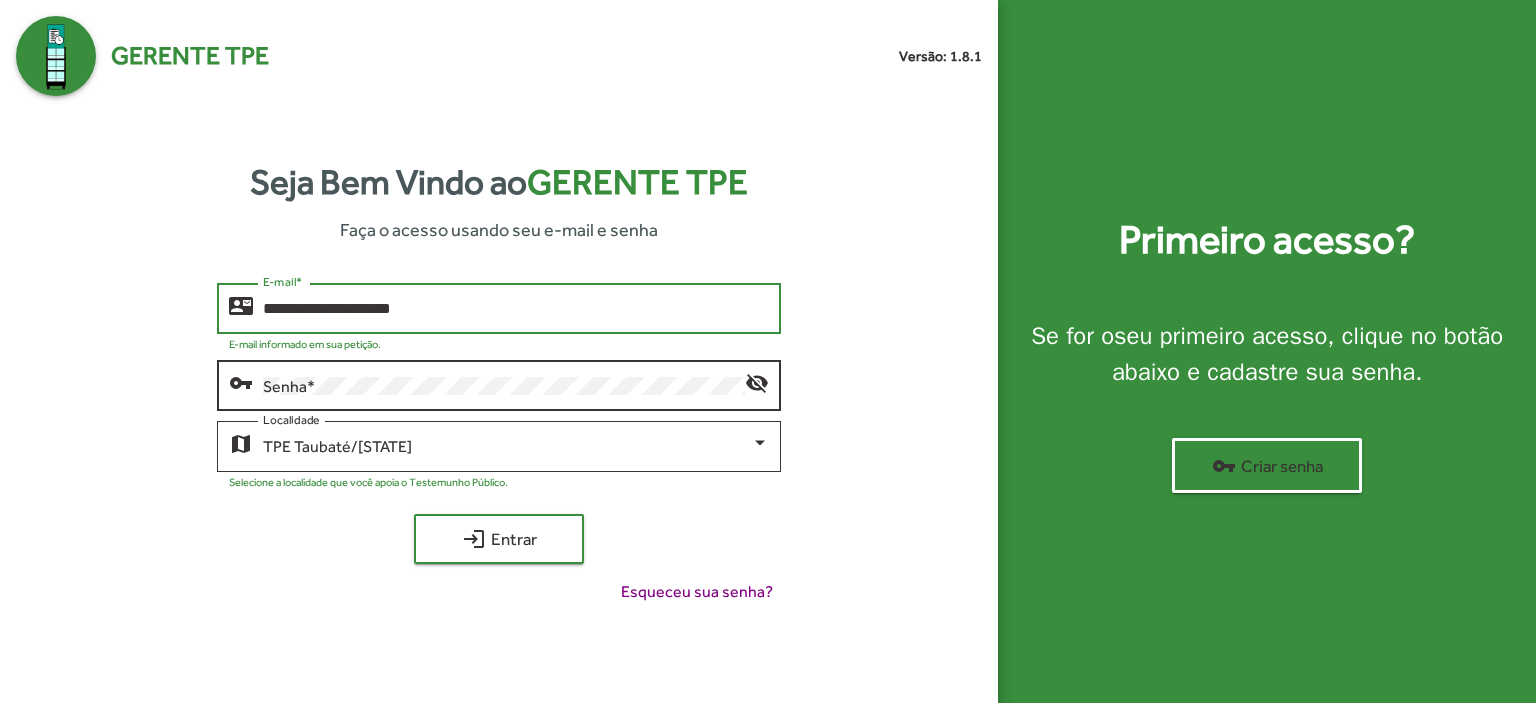 type on "**********" 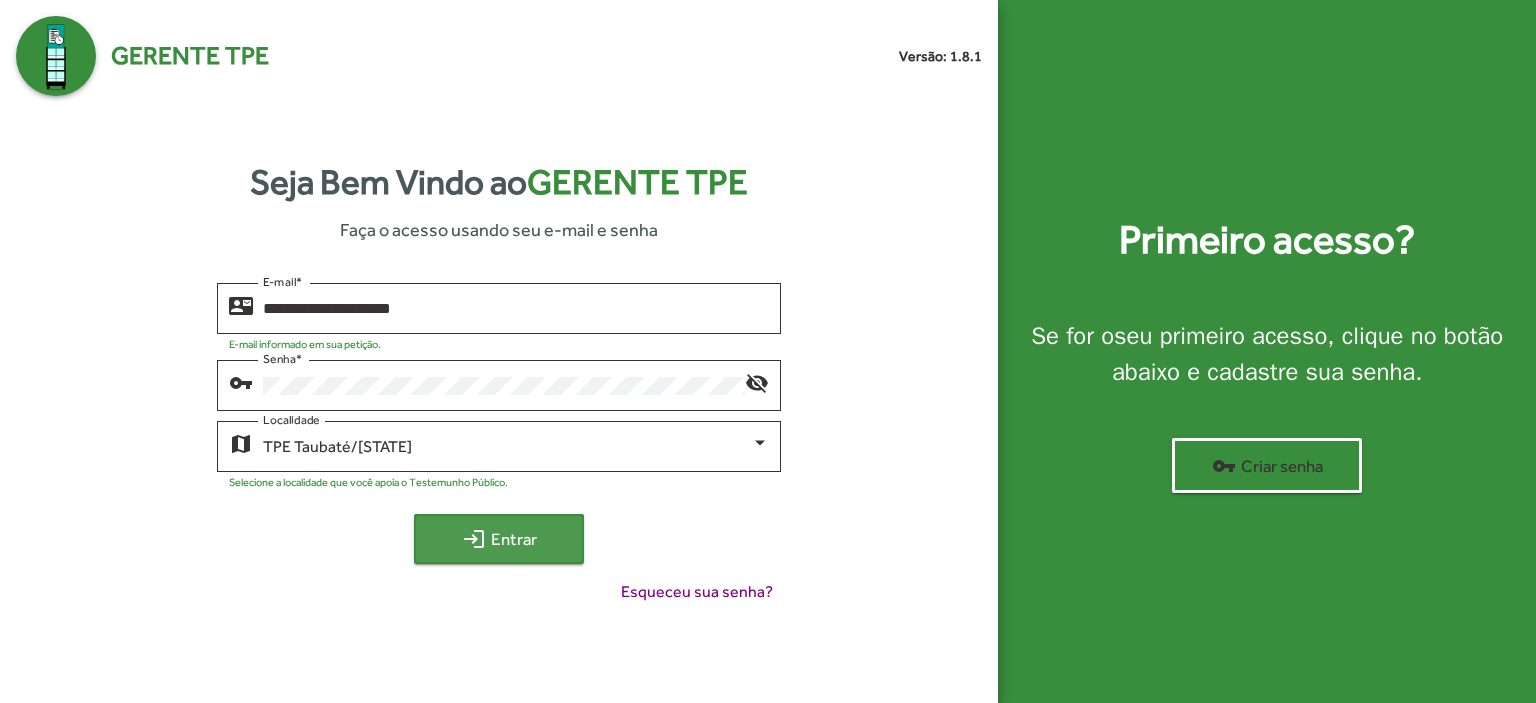 click on "login  Entrar" 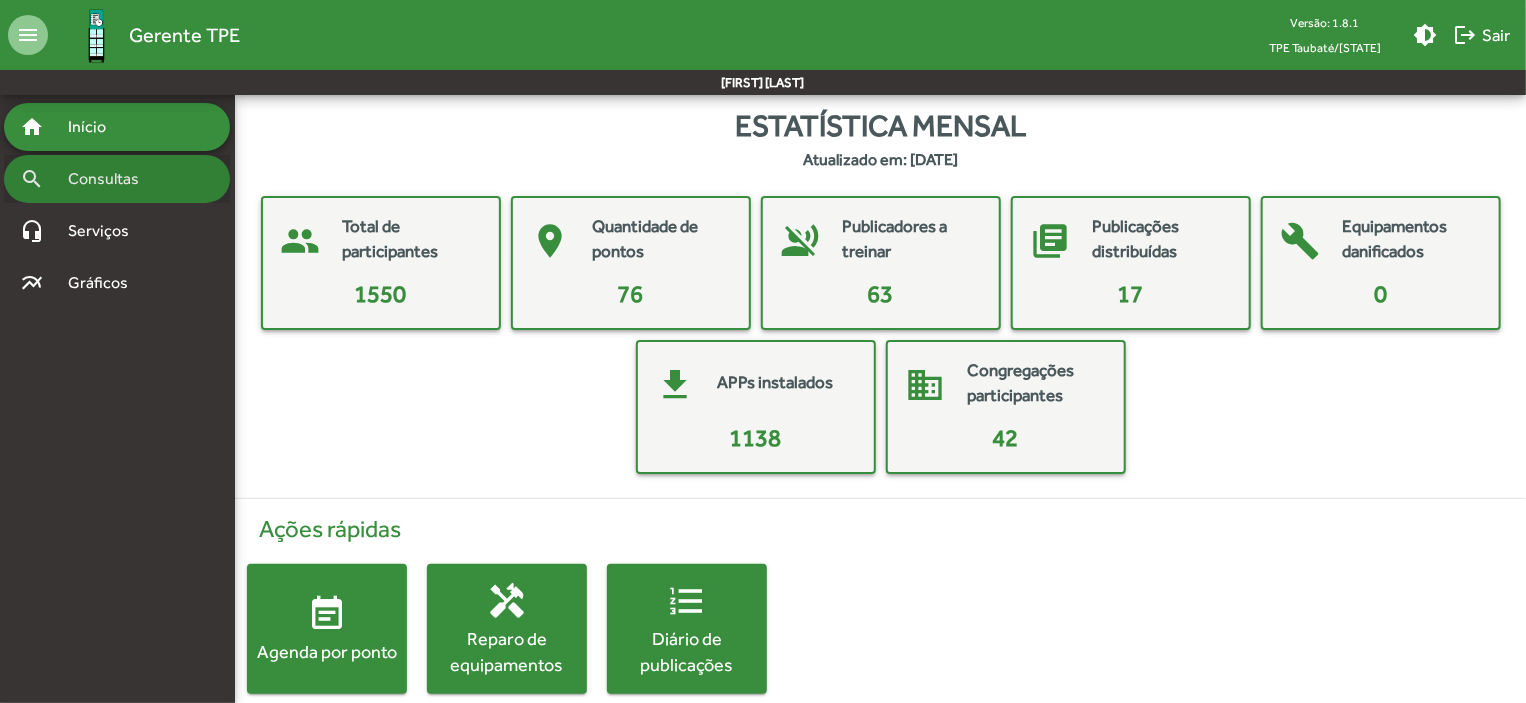 click on "Consultas" at bounding box center [110, 179] 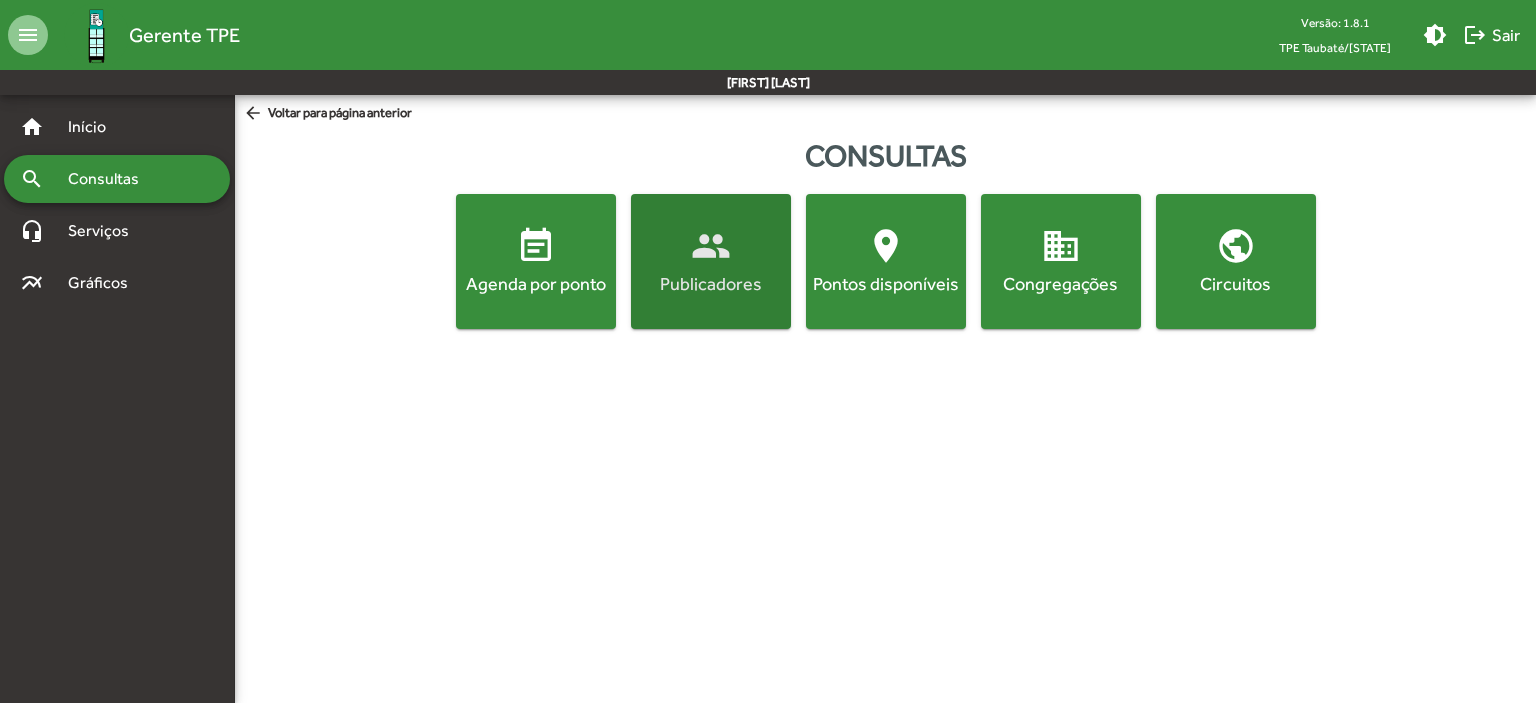 click on "people  Publicadores" 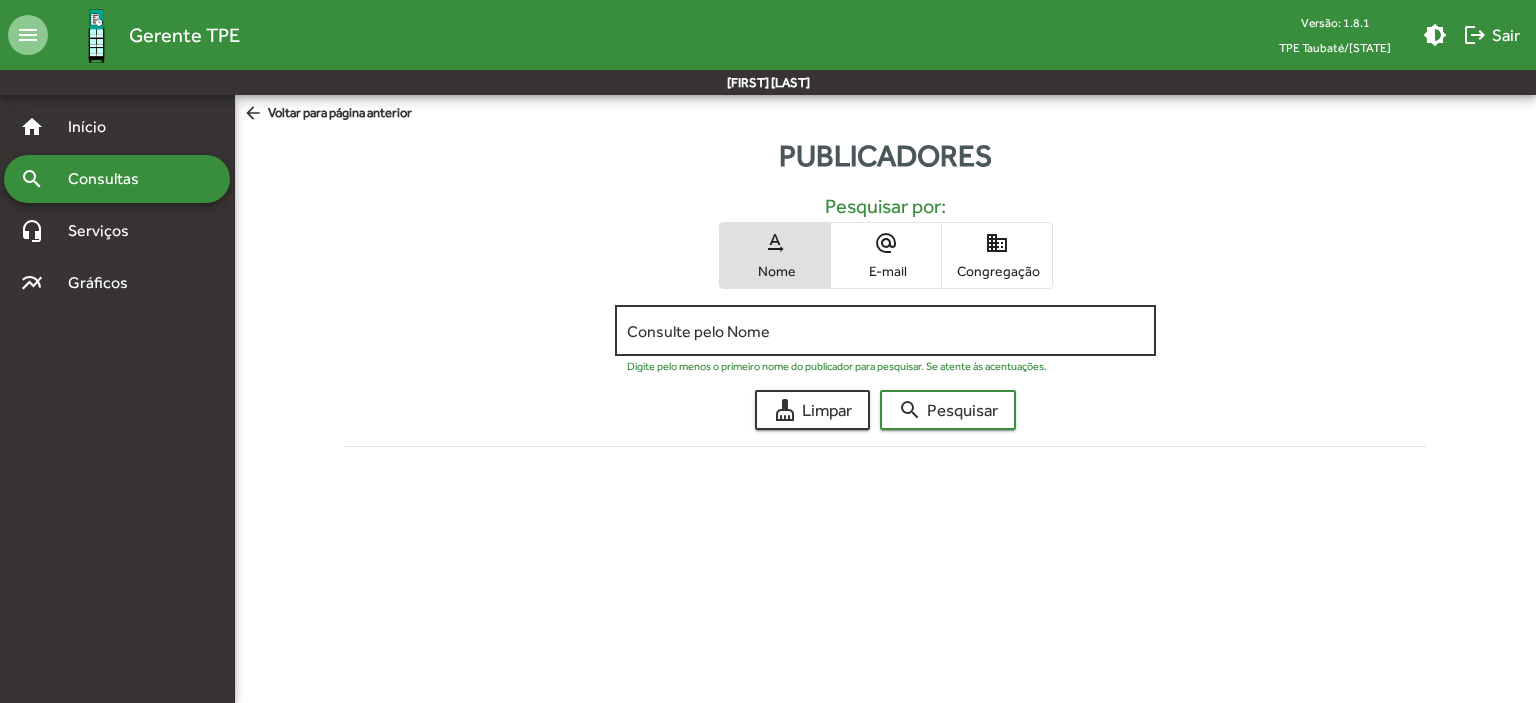 click on "Consulte pelo Nome" 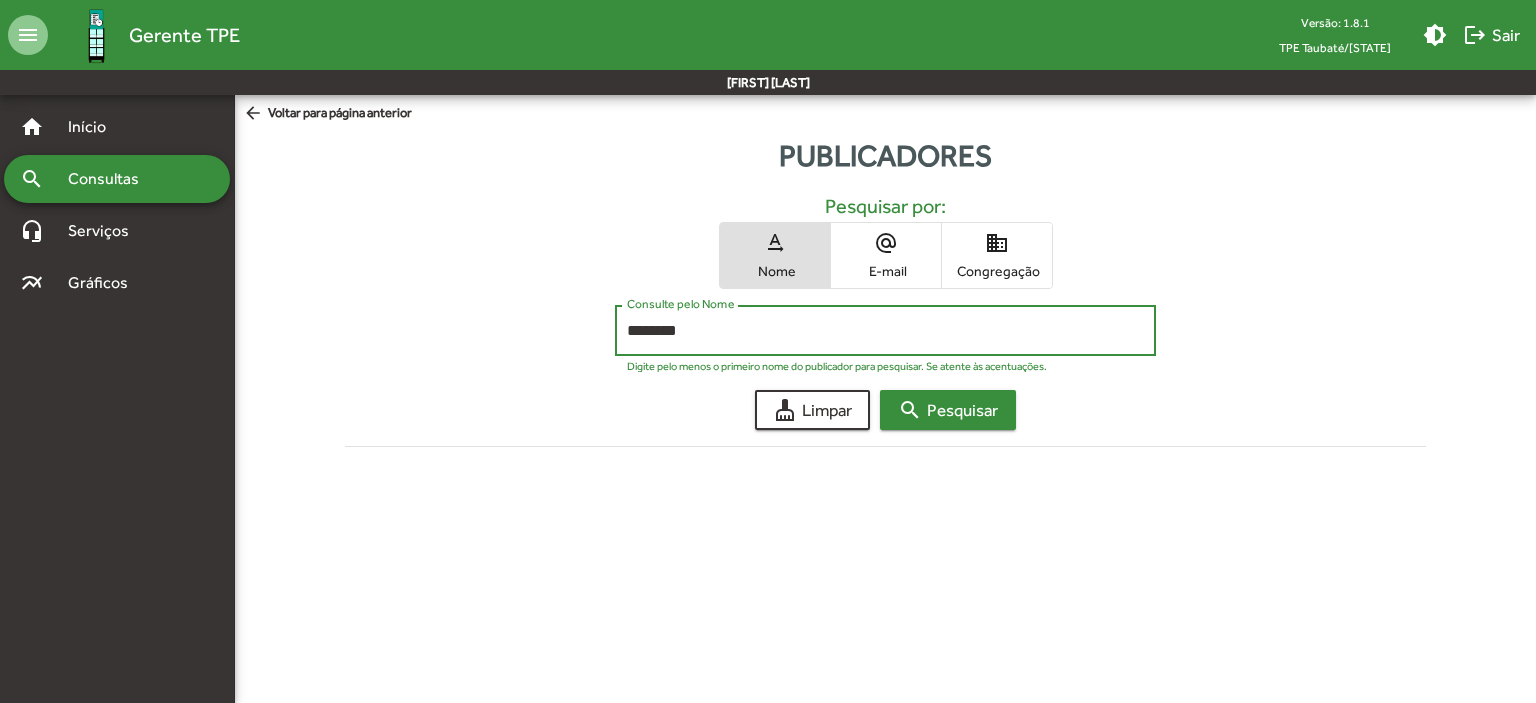 type on "********" 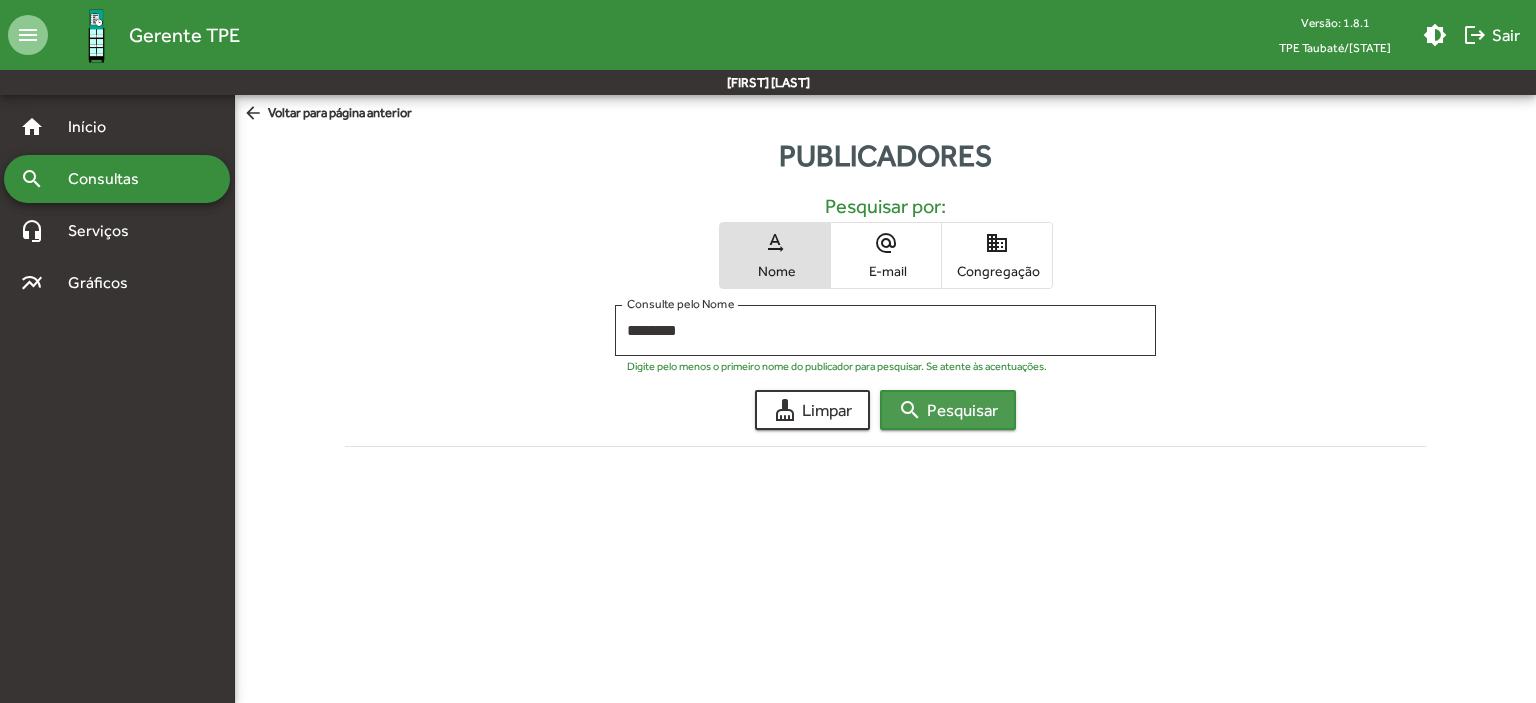 click on "search  Pesquisar" 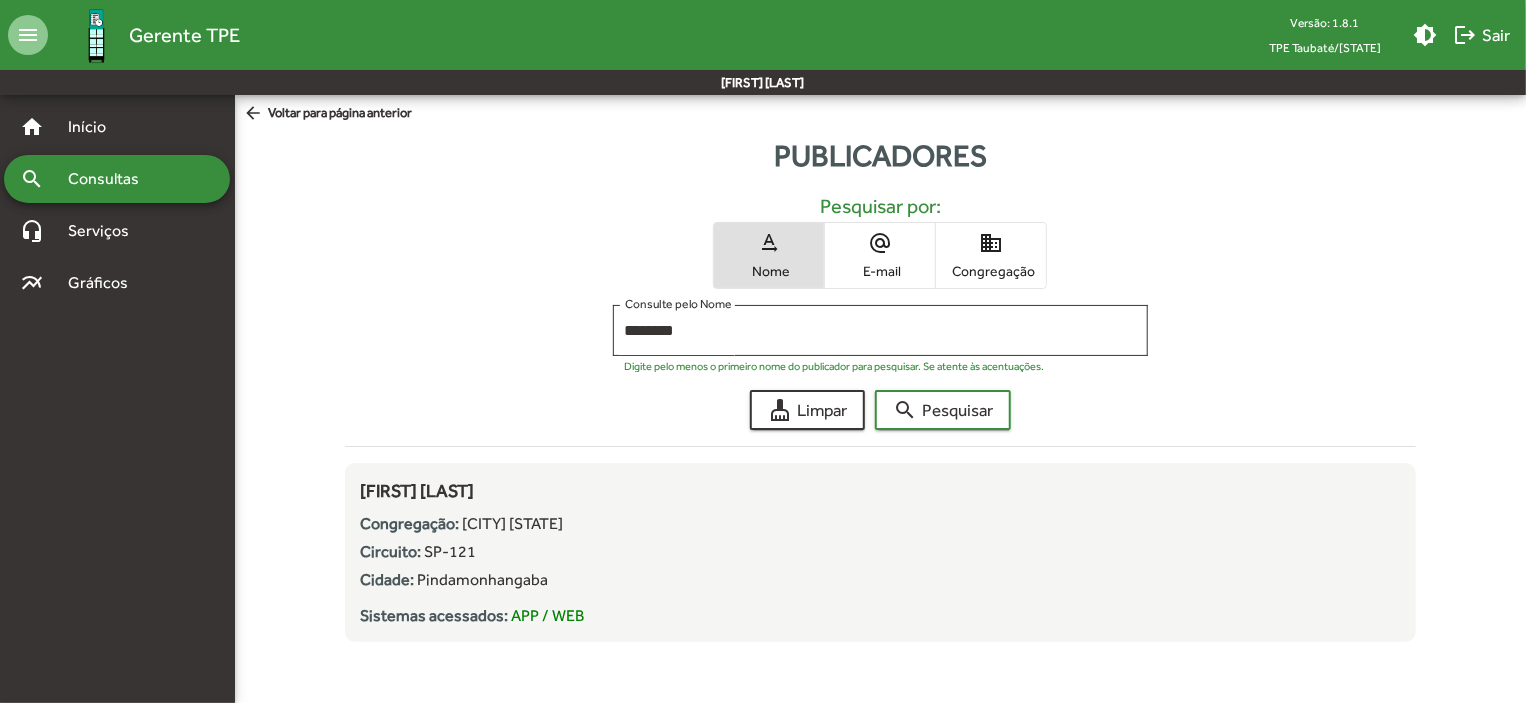 click on "alternate_email" at bounding box center [880, 243] 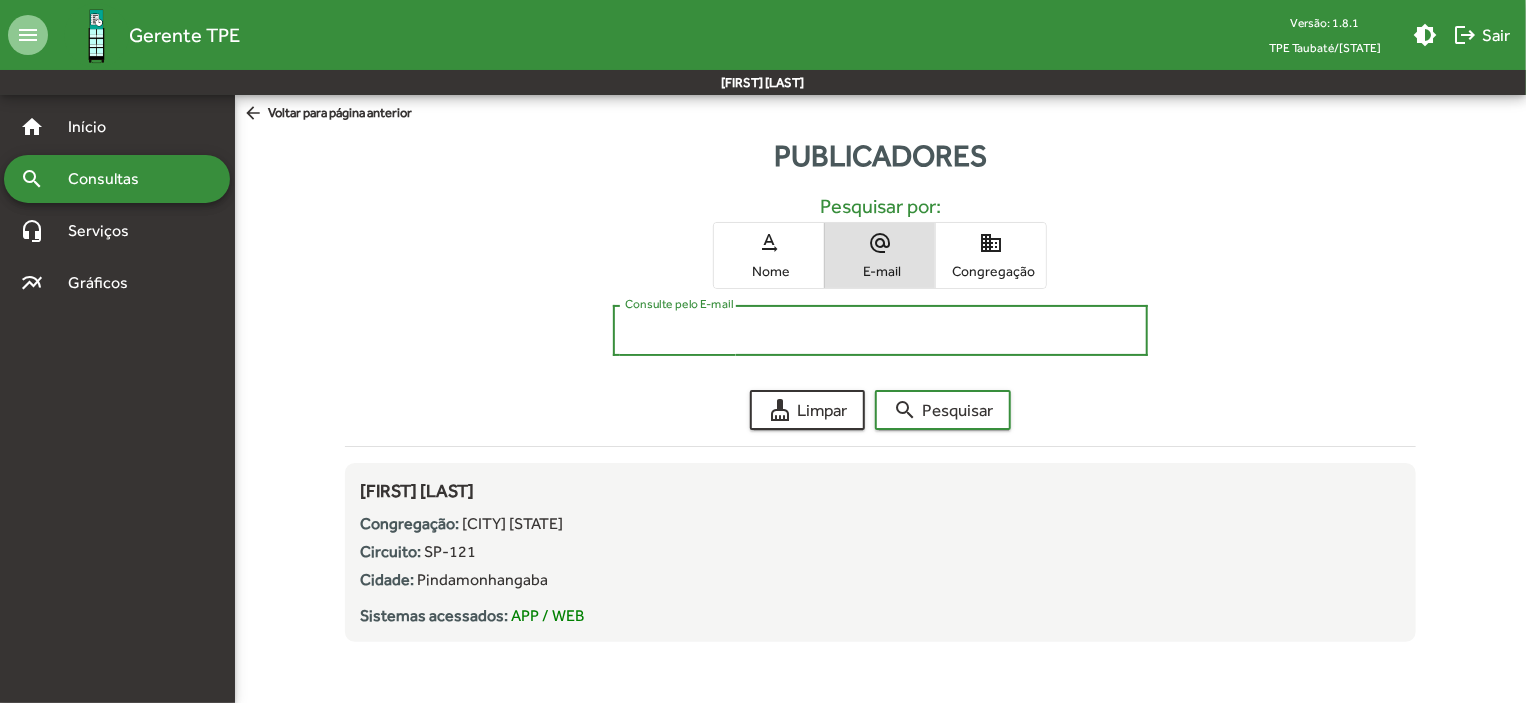 click on "Consulte pelo E-mail" at bounding box center (881, 331) 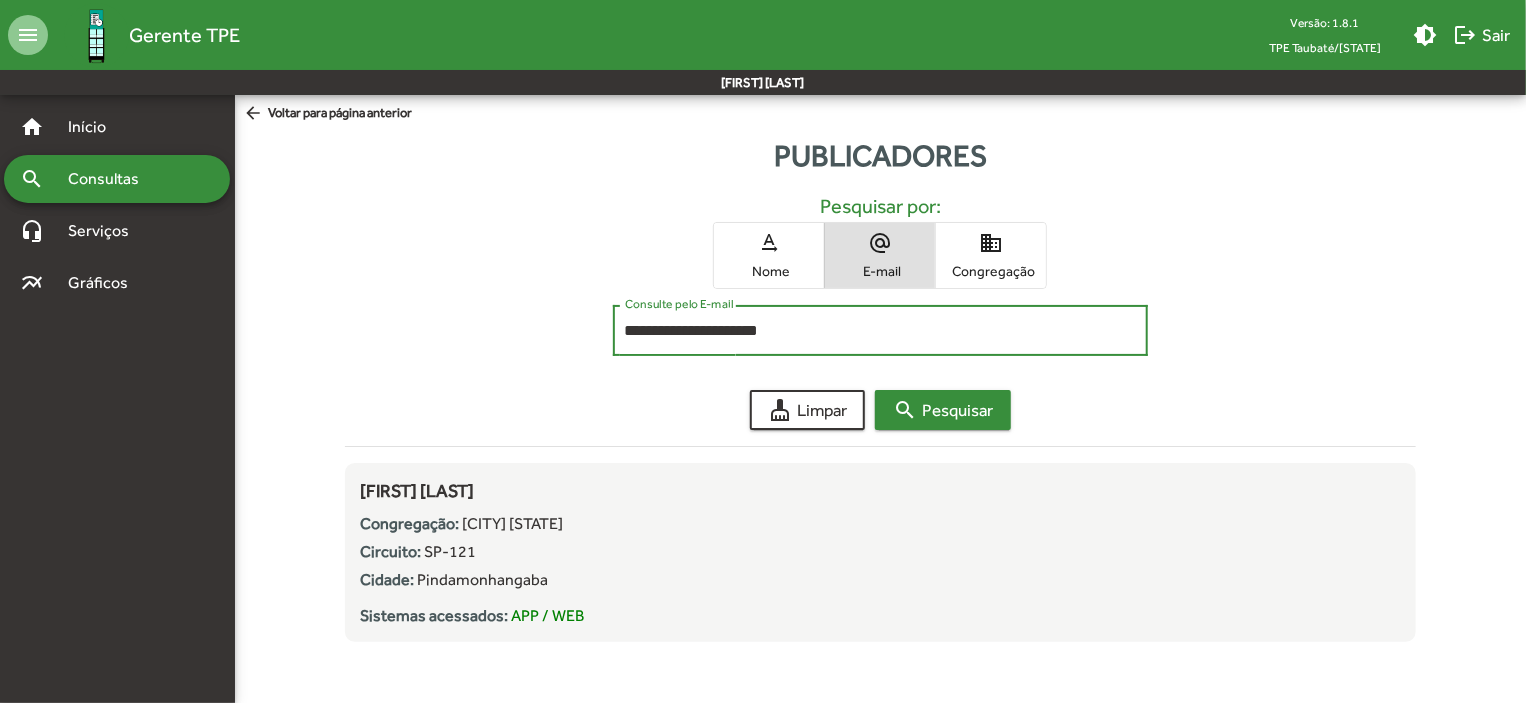 type on "**********" 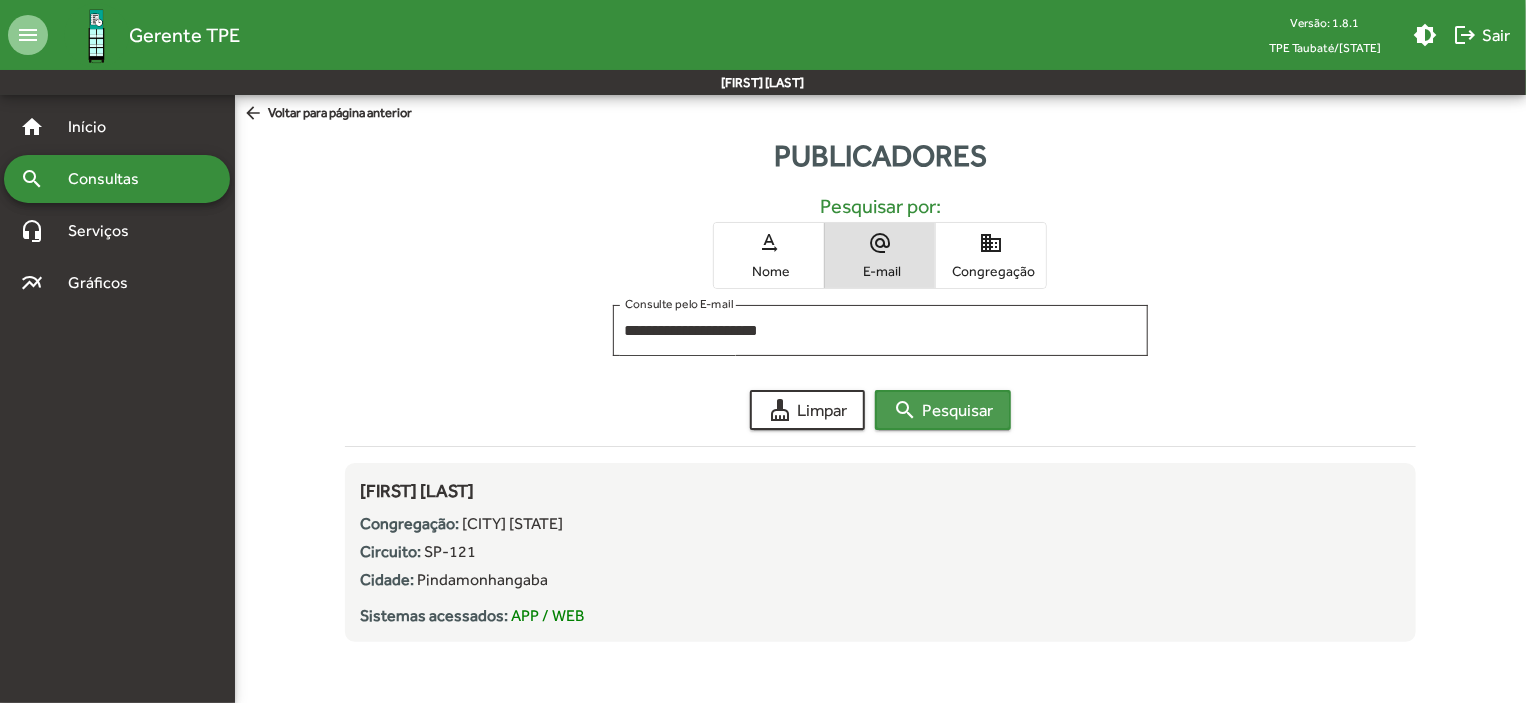 click on "search  Pesquisar" 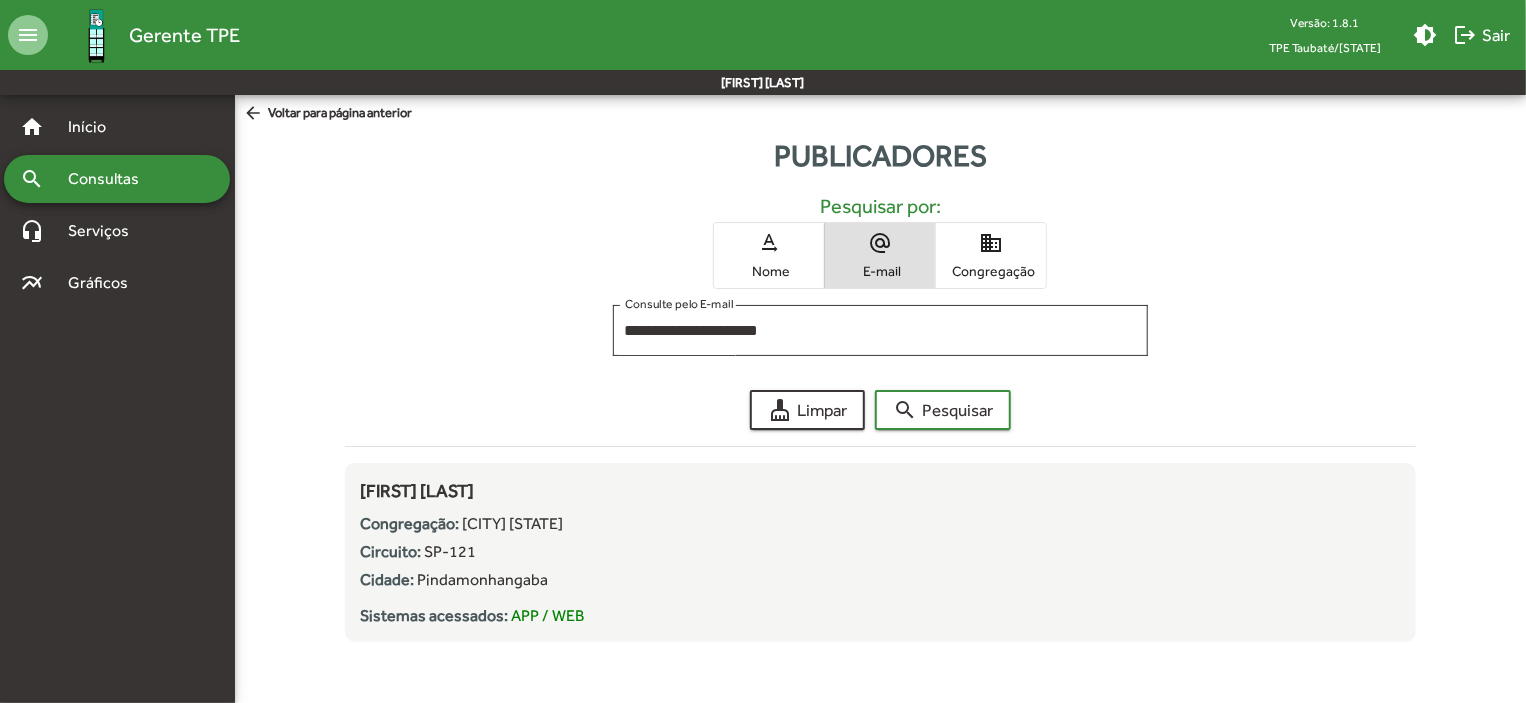 click on "arrow_back" 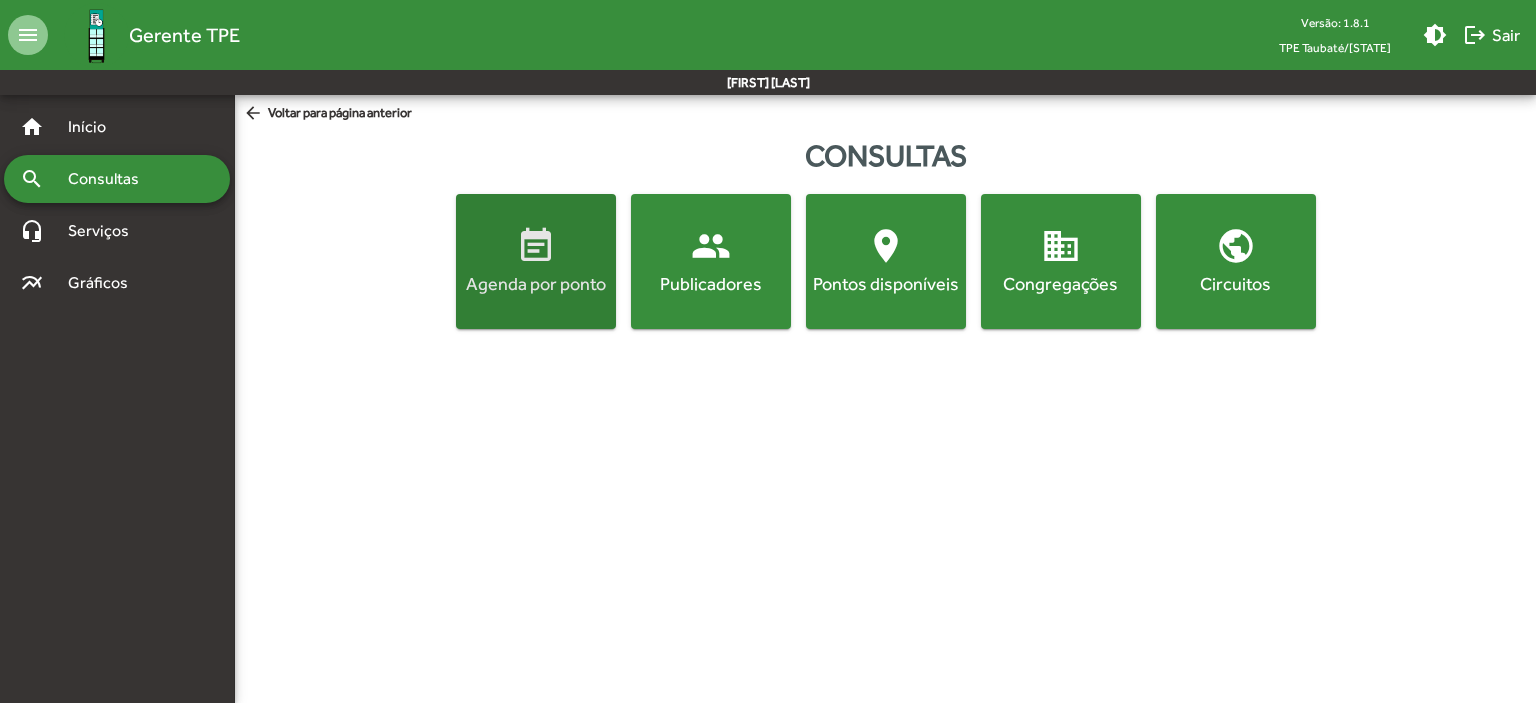 click on "event_note" 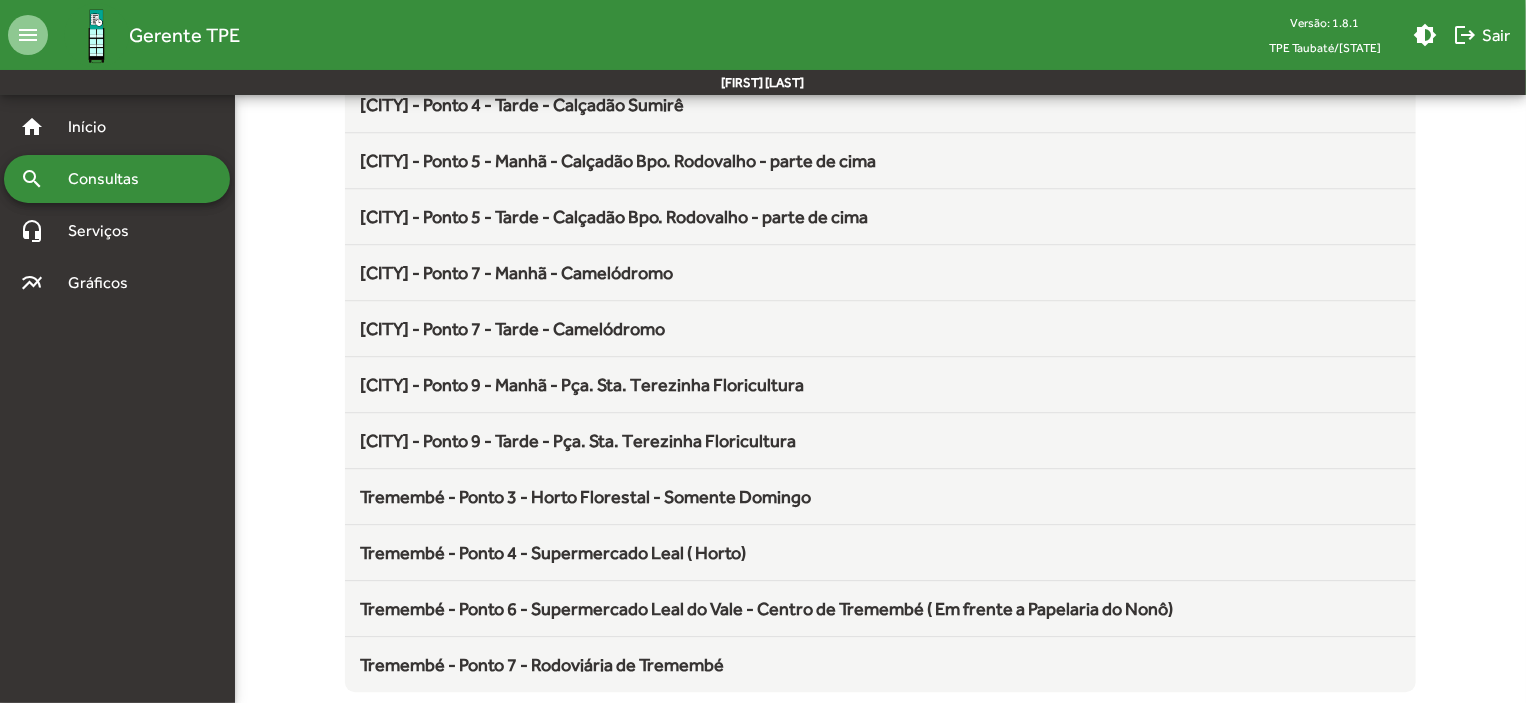 scroll, scrollTop: 2636, scrollLeft: 0, axis: vertical 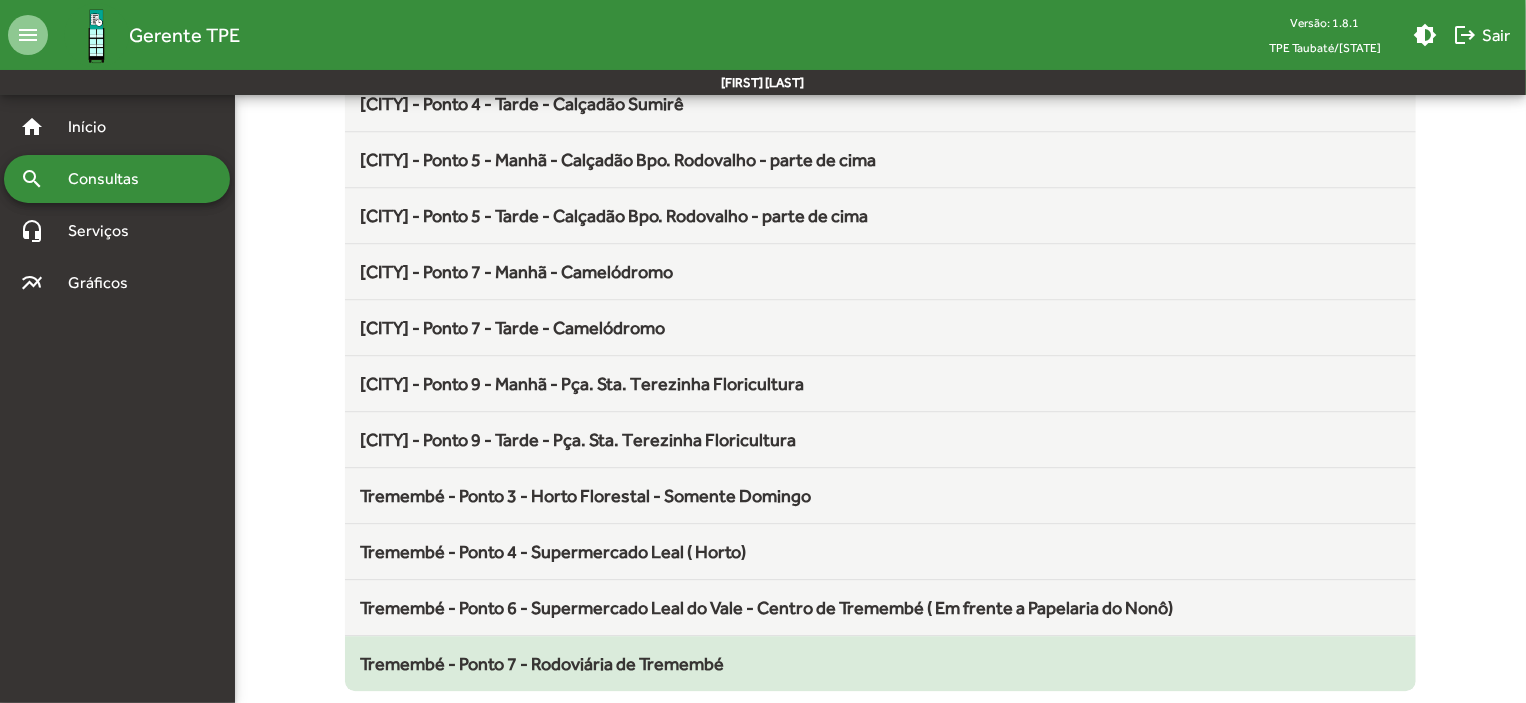 click on "Tremembé - Ponto 7 - Rodoviária de Tremembé" 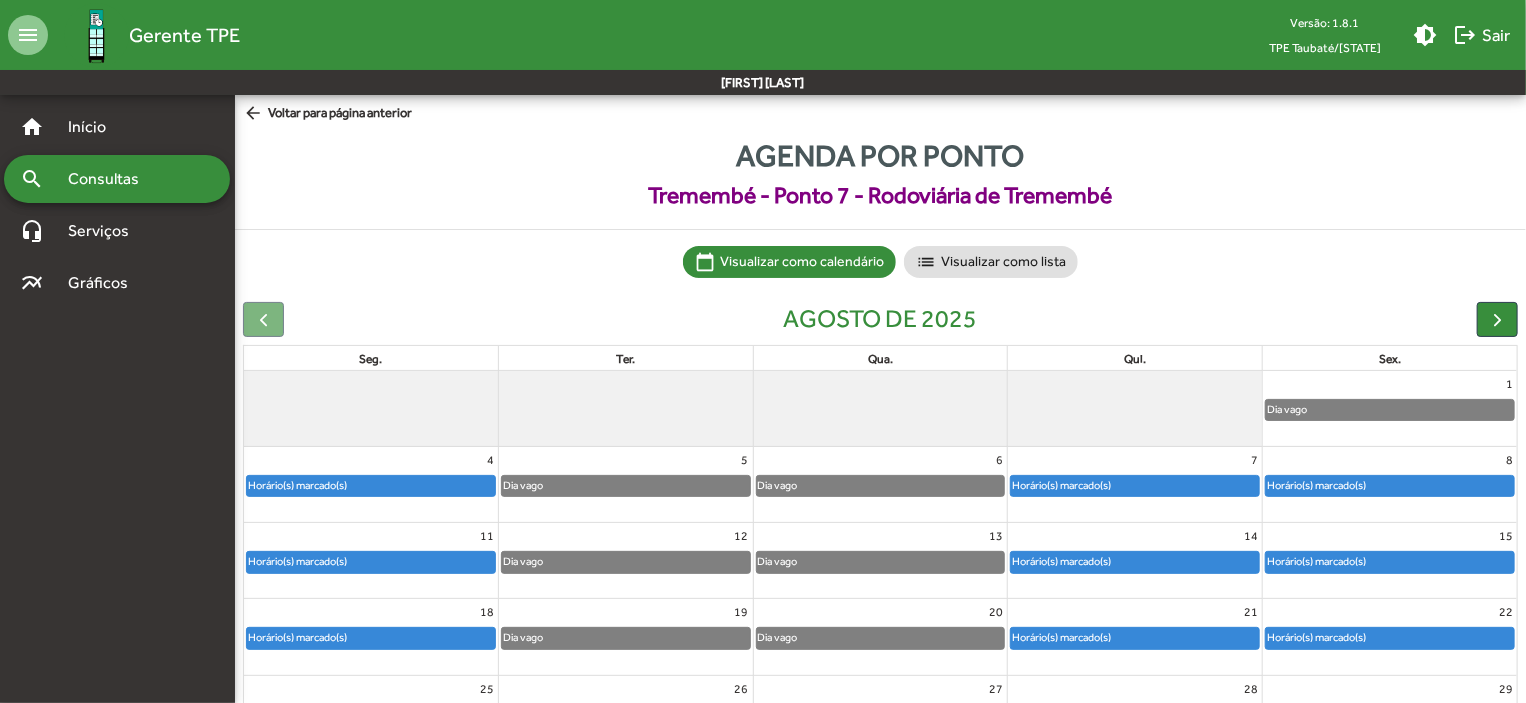 click on "Horário(s) marcado(s)" 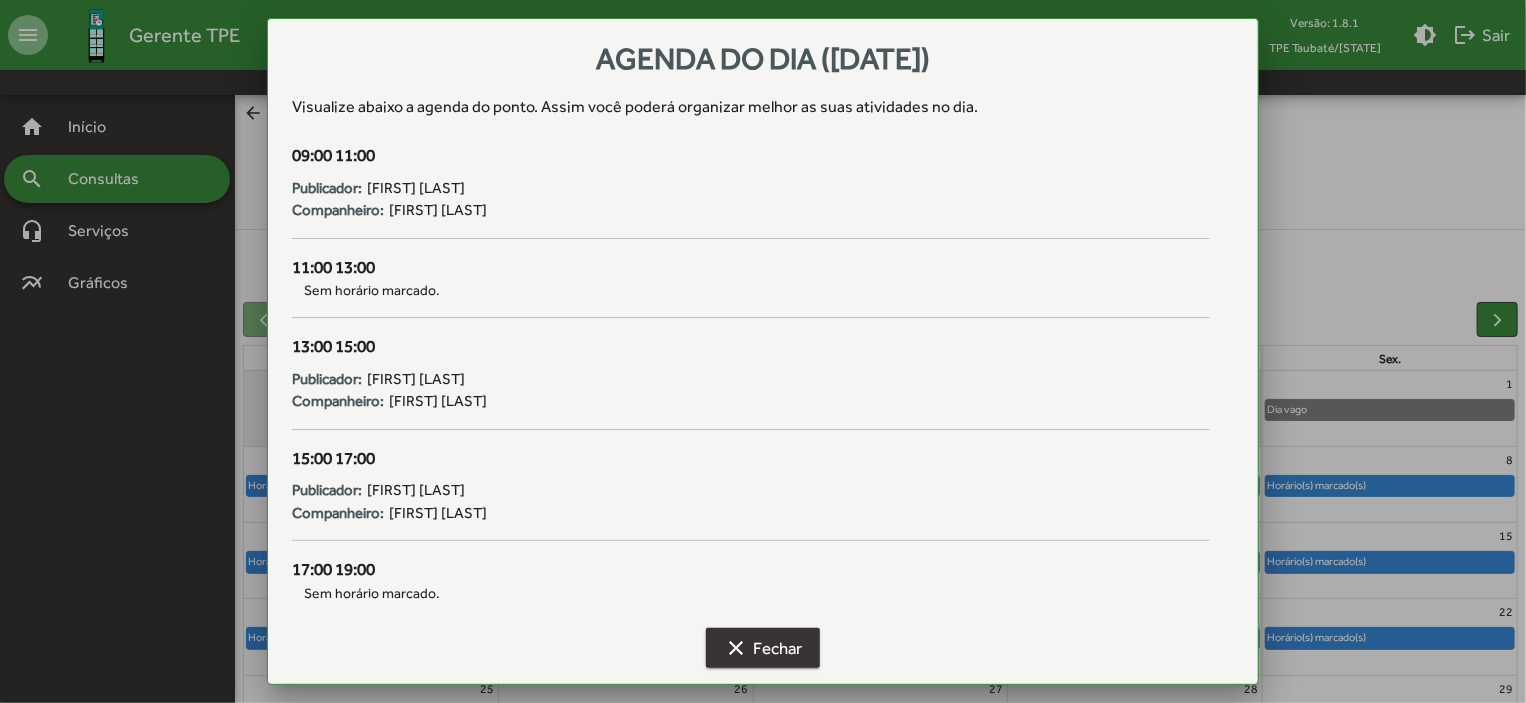 click on "clear  Fechar" at bounding box center (763, 648) 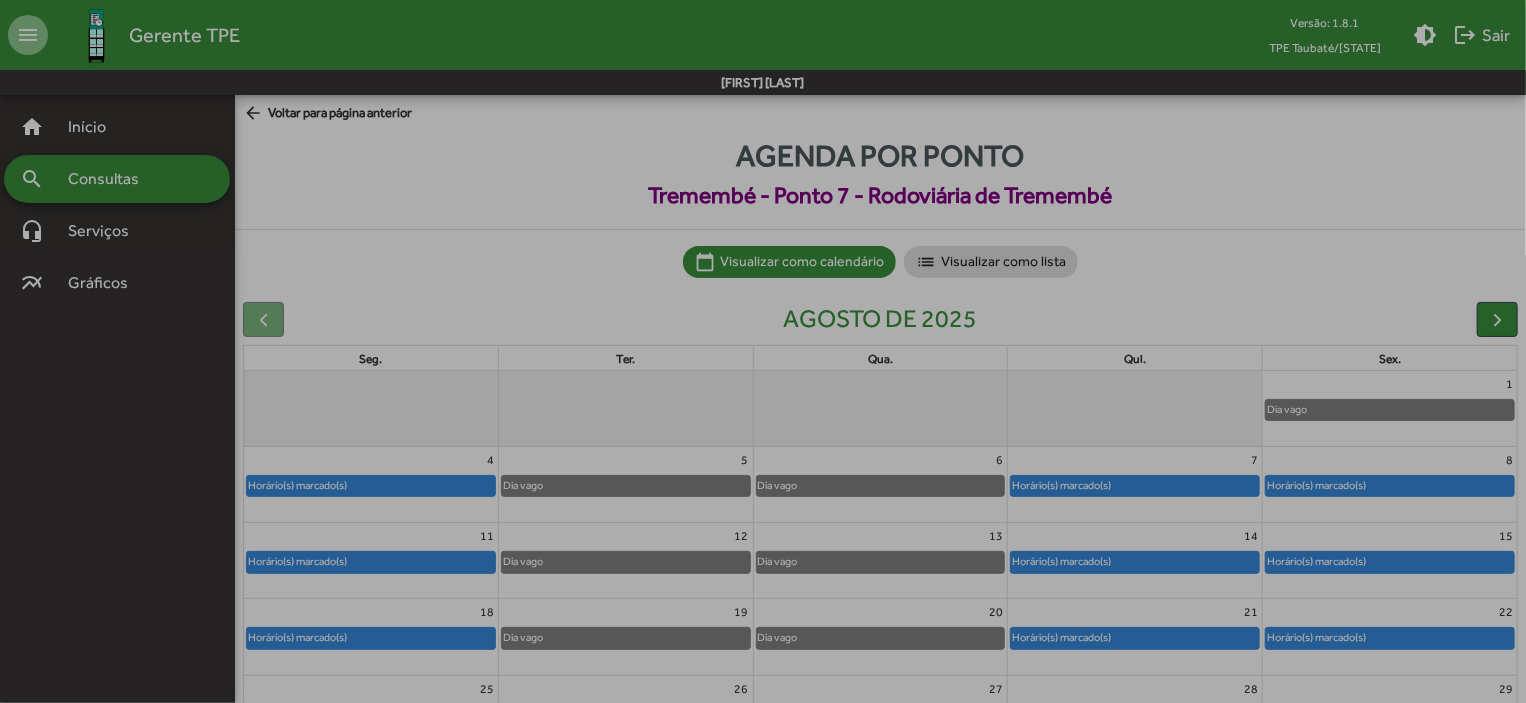 click on "clear  Fechar" at bounding box center [763, 648] 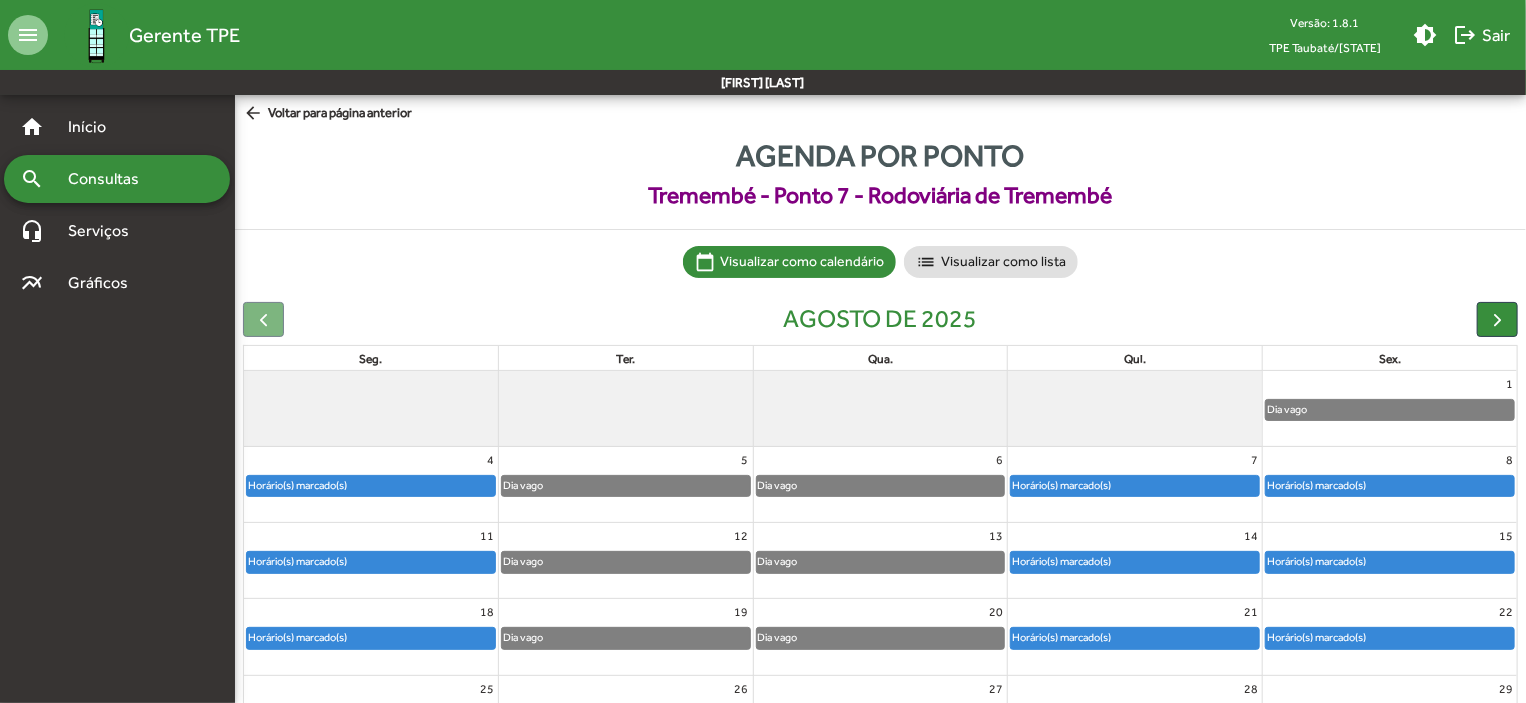 click on "arrow_back" 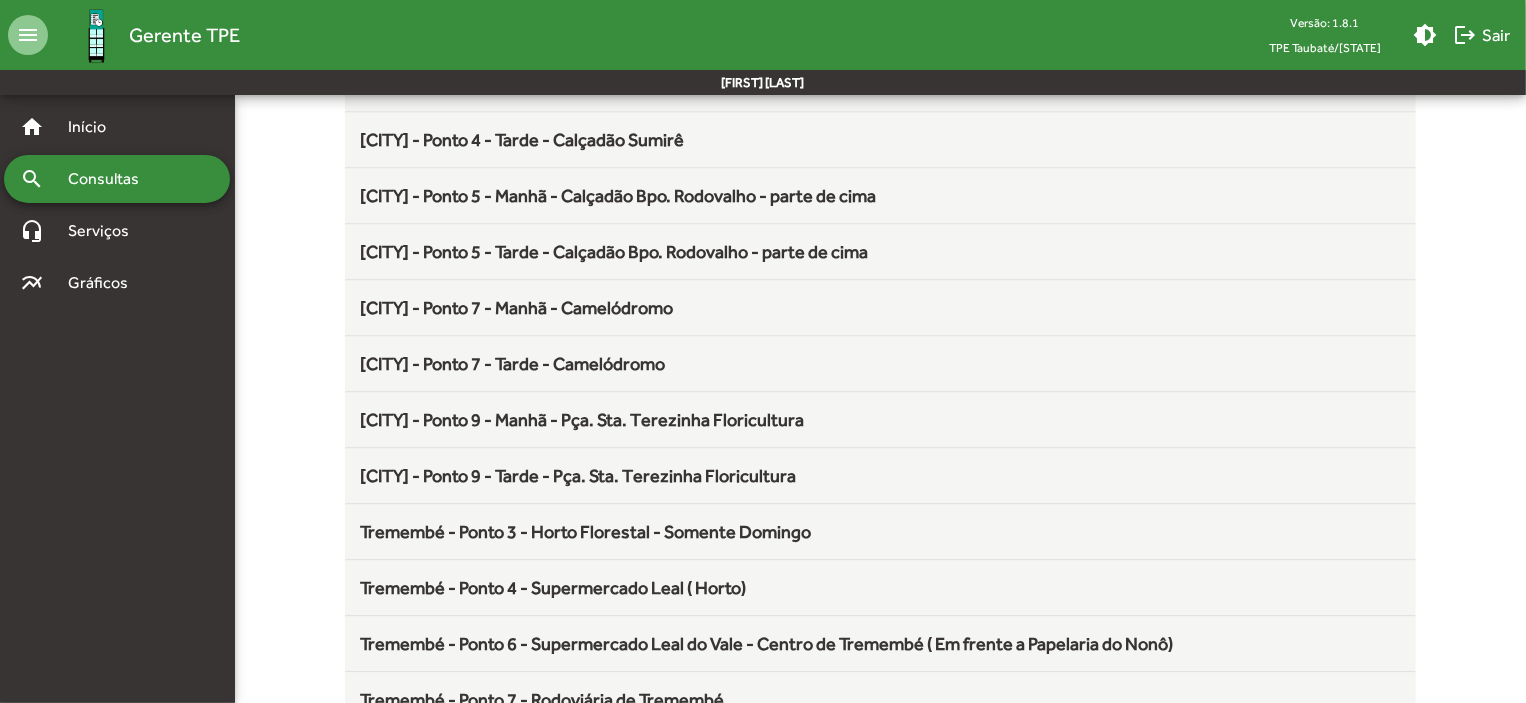scroll, scrollTop: 2636, scrollLeft: 0, axis: vertical 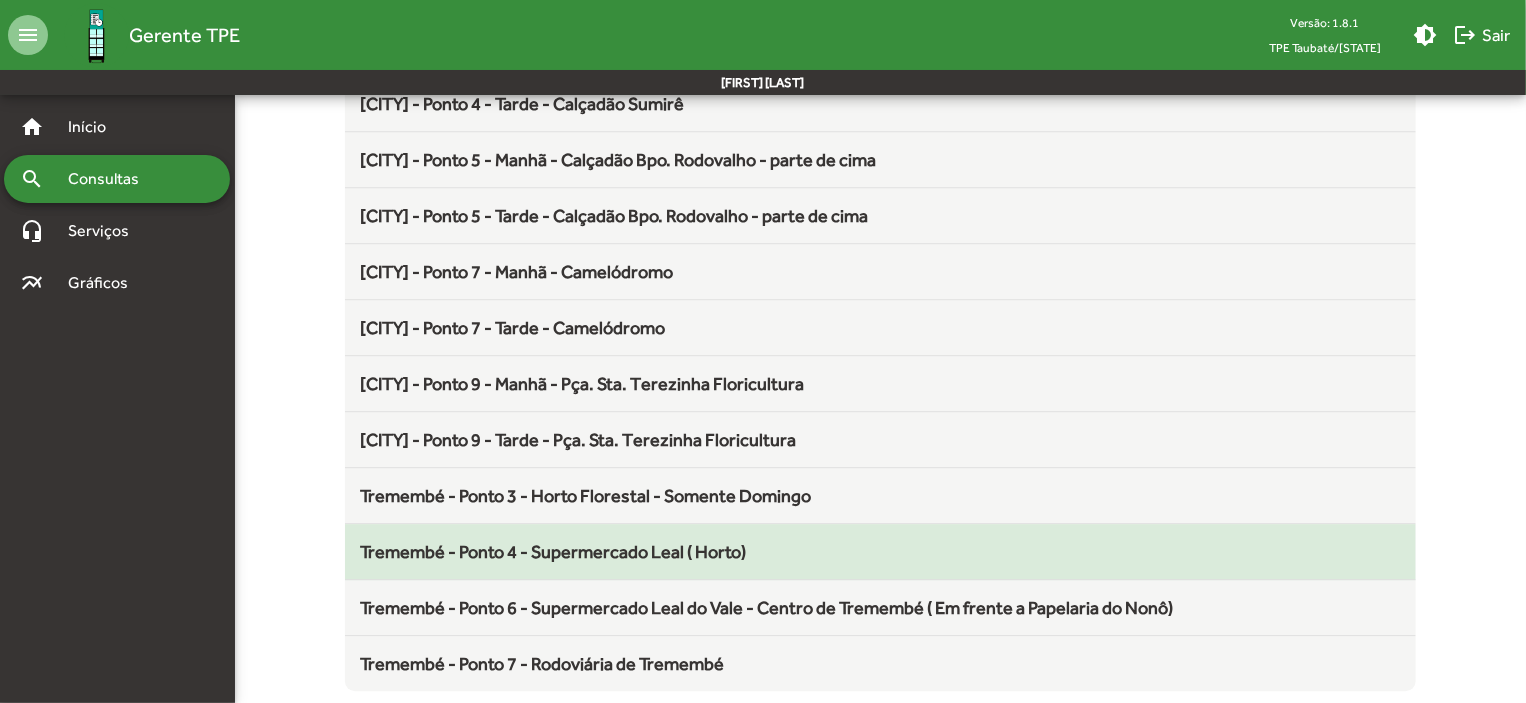 click on "Tremembé - Ponto 4 - Supermercado Leal ( Horto)" 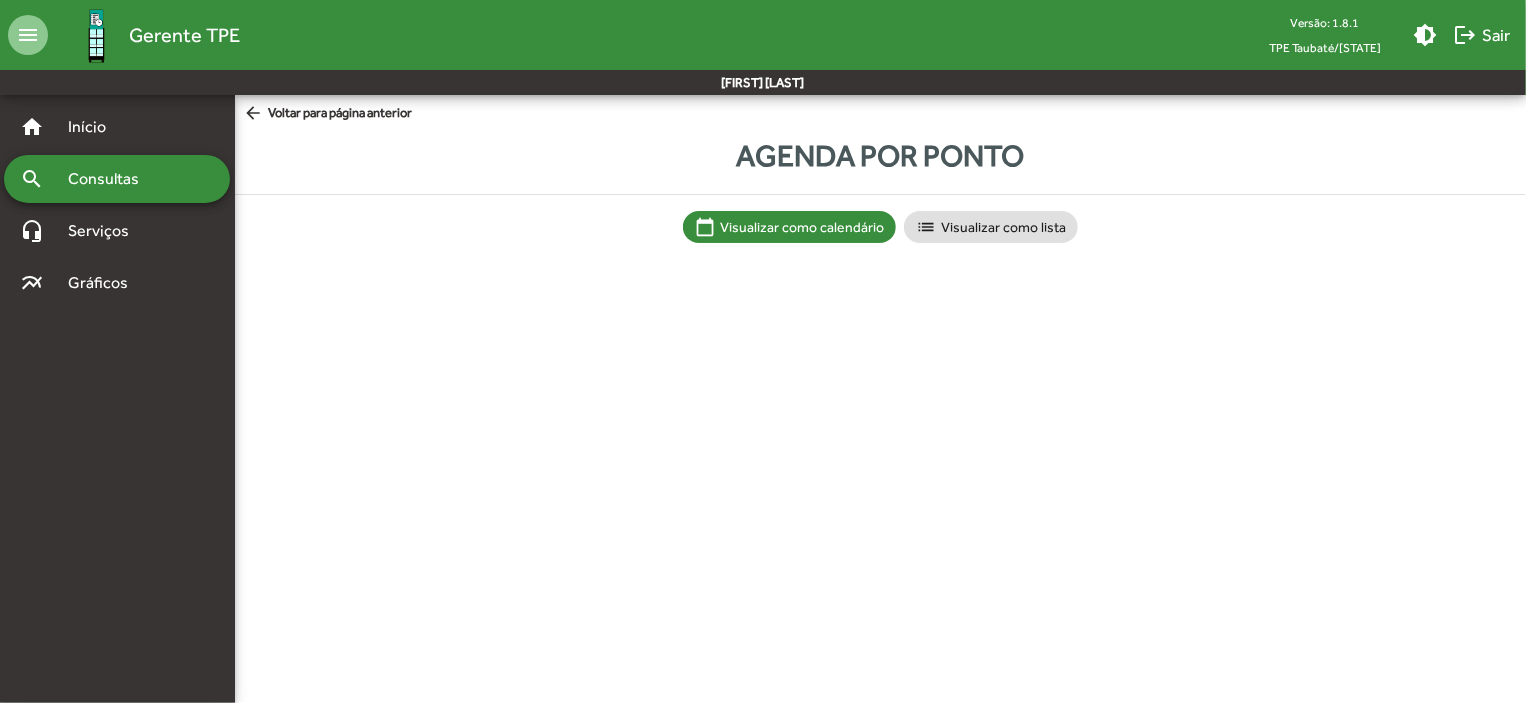 scroll, scrollTop: 0, scrollLeft: 0, axis: both 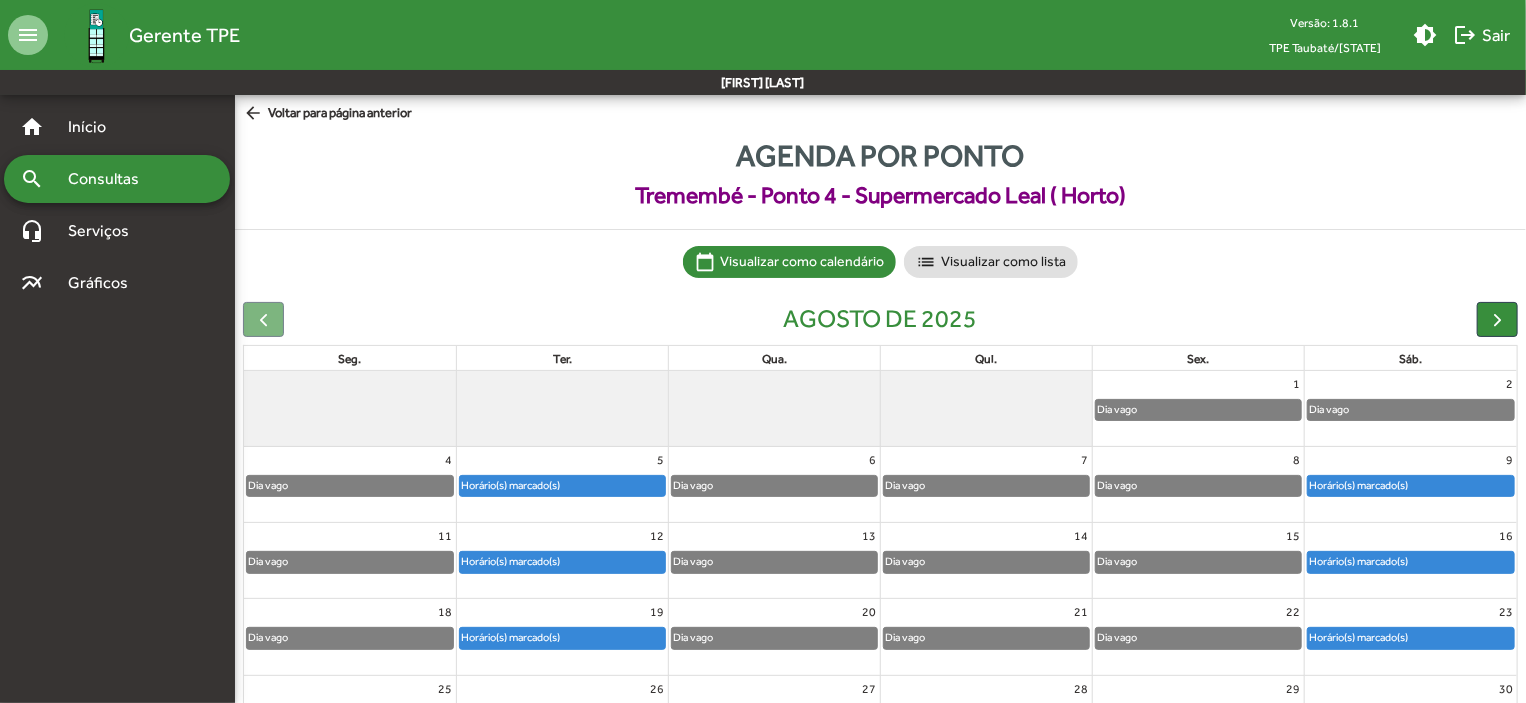 click on "Horário(s) marcado(s)" 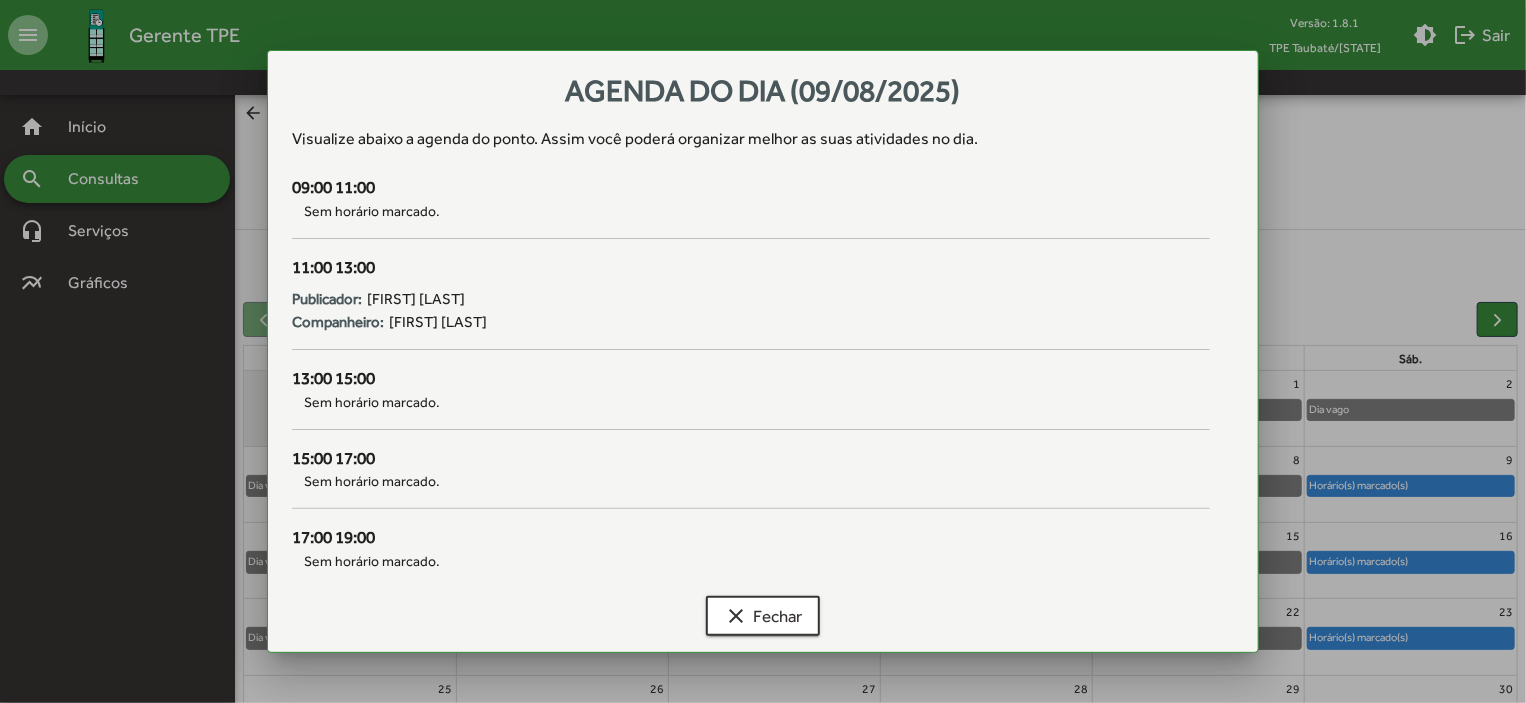 click at bounding box center (763, 351) 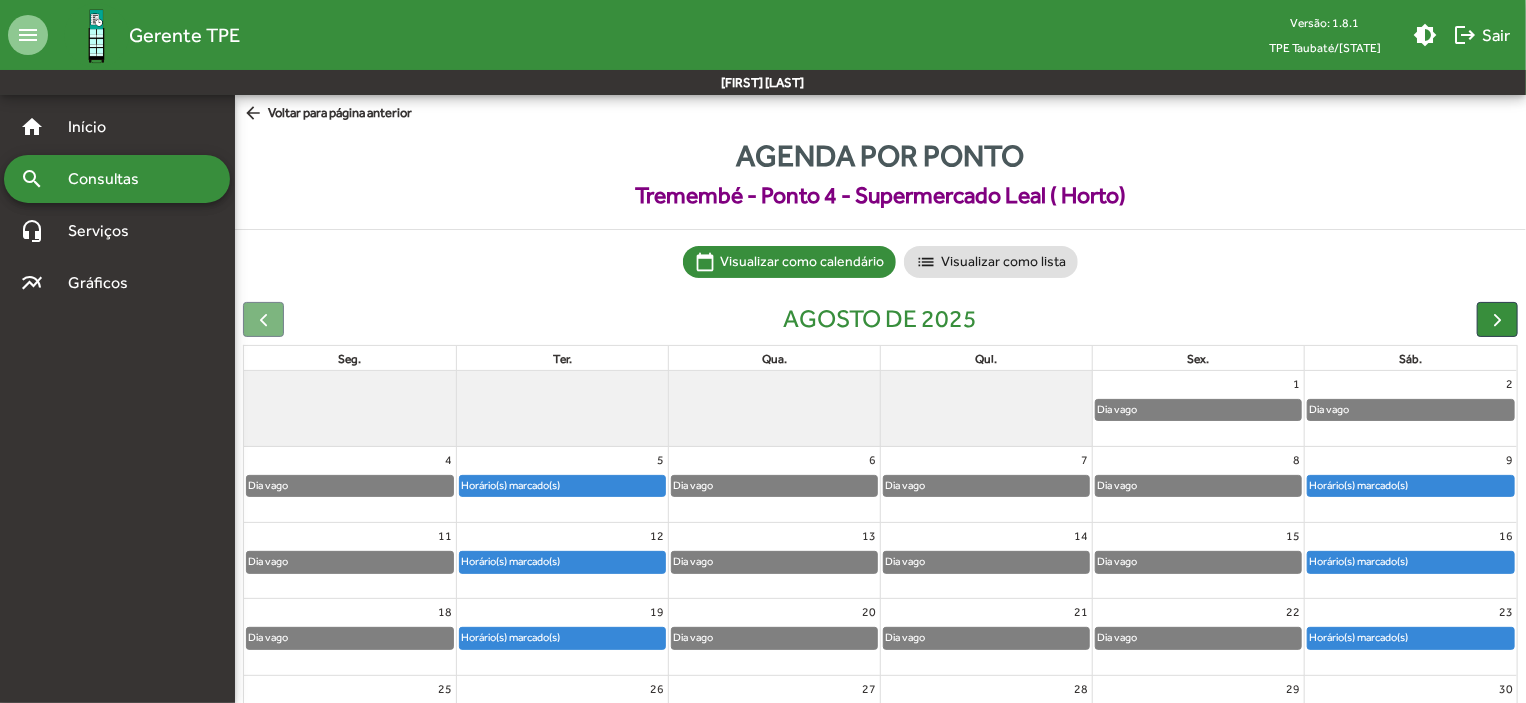 click on "Horário(s) marcado(s)" 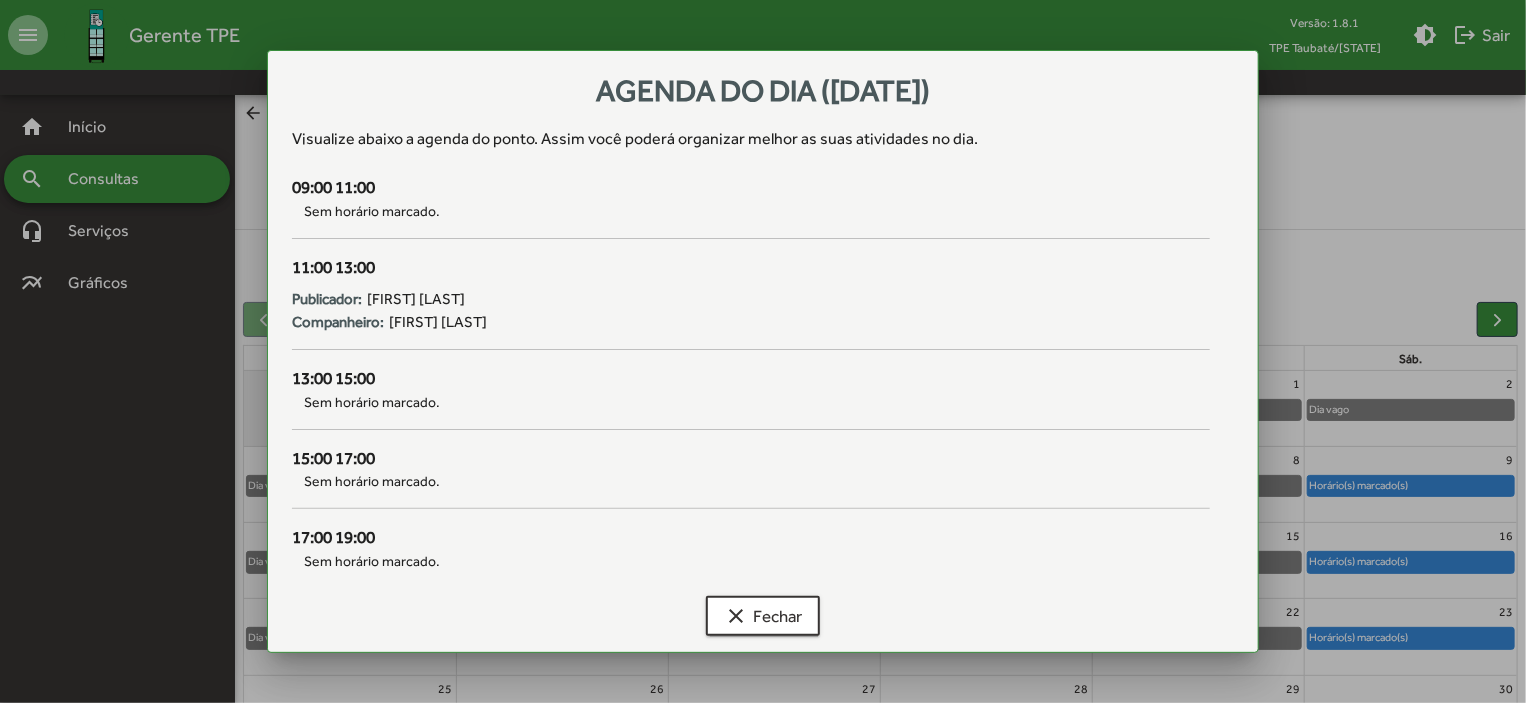 click at bounding box center [763, 351] 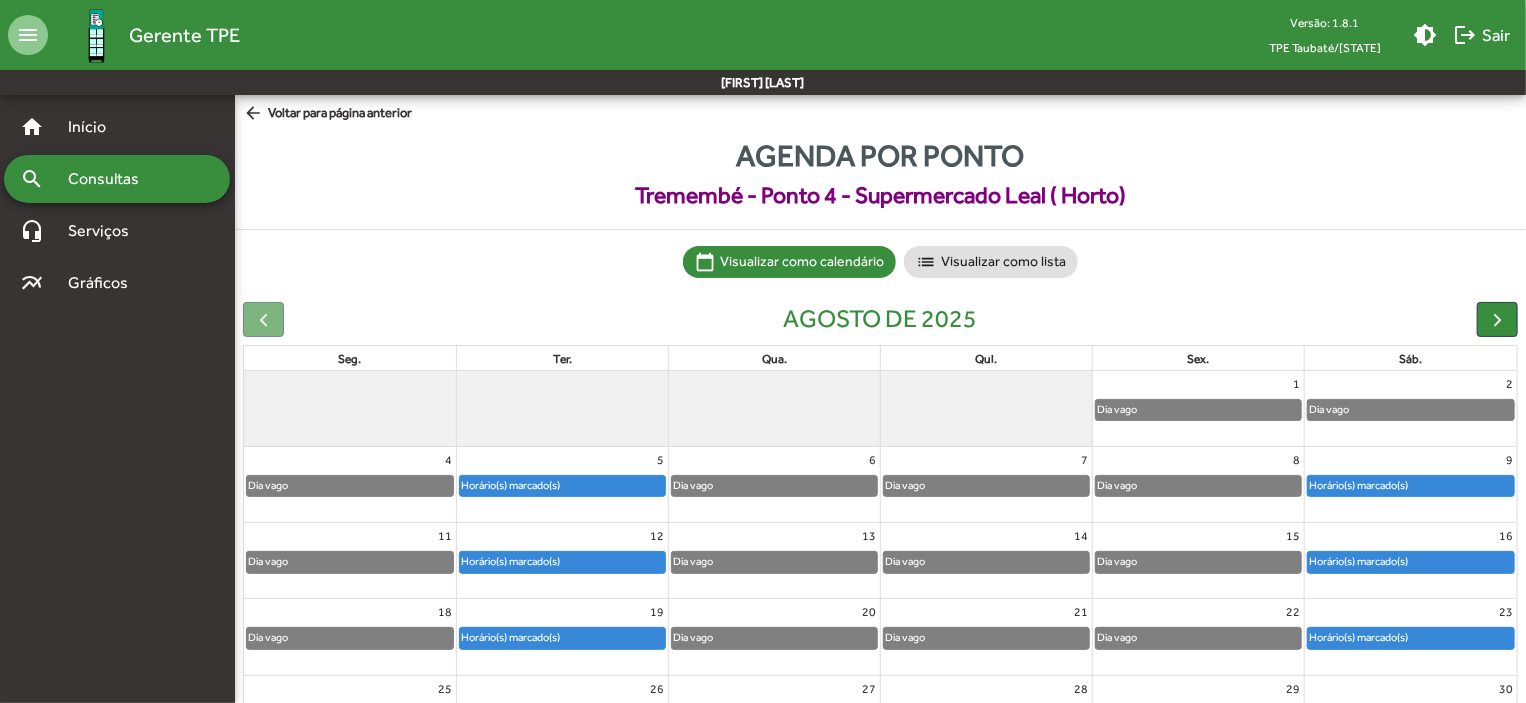 click on "Horário(s) marcado(s)" 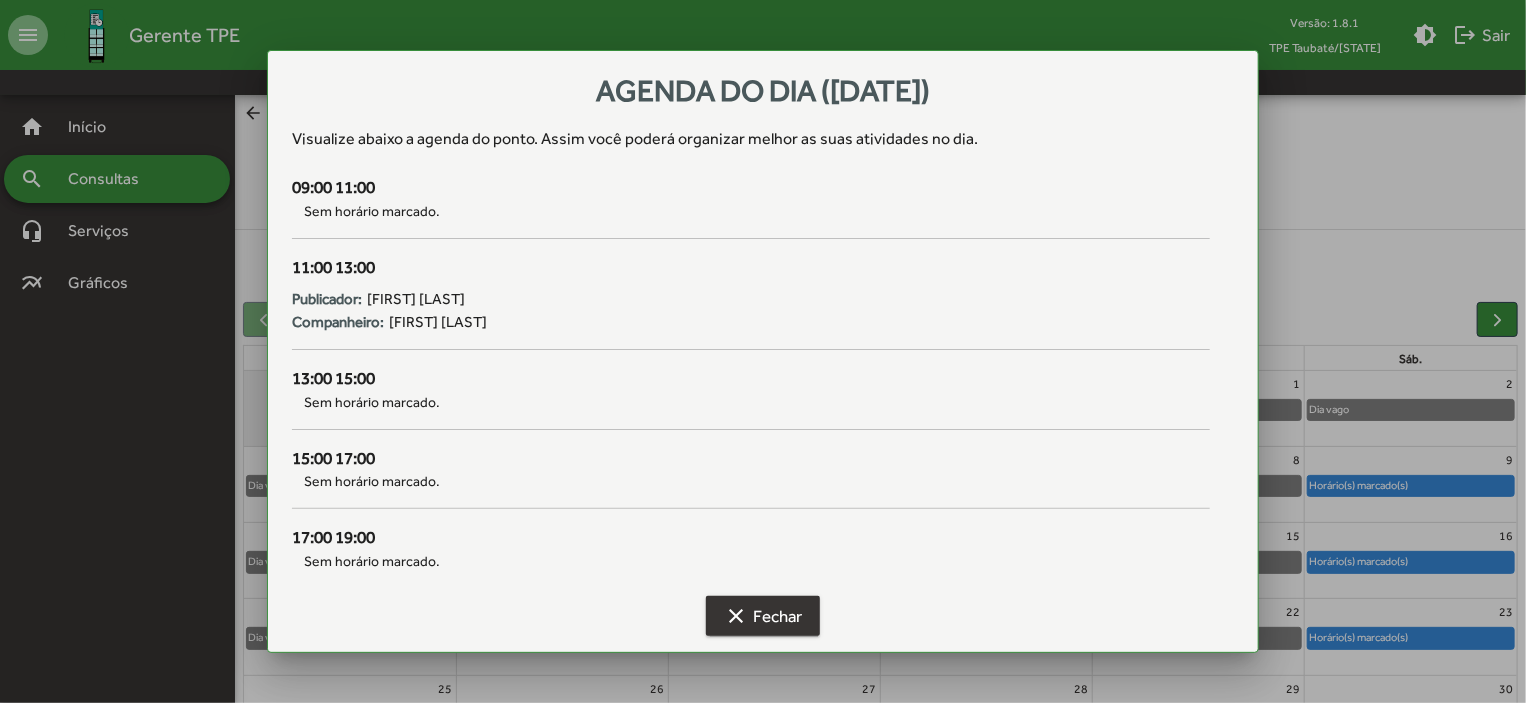 click on "clear  Fechar" at bounding box center [763, 616] 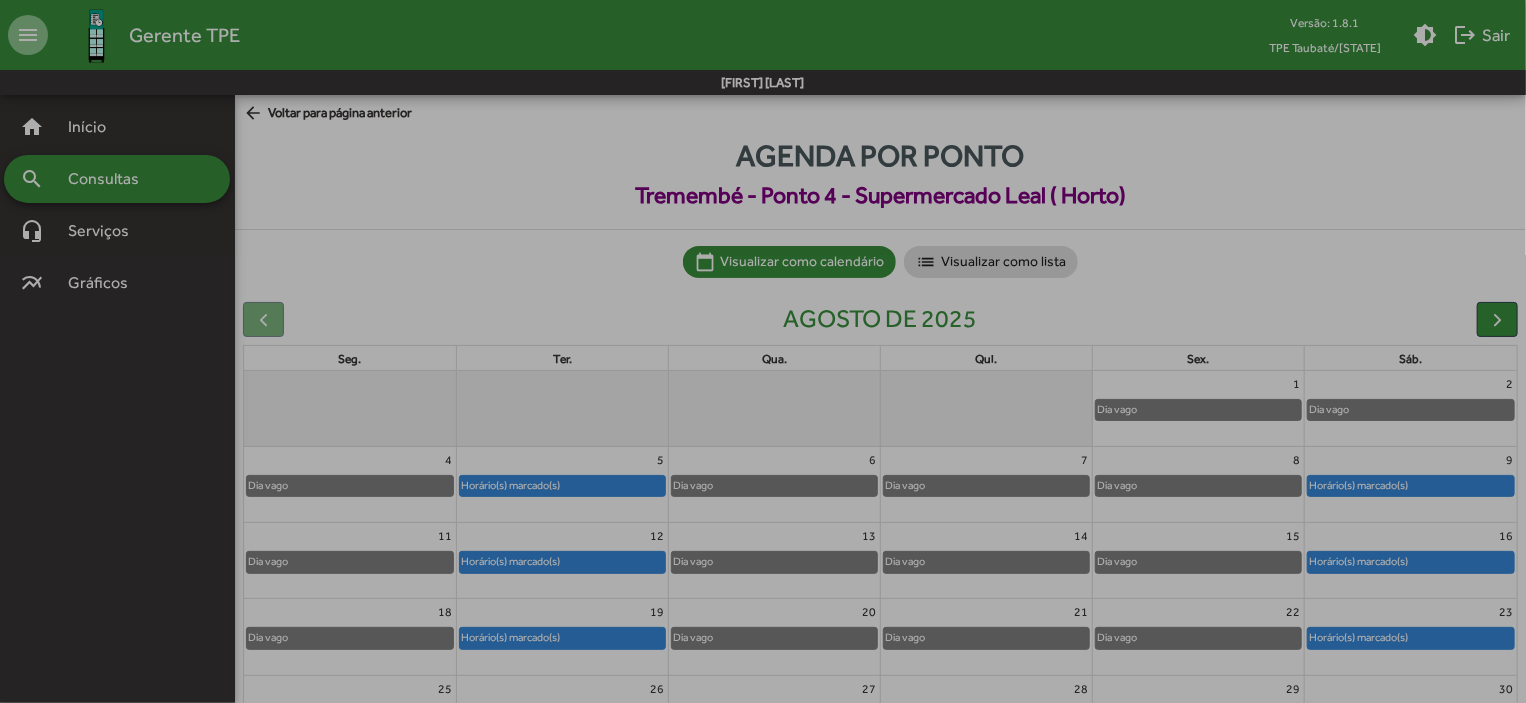 click on "clear  Fechar" at bounding box center (763, 616) 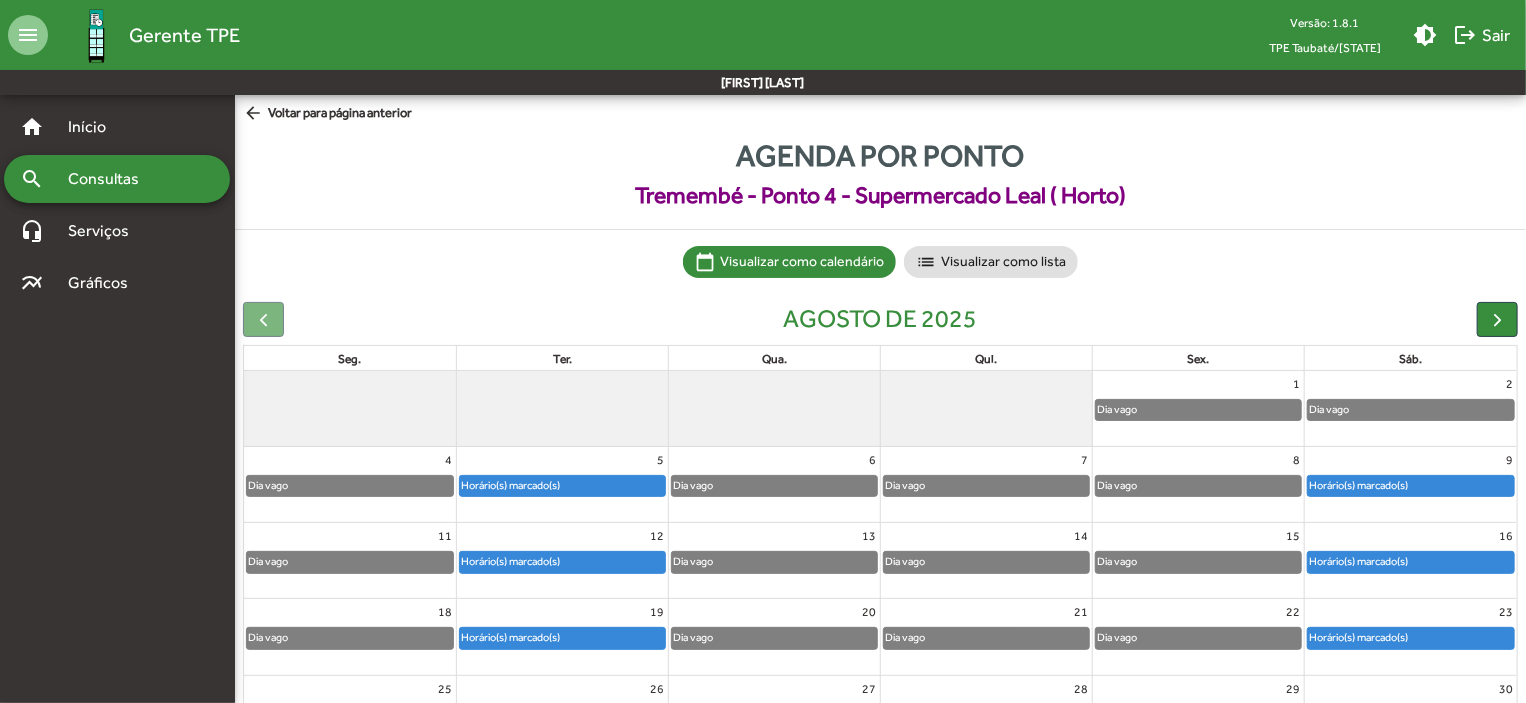 click on "Horário(s) marcado(s)" 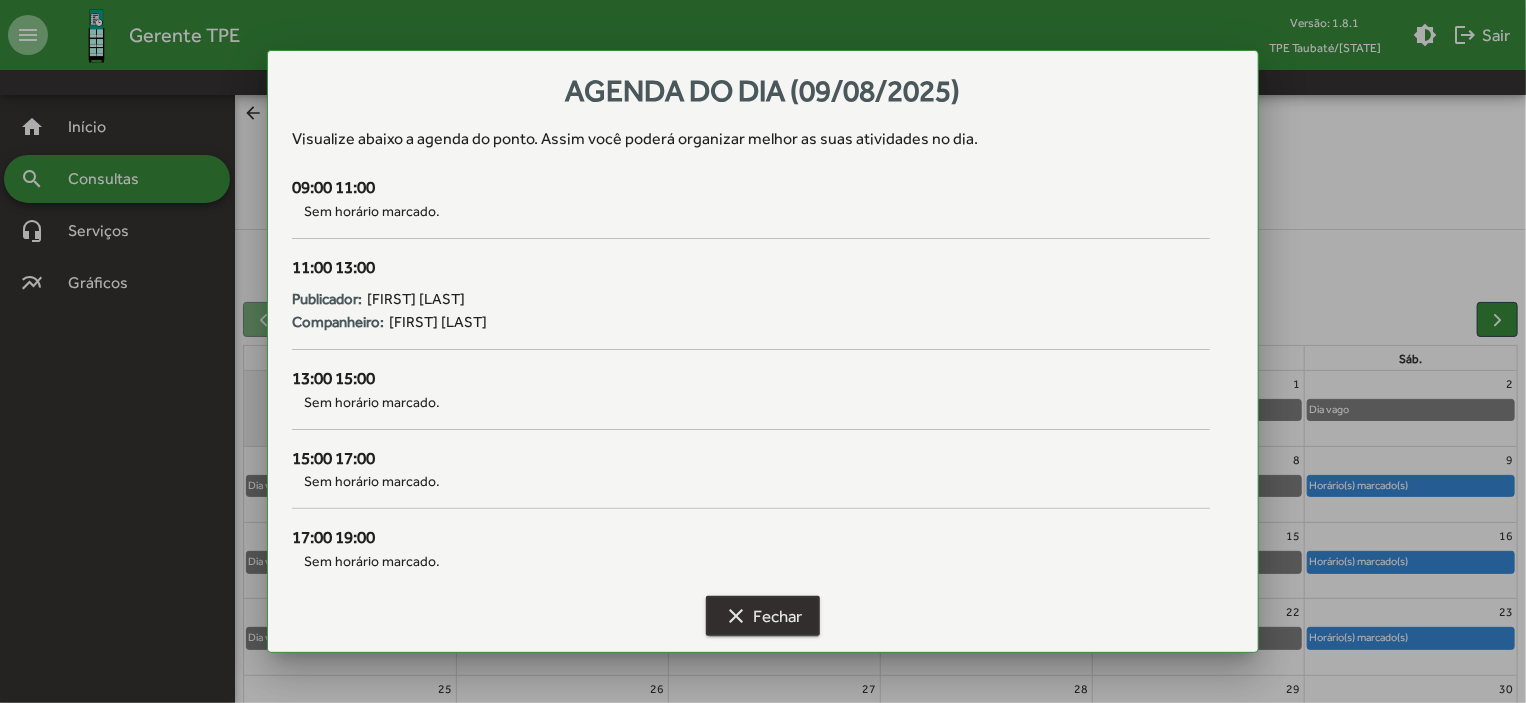 click on "clear  Fechar" at bounding box center (763, 616) 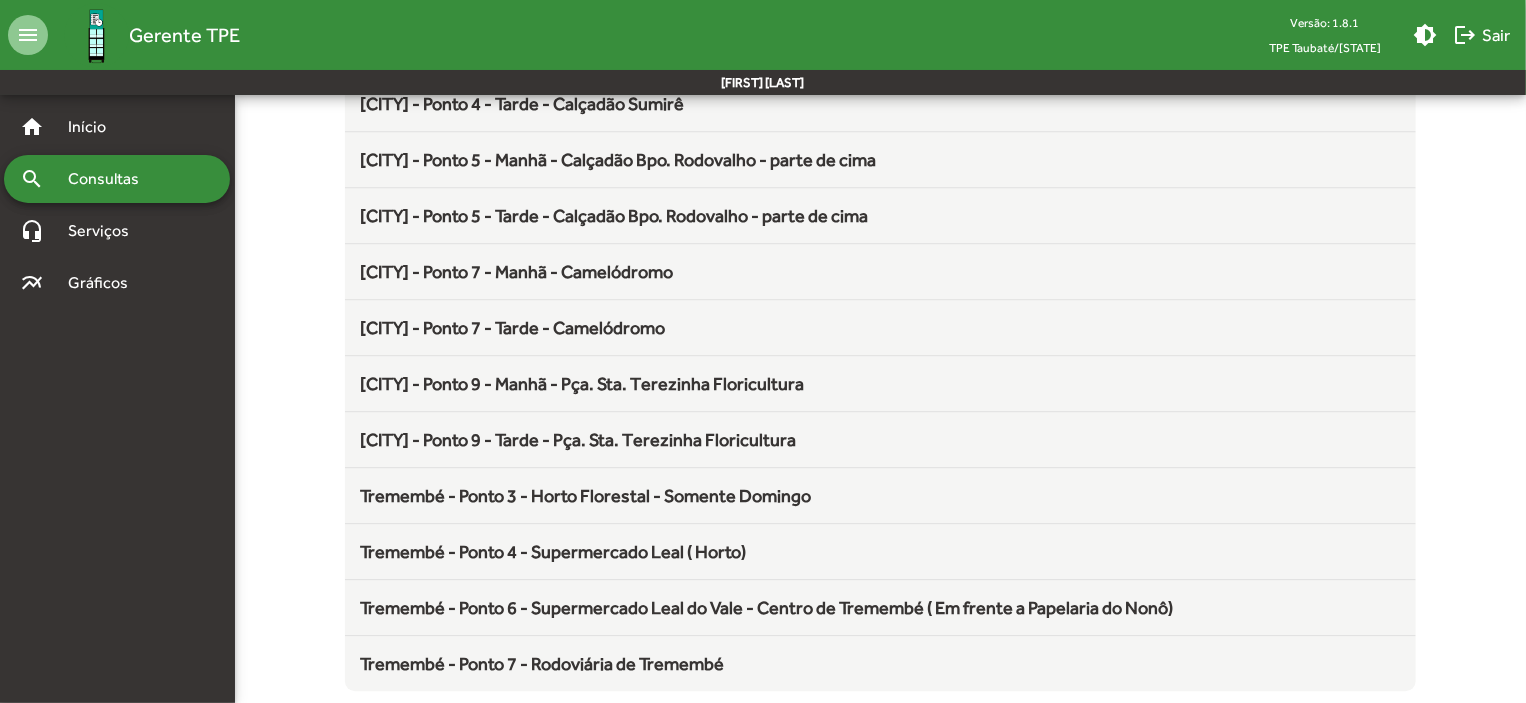 scroll, scrollTop: 2636, scrollLeft: 0, axis: vertical 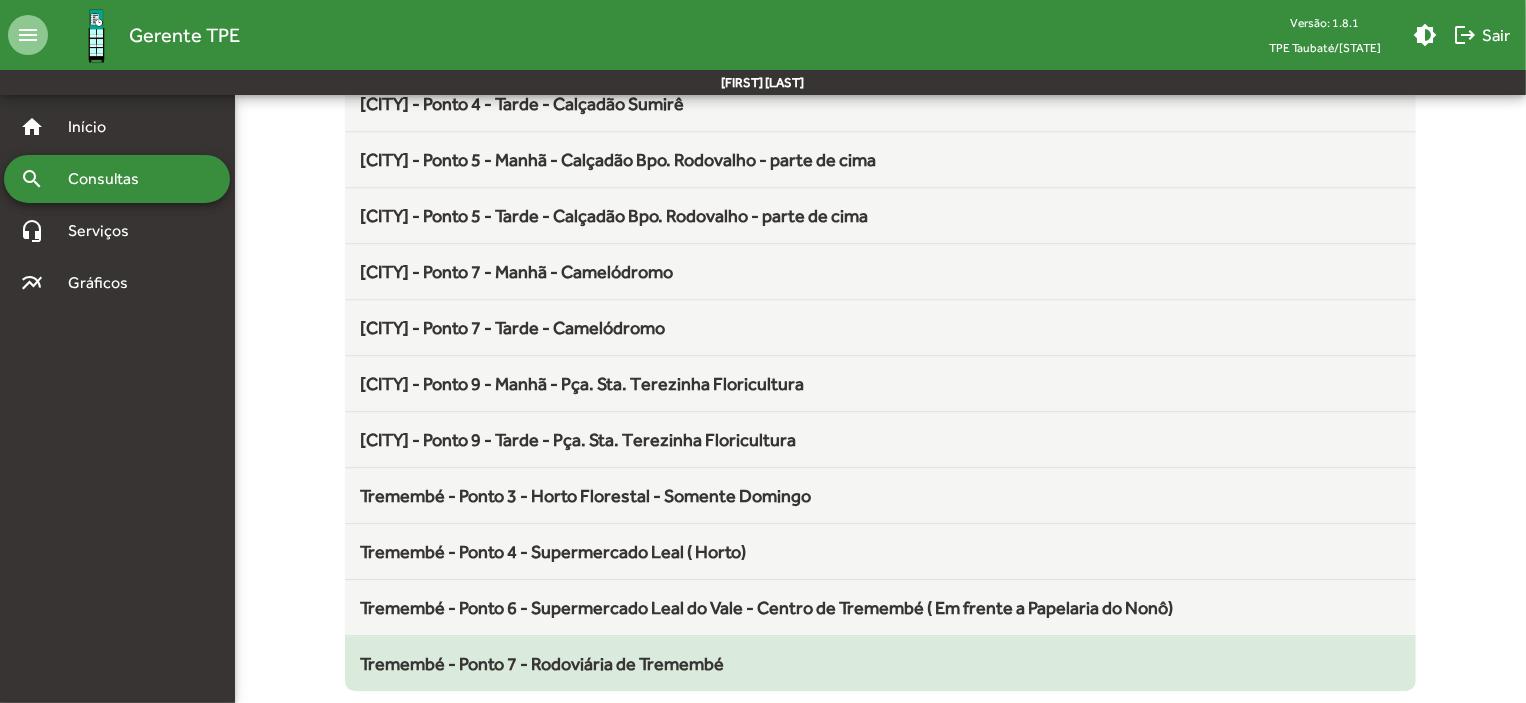 click on "Tremembé - Ponto 7 - Rodoviária de Tremembé" 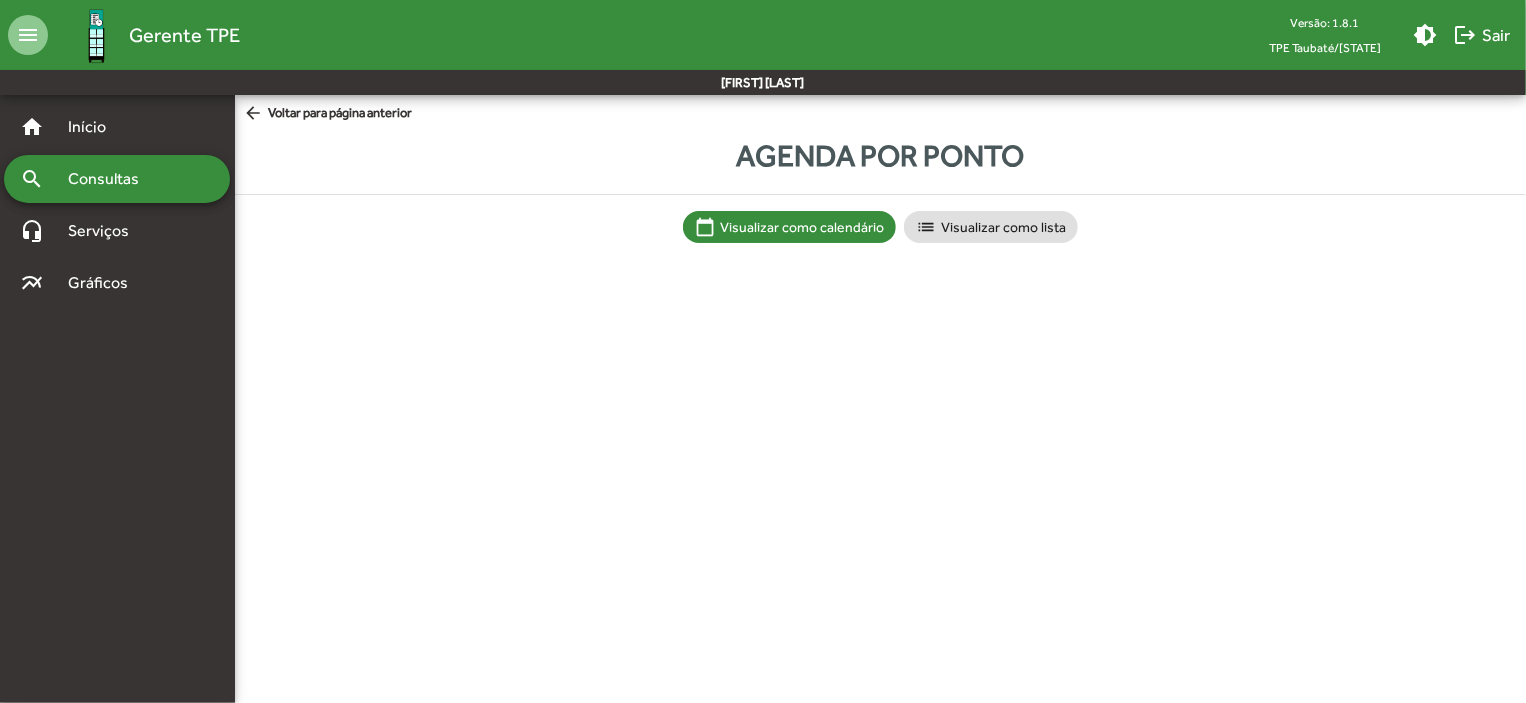 scroll, scrollTop: 0, scrollLeft: 0, axis: both 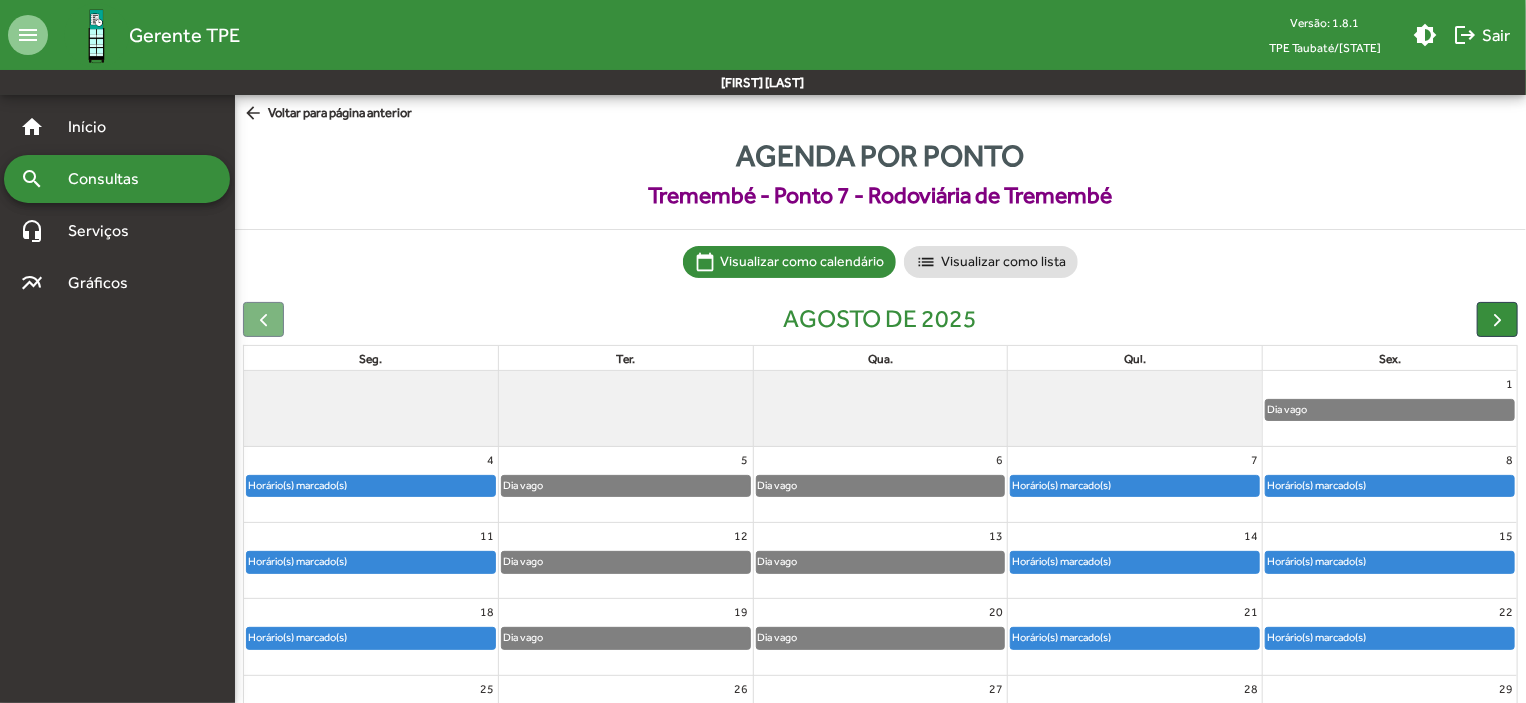 click on "Horário(s) marcado(s)" 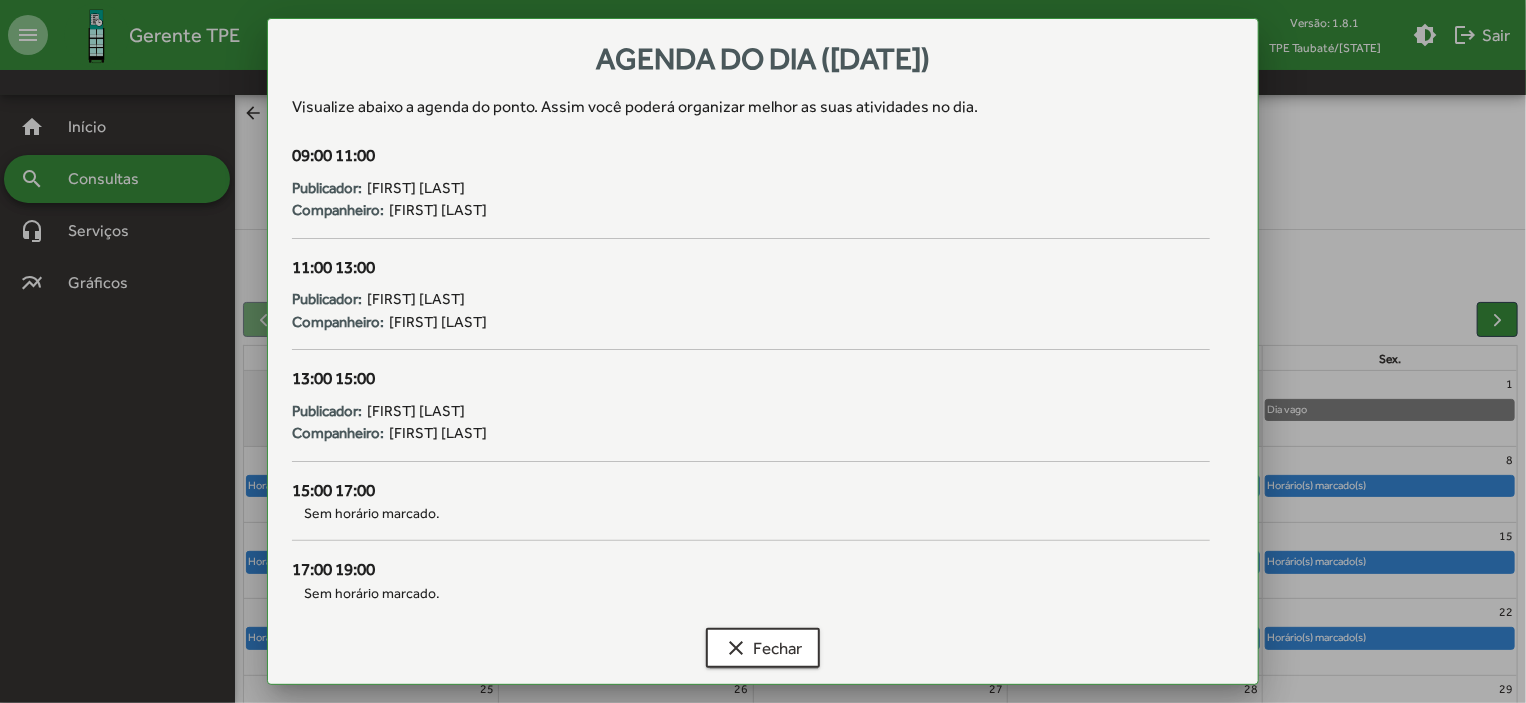click at bounding box center (763, 351) 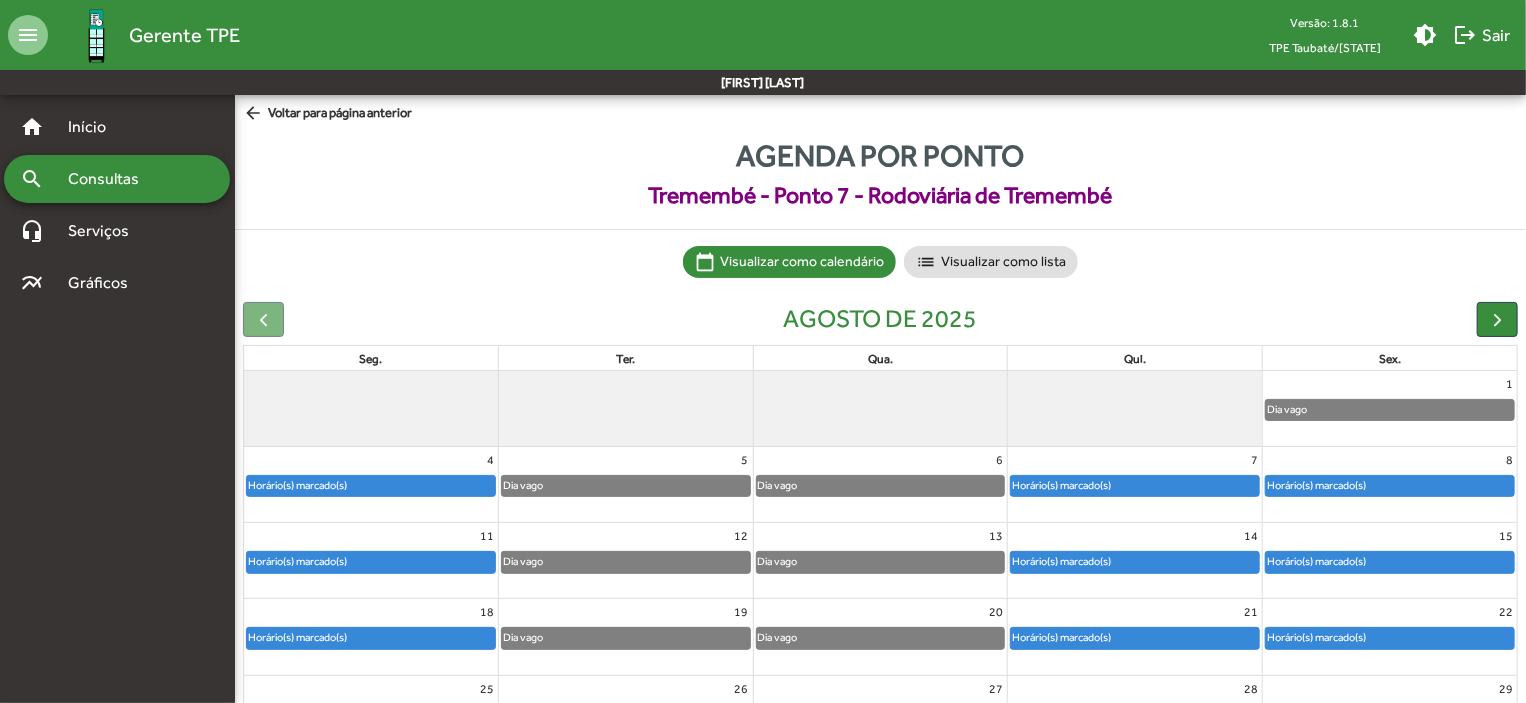 click on "Horário(s) marcado(s)" 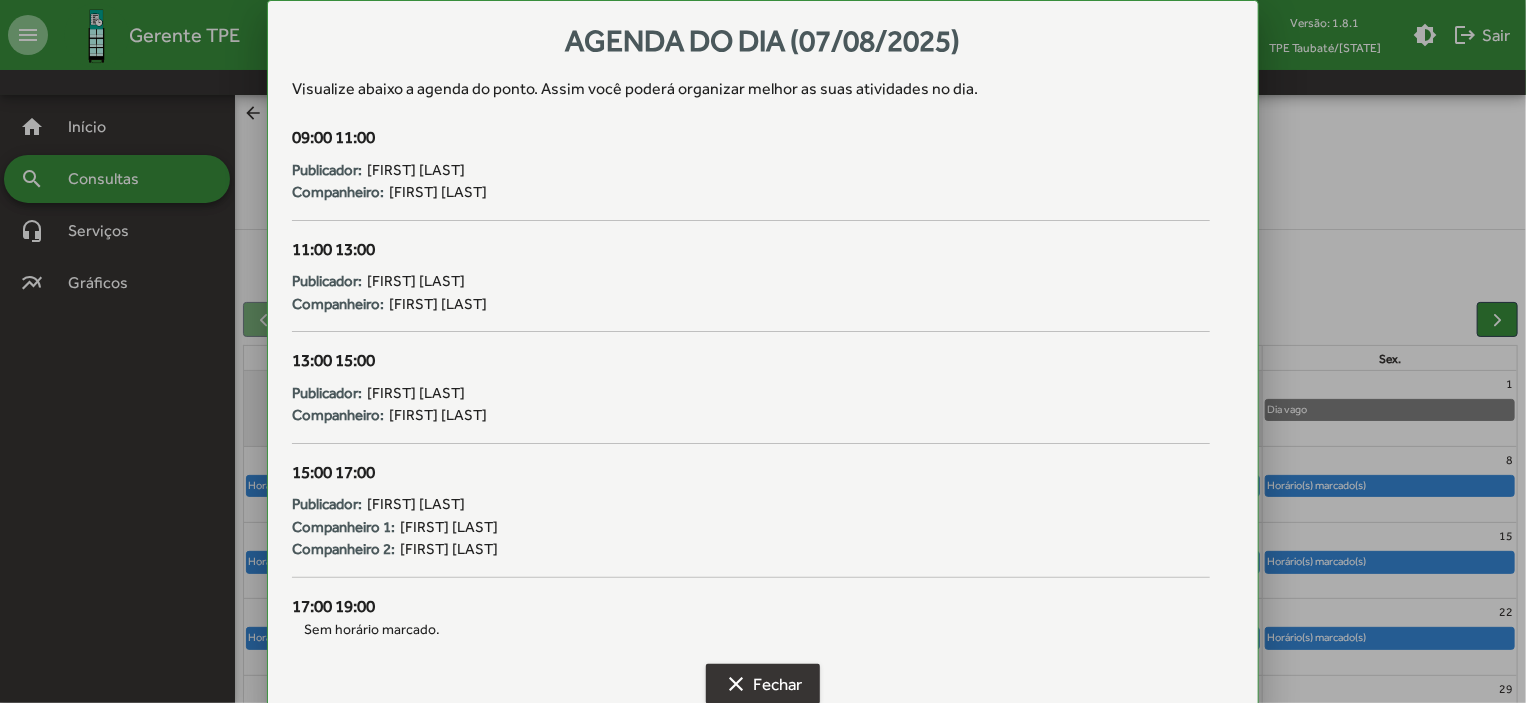 click on "clear  Fechar" at bounding box center [763, 684] 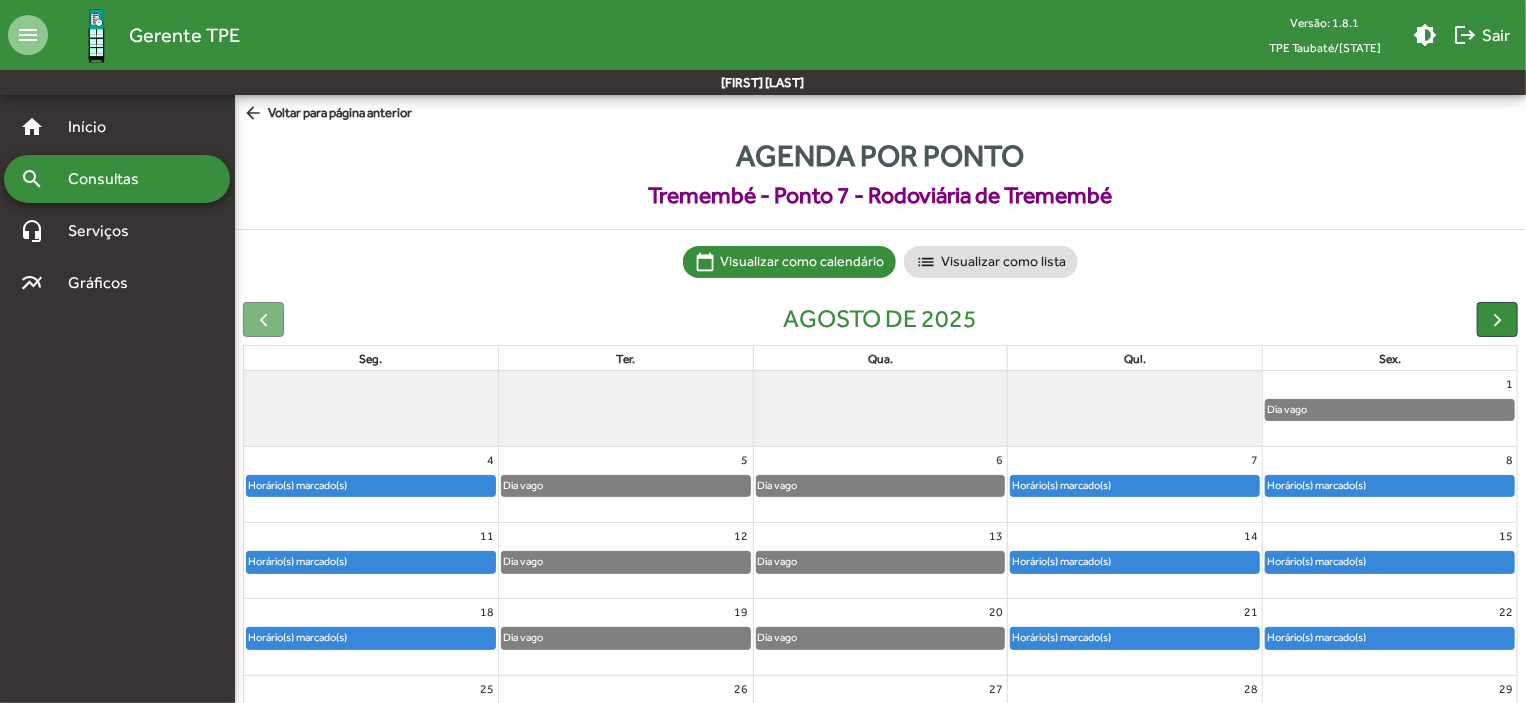 click on "Horário(s) marcado(s)" 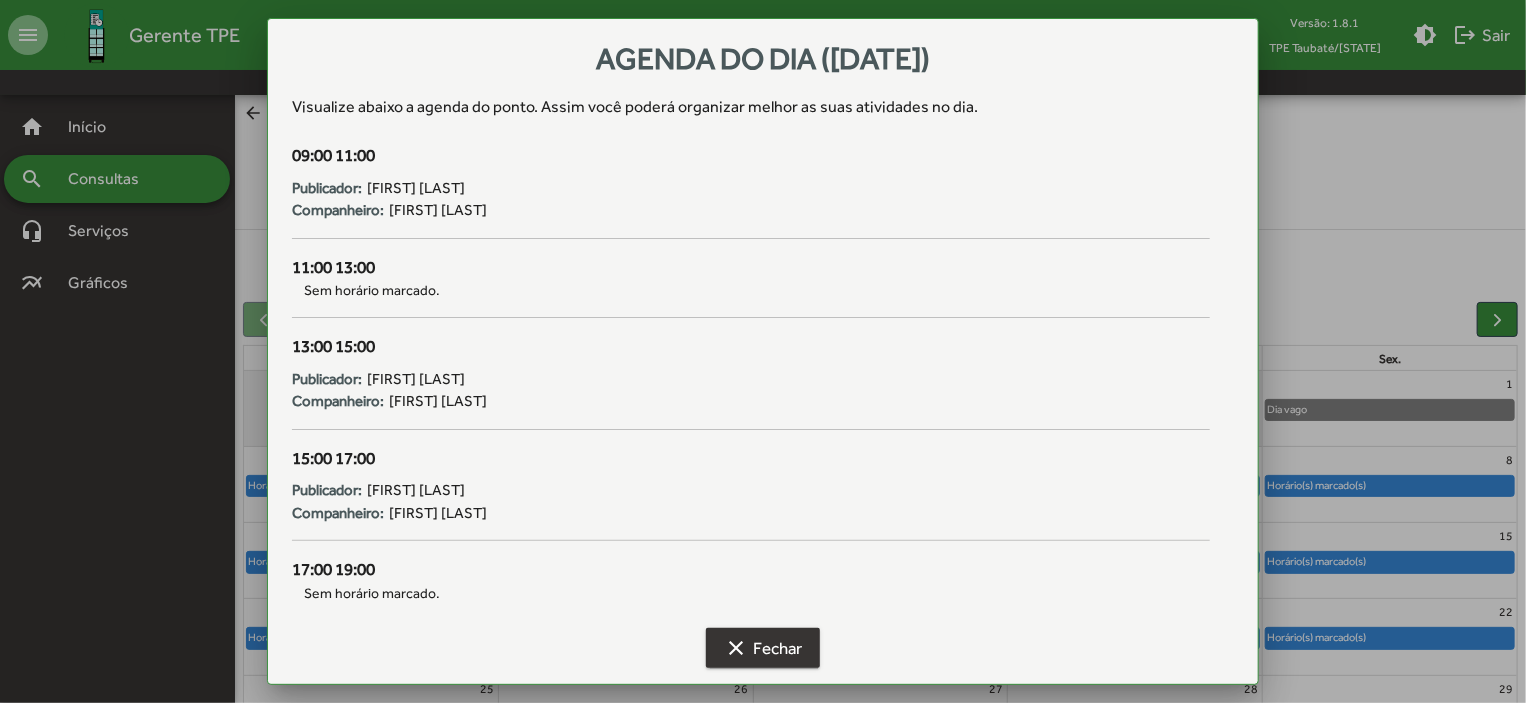 click on "clear  Fechar" at bounding box center [763, 648] 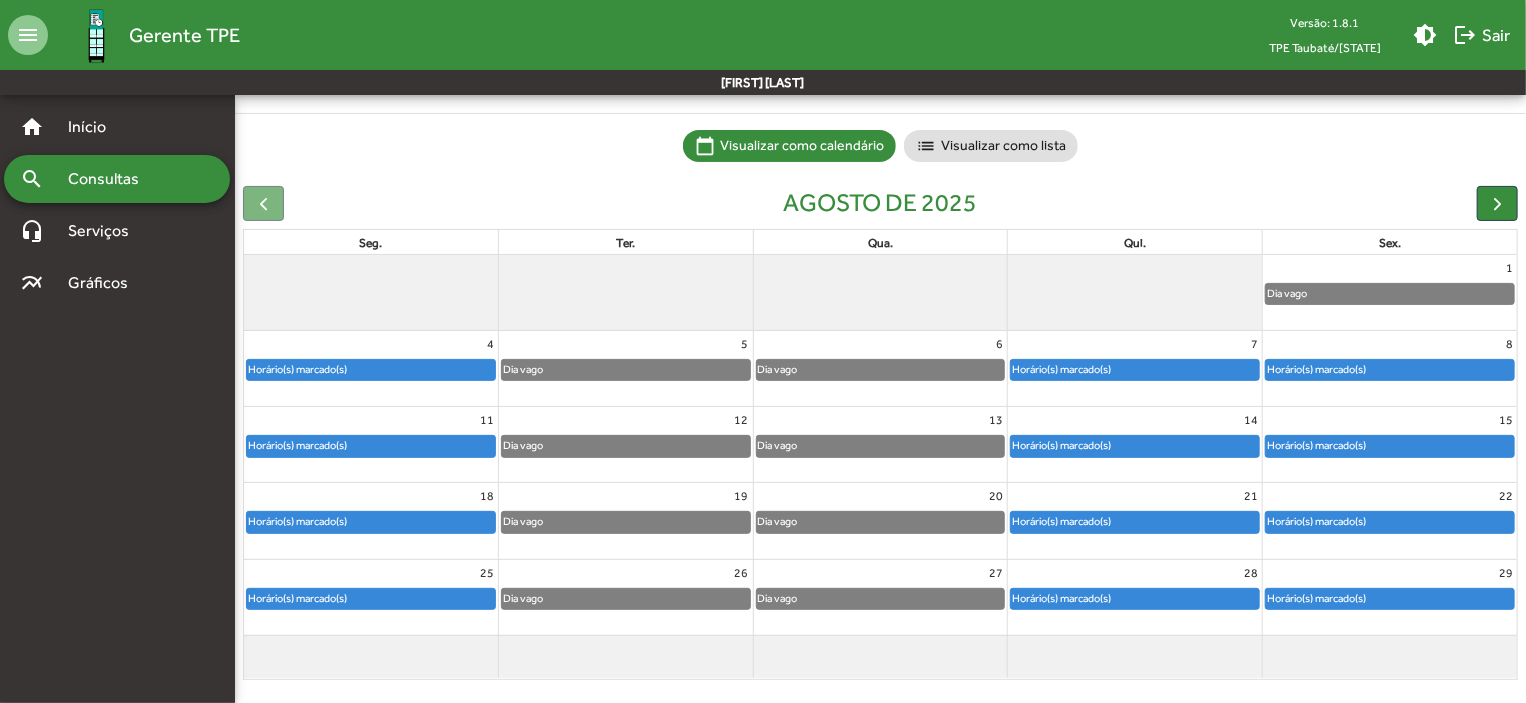 scroll, scrollTop: 124, scrollLeft: 0, axis: vertical 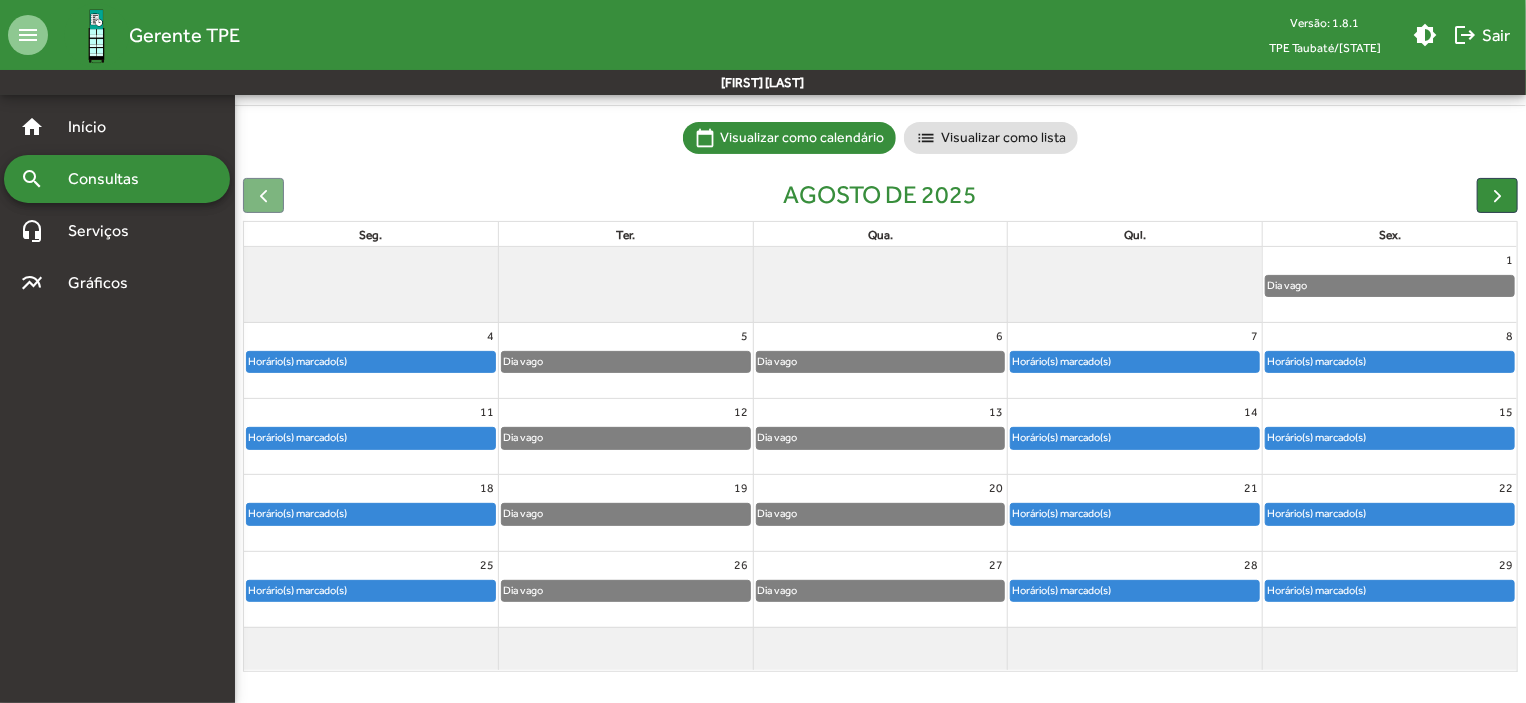 click on "Horário(s) marcado(s)" 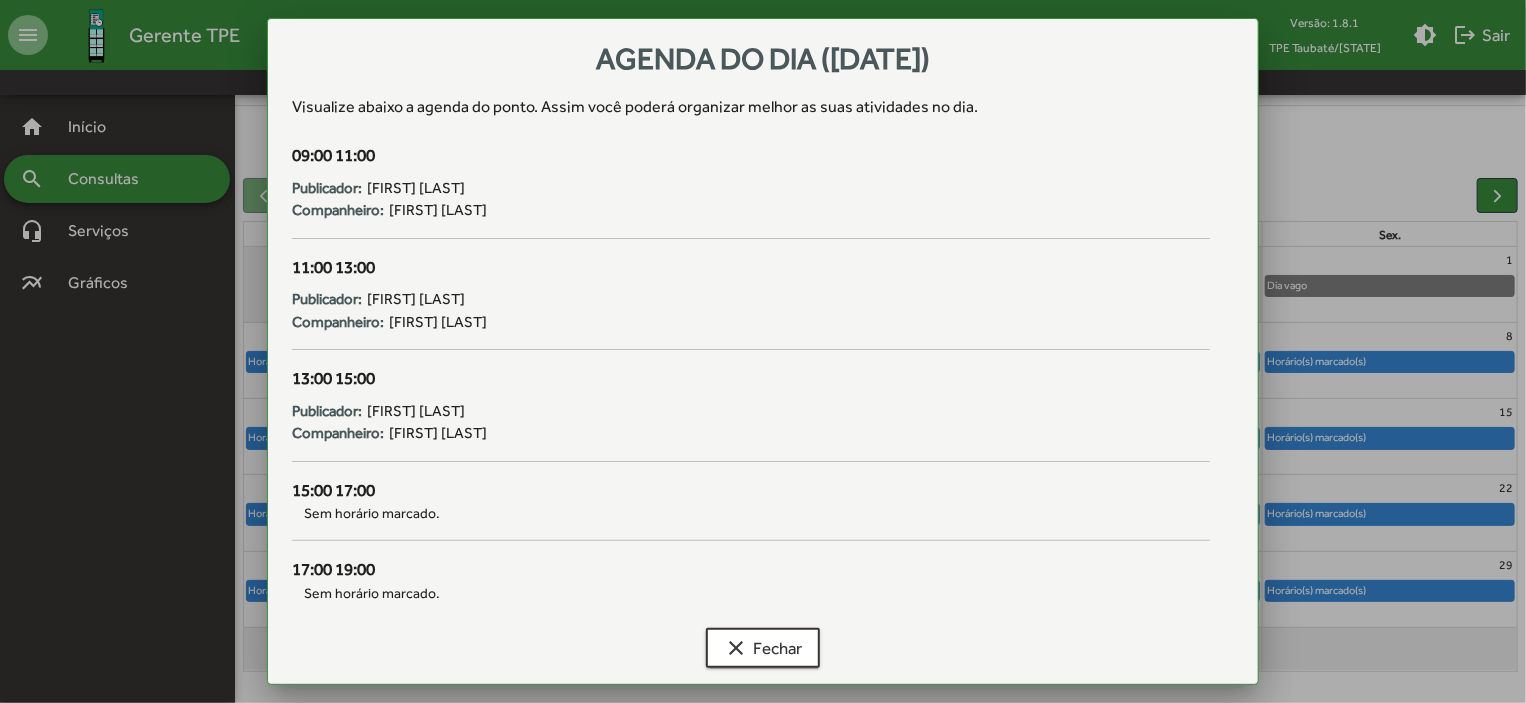 scroll, scrollTop: 0, scrollLeft: 0, axis: both 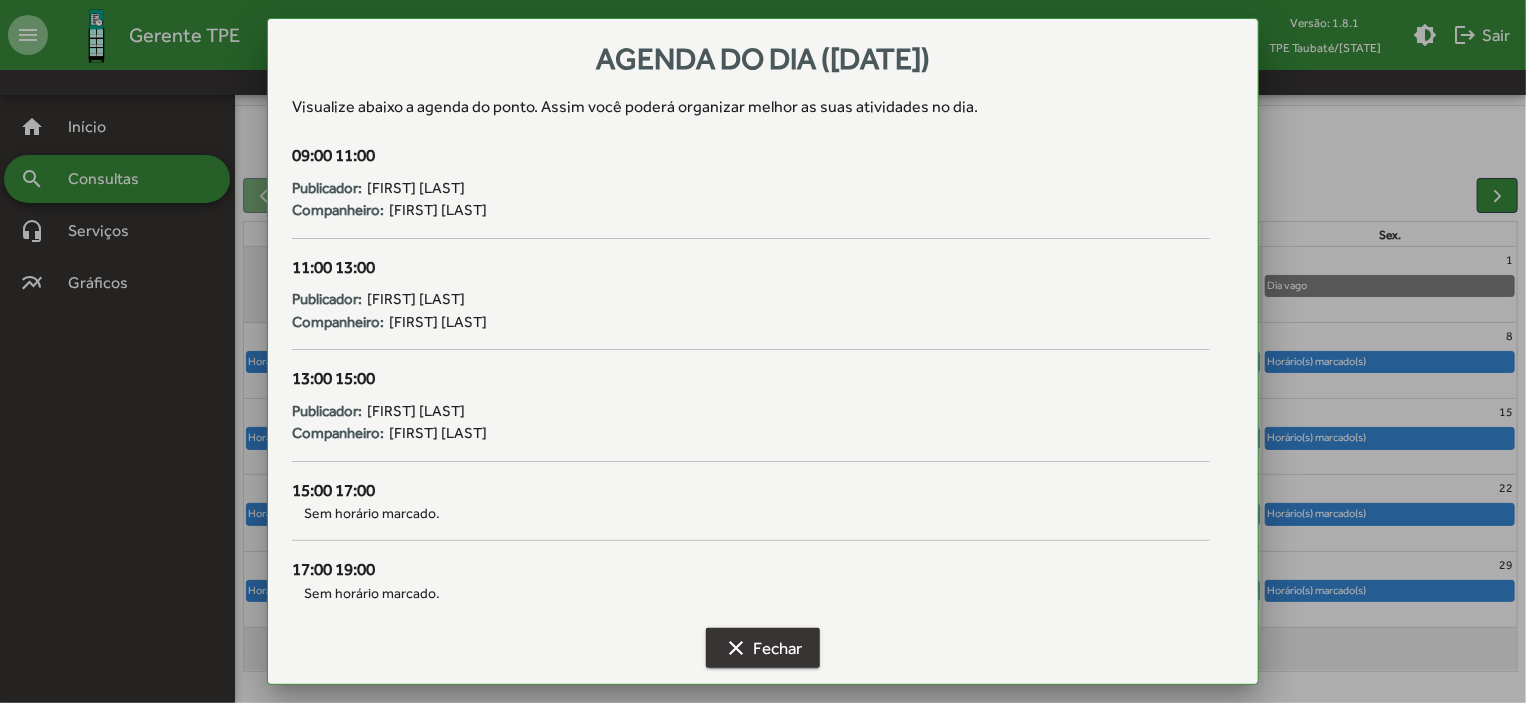 click on "clear  Fechar" at bounding box center (763, 648) 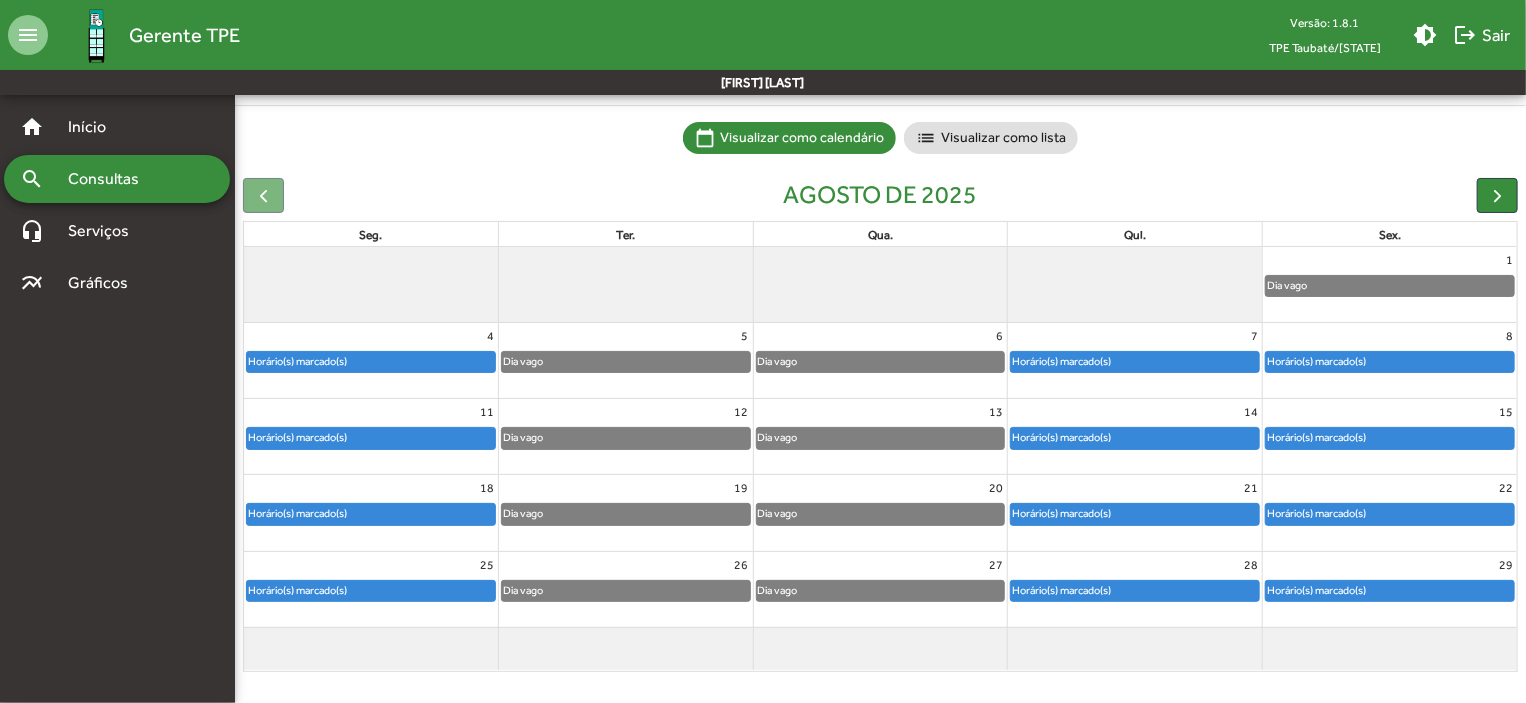 click on "clear  Fechar" at bounding box center [763, 648] 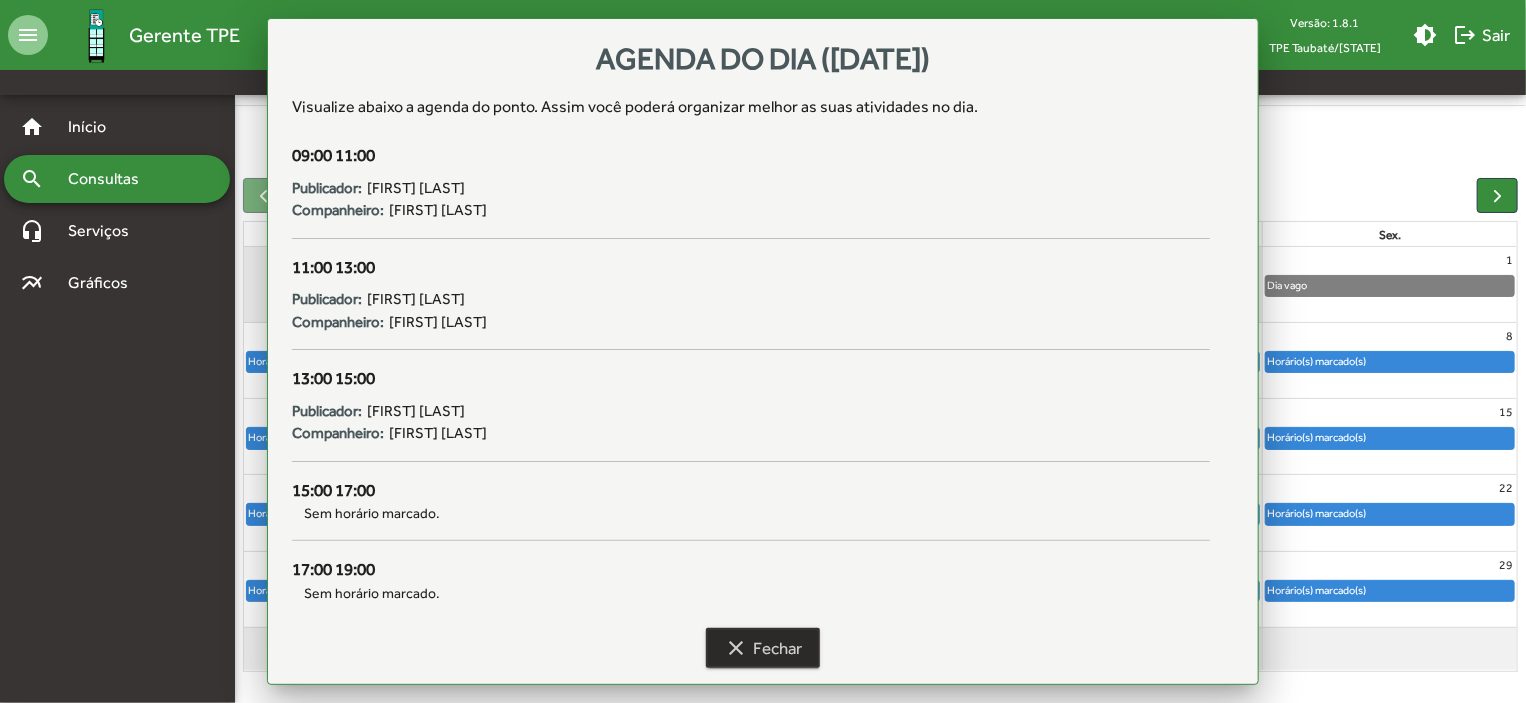 scroll, scrollTop: 124, scrollLeft: 0, axis: vertical 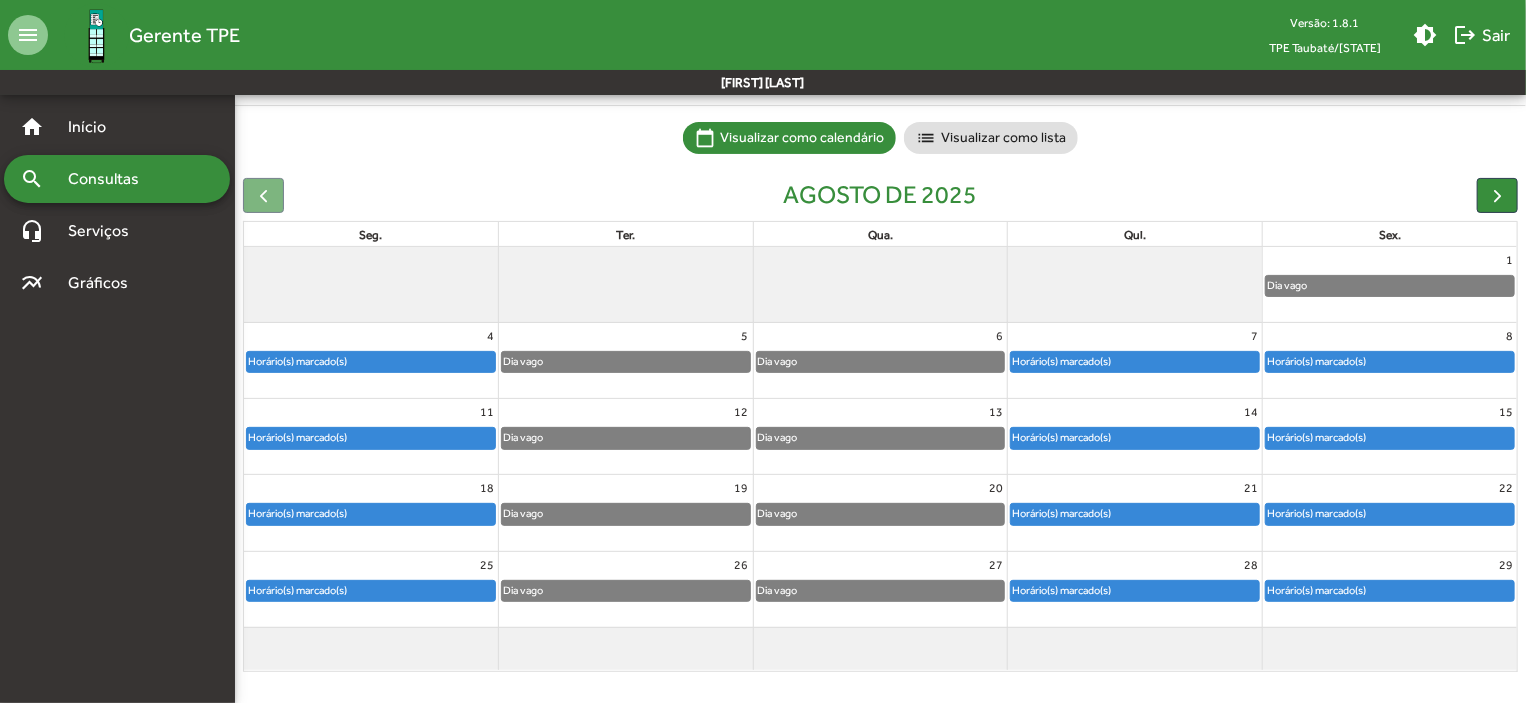 click on "Horário(s) marcado(s)" 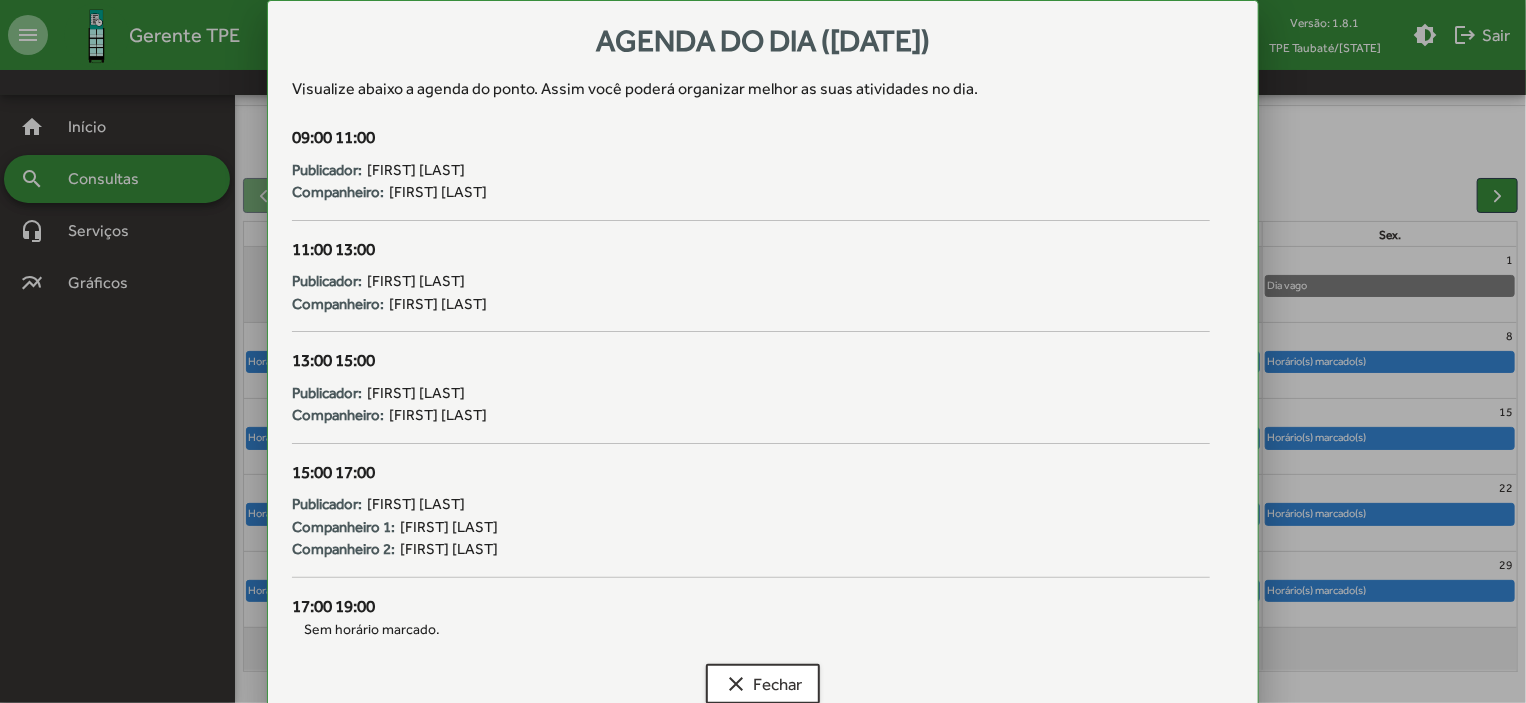 scroll, scrollTop: 0, scrollLeft: 0, axis: both 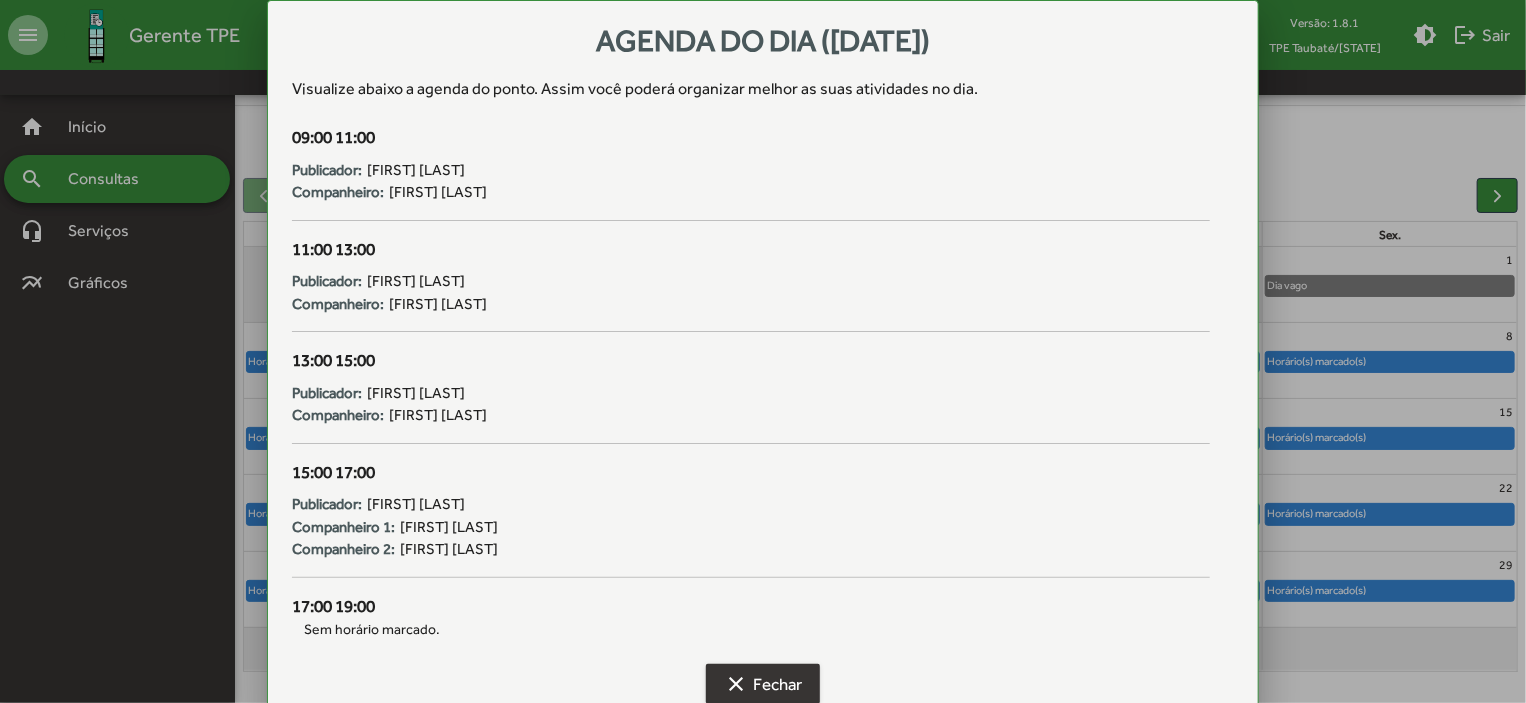 click on "clear  Fechar" at bounding box center [763, 684] 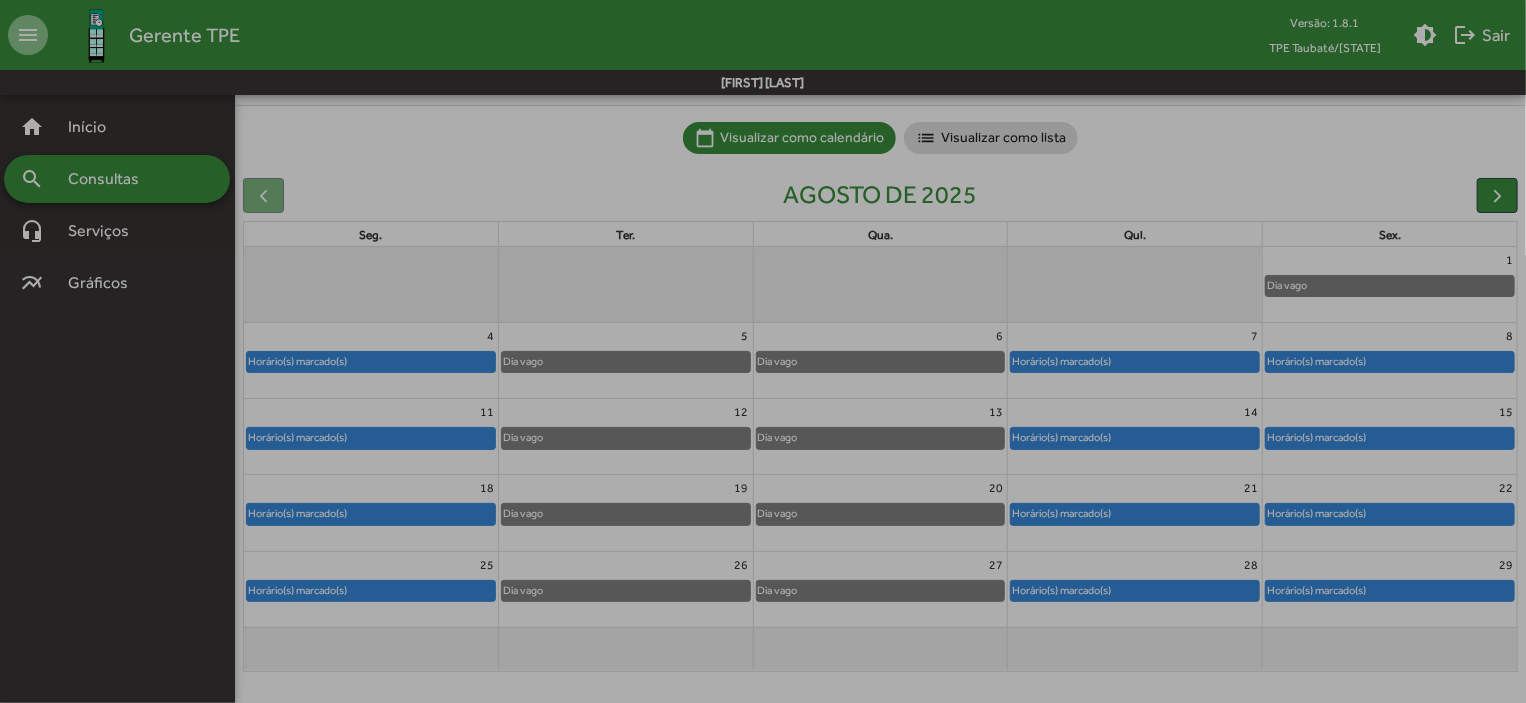 click on "clear  Fechar" at bounding box center [763, 684] 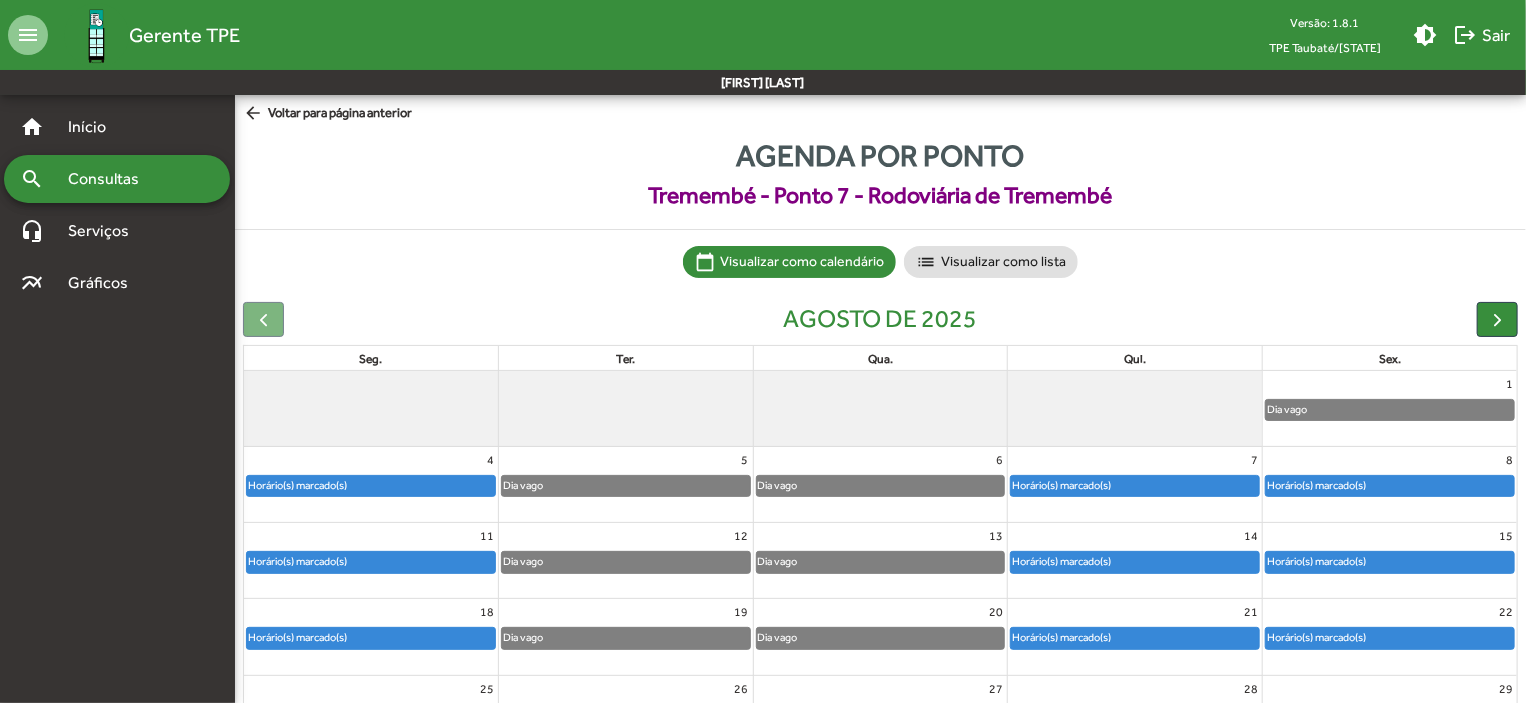 scroll, scrollTop: 124, scrollLeft: 0, axis: vertical 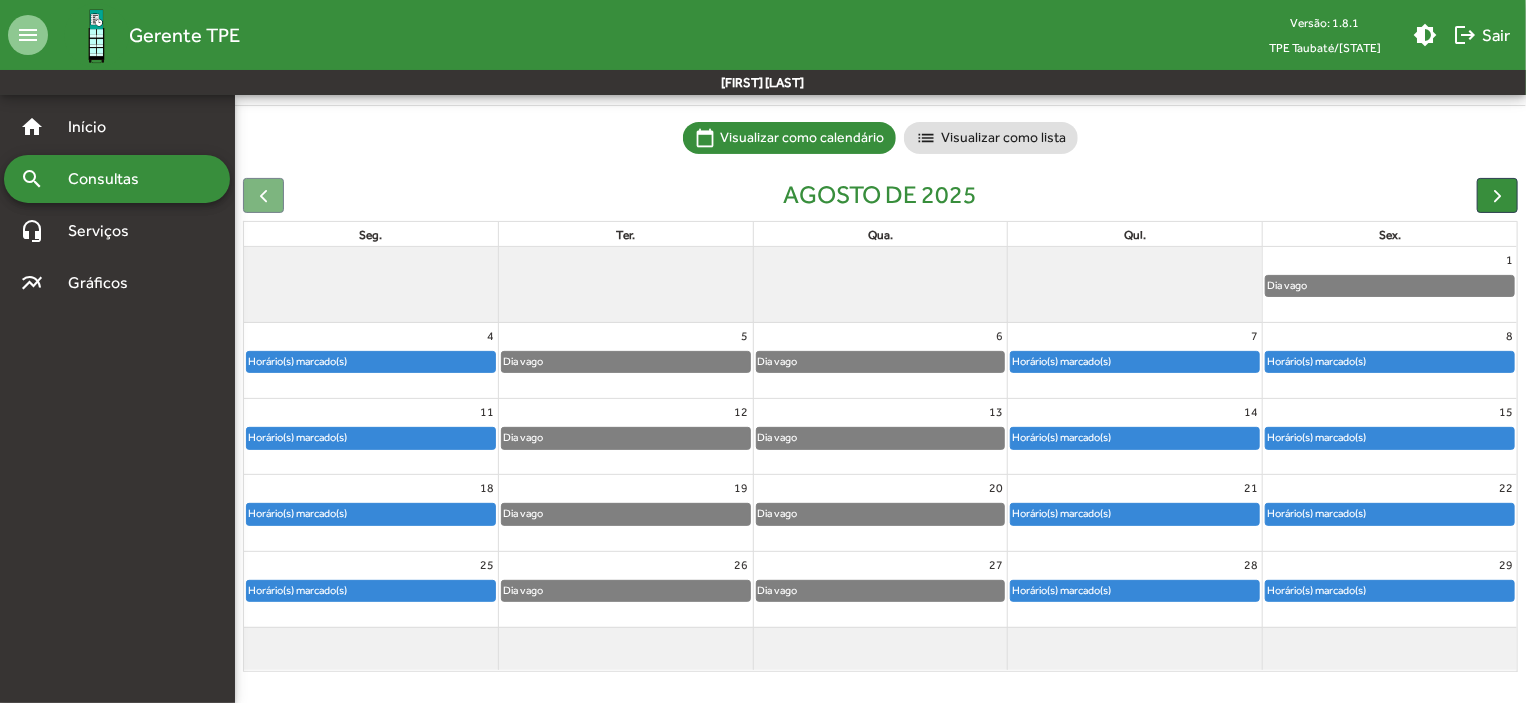 click on "Horário(s) marcado(s)" 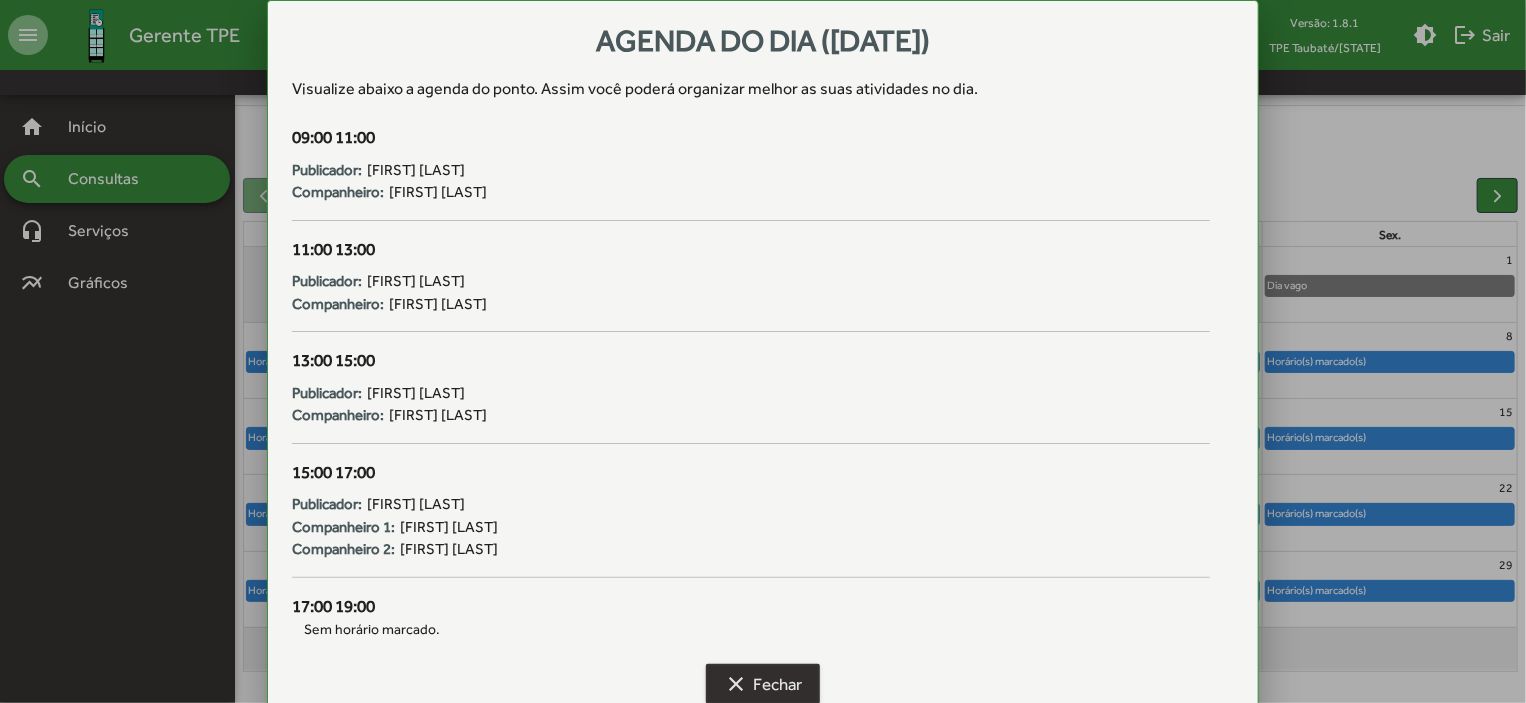 click on "clear  Fechar" at bounding box center (763, 684) 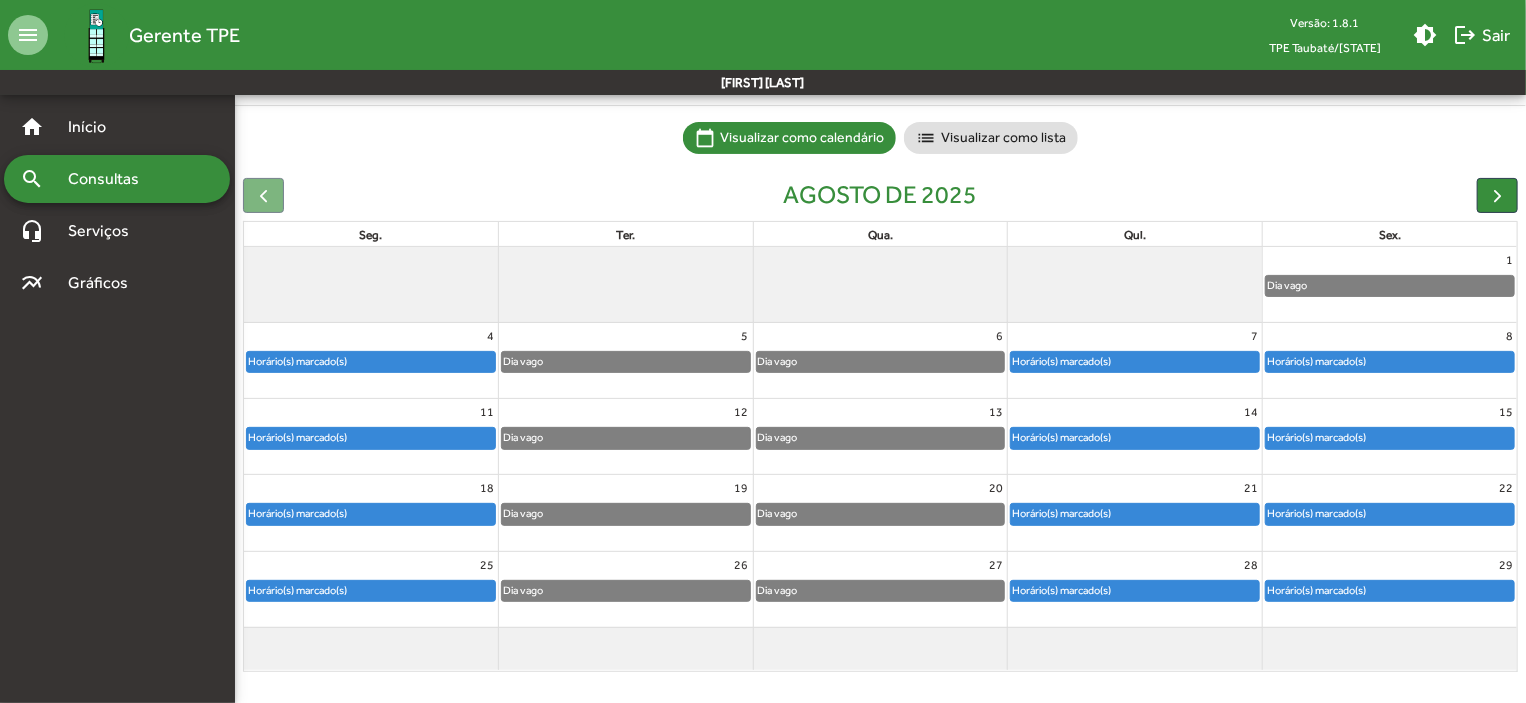click on "Horário(s) marcado(s)" 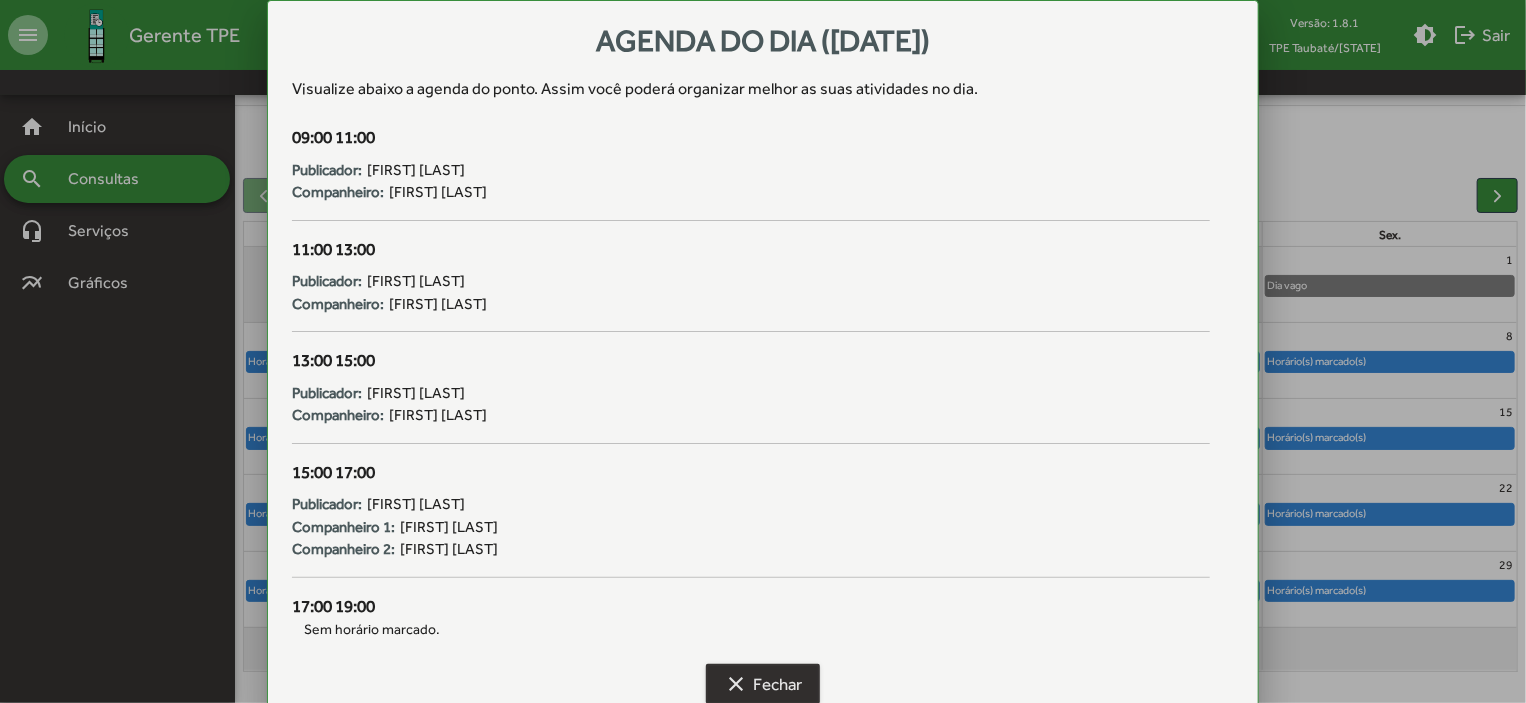 click on "clear  Fechar" at bounding box center [763, 684] 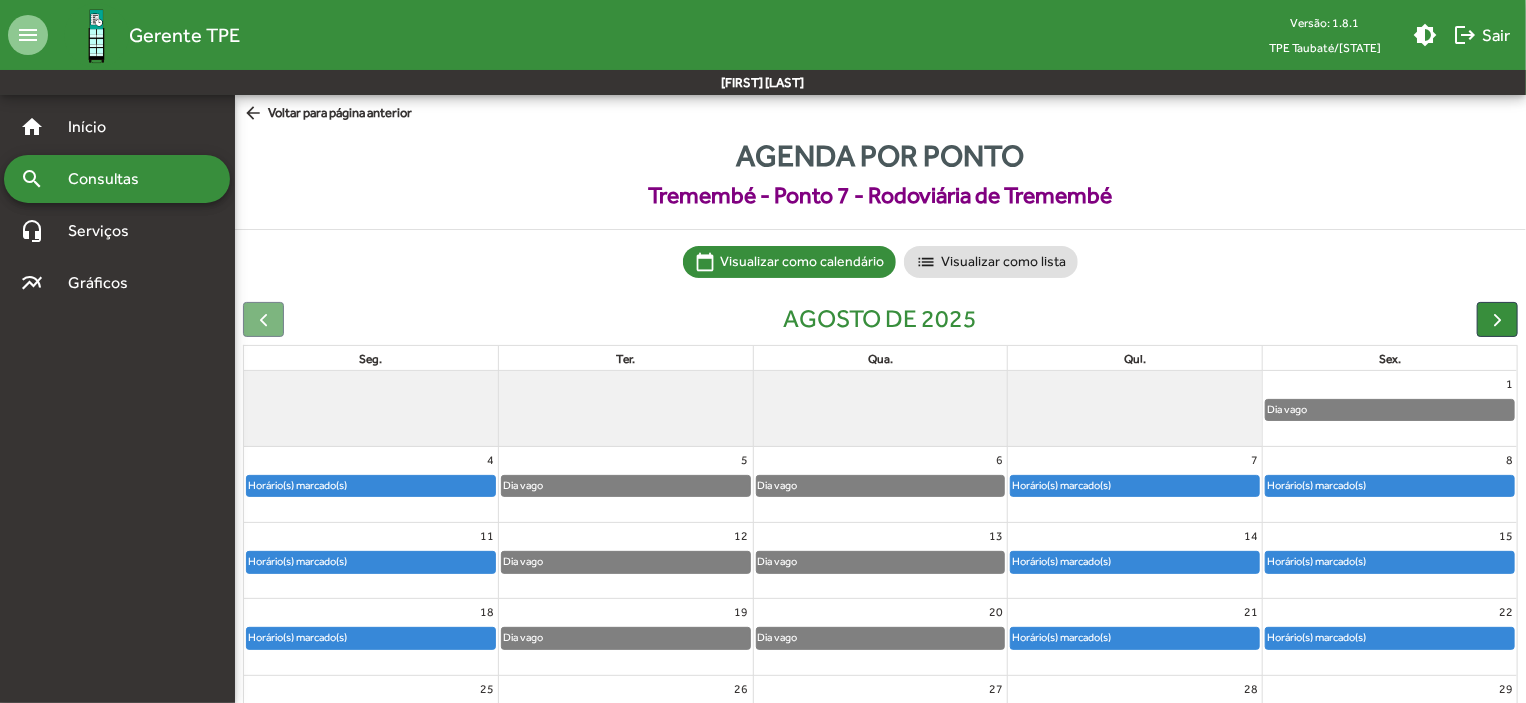 scroll, scrollTop: 124, scrollLeft: 0, axis: vertical 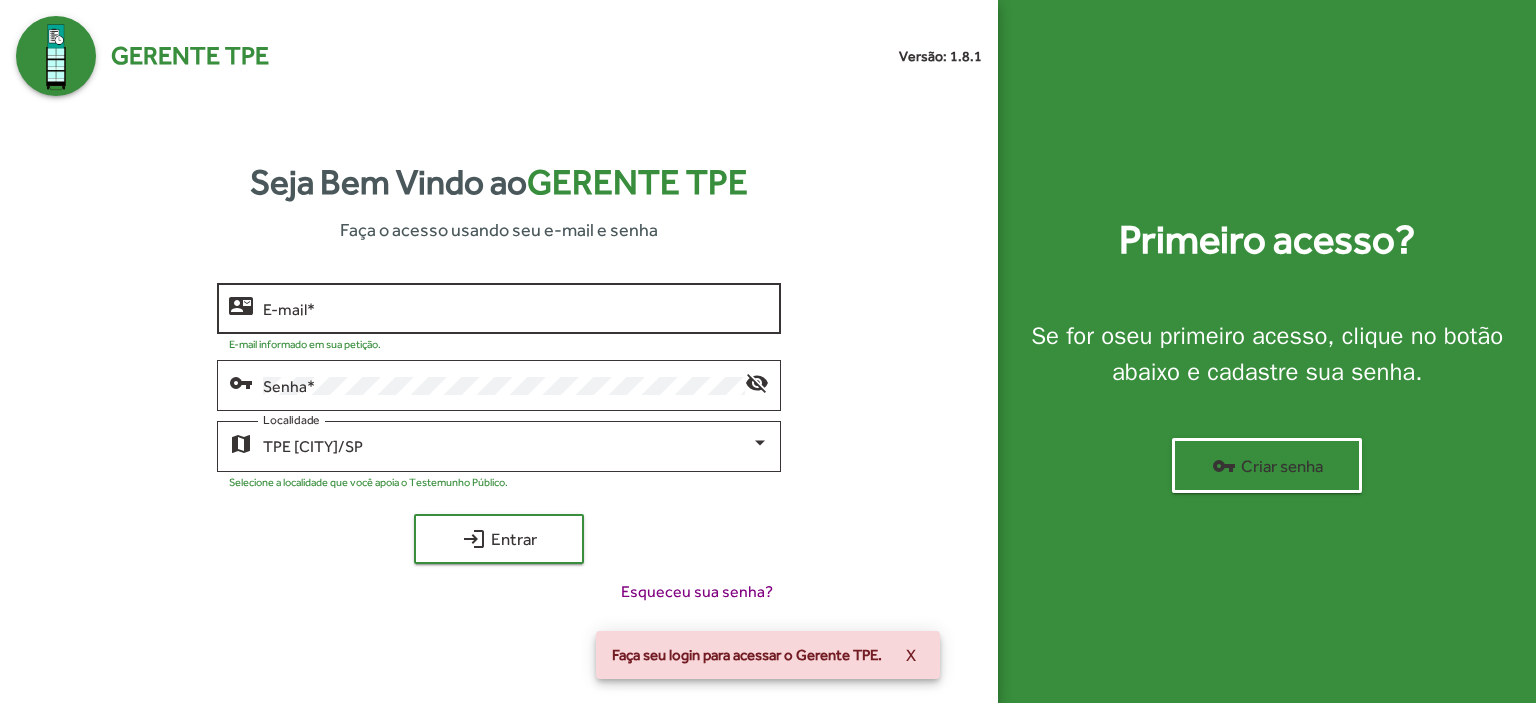 click on "E-mail   *" at bounding box center (516, 309) 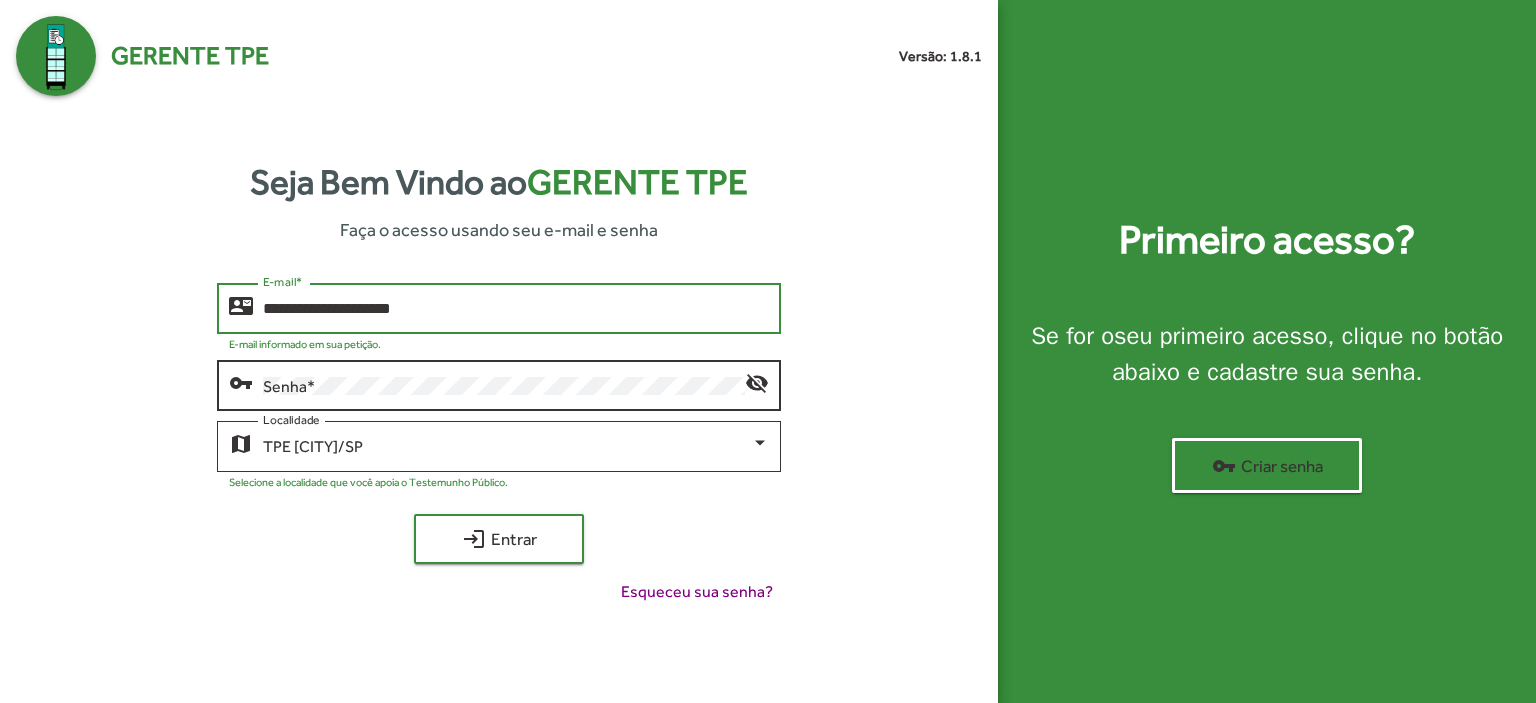 type on "**********" 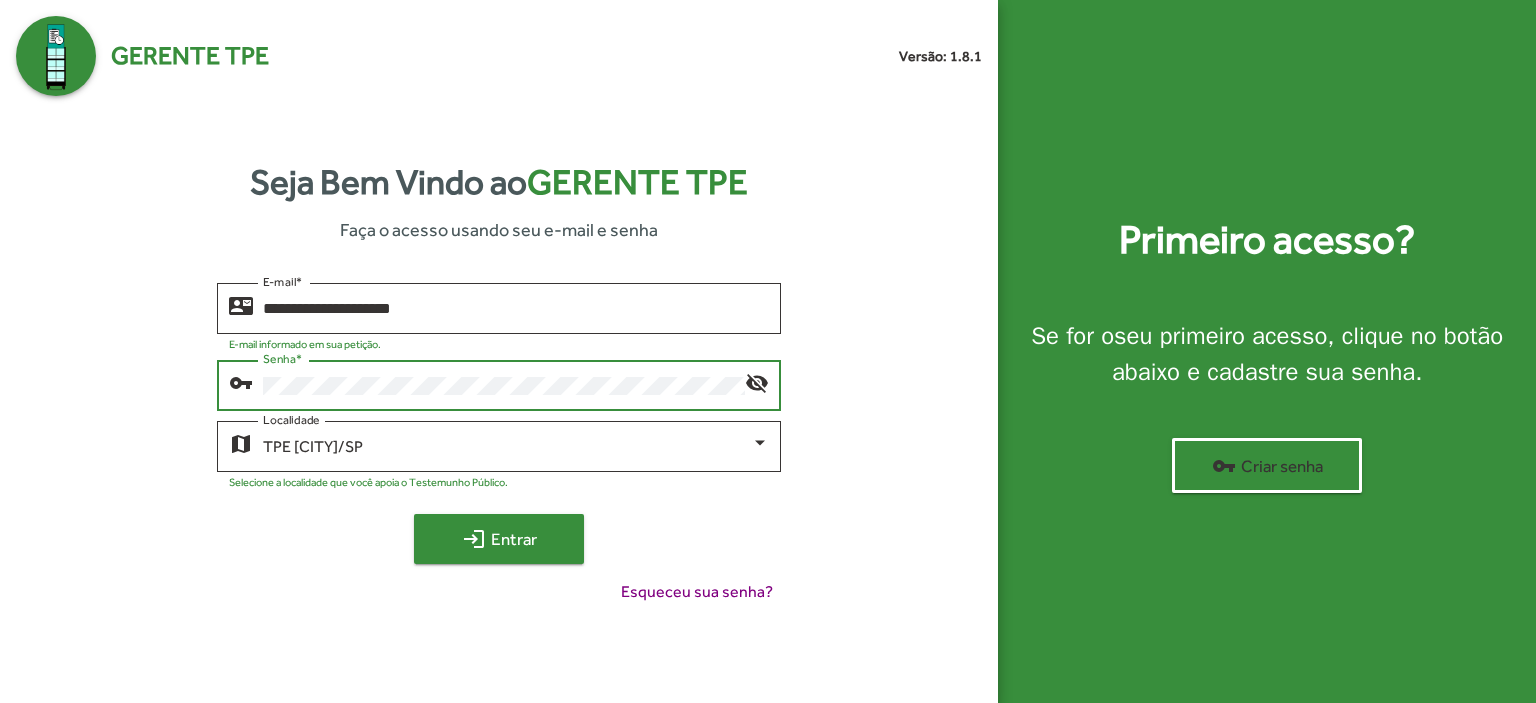 click on "login  Entrar" 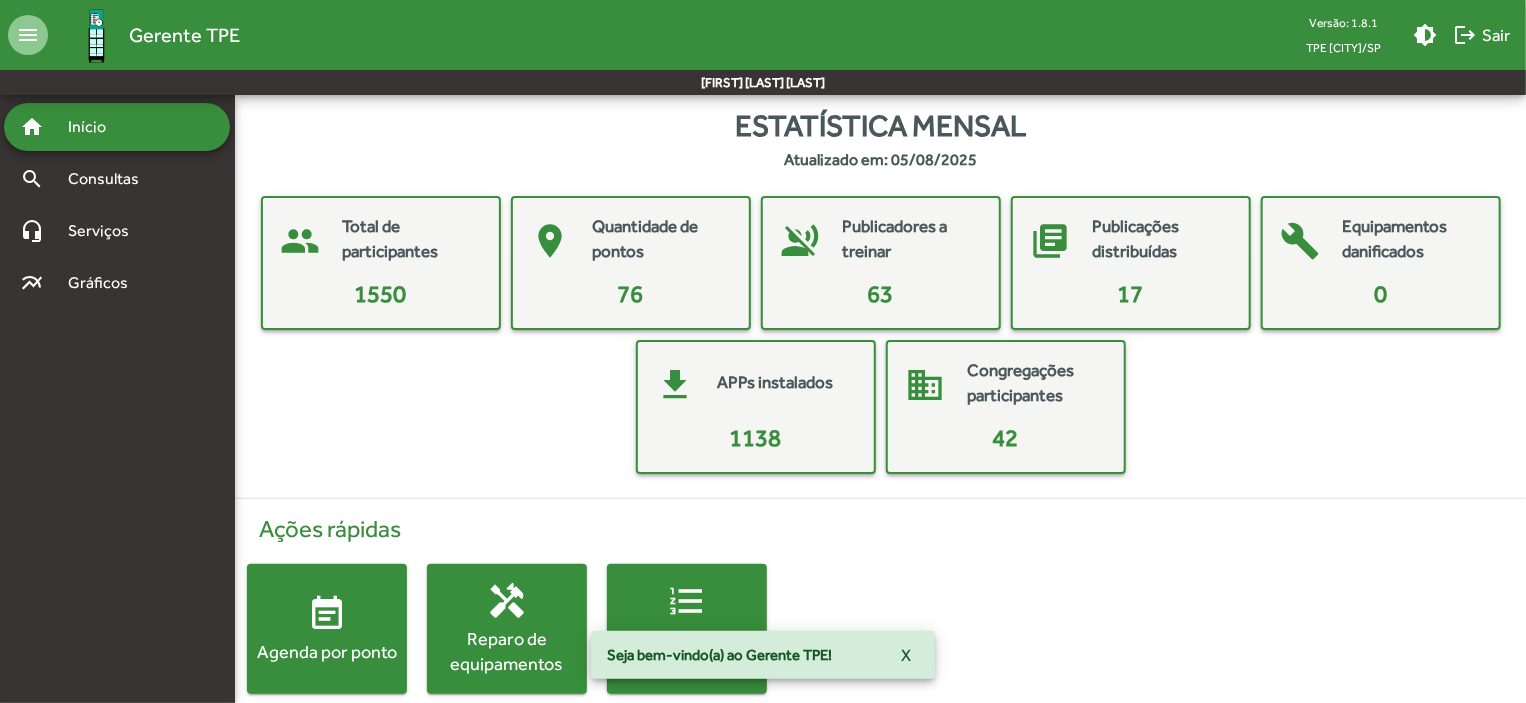 click on "event_note  Agenda por ponto" 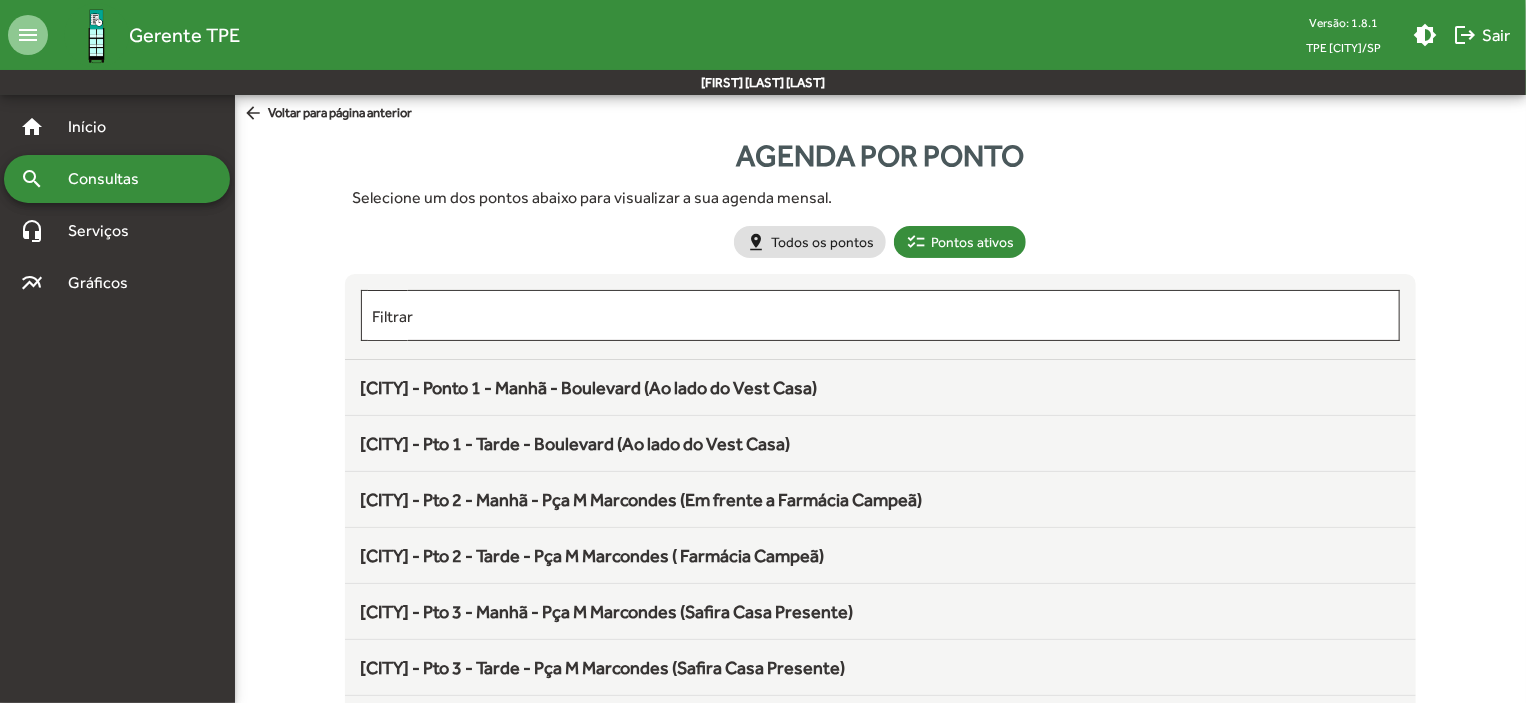click on "arrow_back" 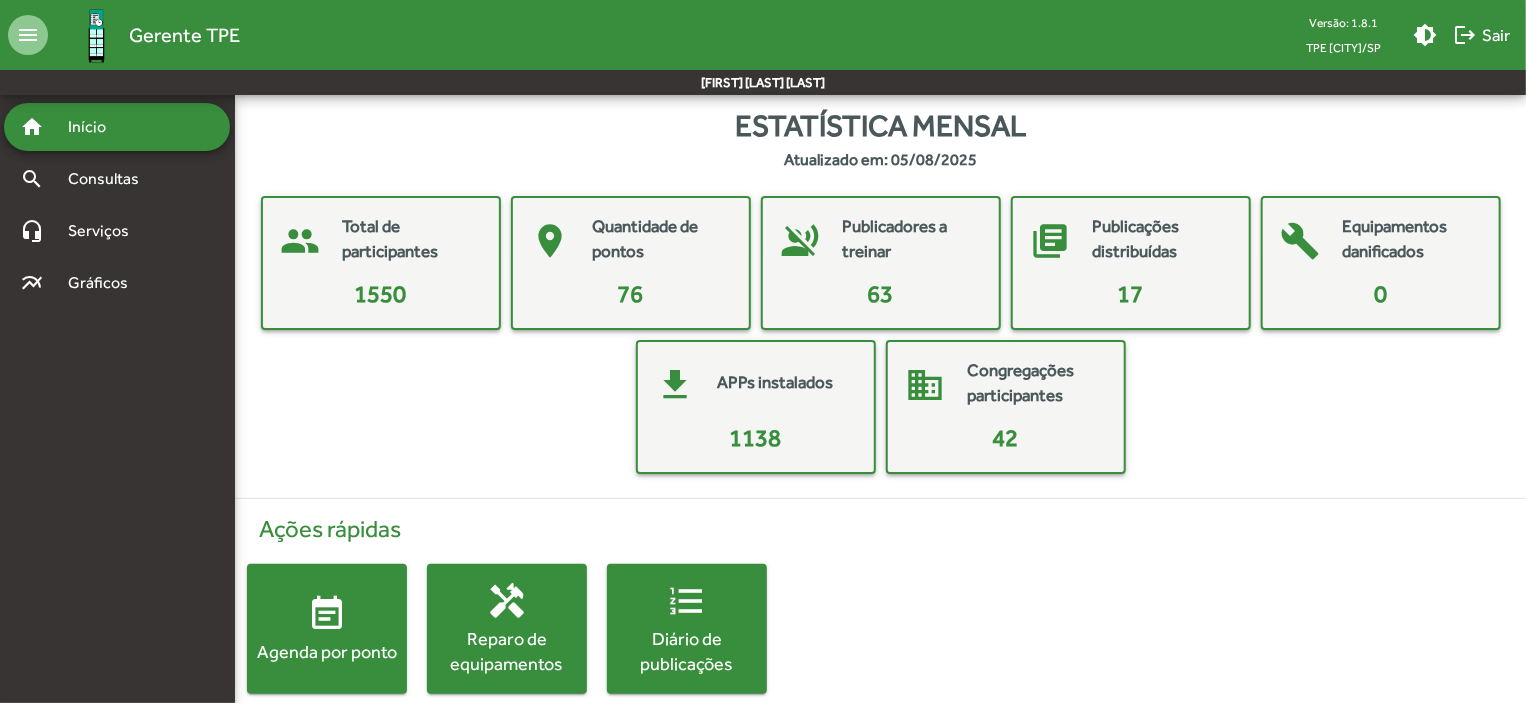 scroll, scrollTop: 28, scrollLeft: 0, axis: vertical 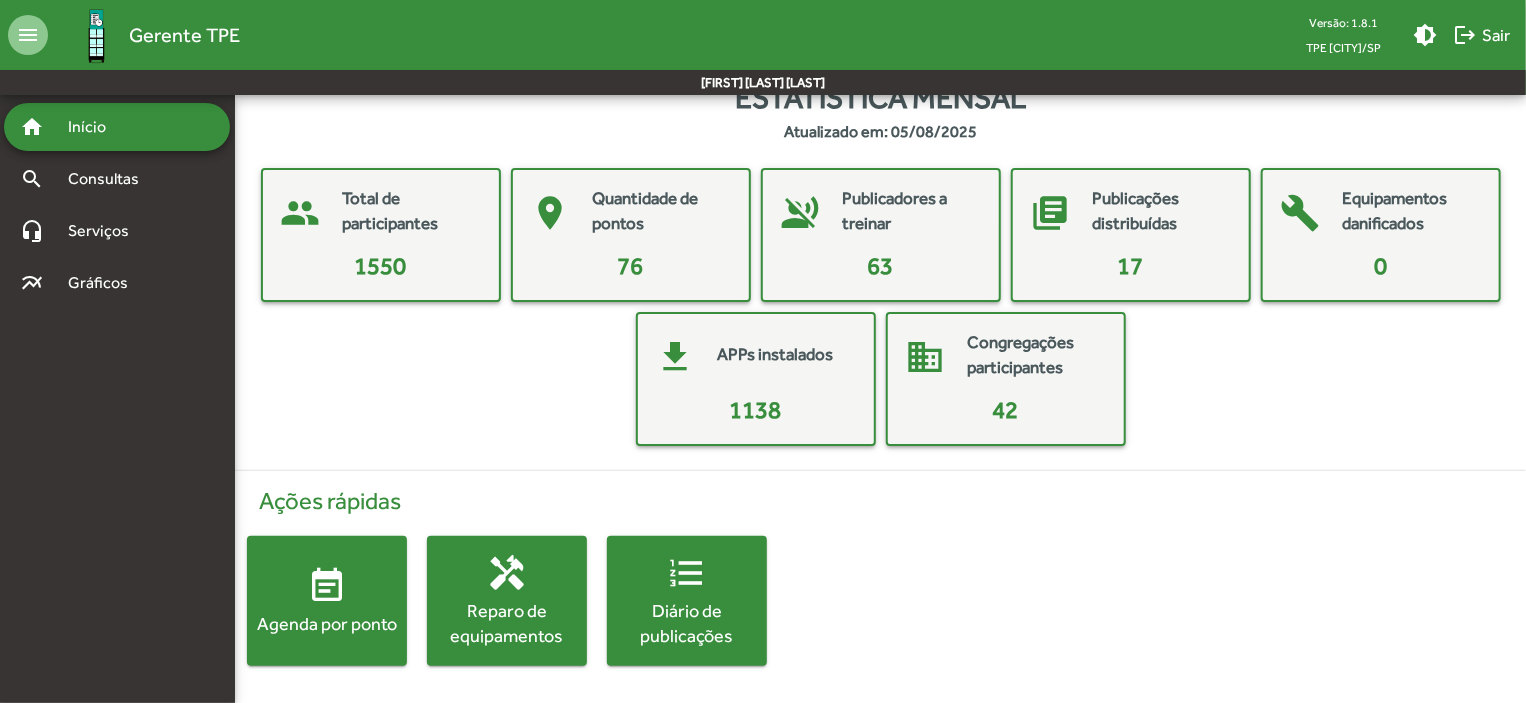click on "event_note  Agenda por ponto" 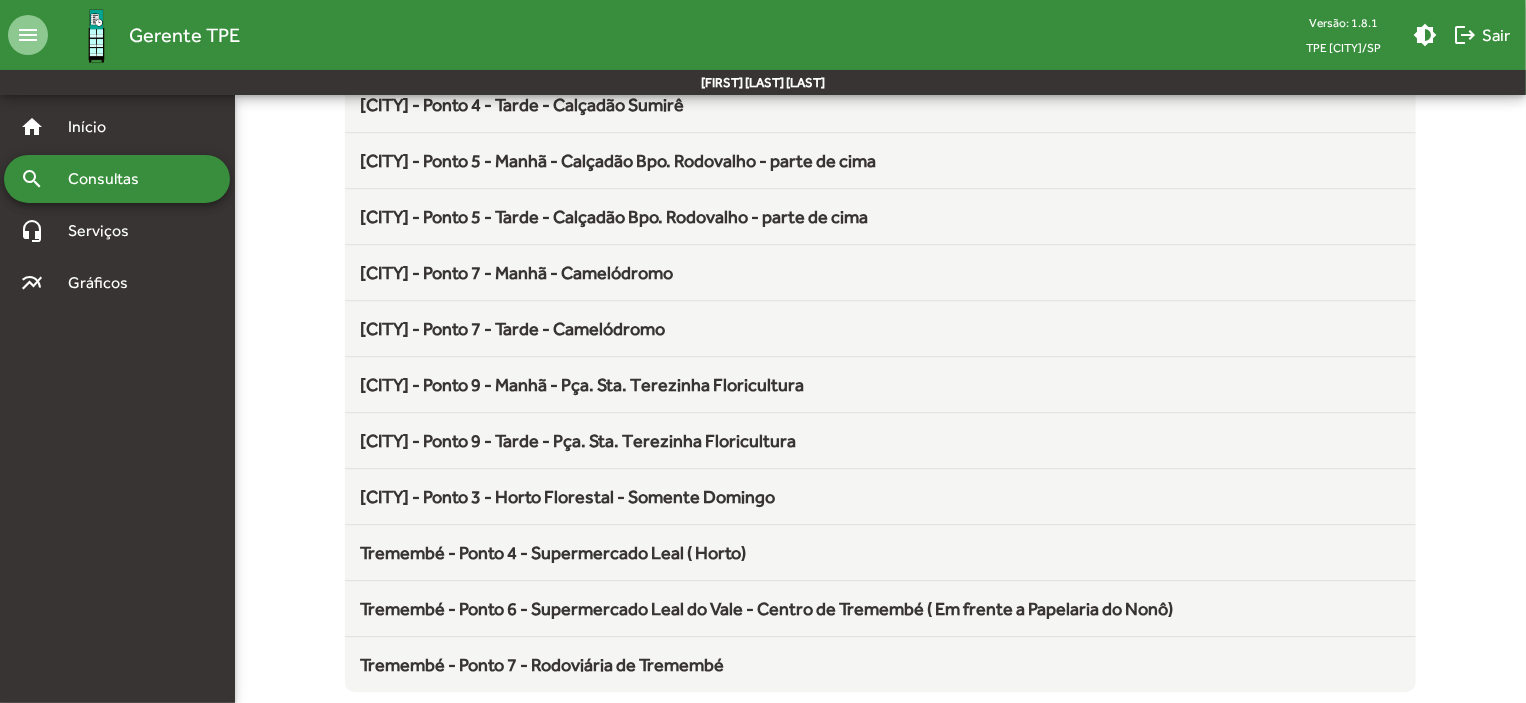 scroll, scrollTop: 2636, scrollLeft: 0, axis: vertical 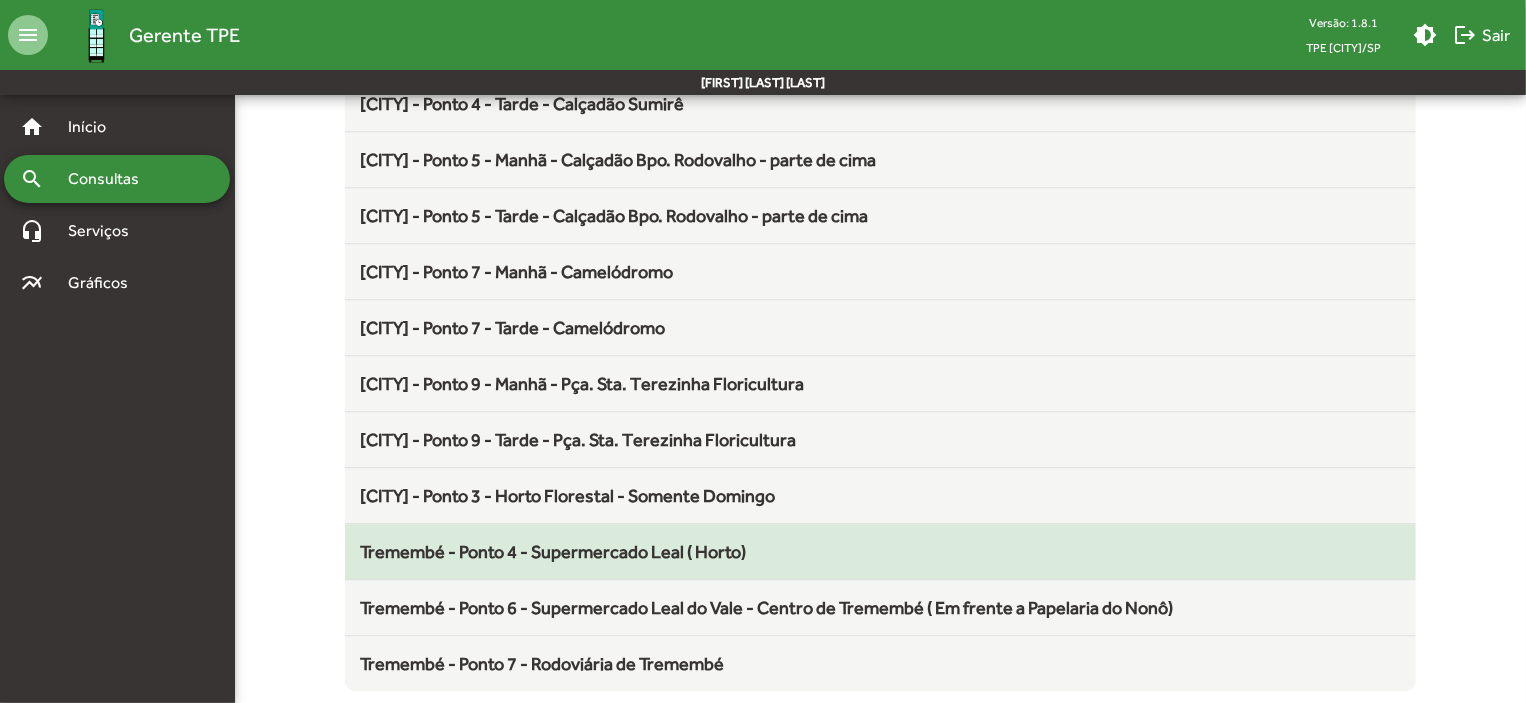 click on "Tremembé - Ponto 4 - Supermercado Leal ( Horto)" 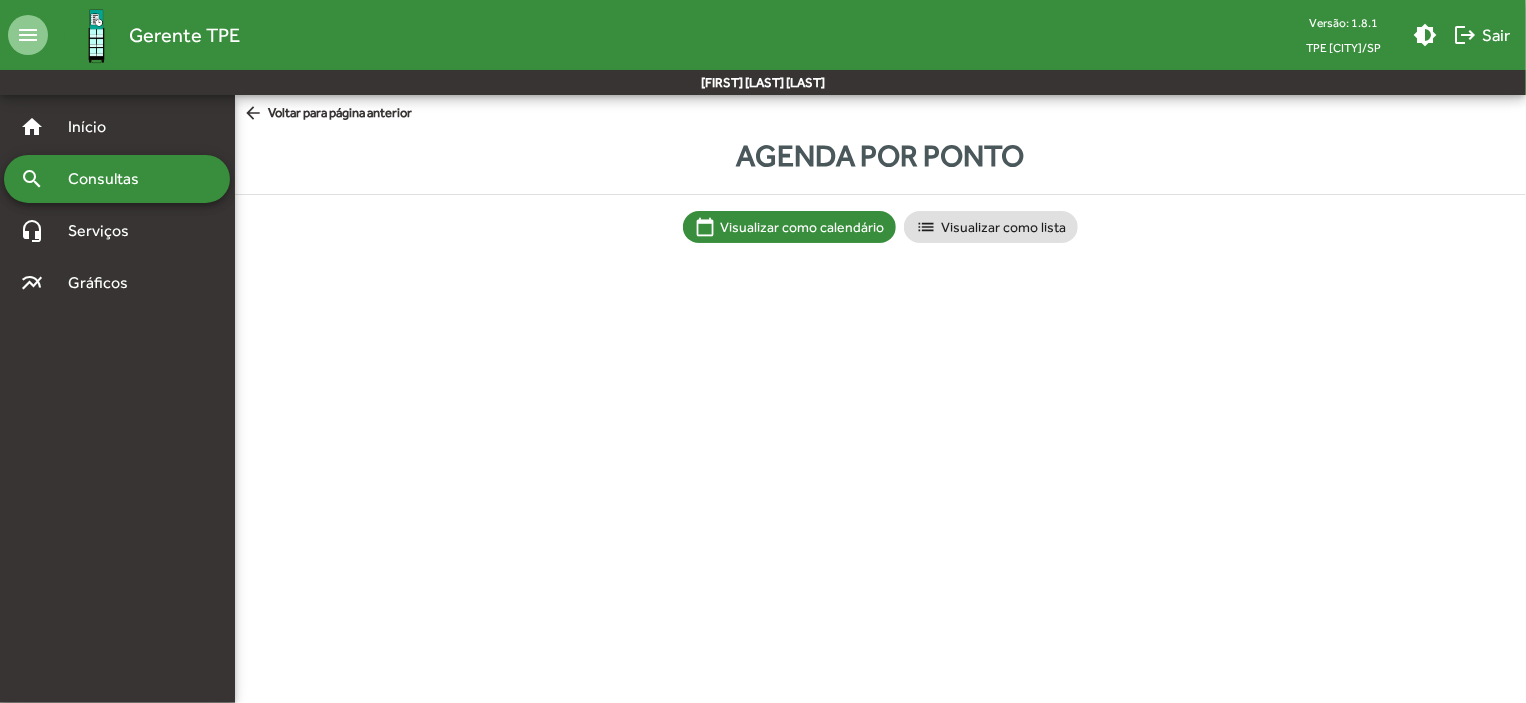 scroll, scrollTop: 0, scrollLeft: 0, axis: both 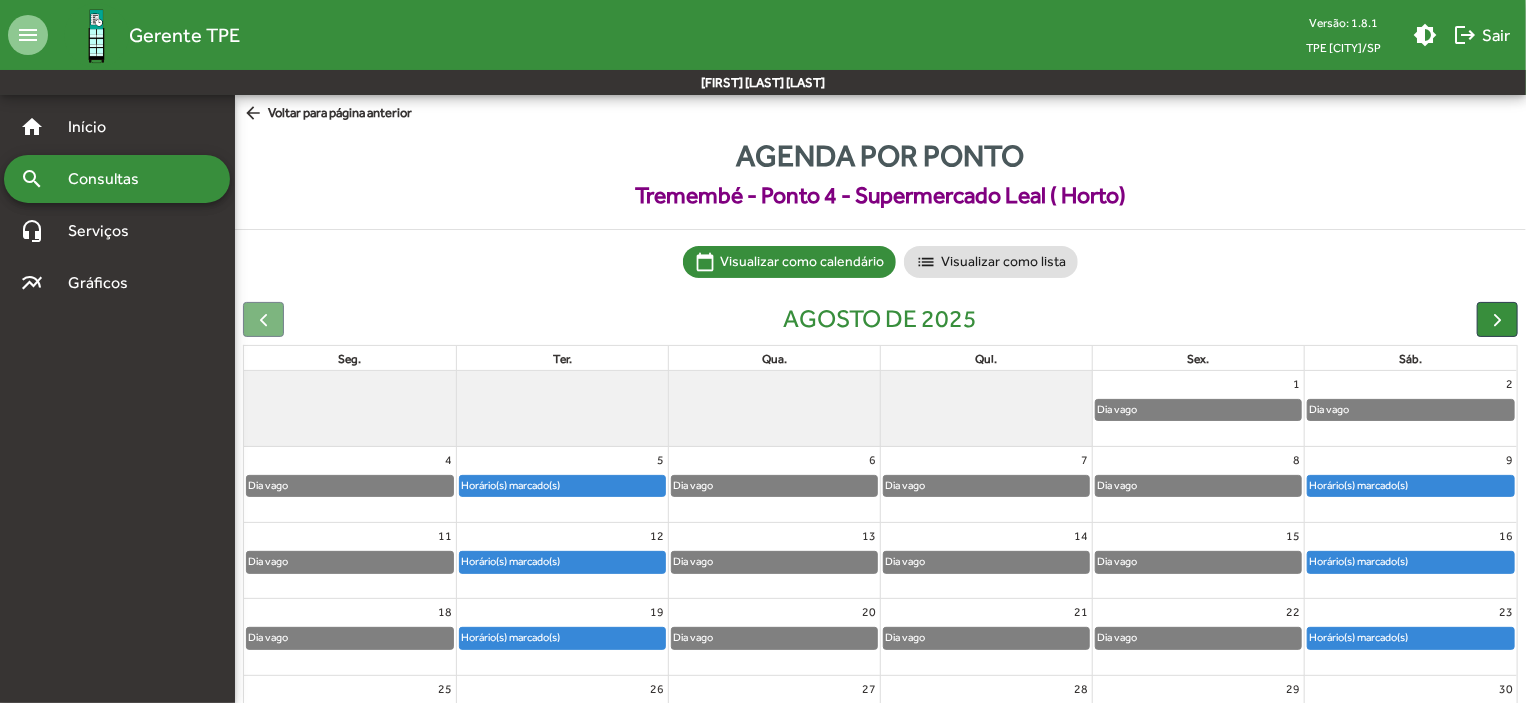 click on "Horário(s) marcado(s)" 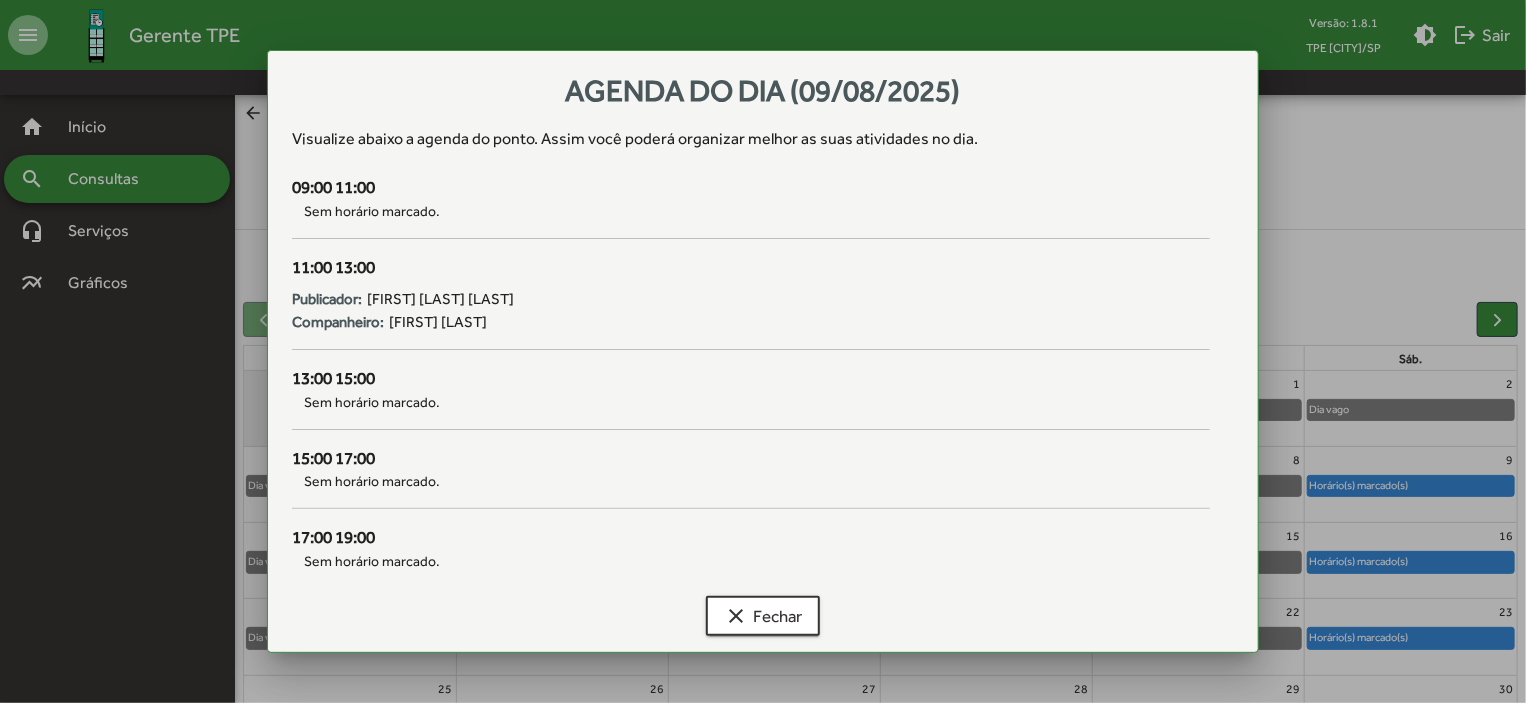 drag, startPoint x: 821, startPoint y: 702, endPoint x: 764, endPoint y: 653, distance: 75.16648 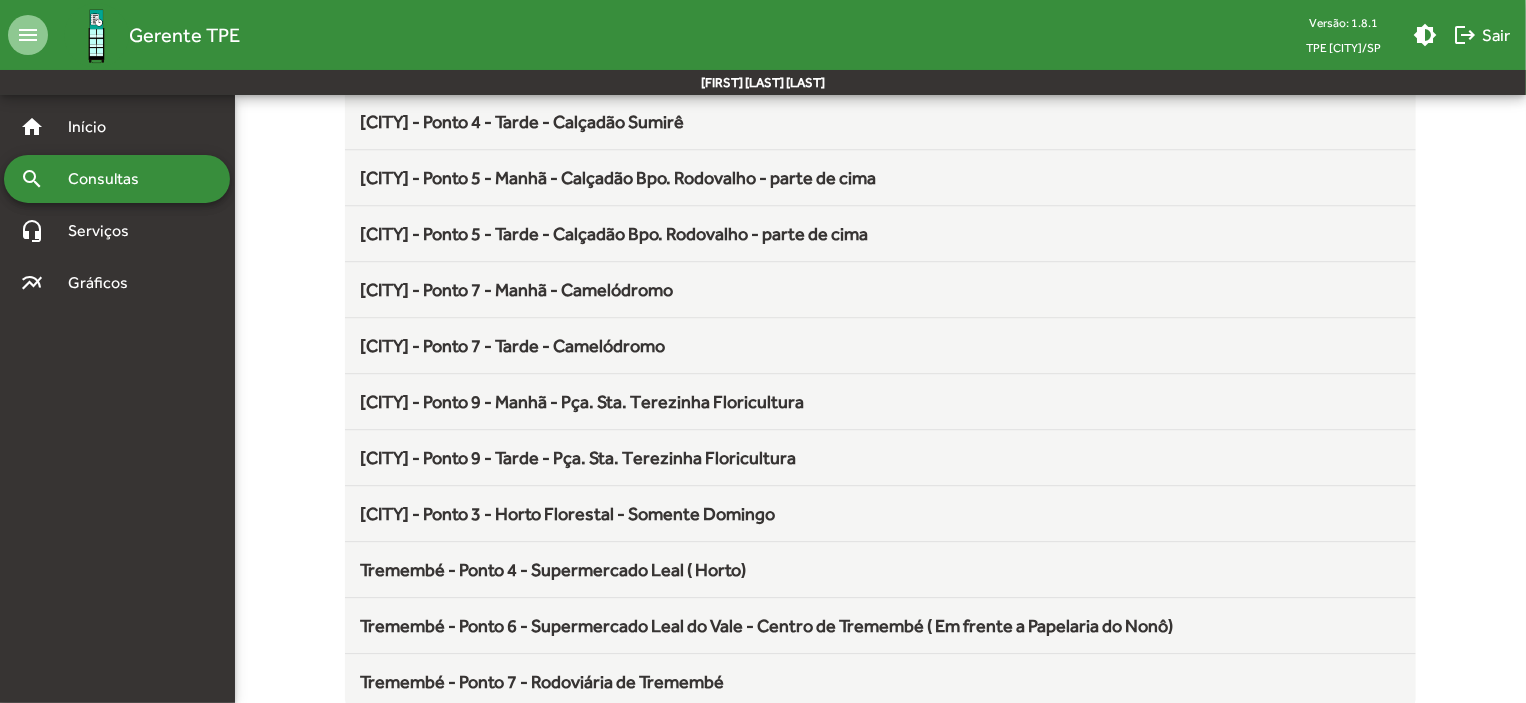 scroll, scrollTop: 2636, scrollLeft: 0, axis: vertical 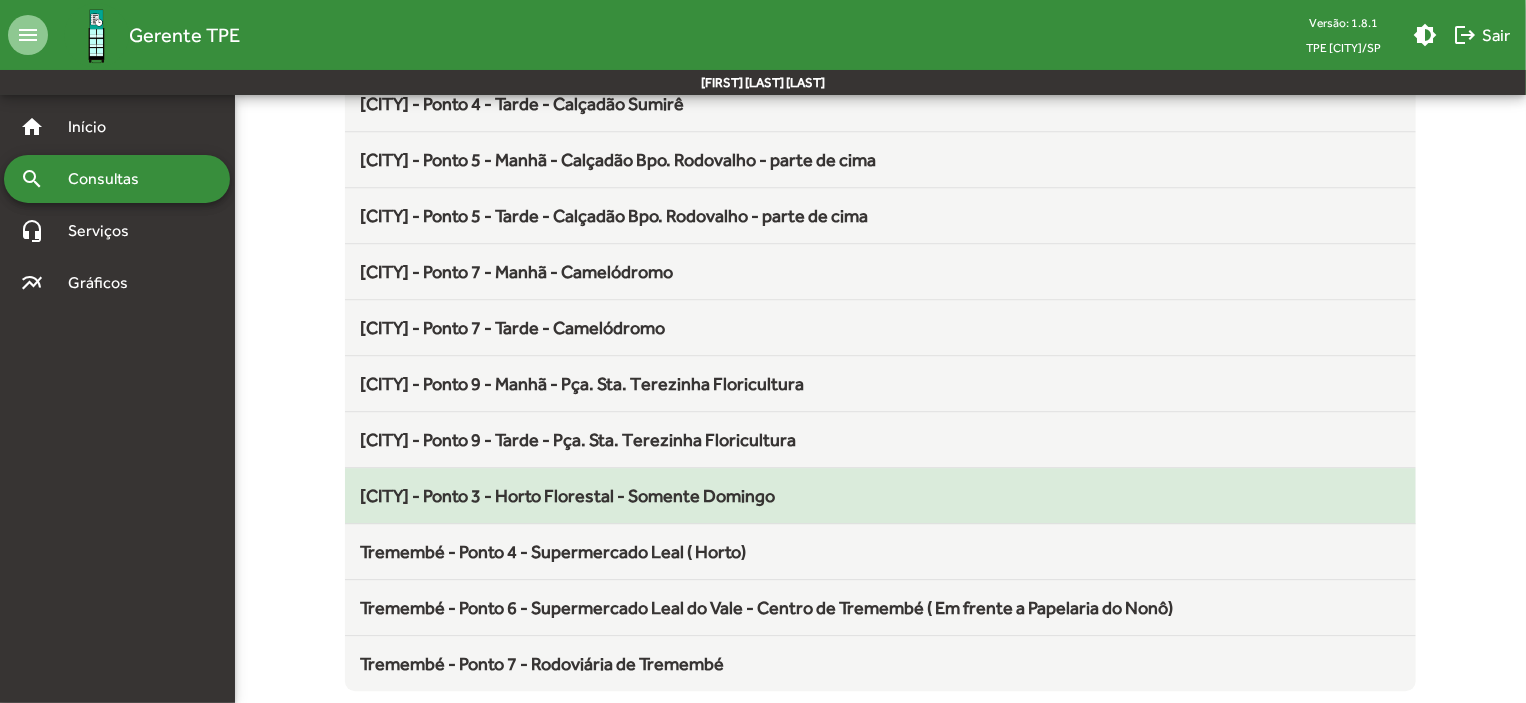 click on "Tremembé - Ponto 3 - Horto Florestal - Somente Domingo" 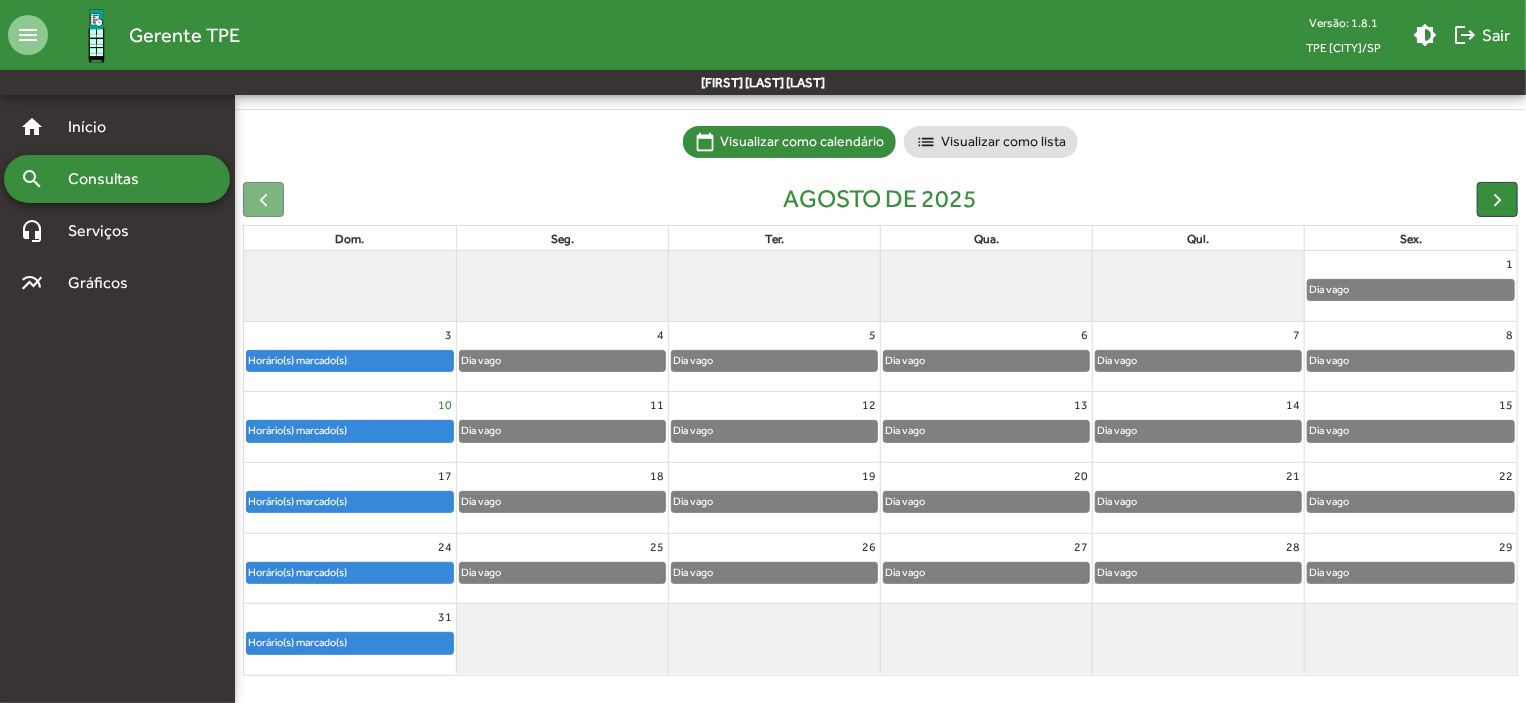 scroll, scrollTop: 124, scrollLeft: 0, axis: vertical 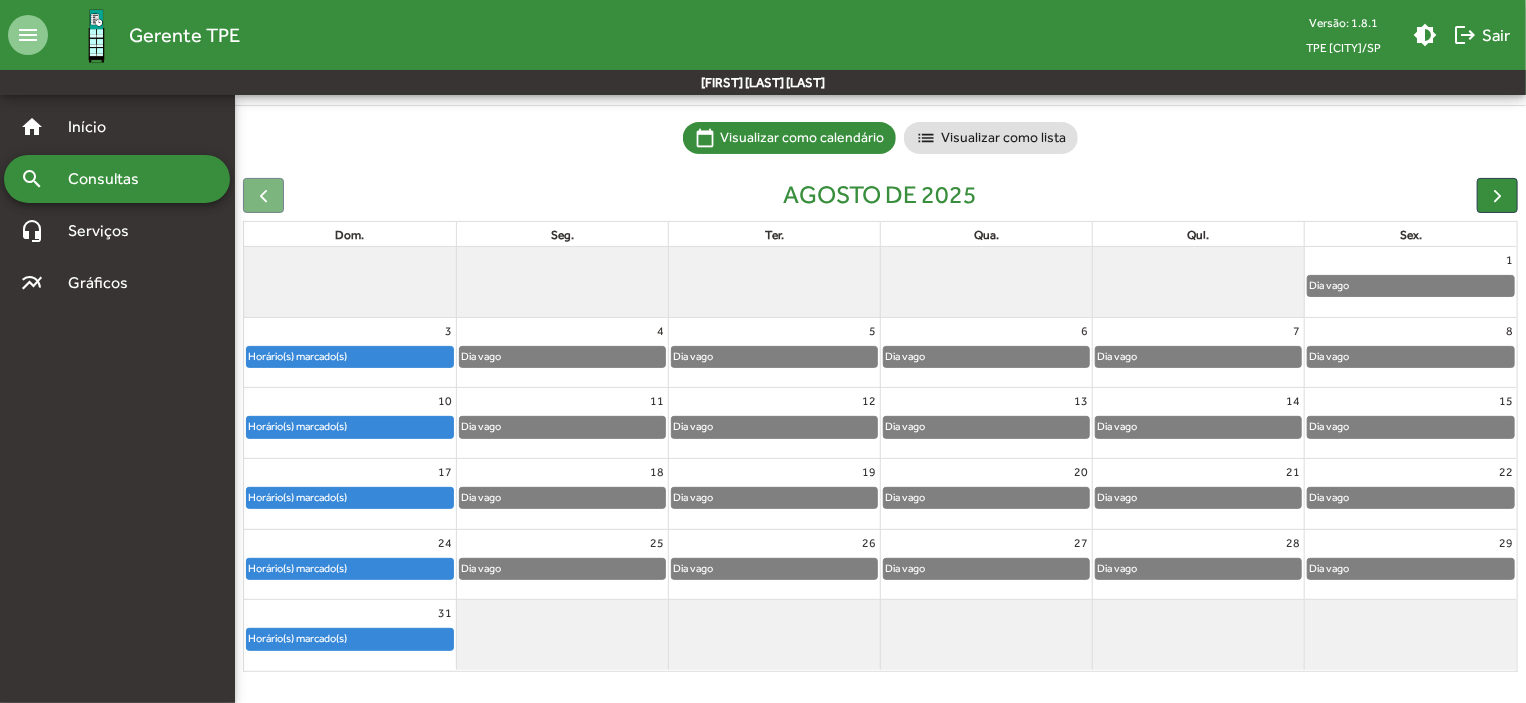 click on "Horário(s) marcado(s)" 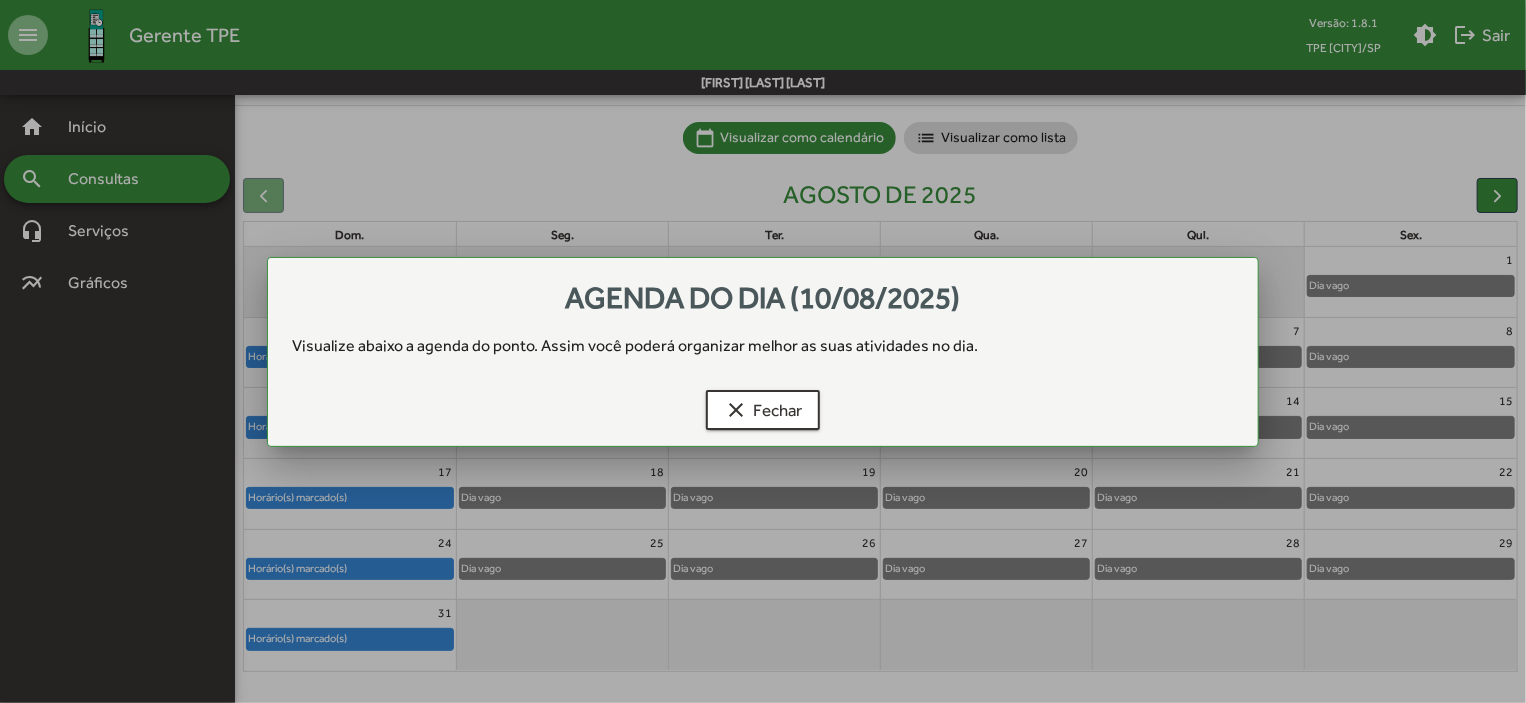 scroll, scrollTop: 0, scrollLeft: 0, axis: both 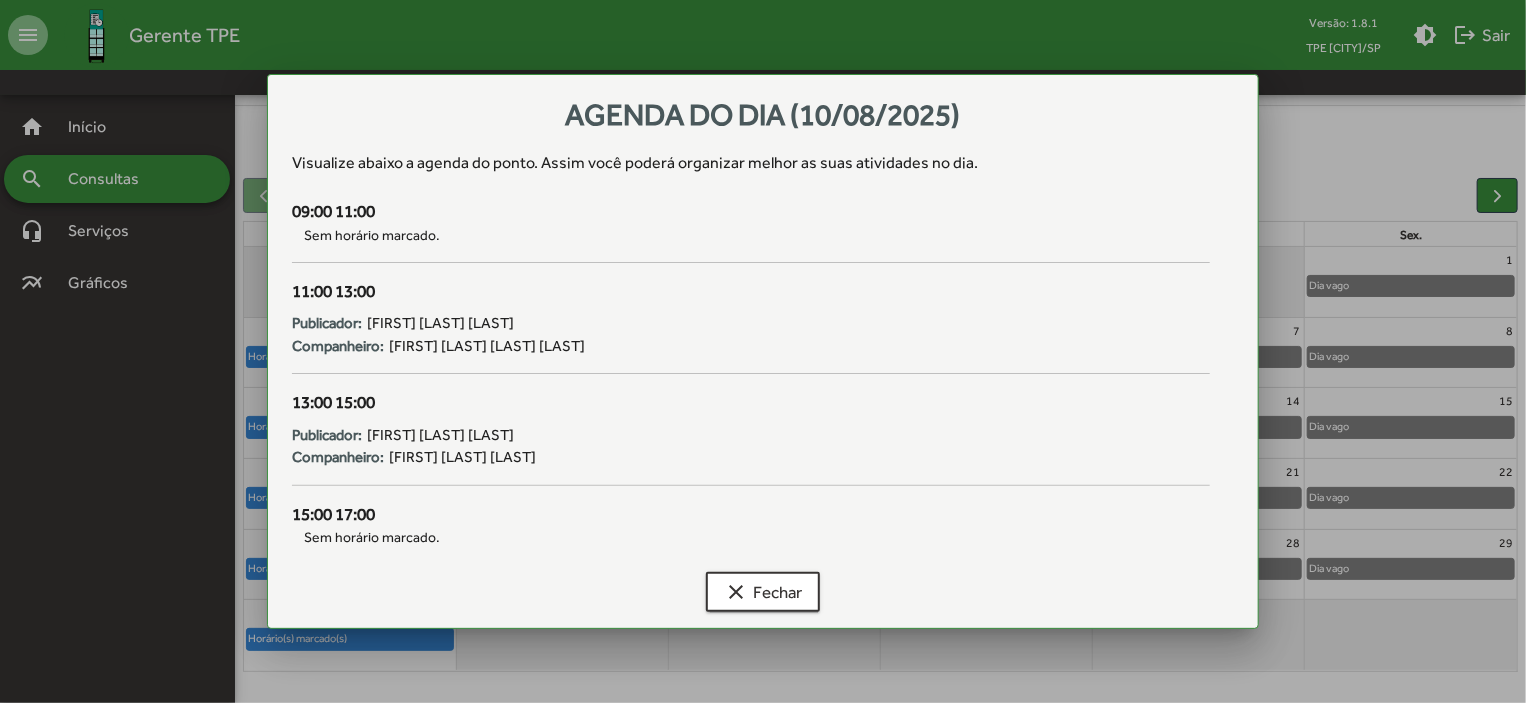 click at bounding box center (763, 351) 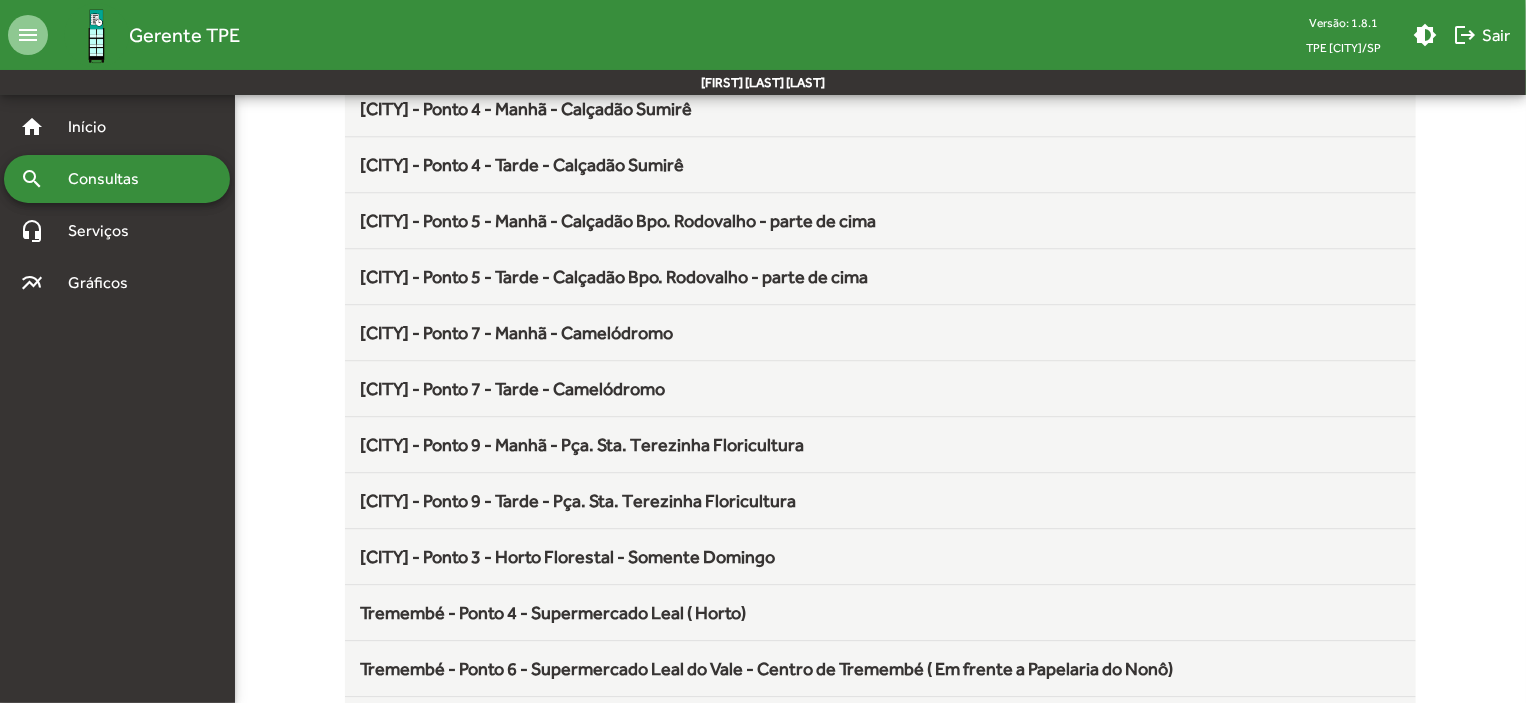 scroll, scrollTop: 2636, scrollLeft: 0, axis: vertical 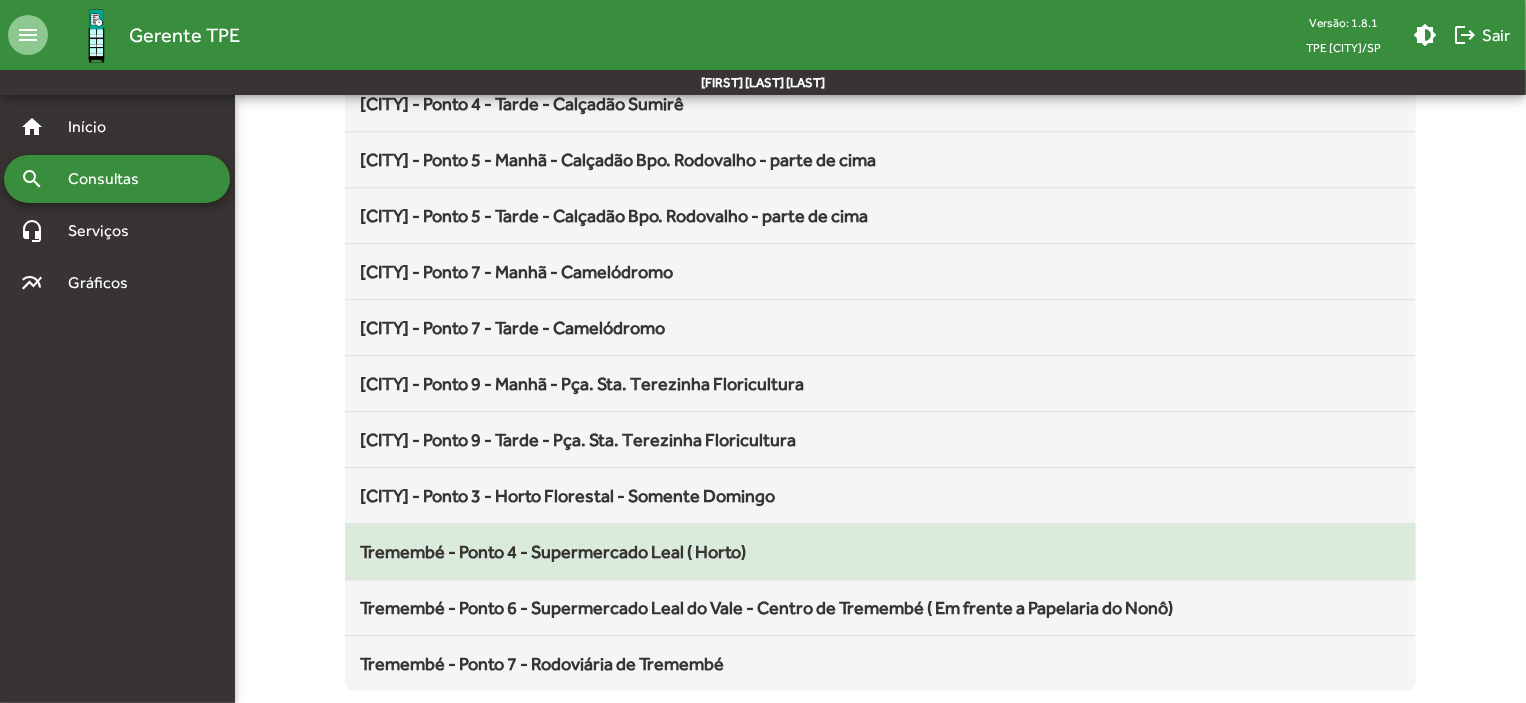 click on "Tremembé - Ponto 4 - Supermercado Leal ( Horto)" 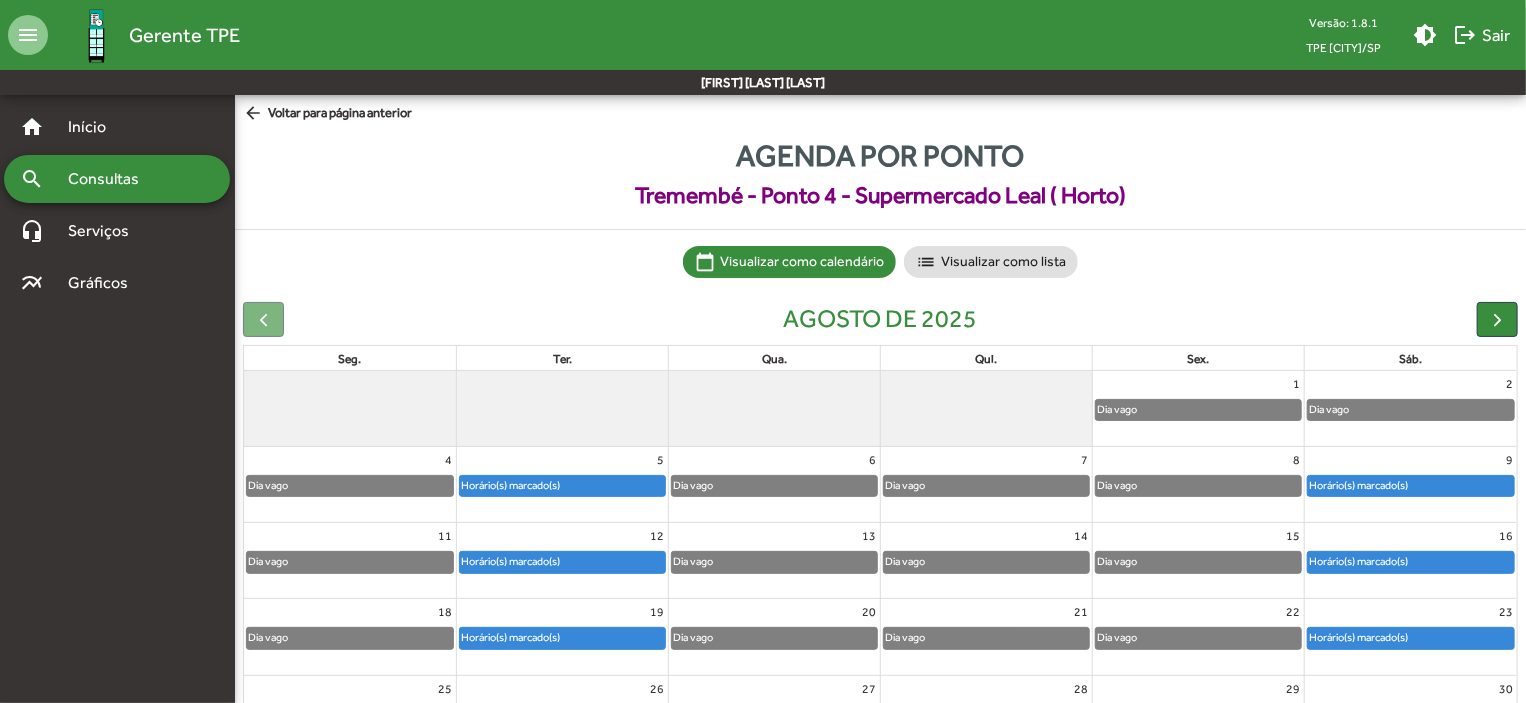 click on "Horário(s) marcado(s)" 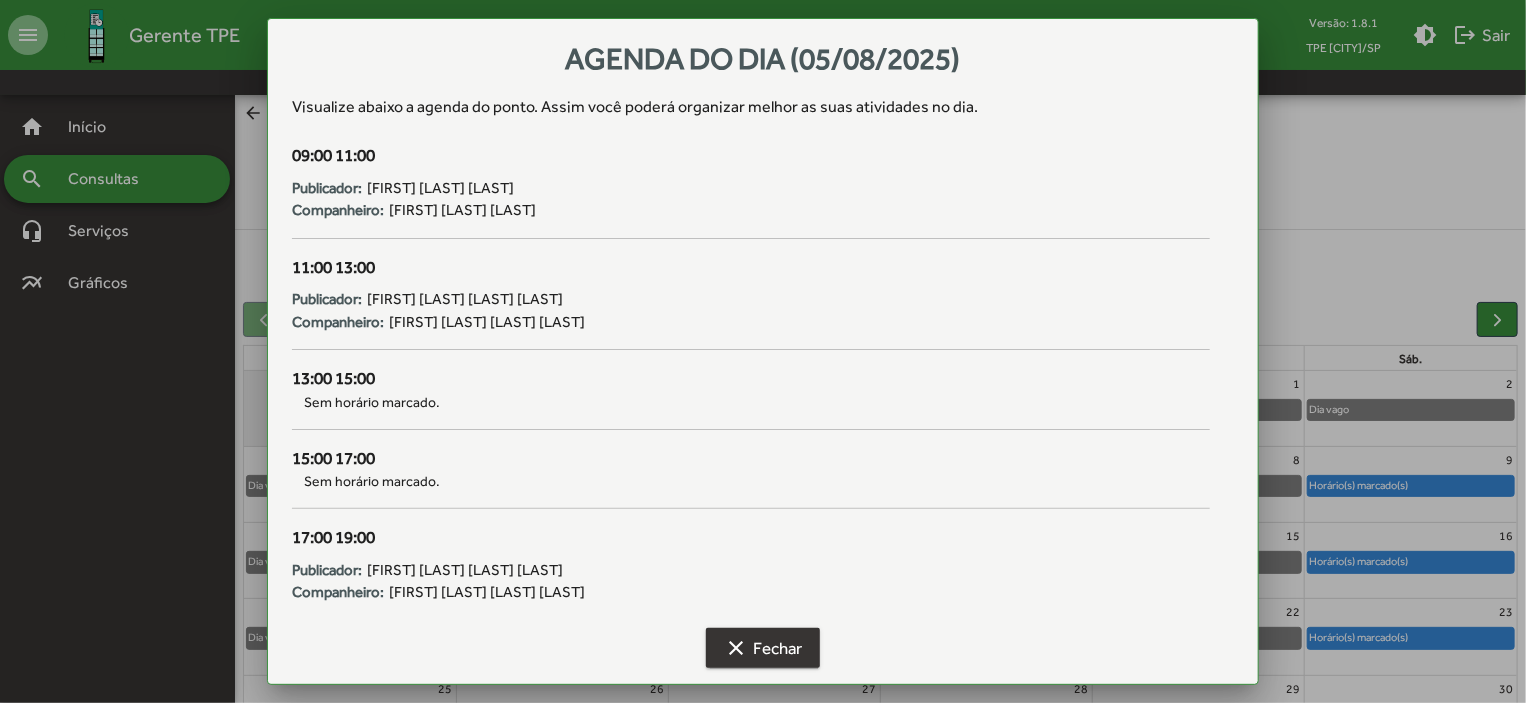 click on "clear" at bounding box center [736, 648] 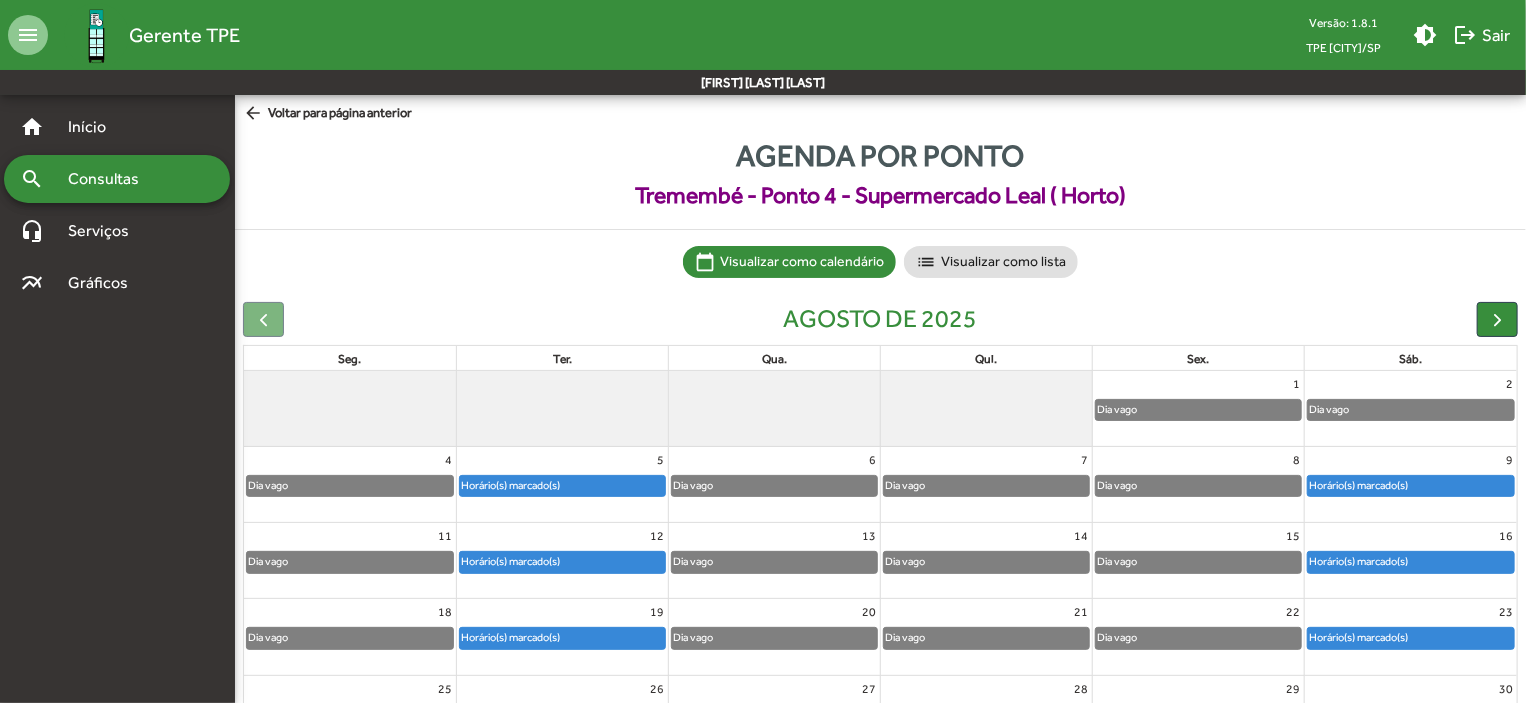 click on "Horário(s) marcado(s)" 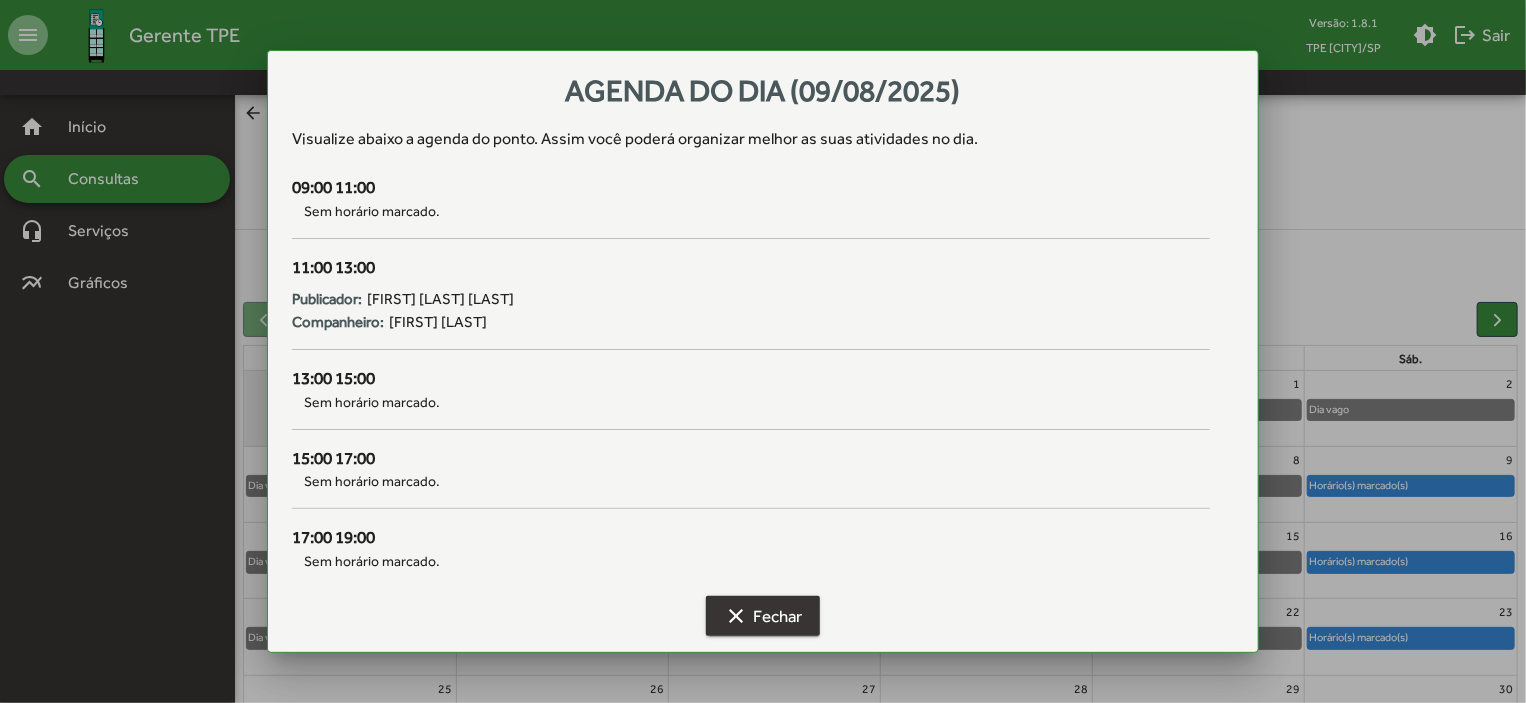 click on "clear  Fechar" at bounding box center (763, 616) 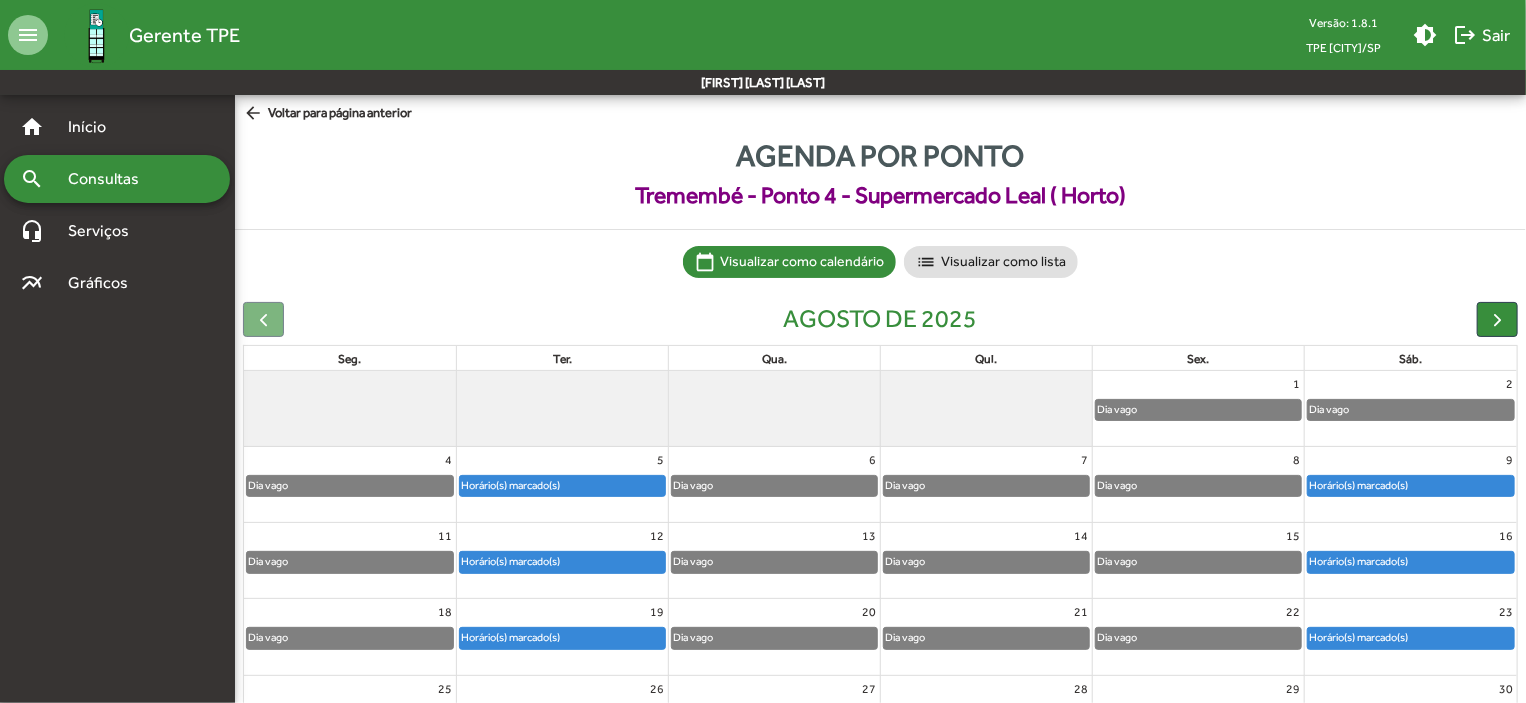 click on "clear  Fechar" at bounding box center [763, 616] 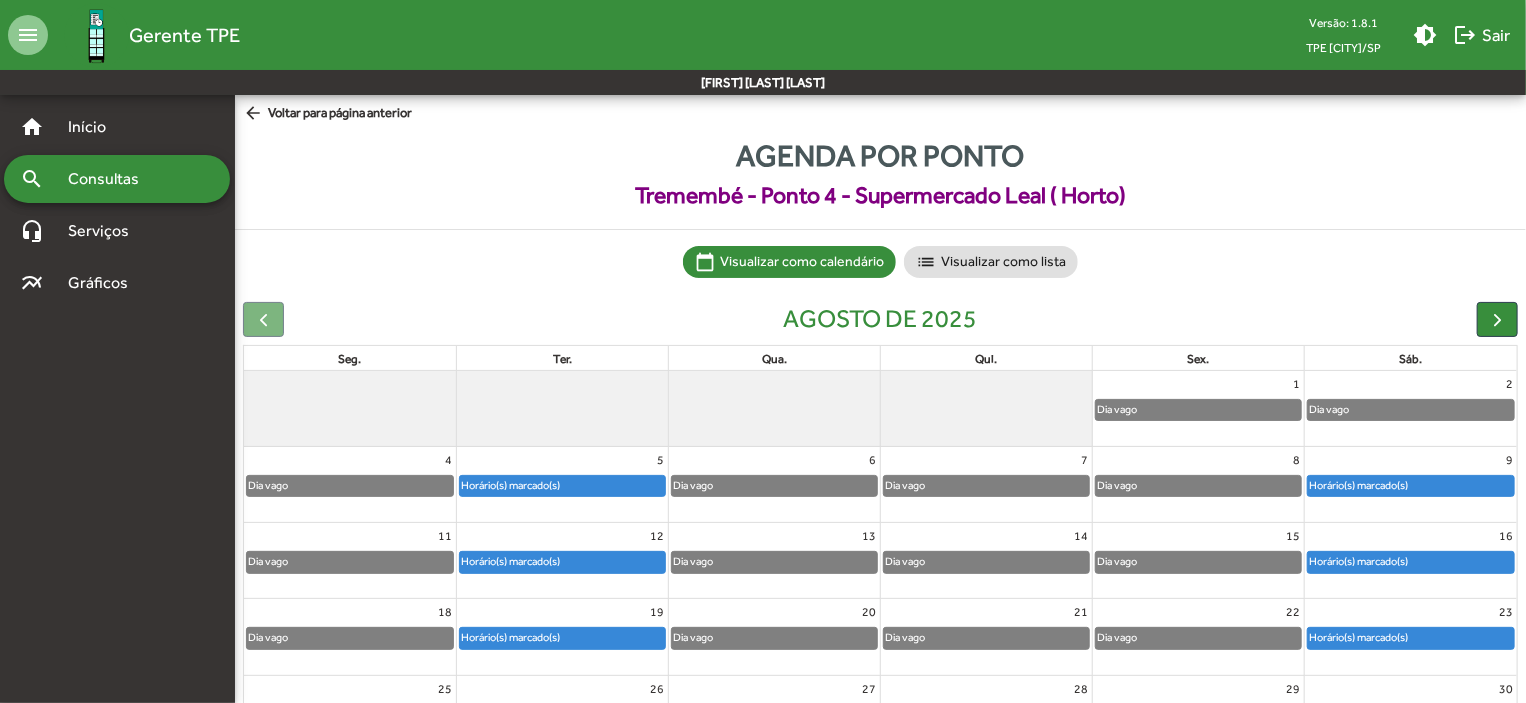 click on "Dia vago" 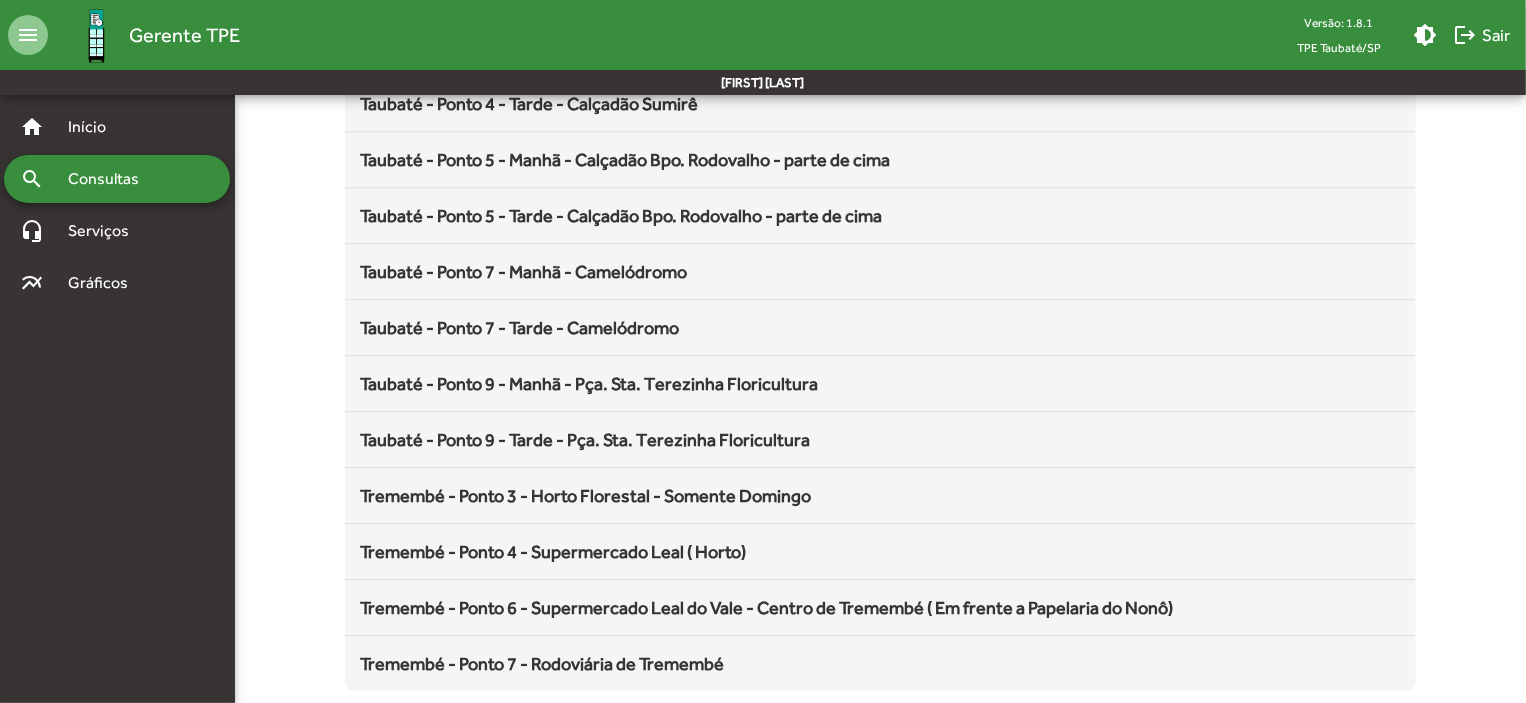 scroll, scrollTop: 2636, scrollLeft: 0, axis: vertical 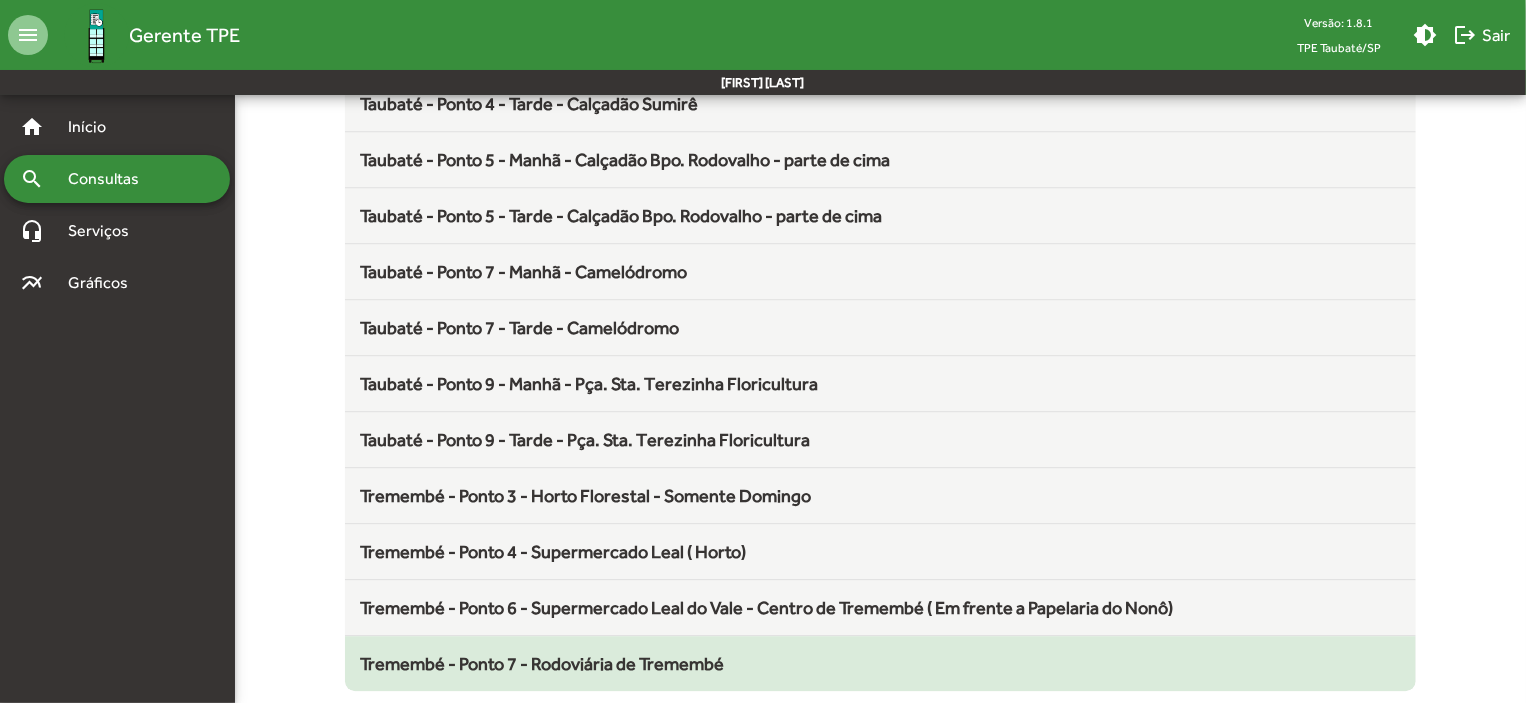 click on "Tremembé - Ponto 7 - Rodoviária de Tremembé" 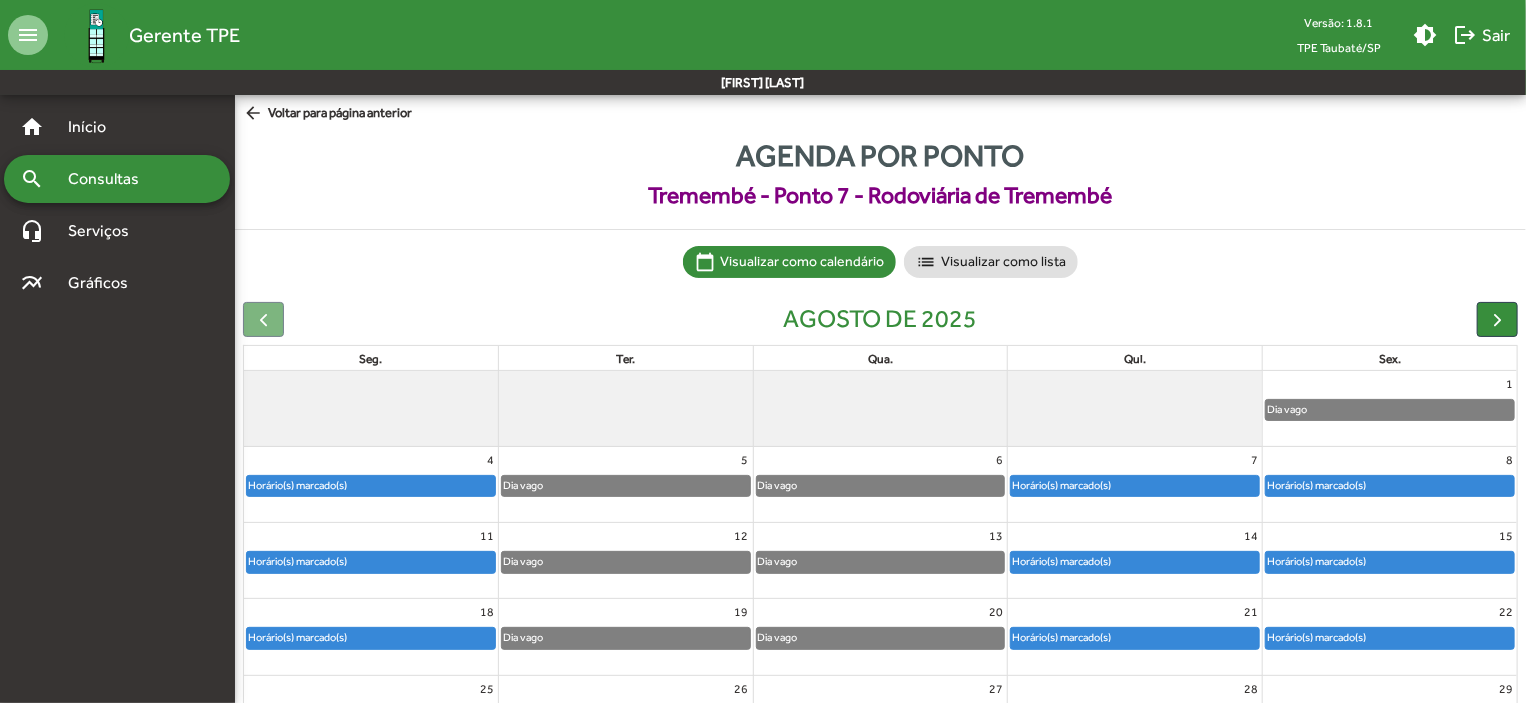 click on "Horário(s) marcado(s)" 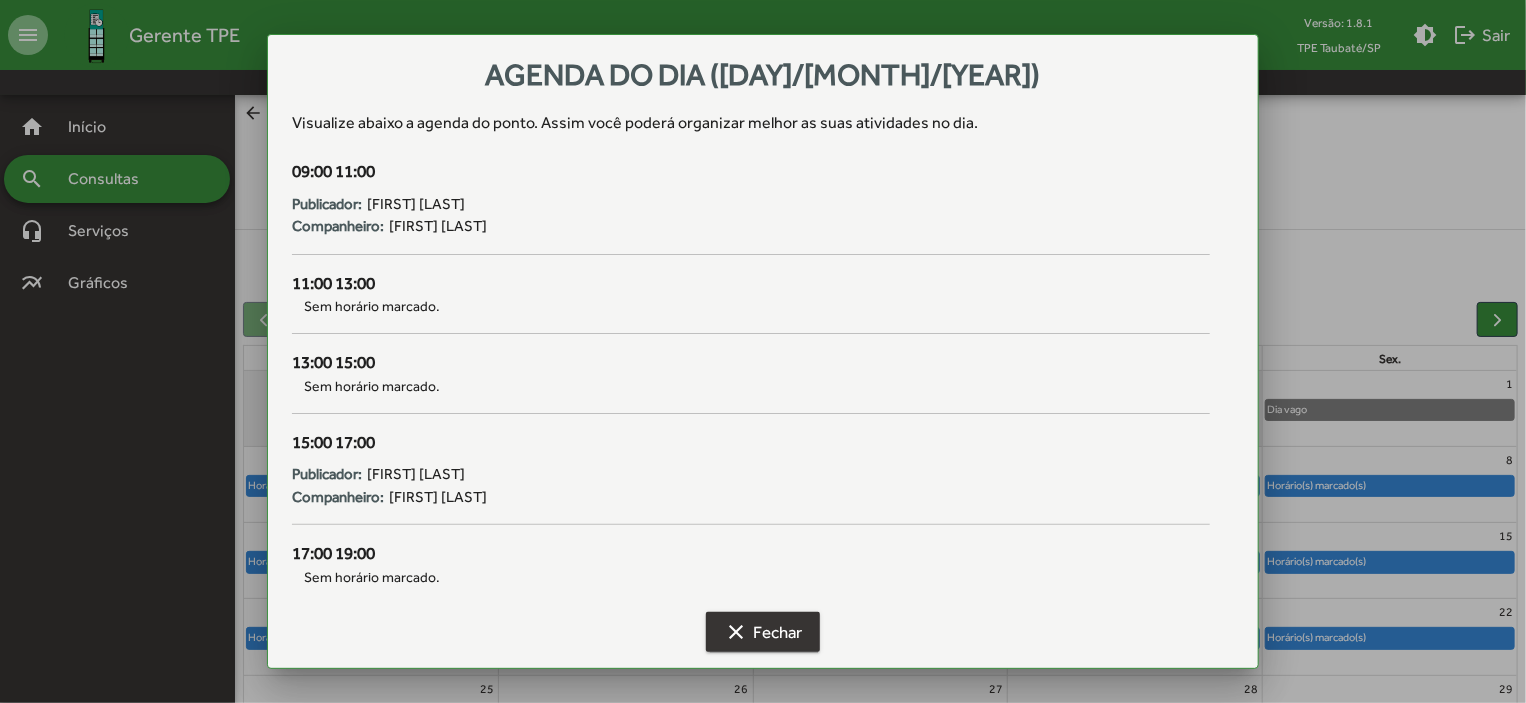 click on "clear  Fechar" at bounding box center [763, 632] 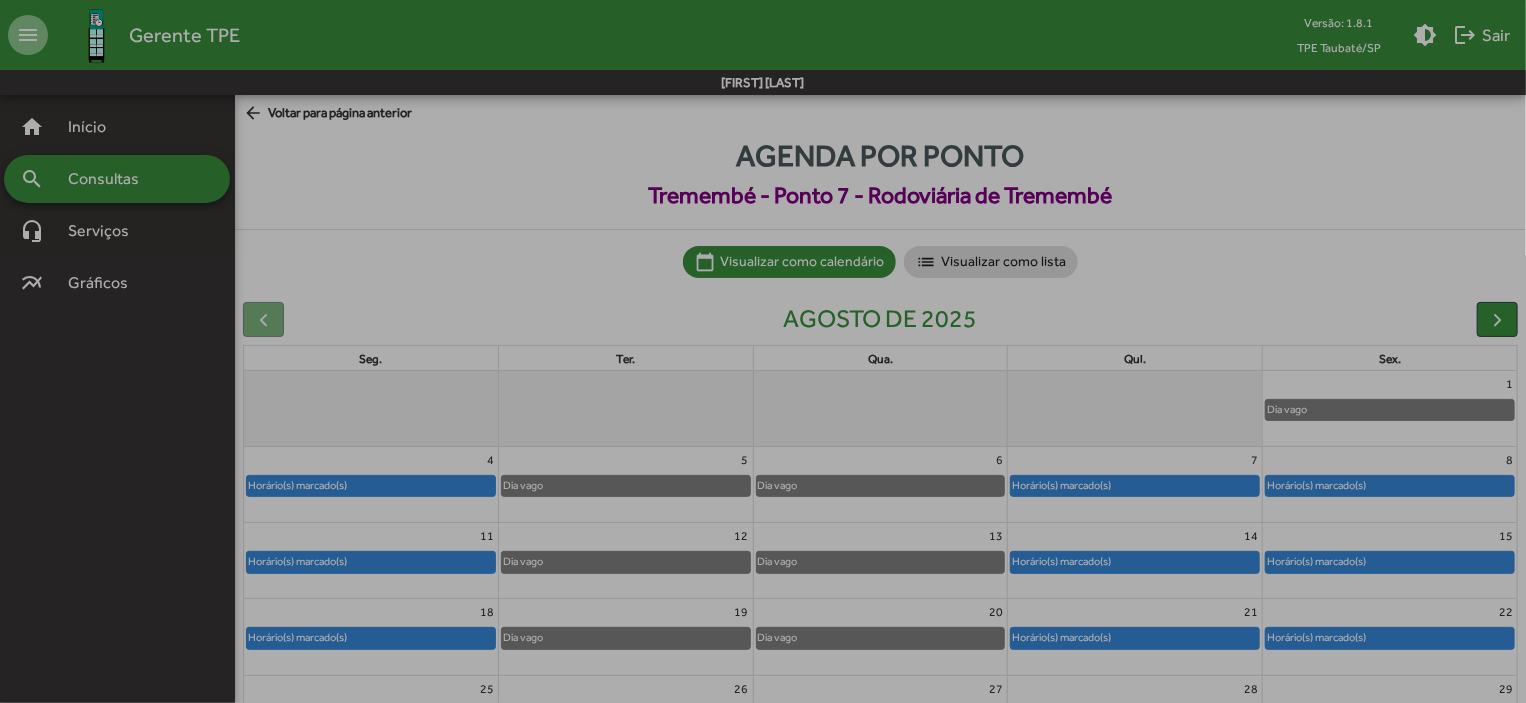click on "clear  Fechar" at bounding box center (763, 632) 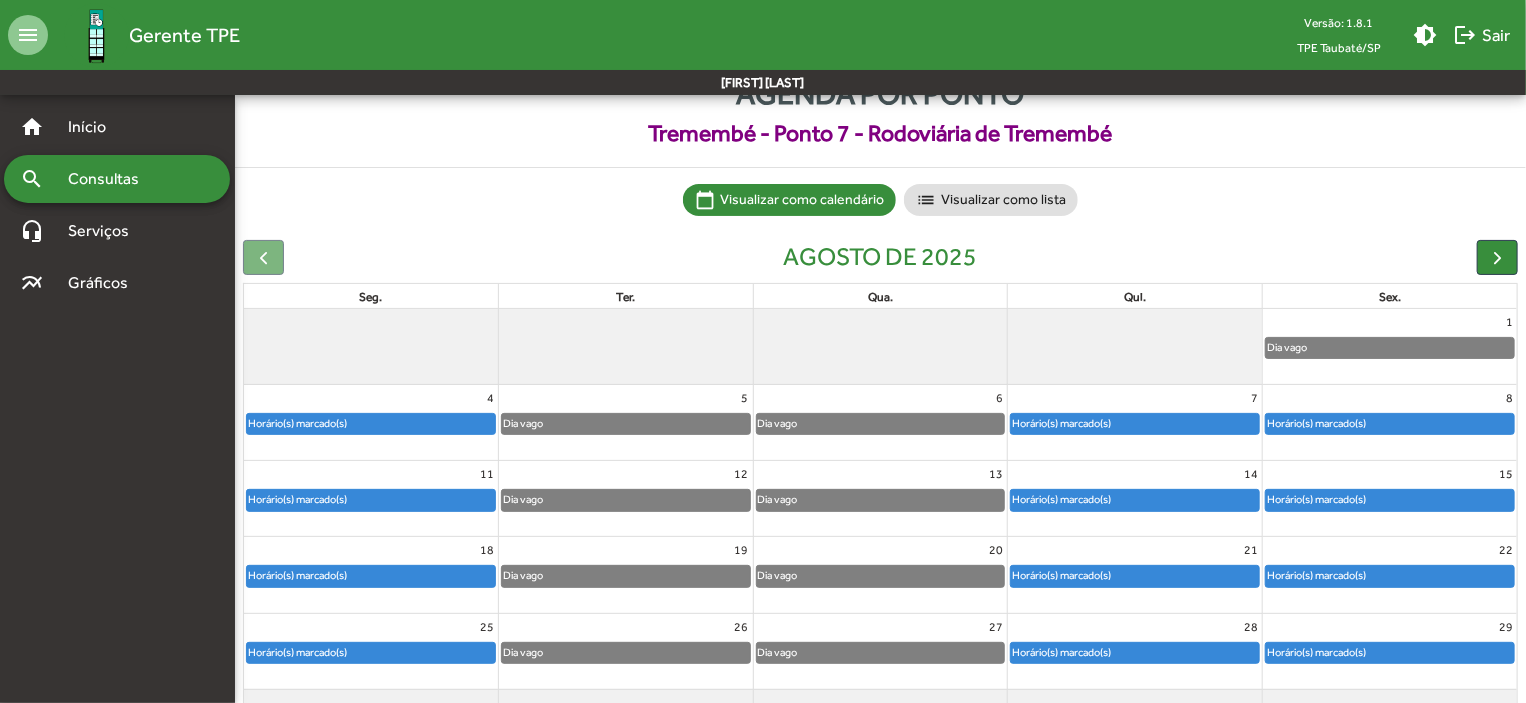 scroll, scrollTop: 124, scrollLeft: 0, axis: vertical 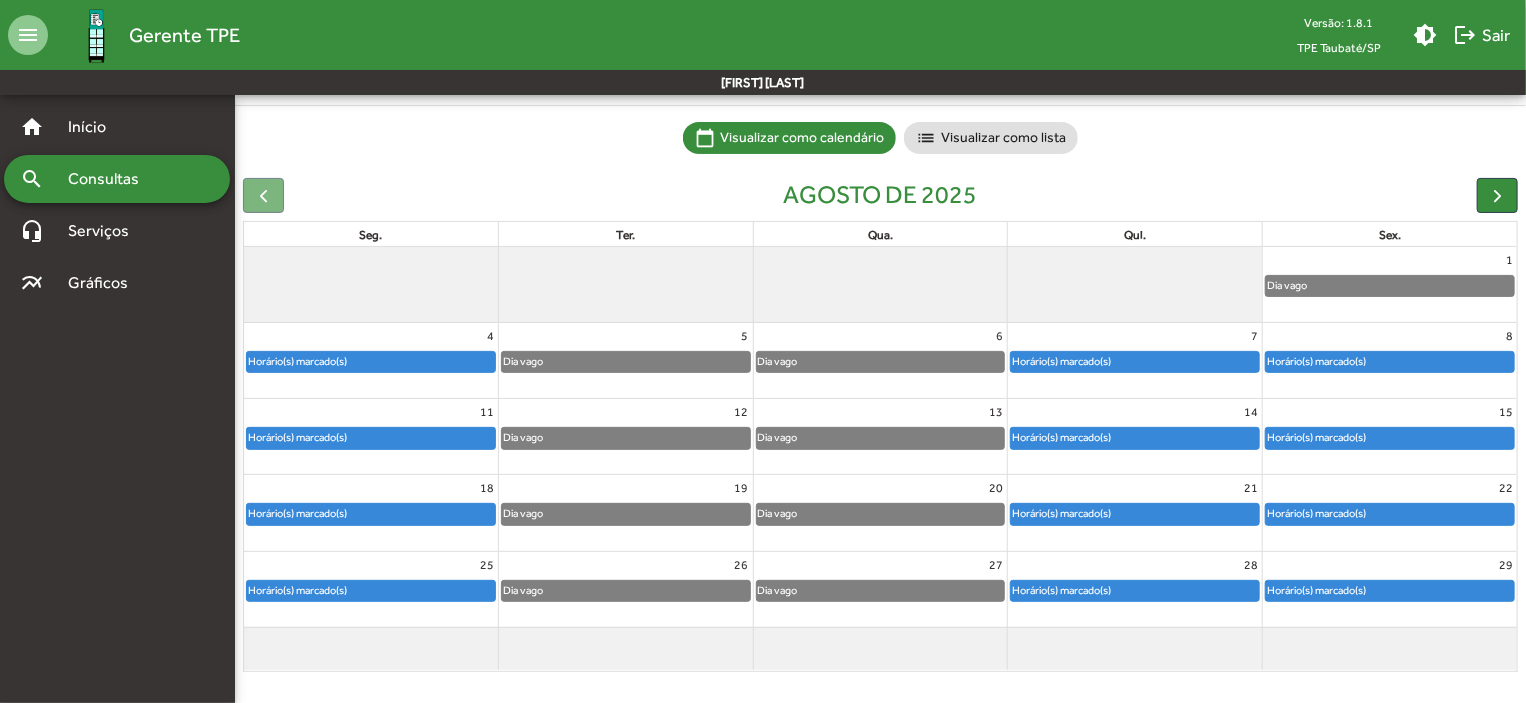 click on "Horário(s) marcado(s)" 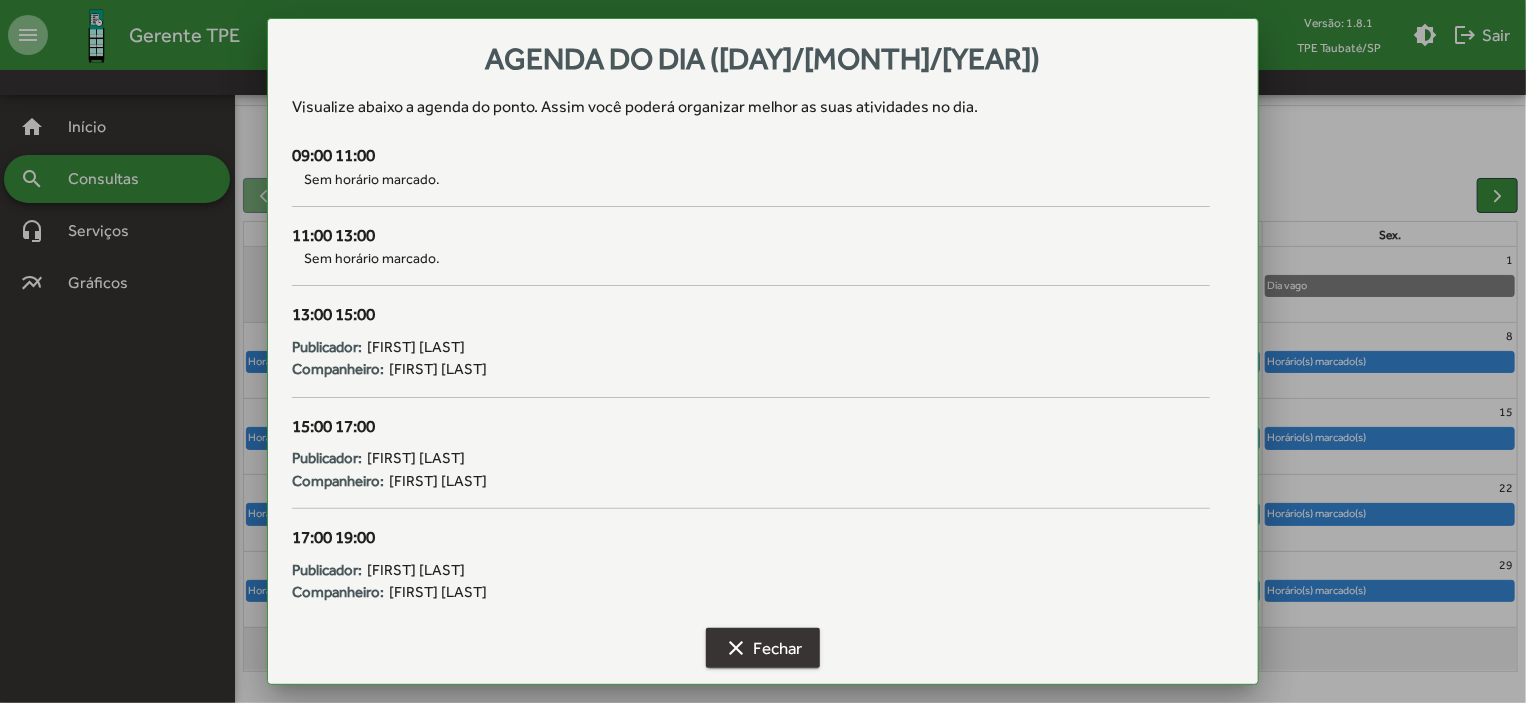 click on "clear  Fechar" at bounding box center (763, 648) 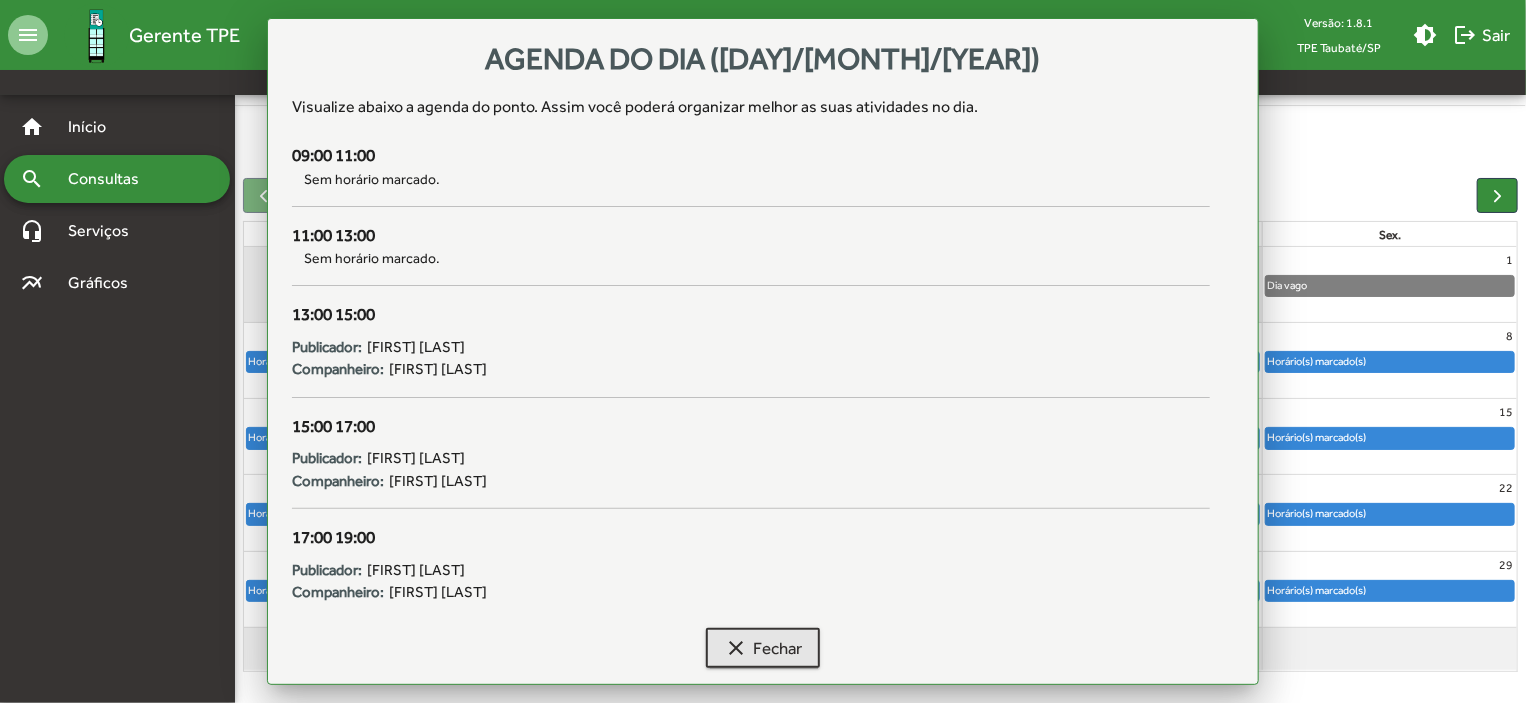 scroll, scrollTop: 124, scrollLeft: 0, axis: vertical 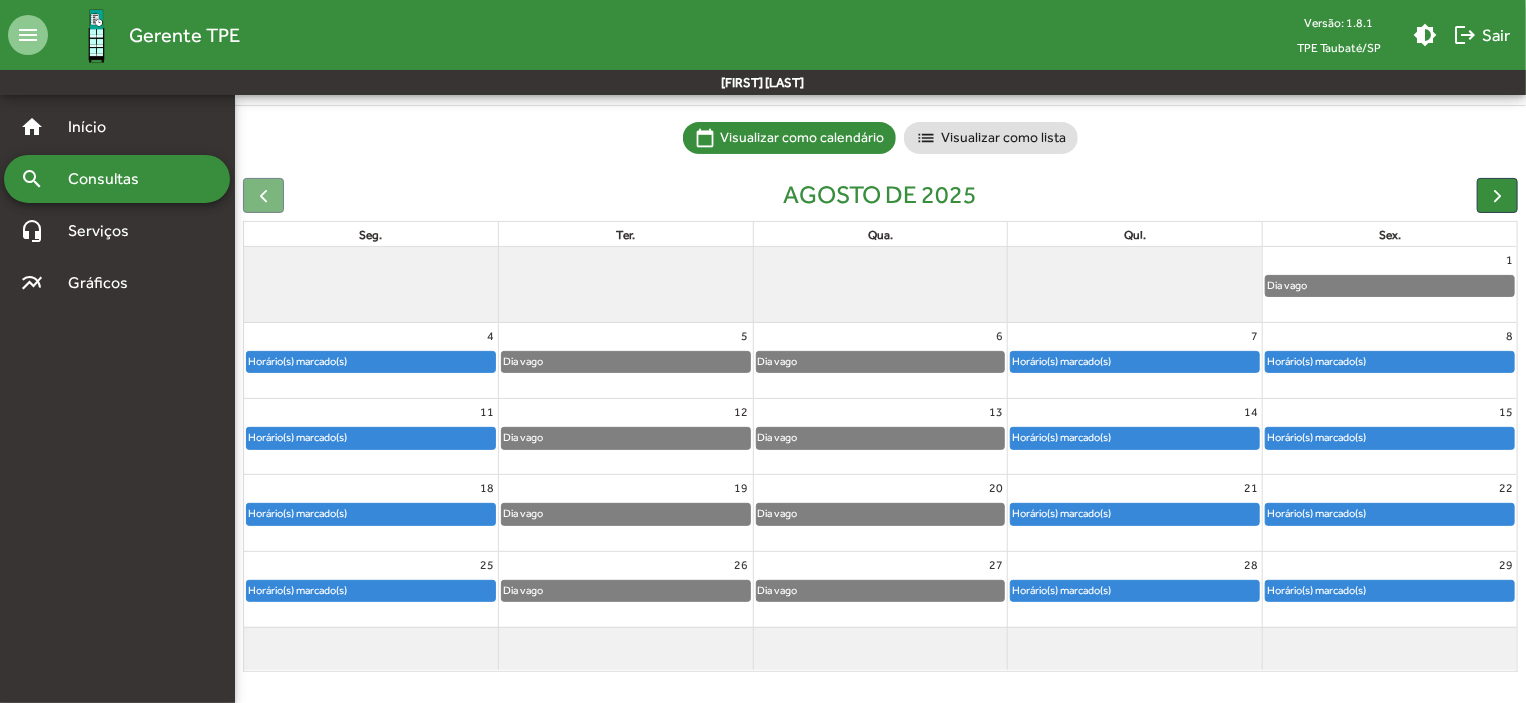 click on "Horário(s) marcado(s)" 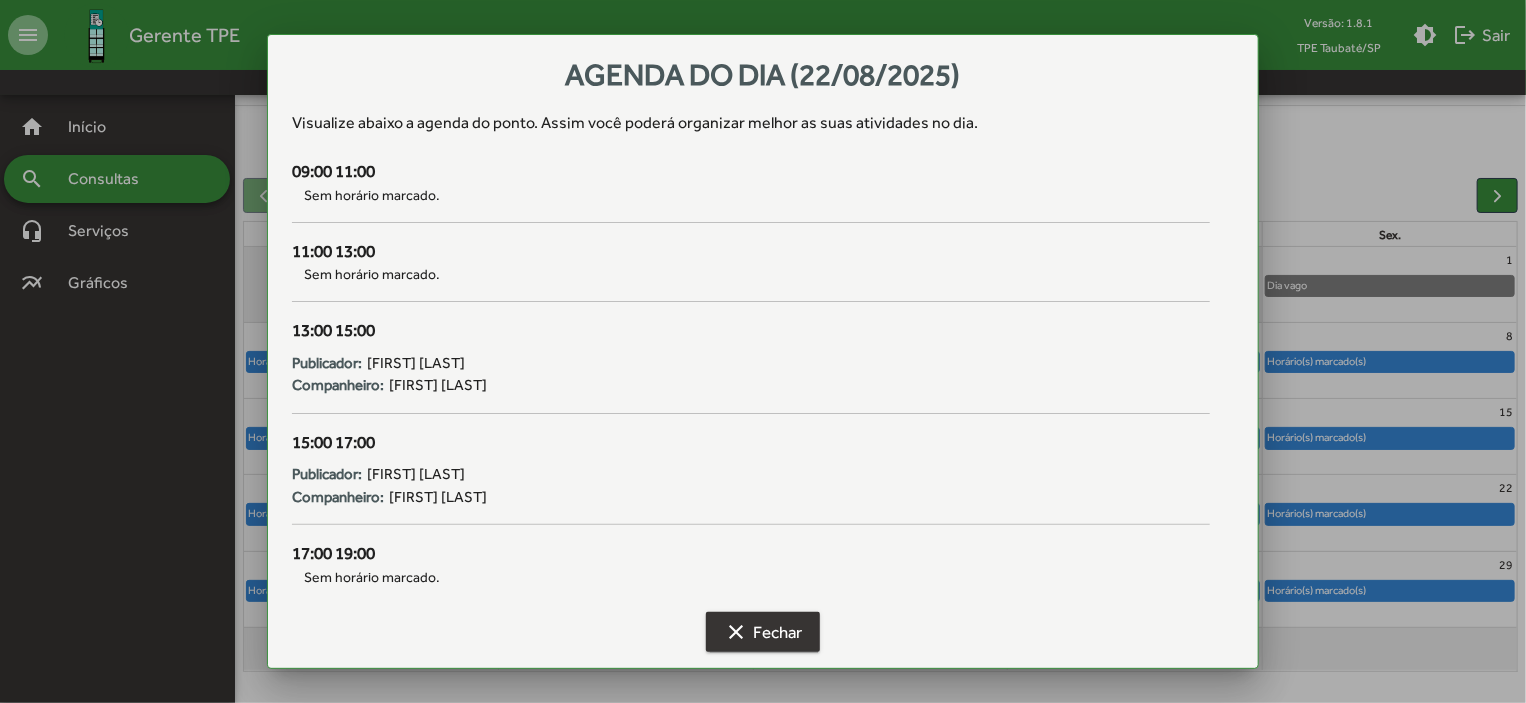 click on "clear  Fechar" at bounding box center (763, 632) 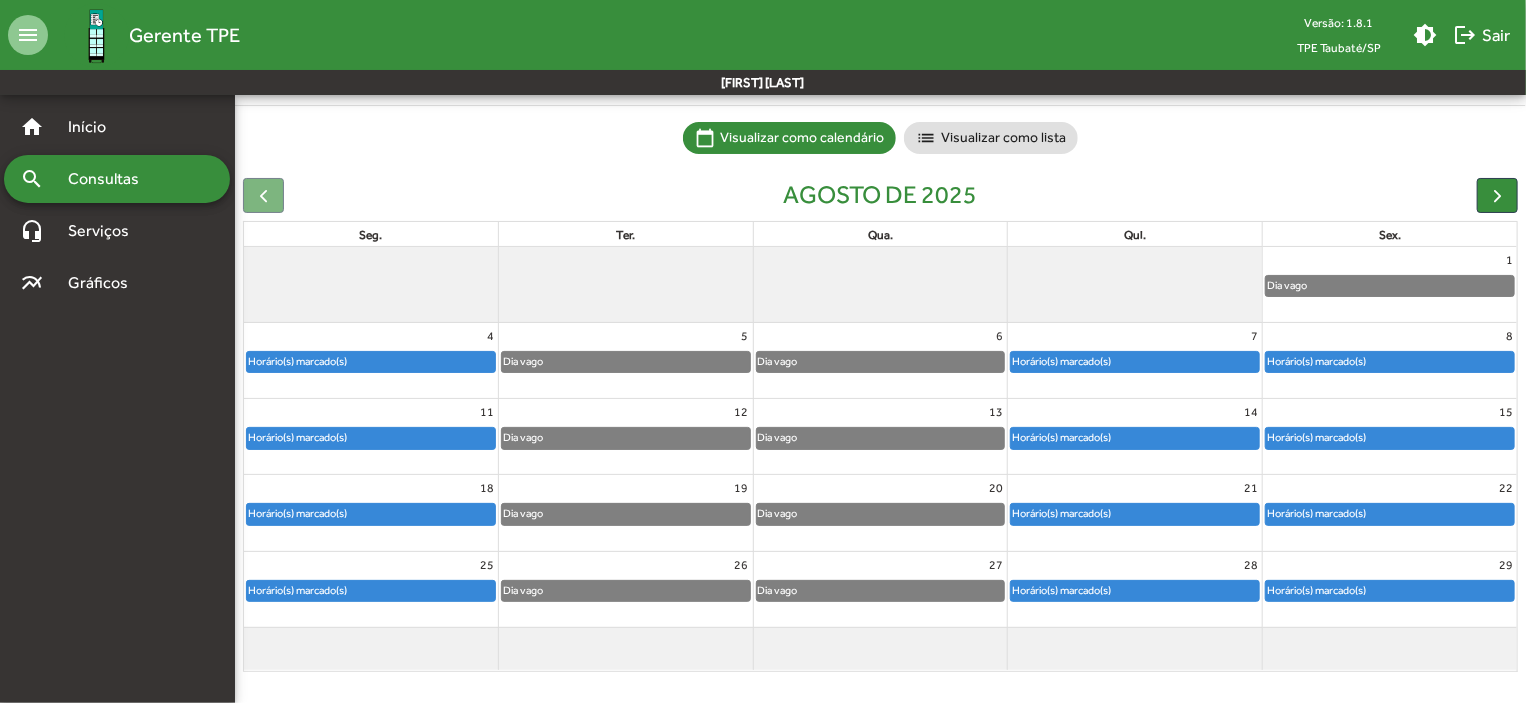 click on "clear  Fechar" at bounding box center [763, 632] 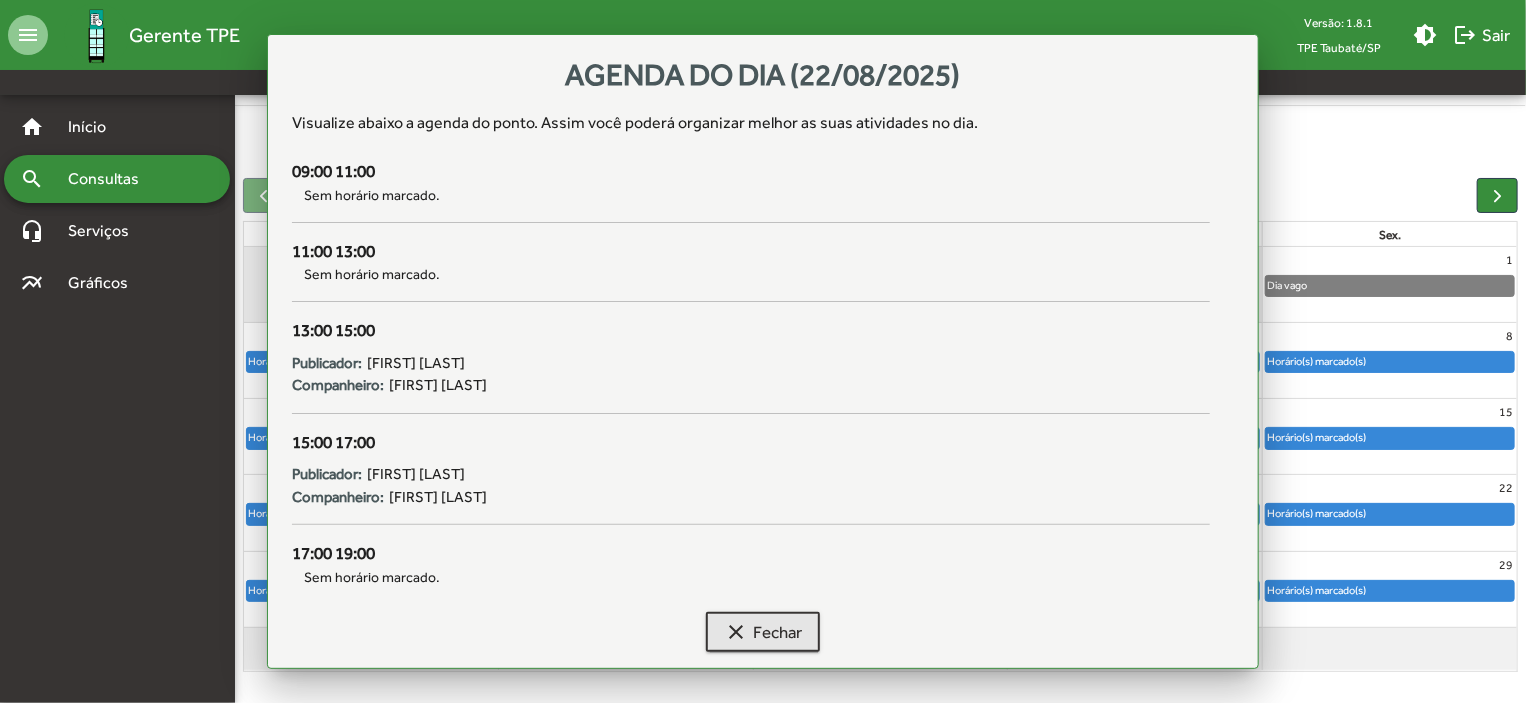 scroll, scrollTop: 124, scrollLeft: 0, axis: vertical 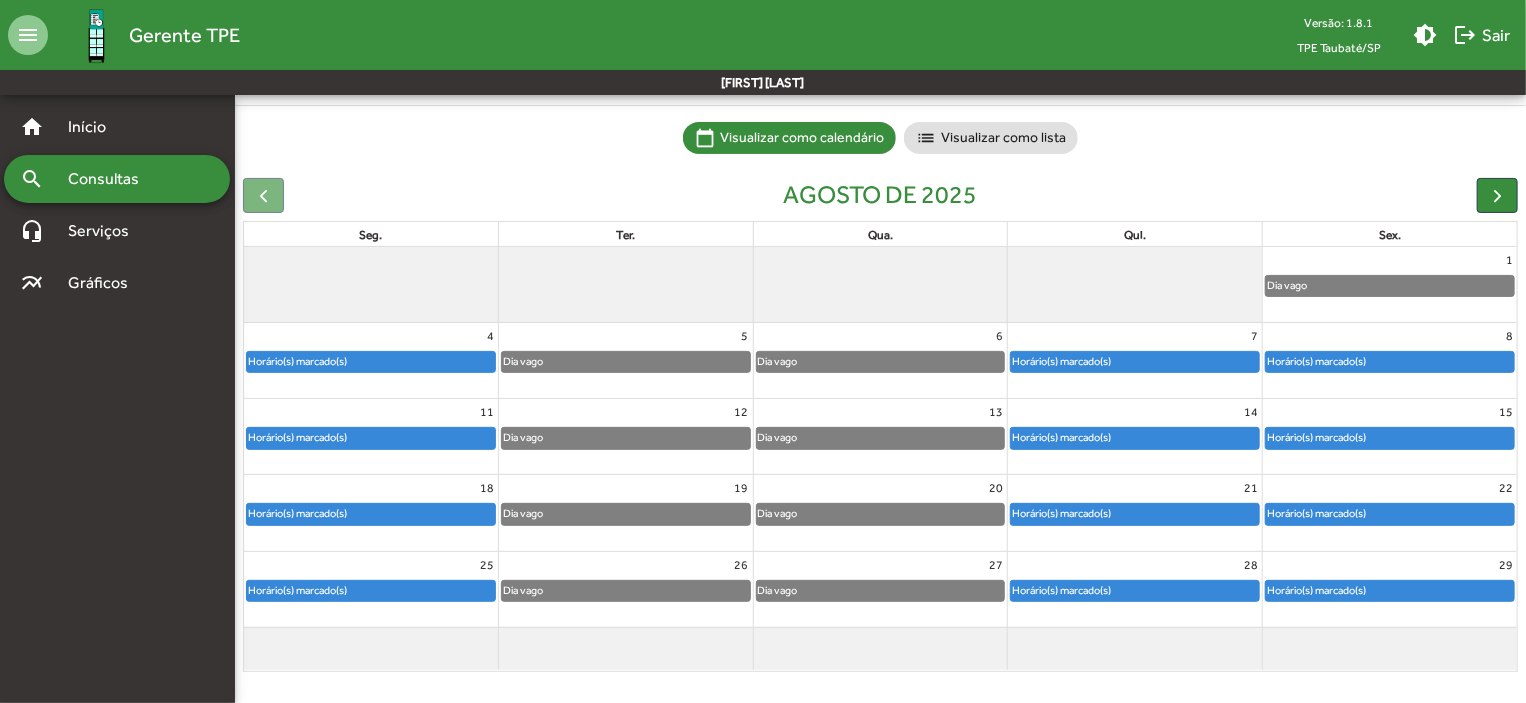click on "Horário(s) marcado(s)" 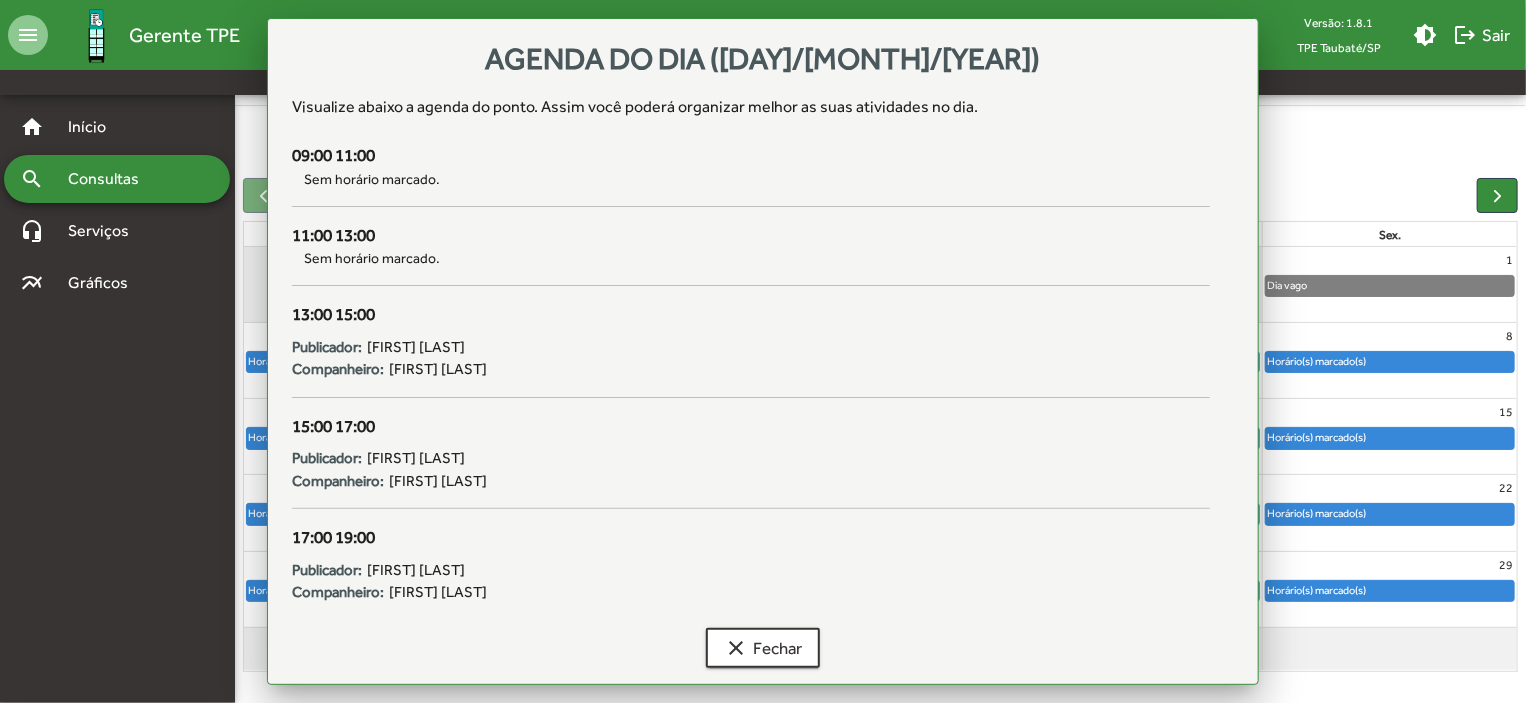 scroll, scrollTop: 124, scrollLeft: 0, axis: vertical 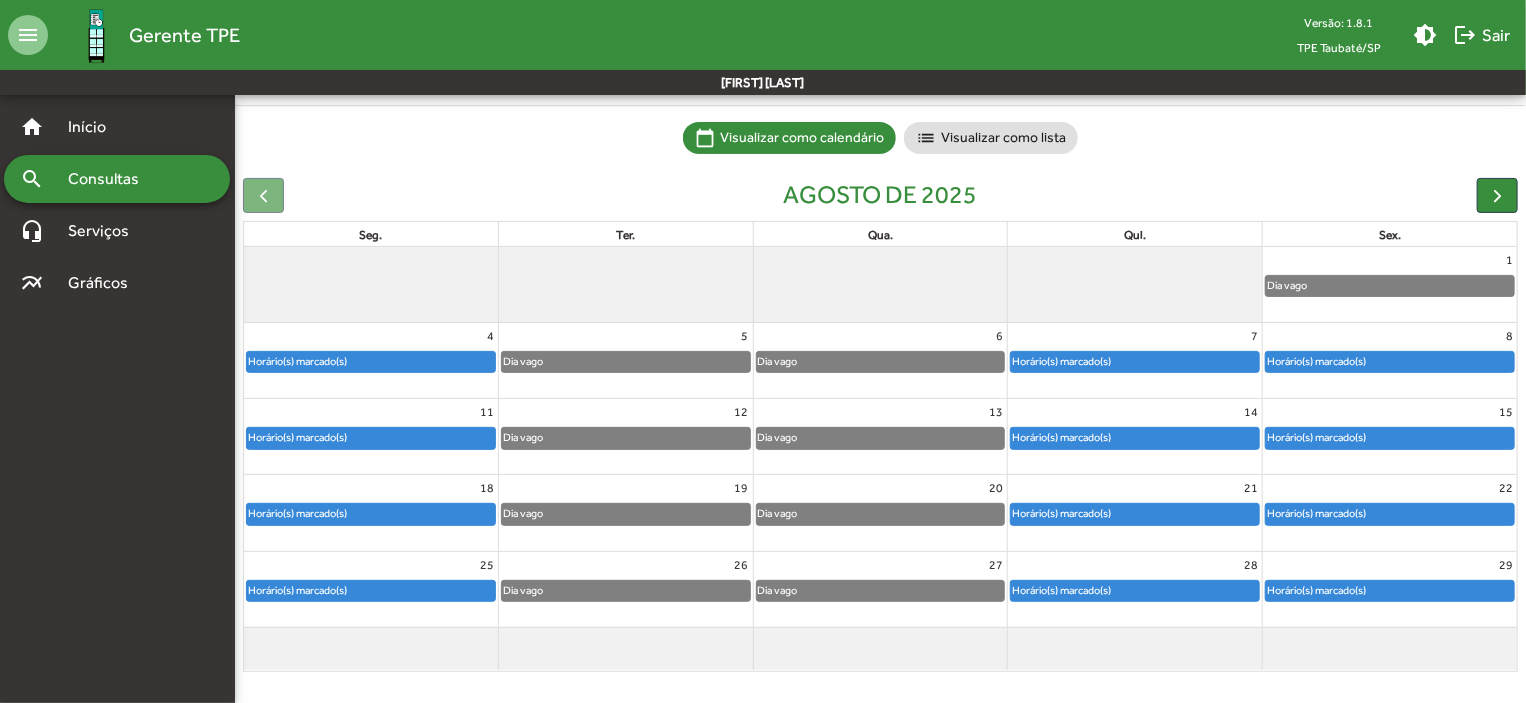 click on "Horário(s) marcado(s)" 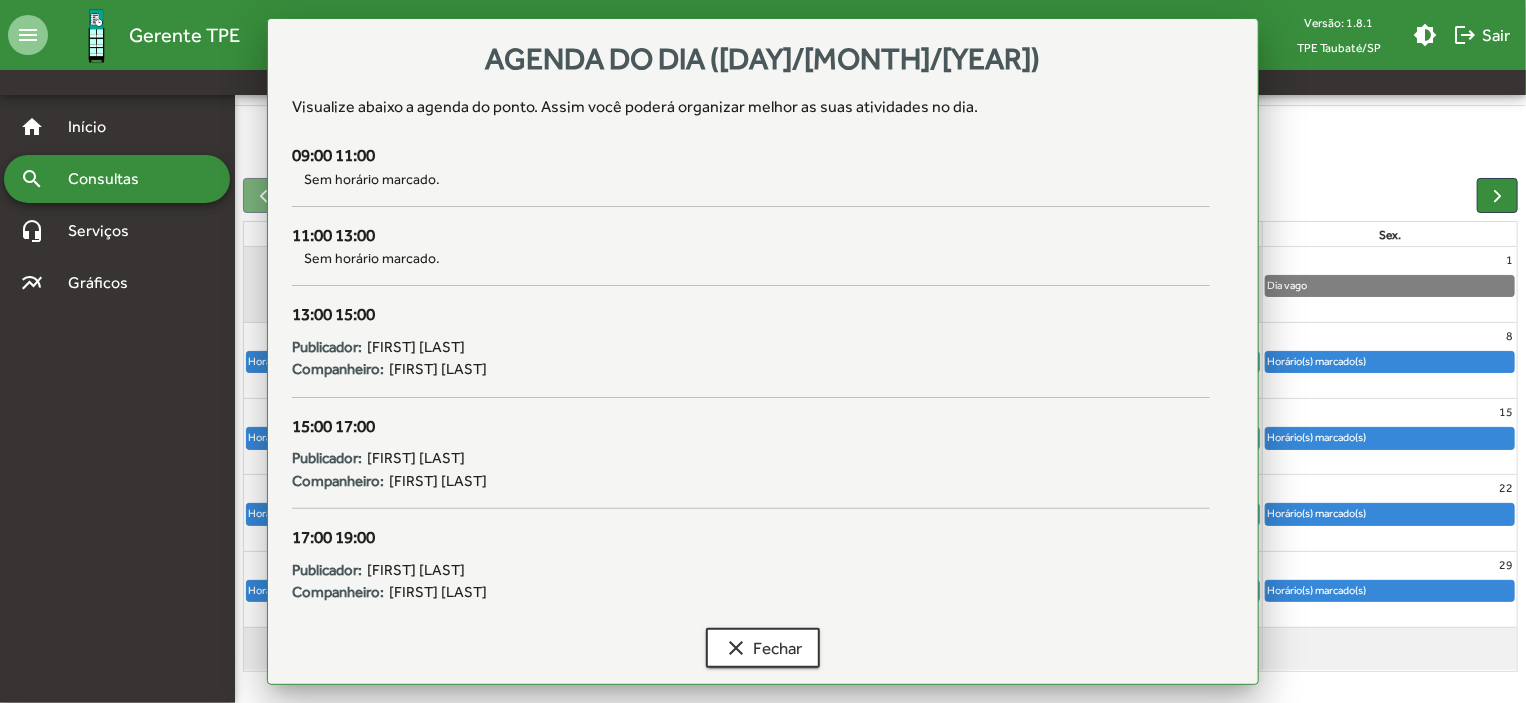 scroll, scrollTop: 124, scrollLeft: 0, axis: vertical 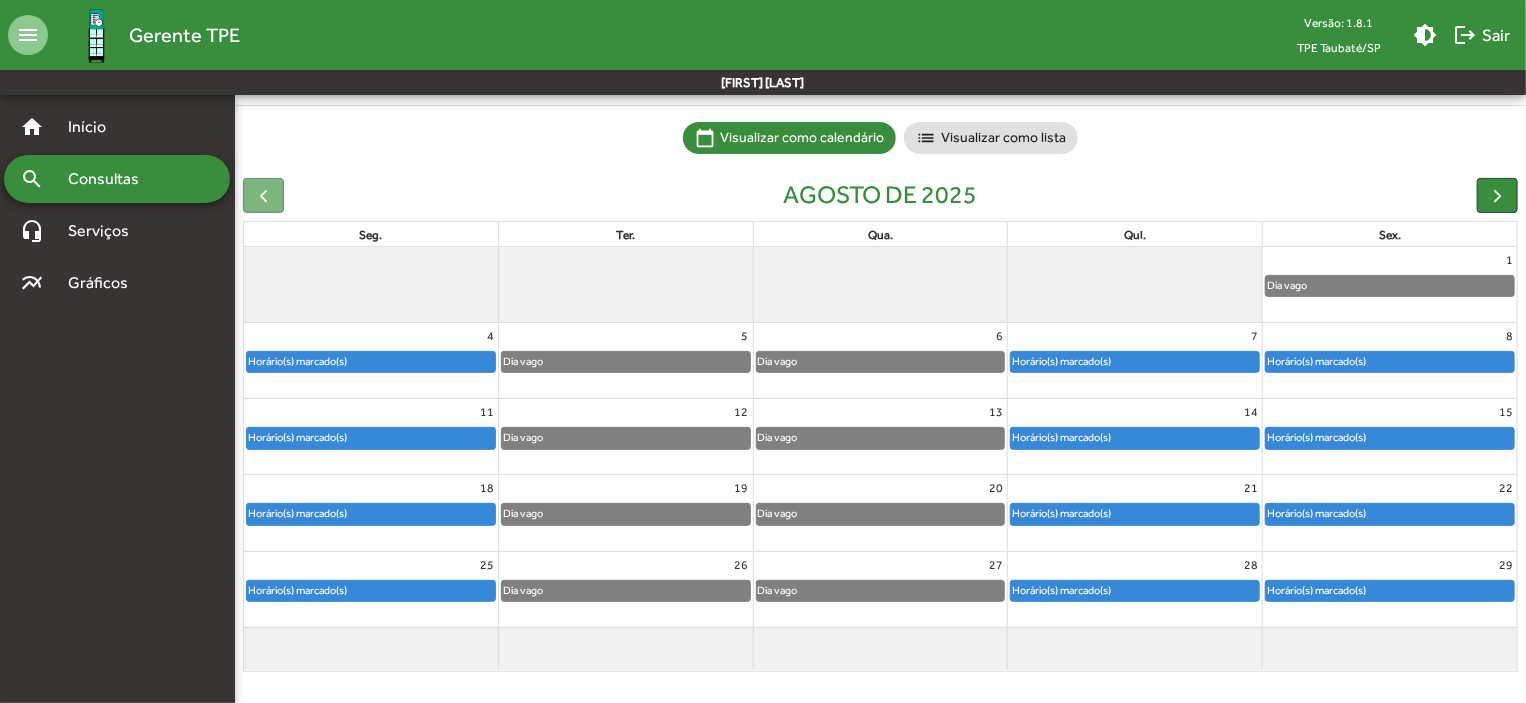 click on "Horário(s) marcado(s)" 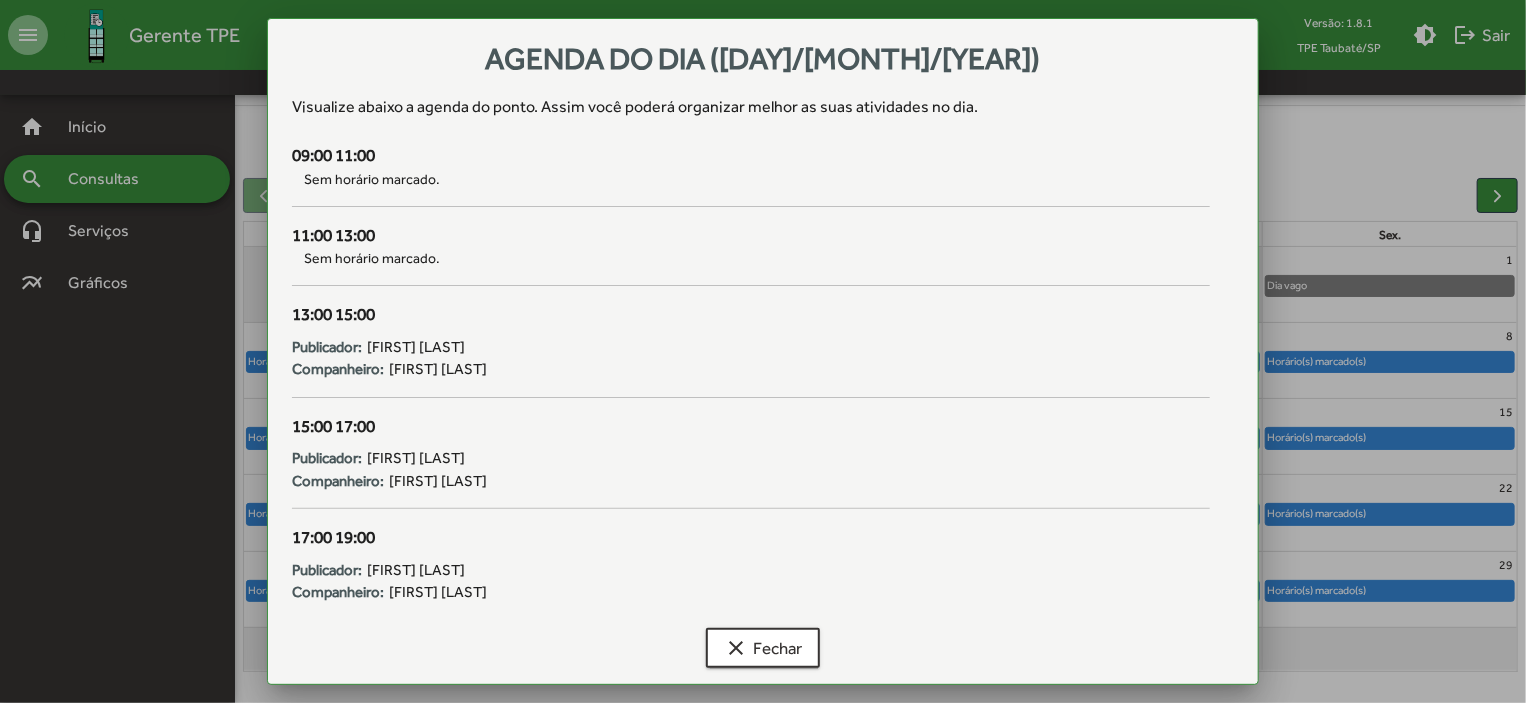 scroll, scrollTop: 0, scrollLeft: 0, axis: both 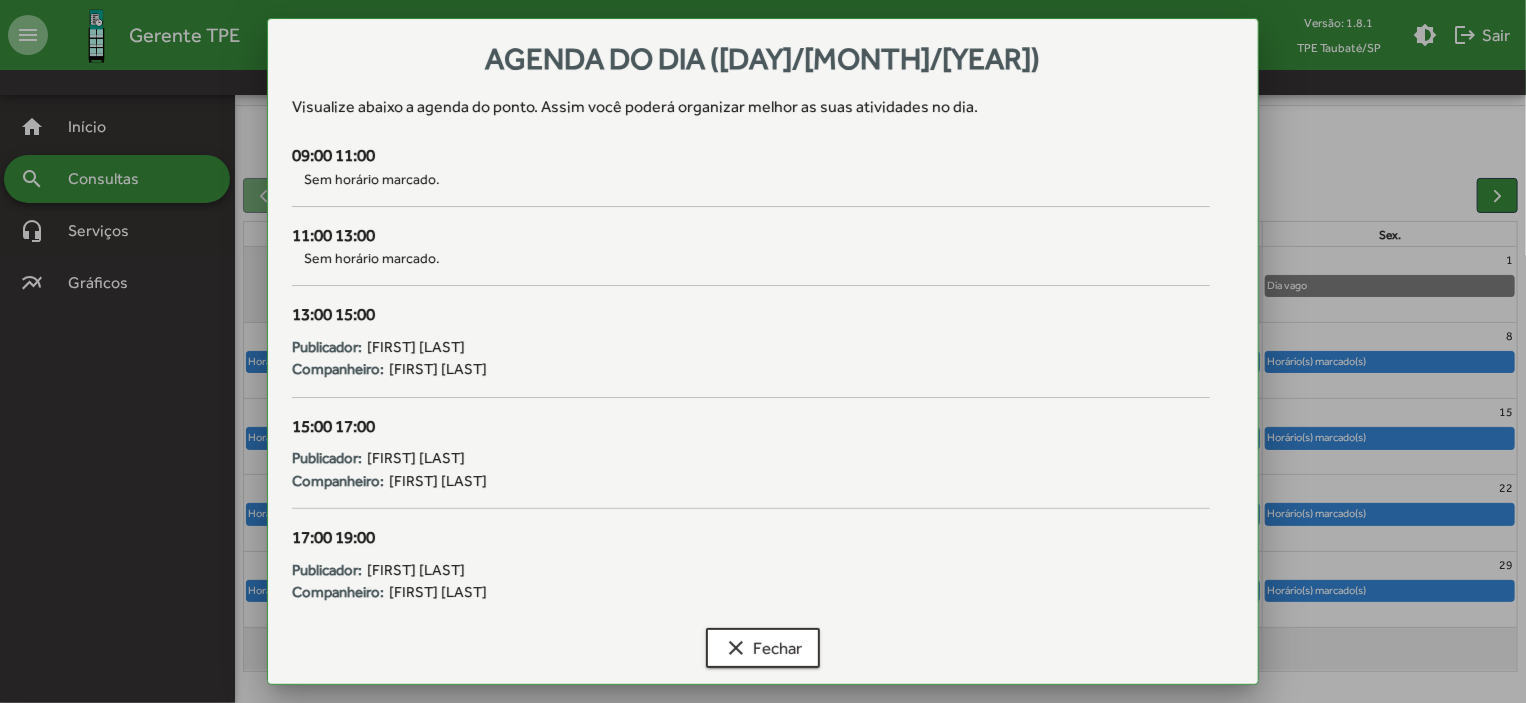 click at bounding box center (763, 351) 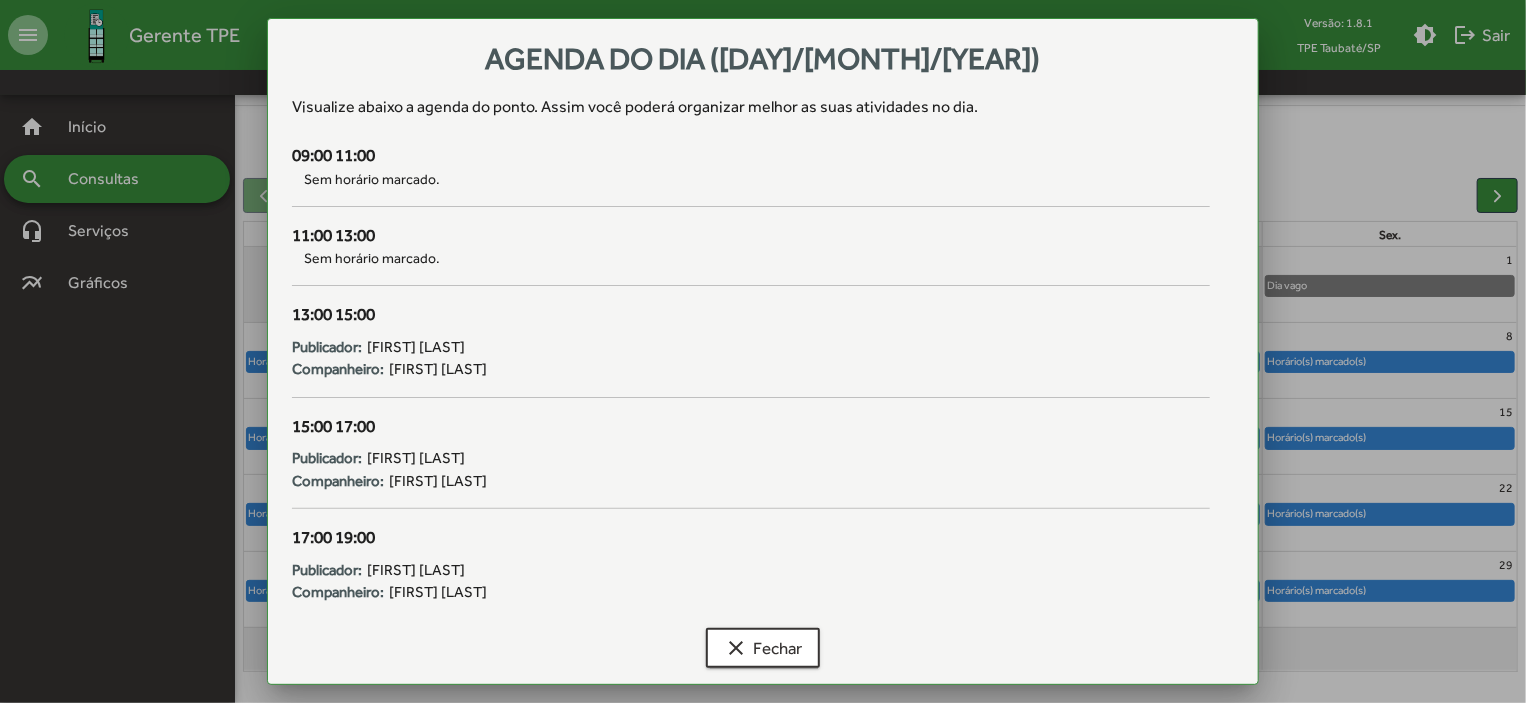 scroll, scrollTop: 124, scrollLeft: 0, axis: vertical 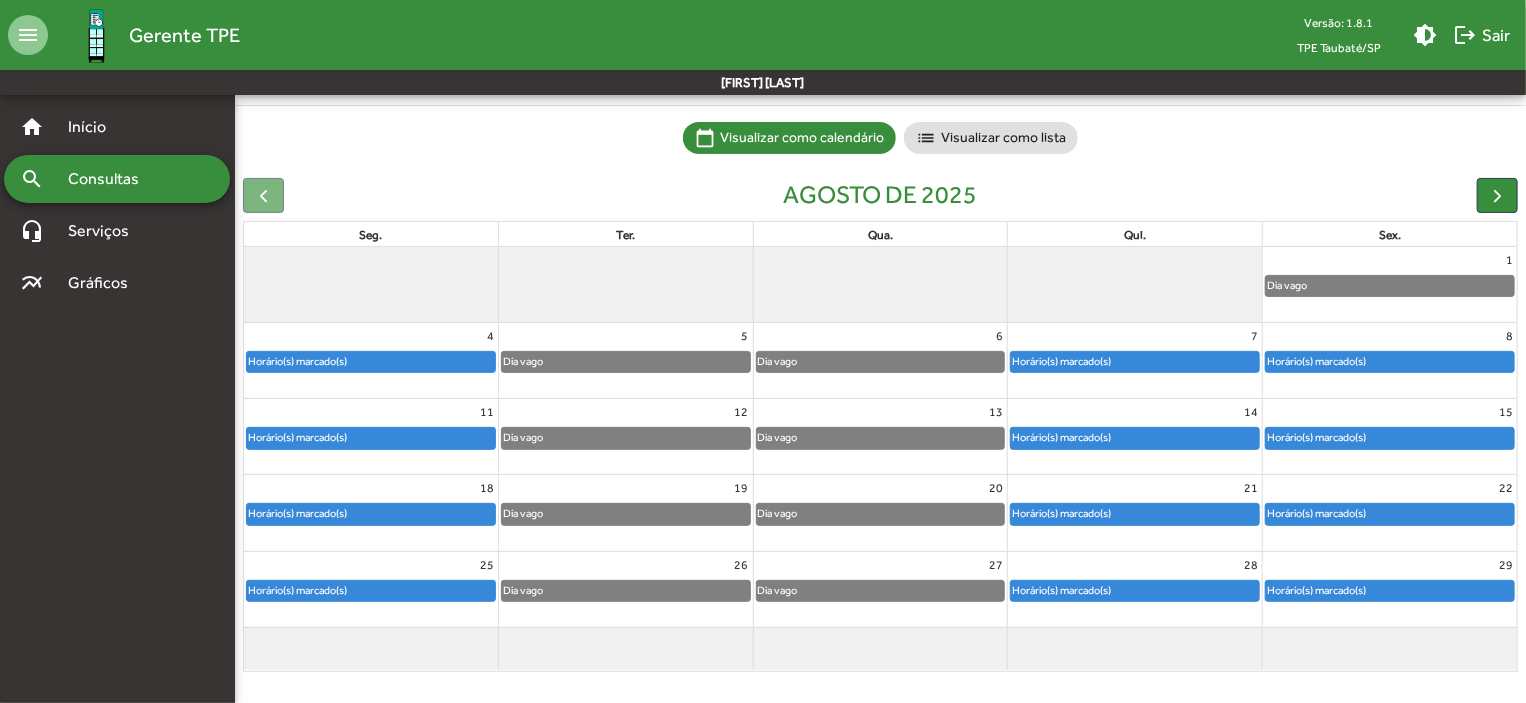 click on "Horário(s) marcado(s)" 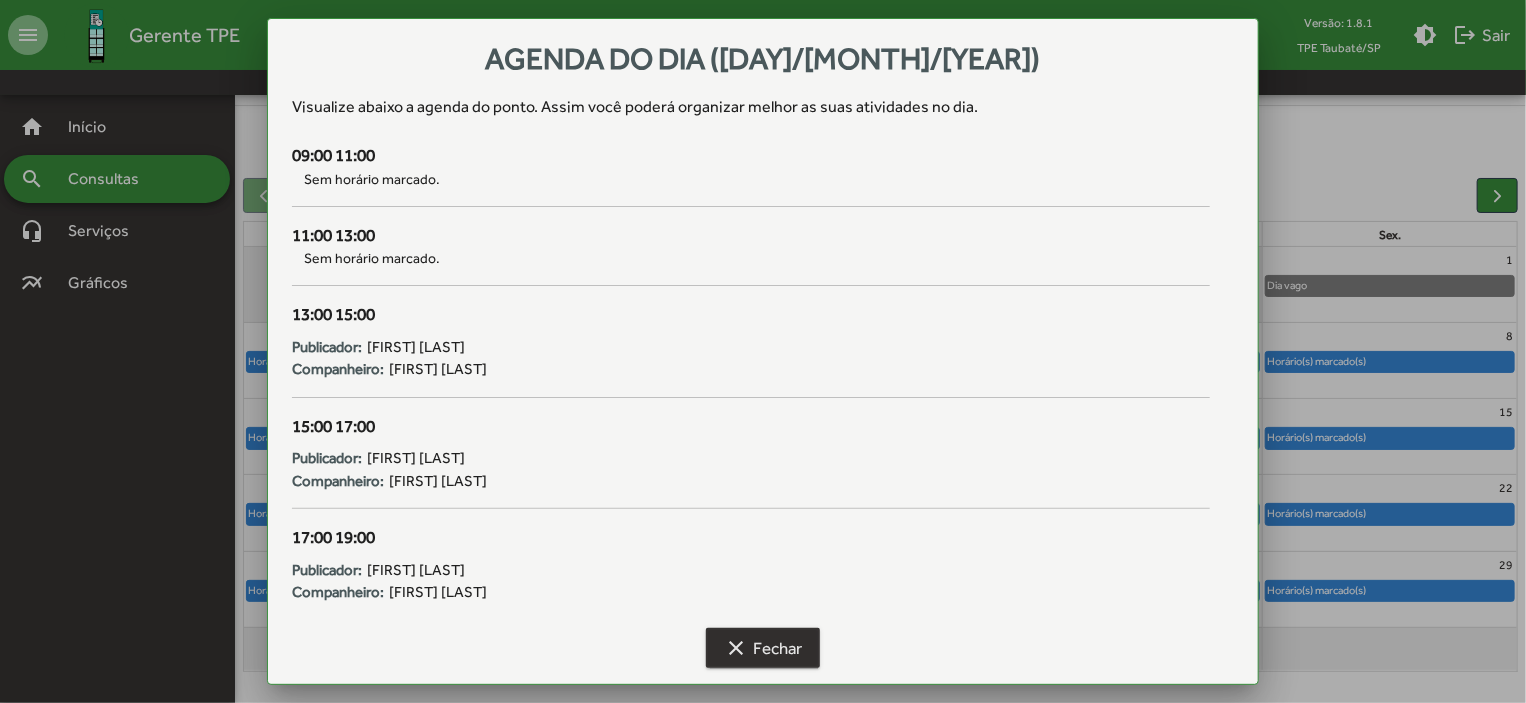 click on "clear  Fechar" at bounding box center [763, 648] 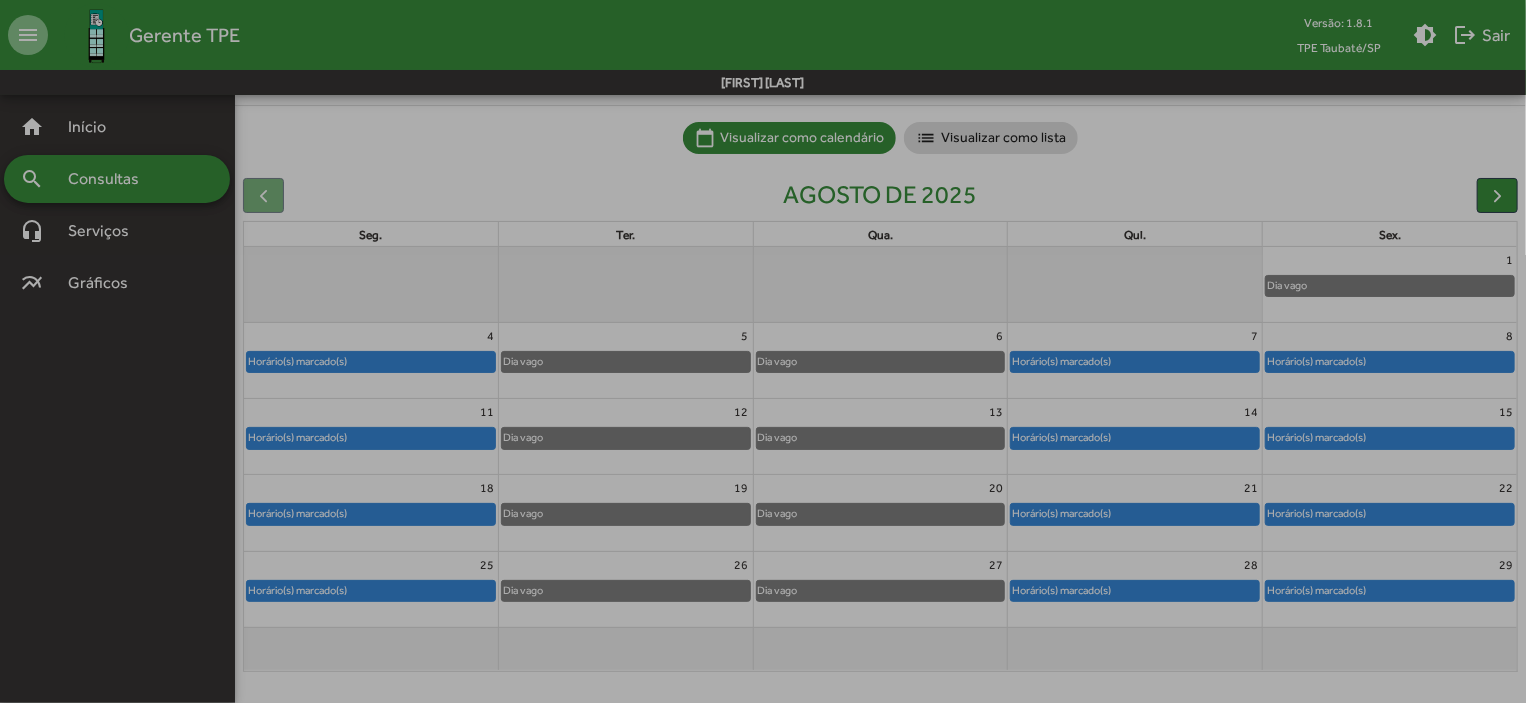 click on "clear  Fechar" at bounding box center (763, 648) 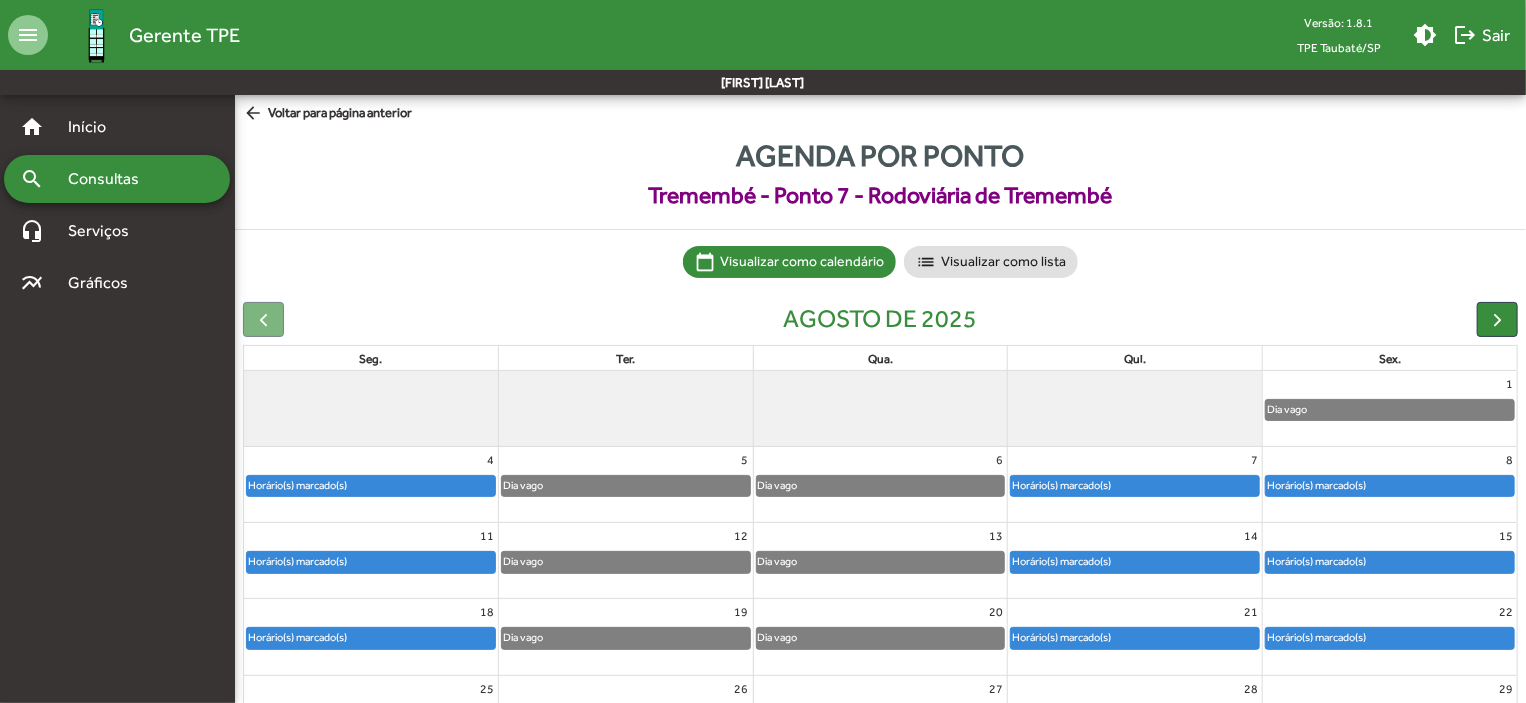 scroll, scrollTop: 124, scrollLeft: 0, axis: vertical 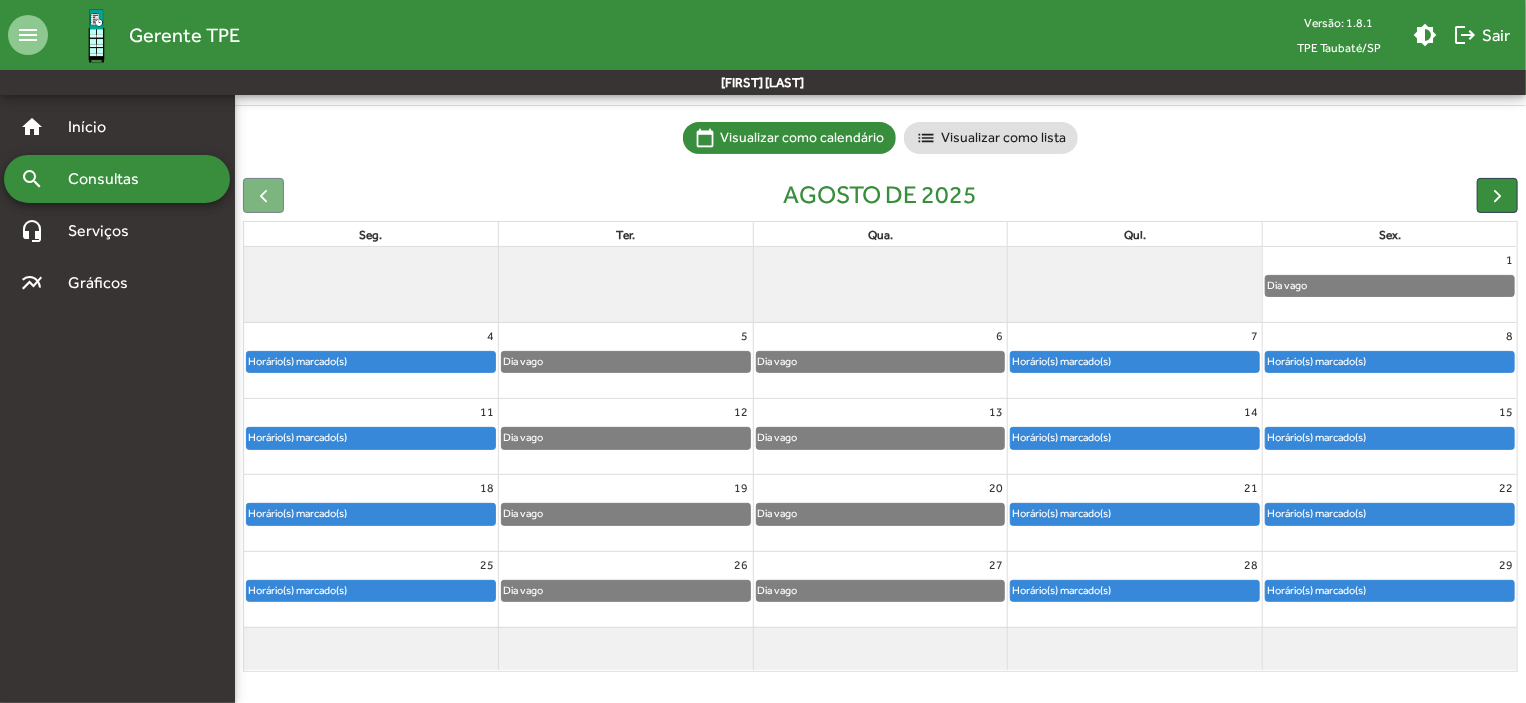click on "Horário(s) marcado(s)" 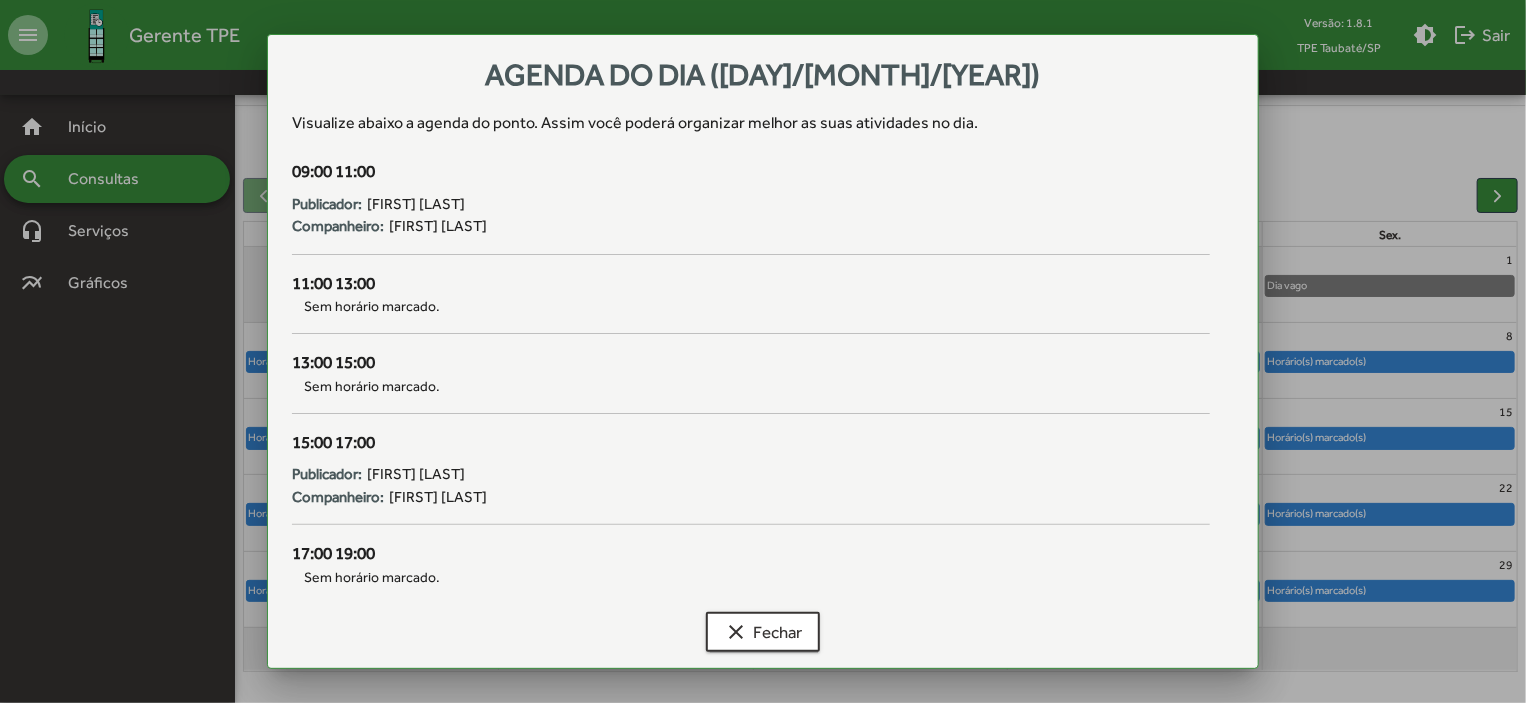 click on "13:00 15:00  Sem horário marcado." at bounding box center [751, 390] 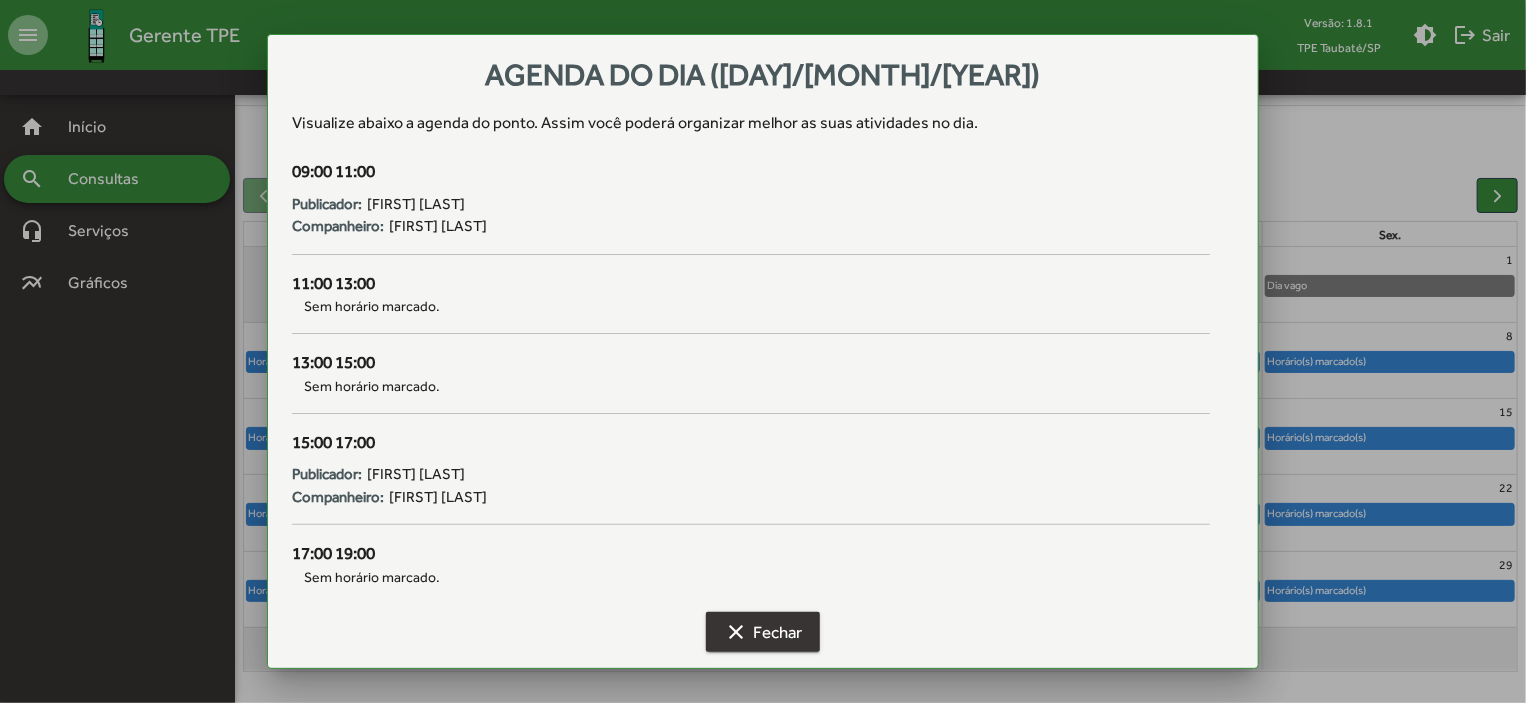 click on "clear  Fechar" at bounding box center (763, 632) 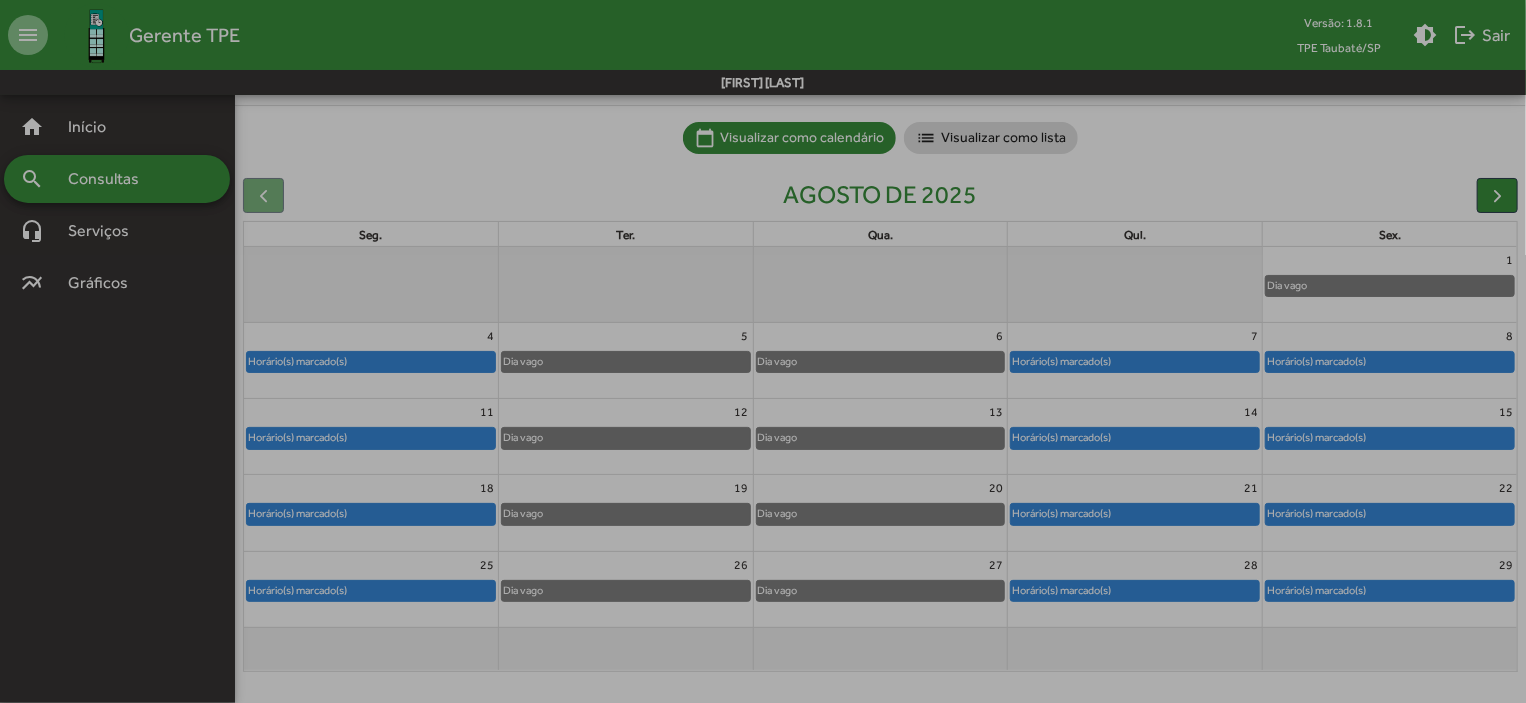 click on "clear  Fechar" at bounding box center [763, 632] 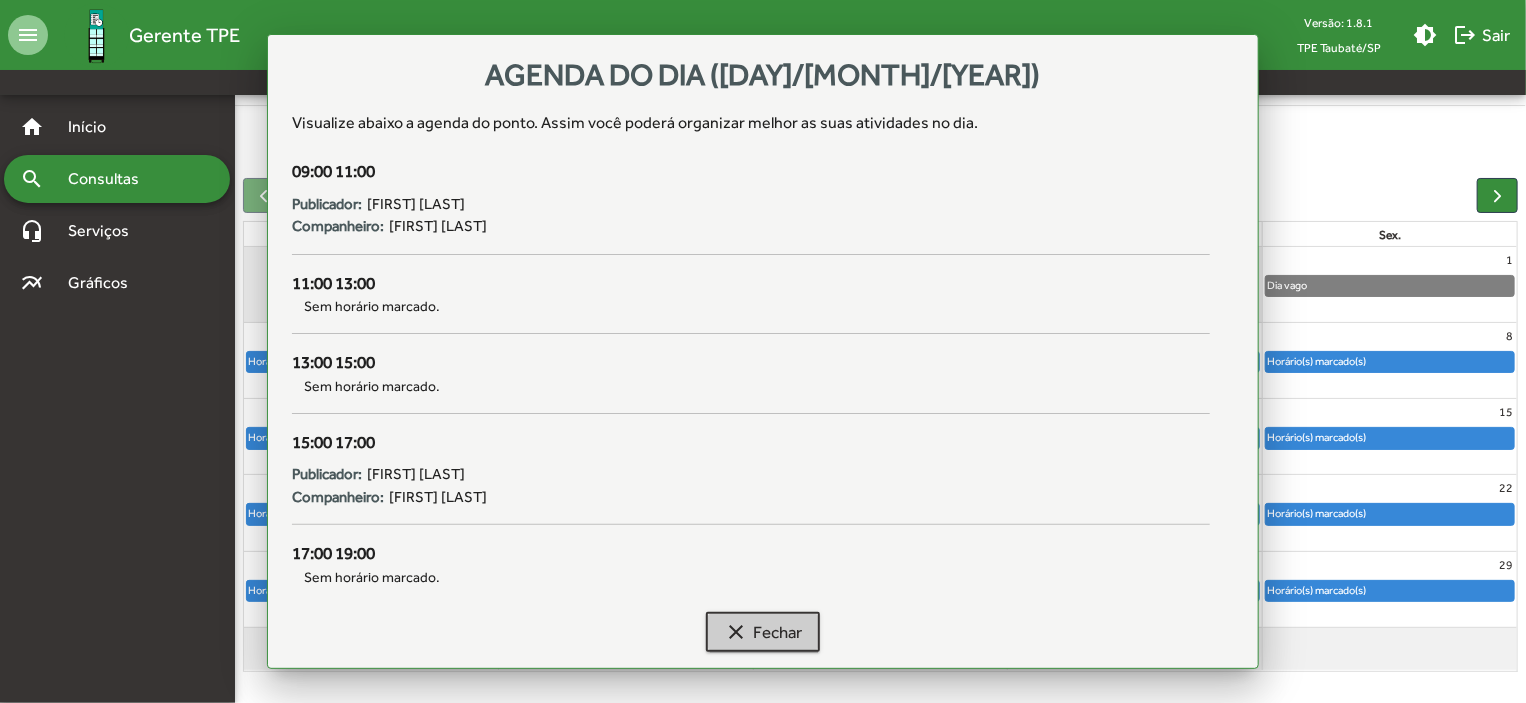 scroll, scrollTop: 124, scrollLeft: 0, axis: vertical 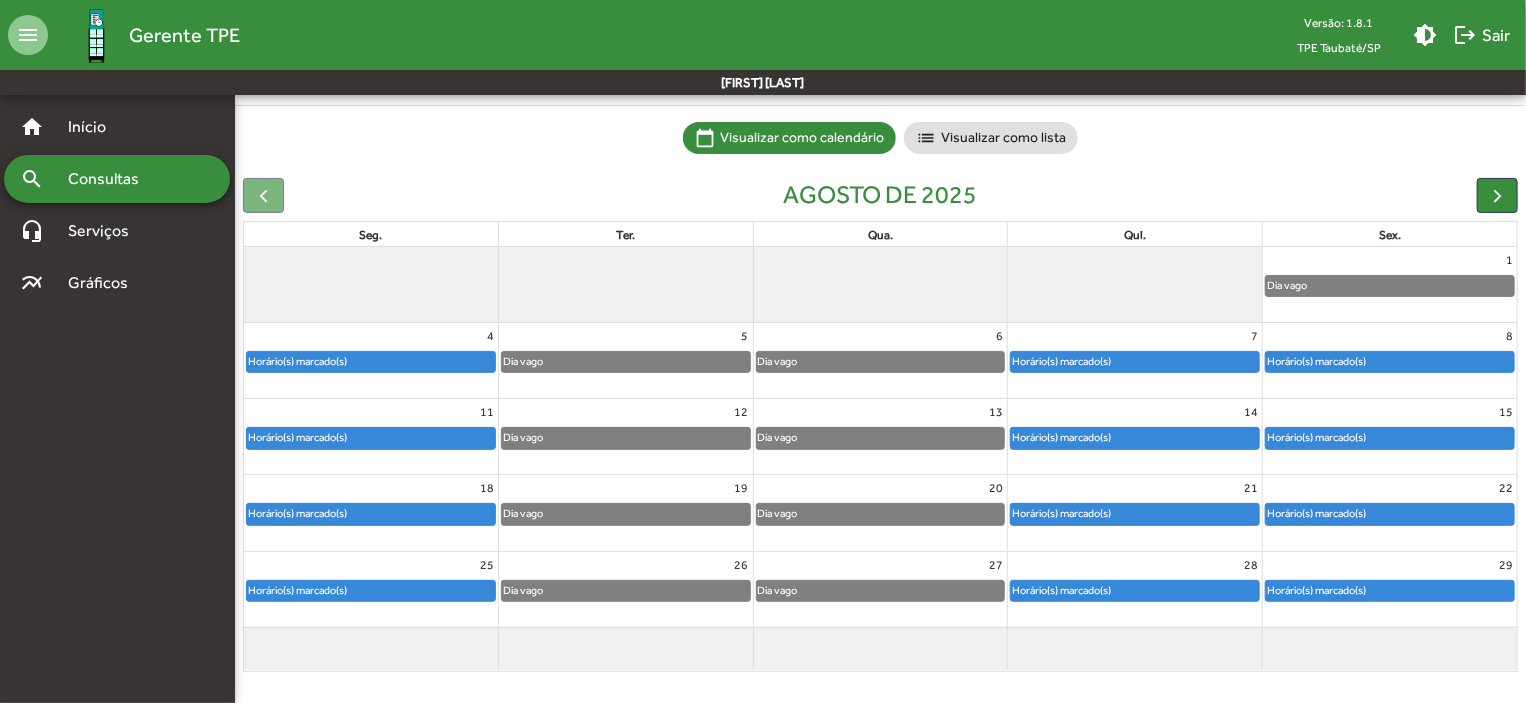 click on "Horário(s) marcado(s)" 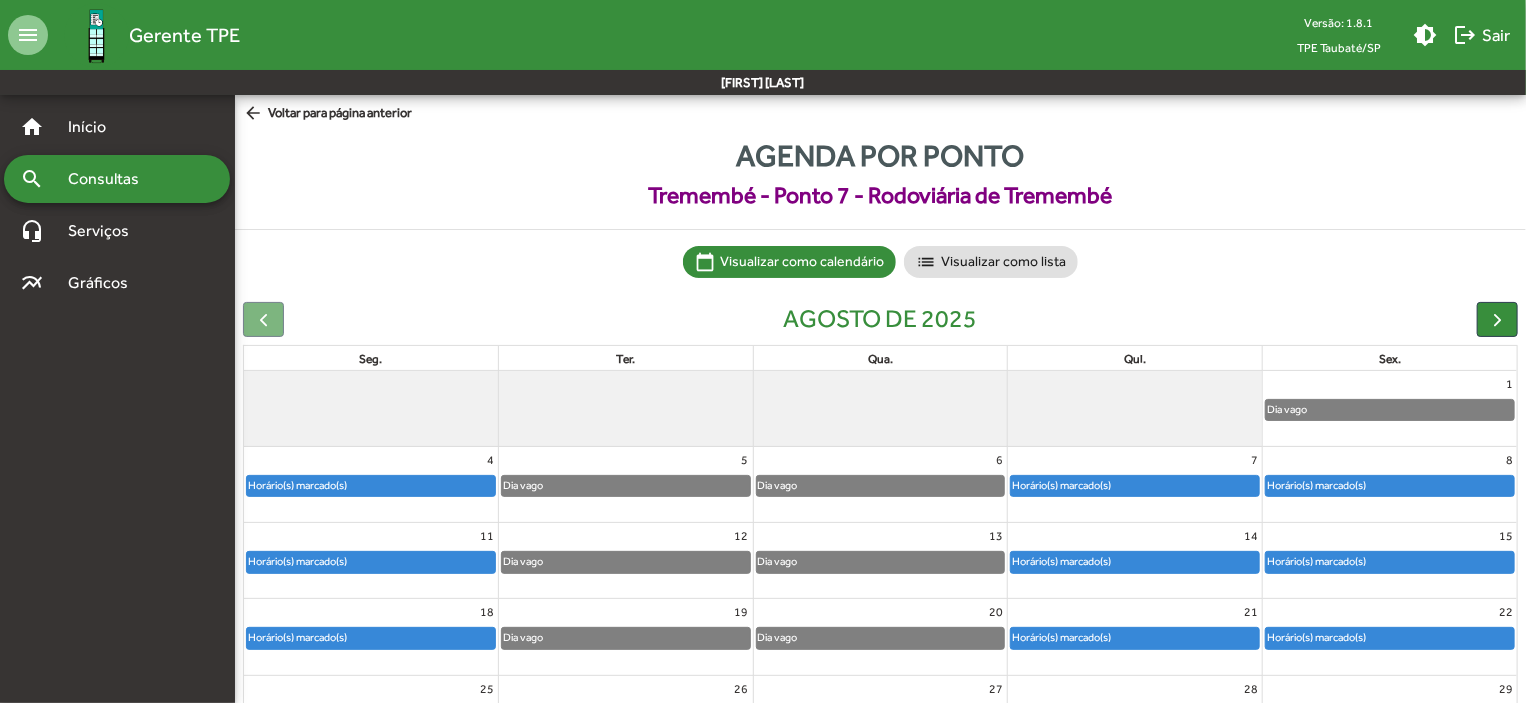 scroll, scrollTop: 124, scrollLeft: 0, axis: vertical 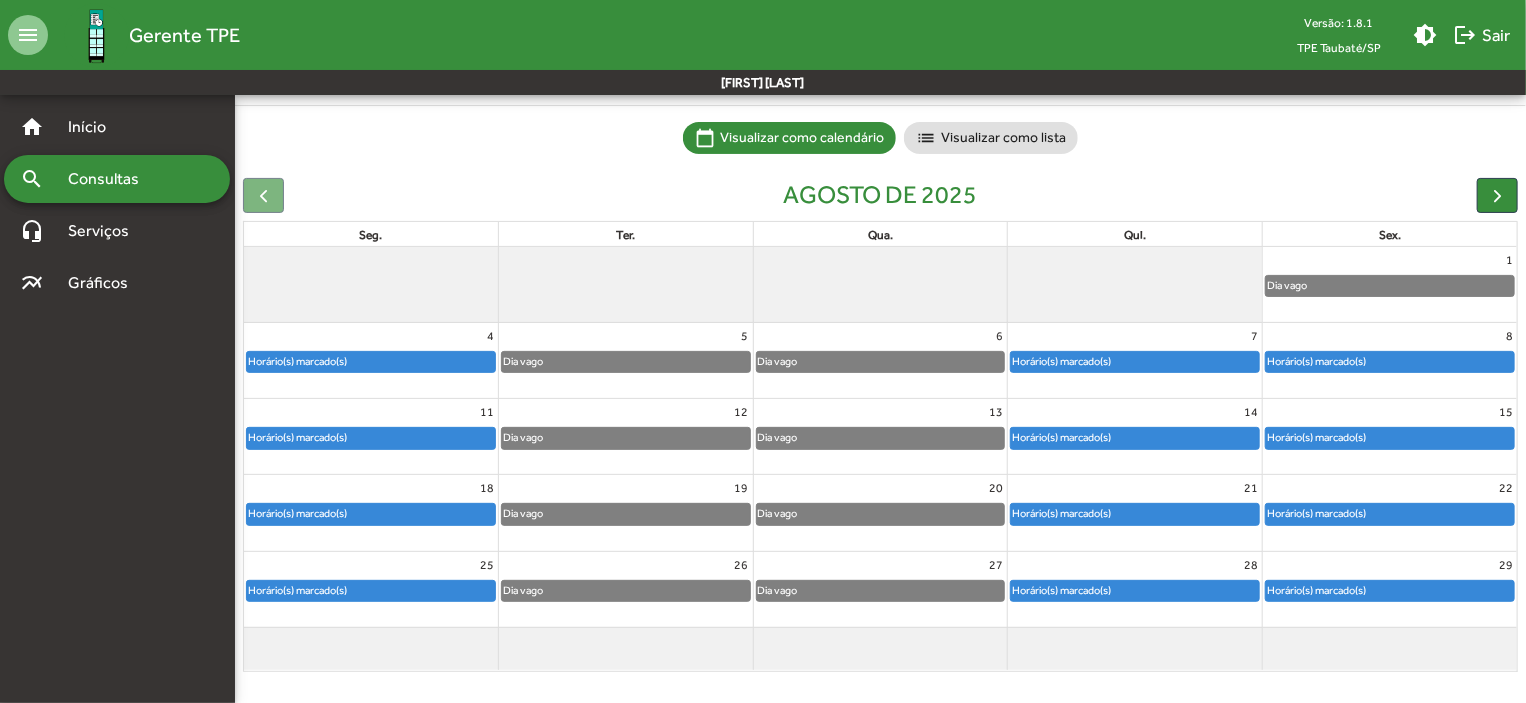 click on "Horário(s) marcado(s)" 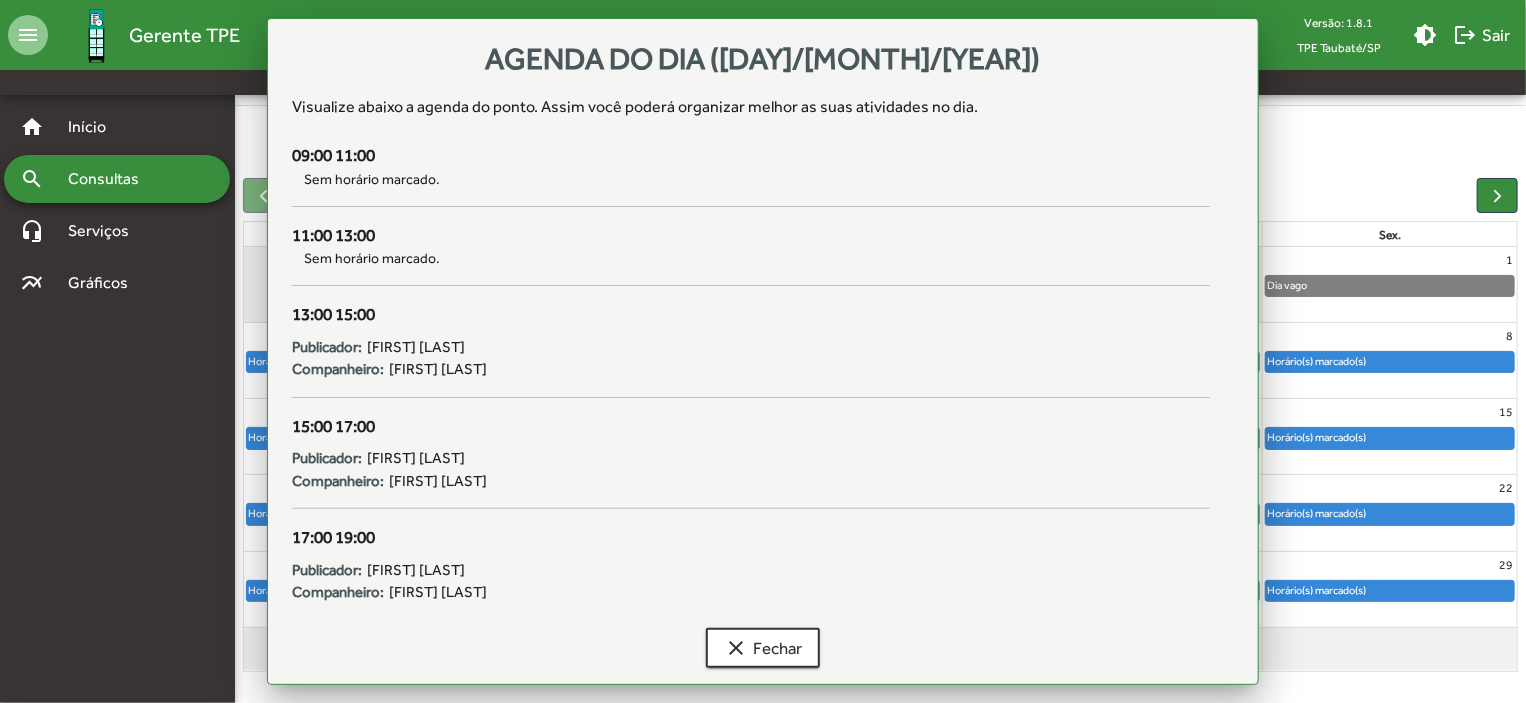 scroll, scrollTop: 124, scrollLeft: 0, axis: vertical 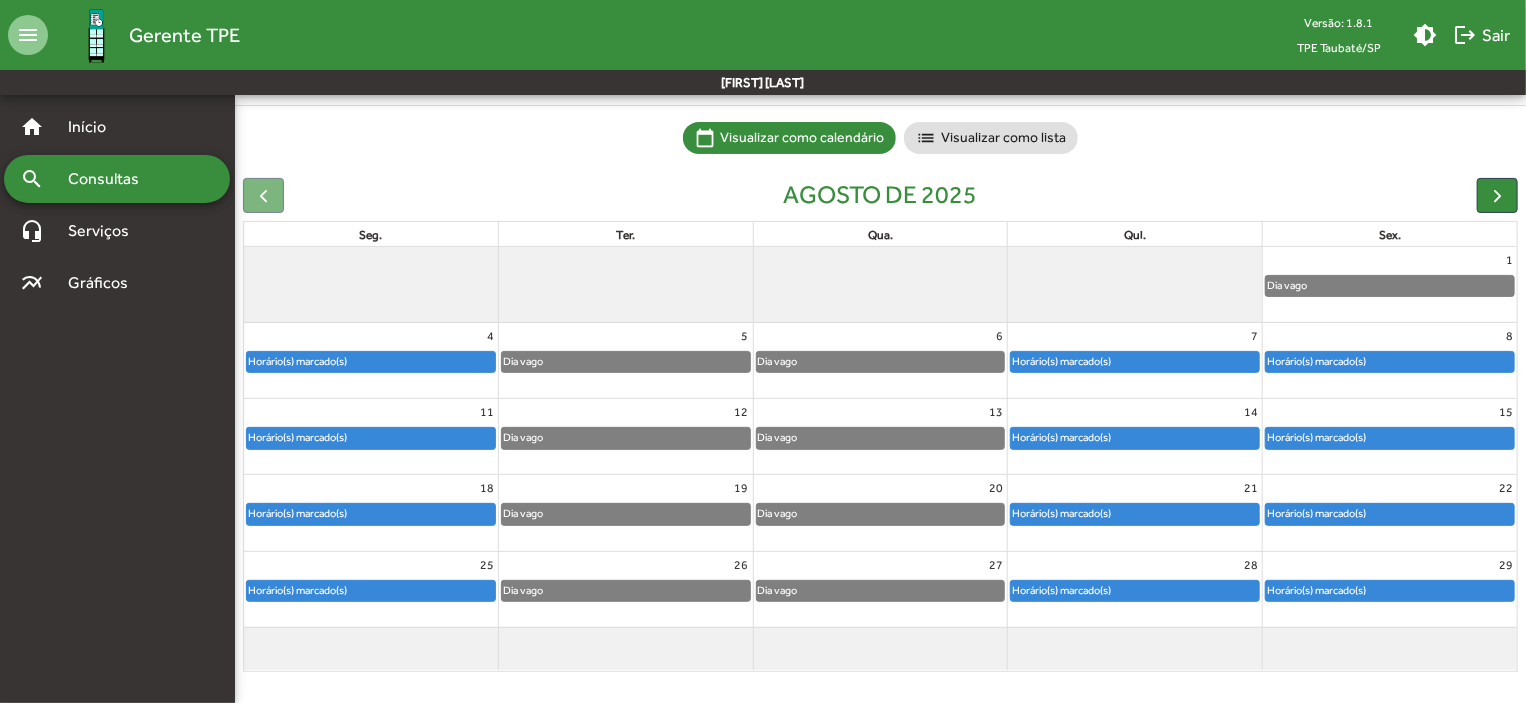 click on "Horário(s) marcado(s)" 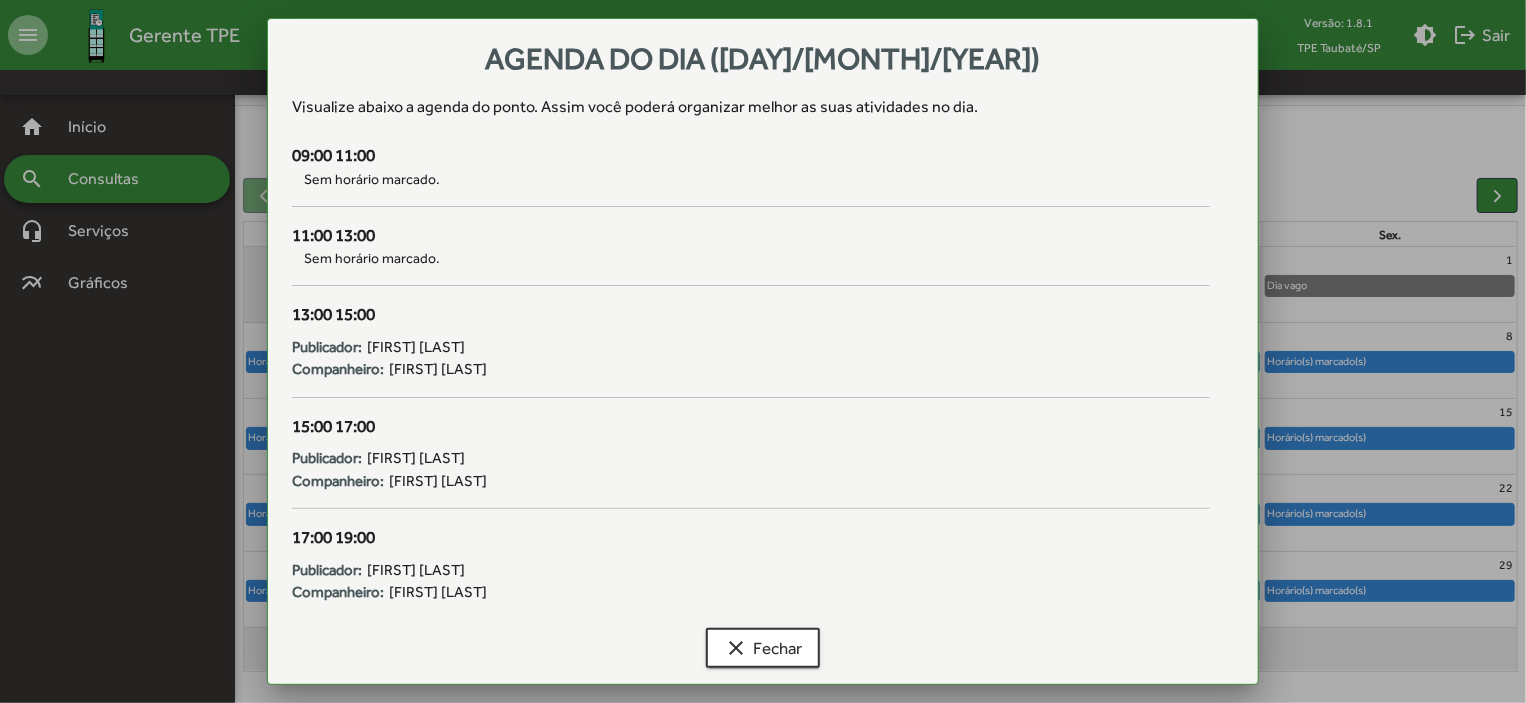 scroll, scrollTop: 0, scrollLeft: 0, axis: both 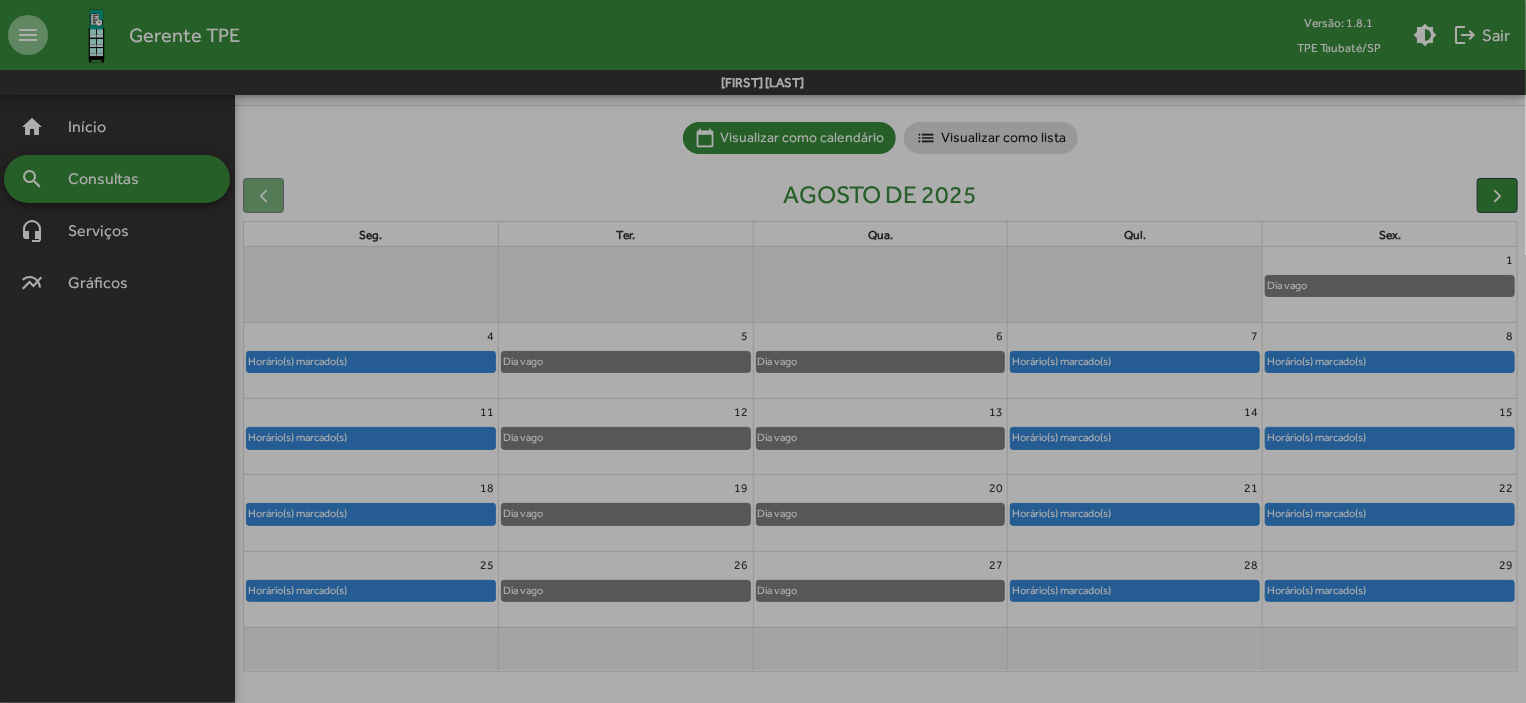 click on "Horário(s) marcado(s)" 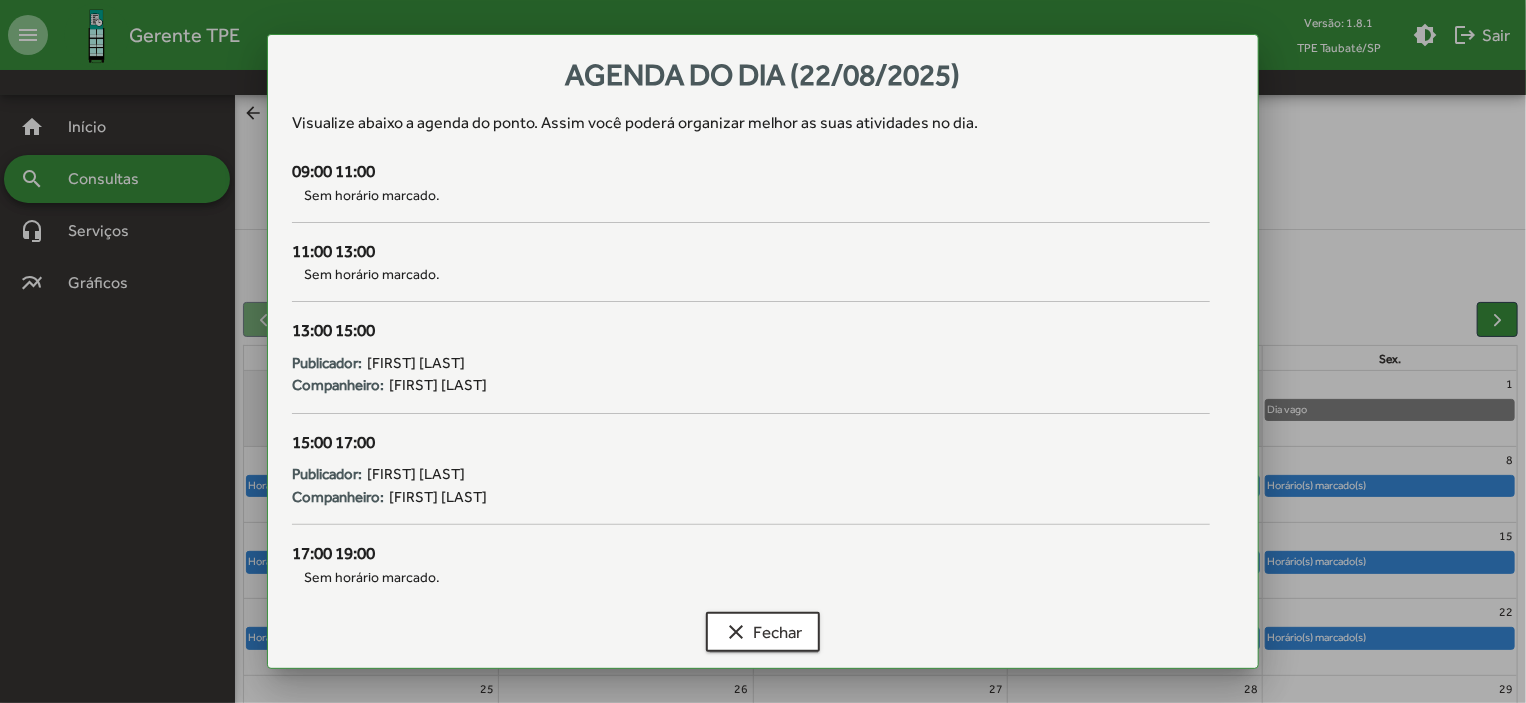 scroll, scrollTop: 124, scrollLeft: 0, axis: vertical 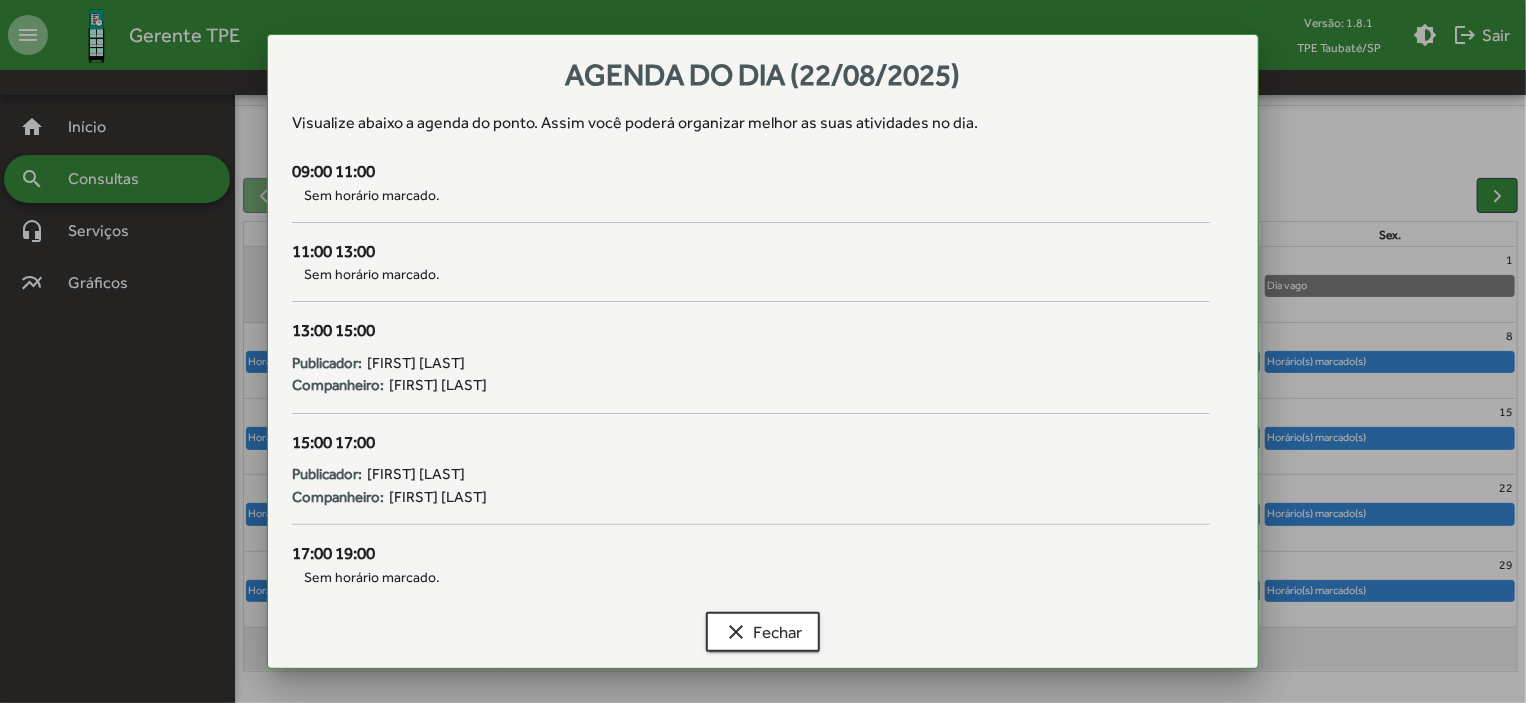 click at bounding box center (763, 351) 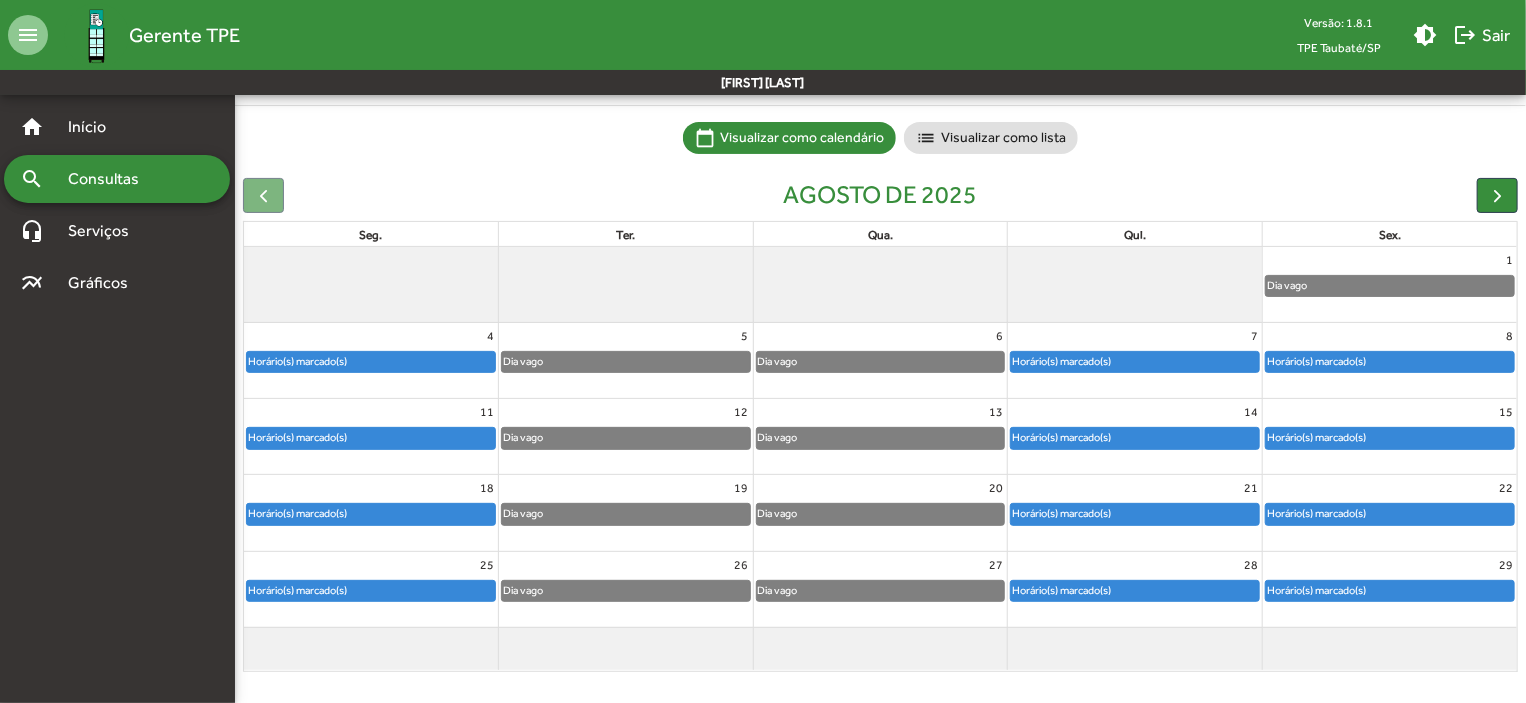 click on "Horário(s) marcado(s)" 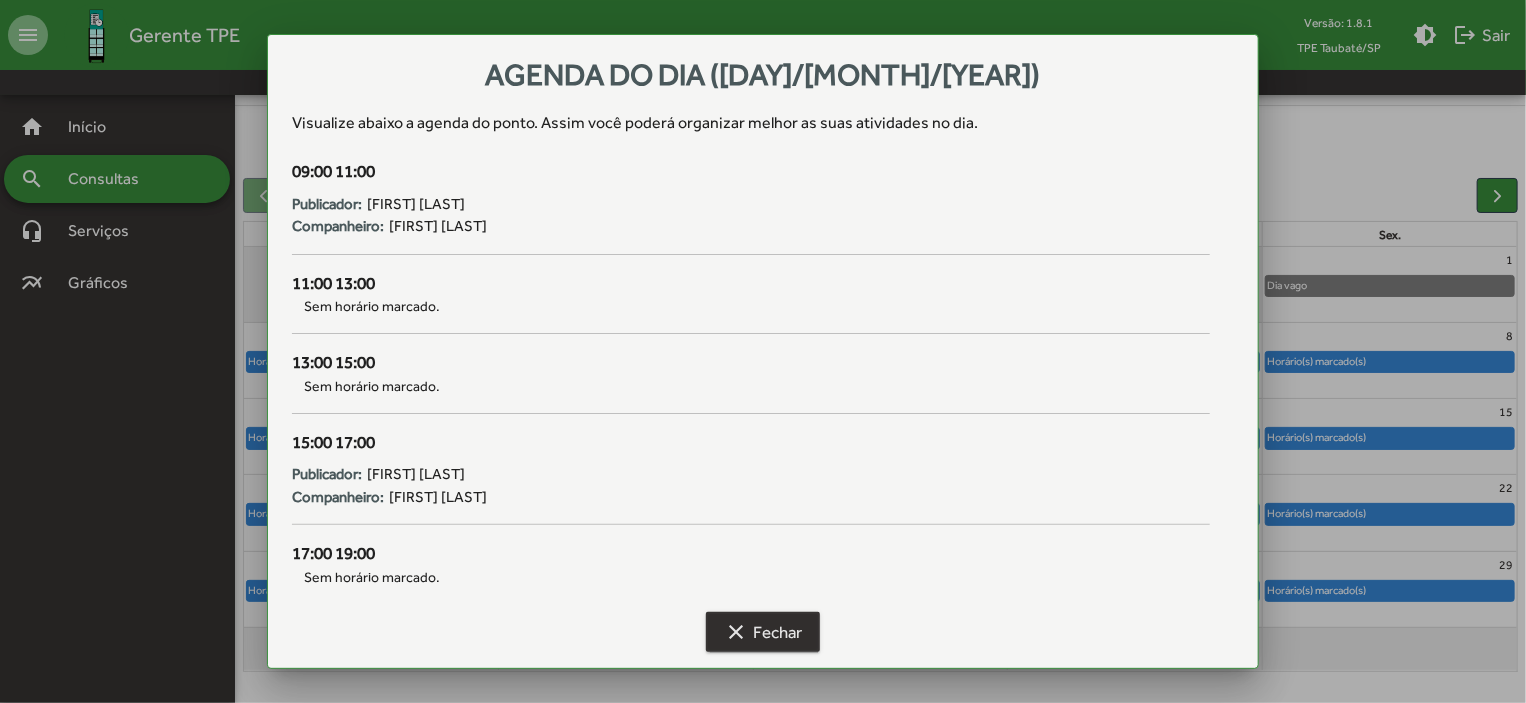 click on "clear  Fechar" at bounding box center (763, 632) 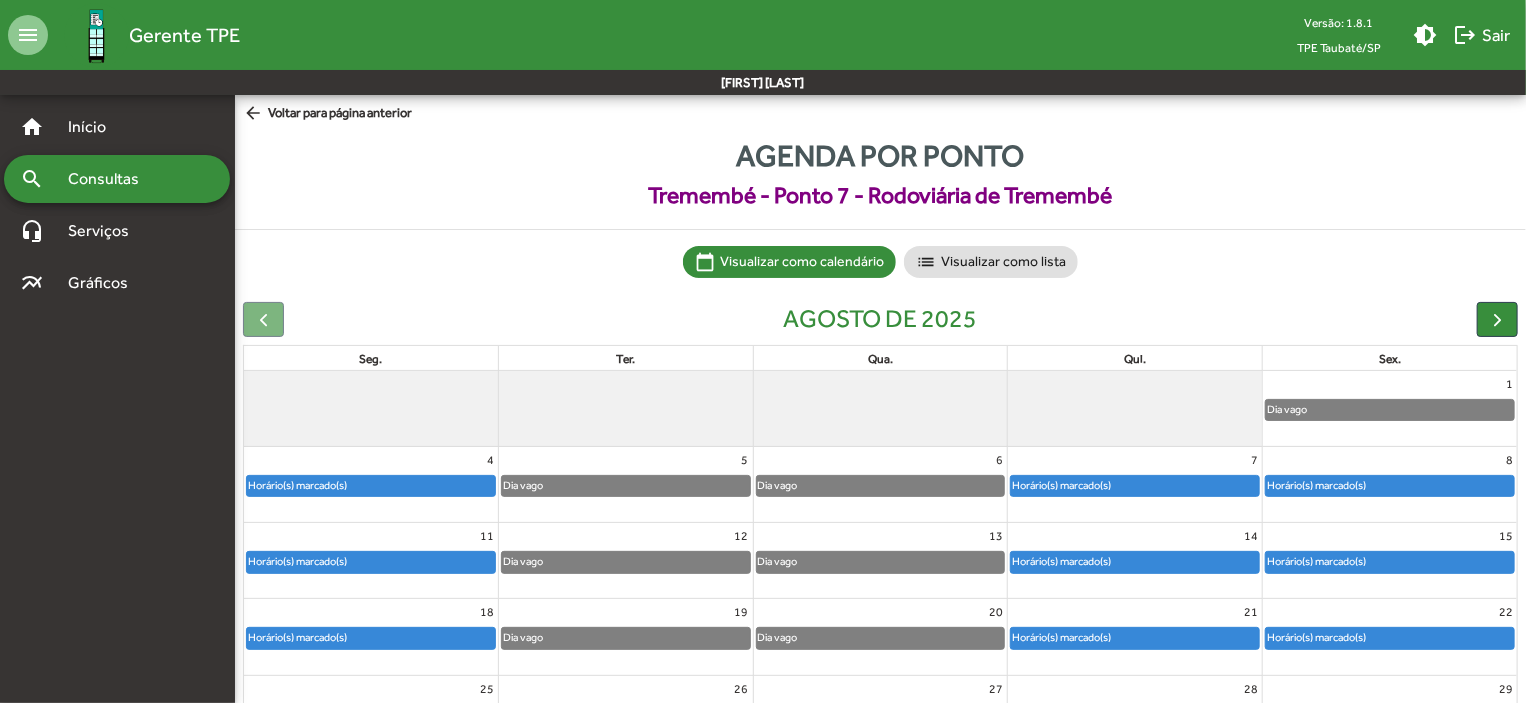 scroll, scrollTop: 124, scrollLeft: 0, axis: vertical 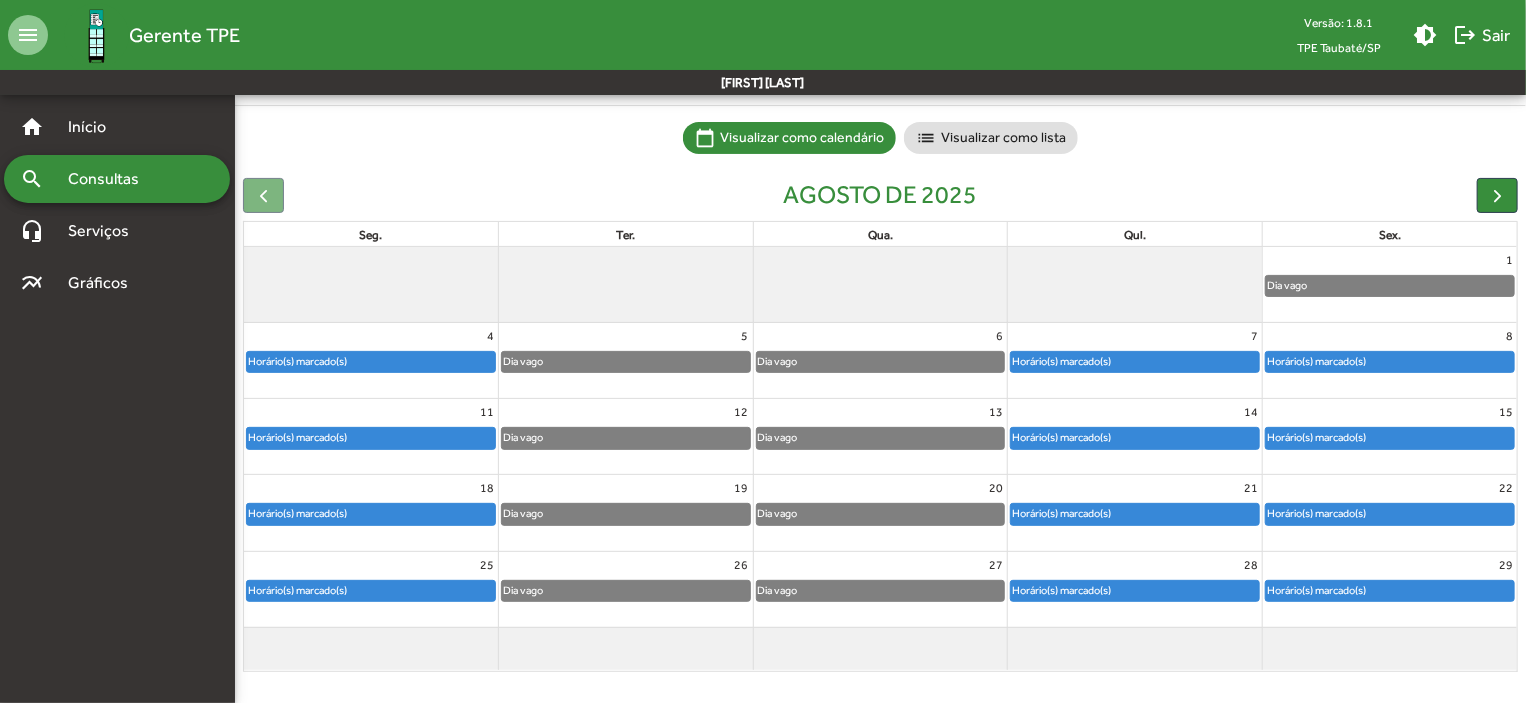 click on "Consultas" at bounding box center [110, 179] 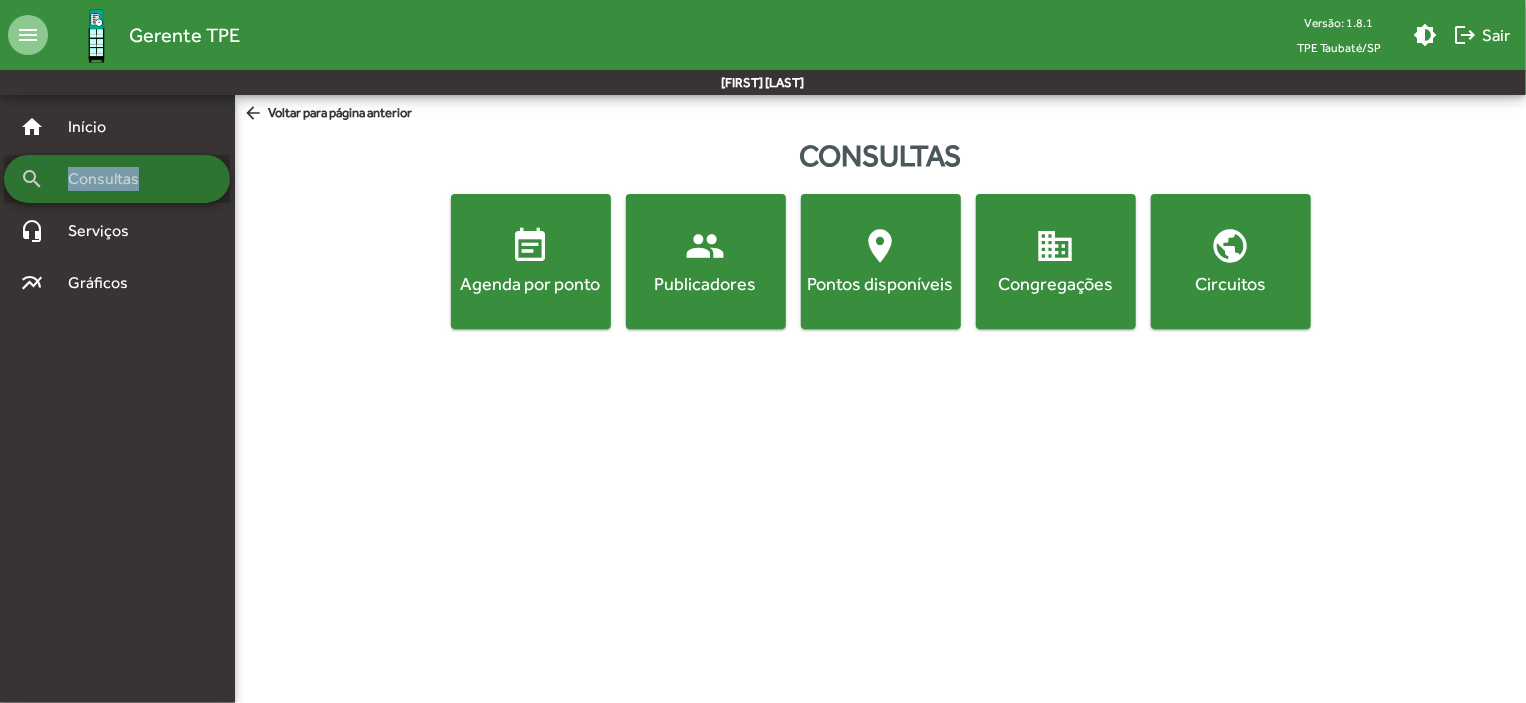 scroll, scrollTop: 0, scrollLeft: 0, axis: both 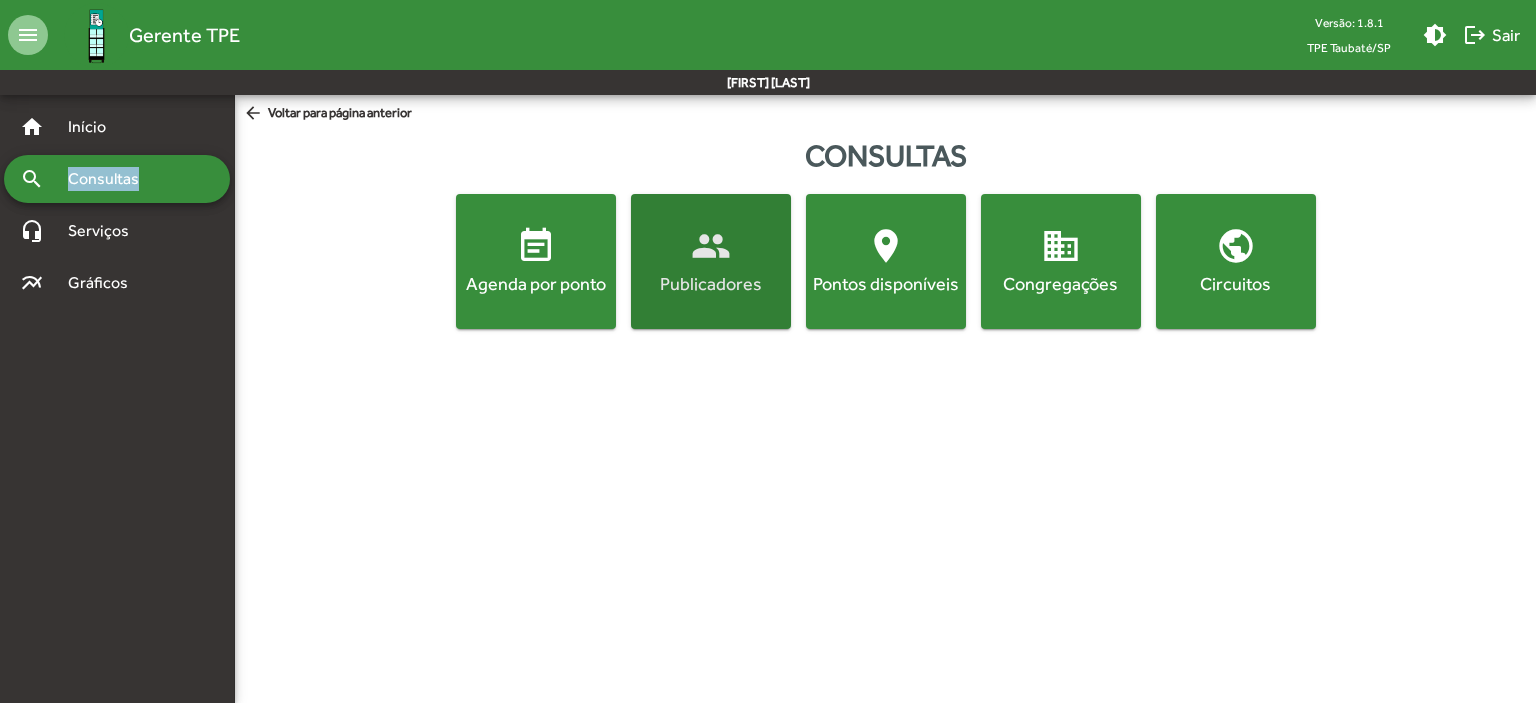 click on "Publicadores" 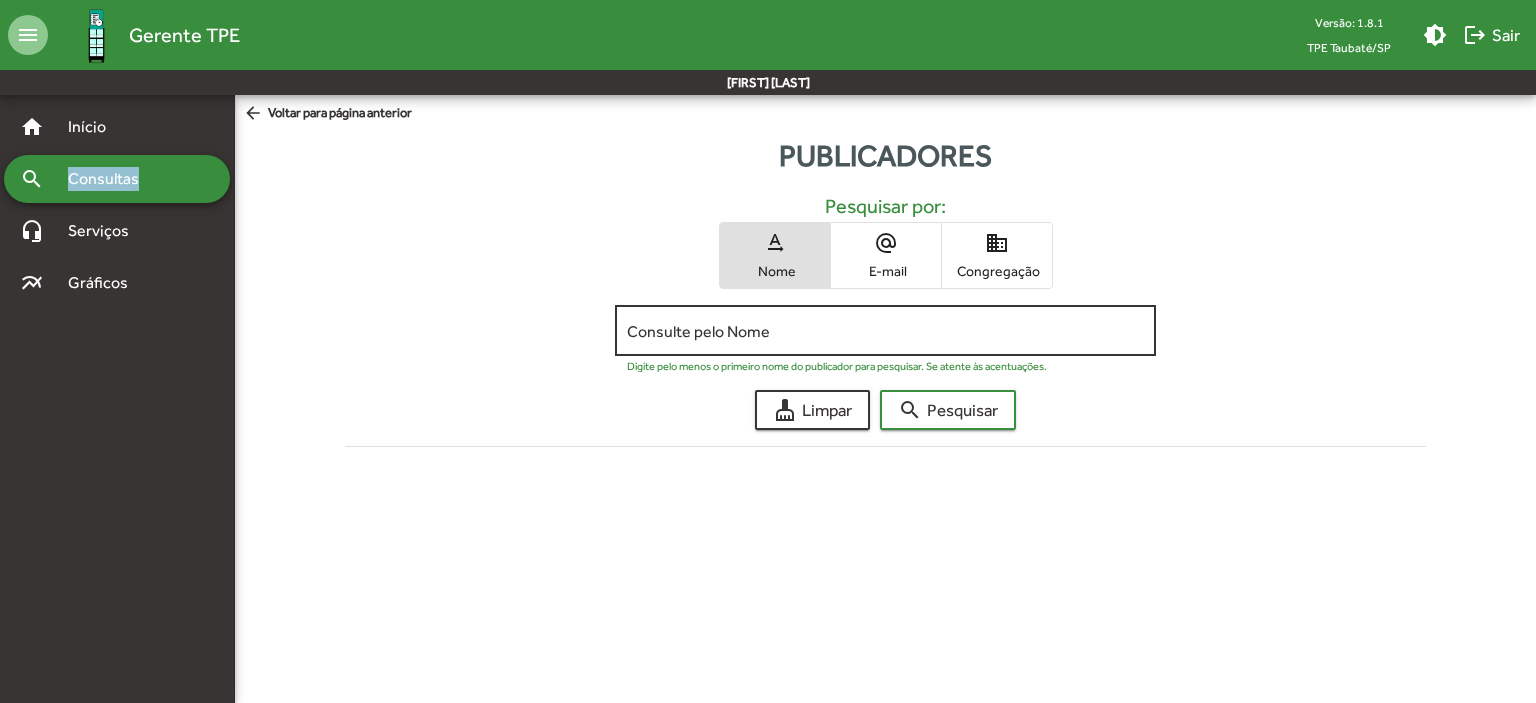 click on "Consulte pelo Nome" 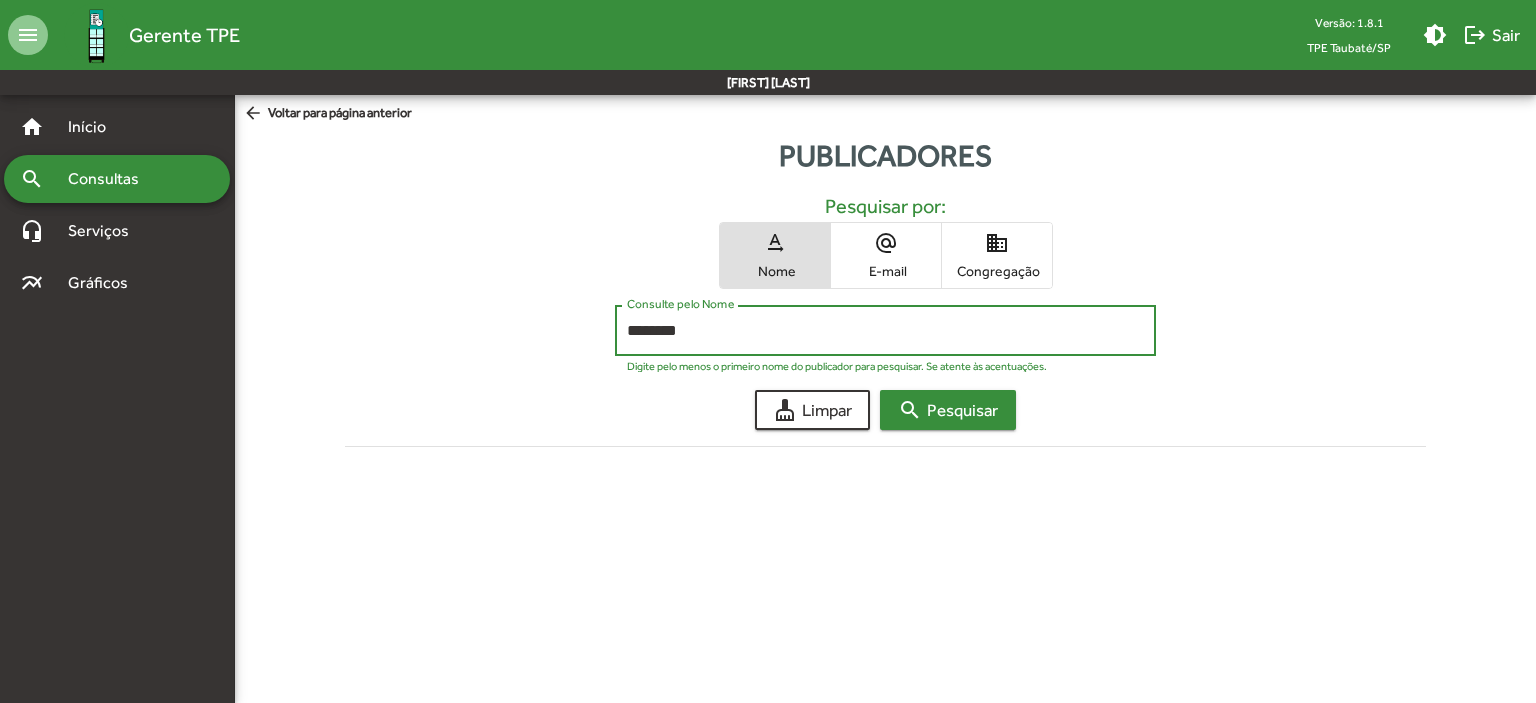 type on "********" 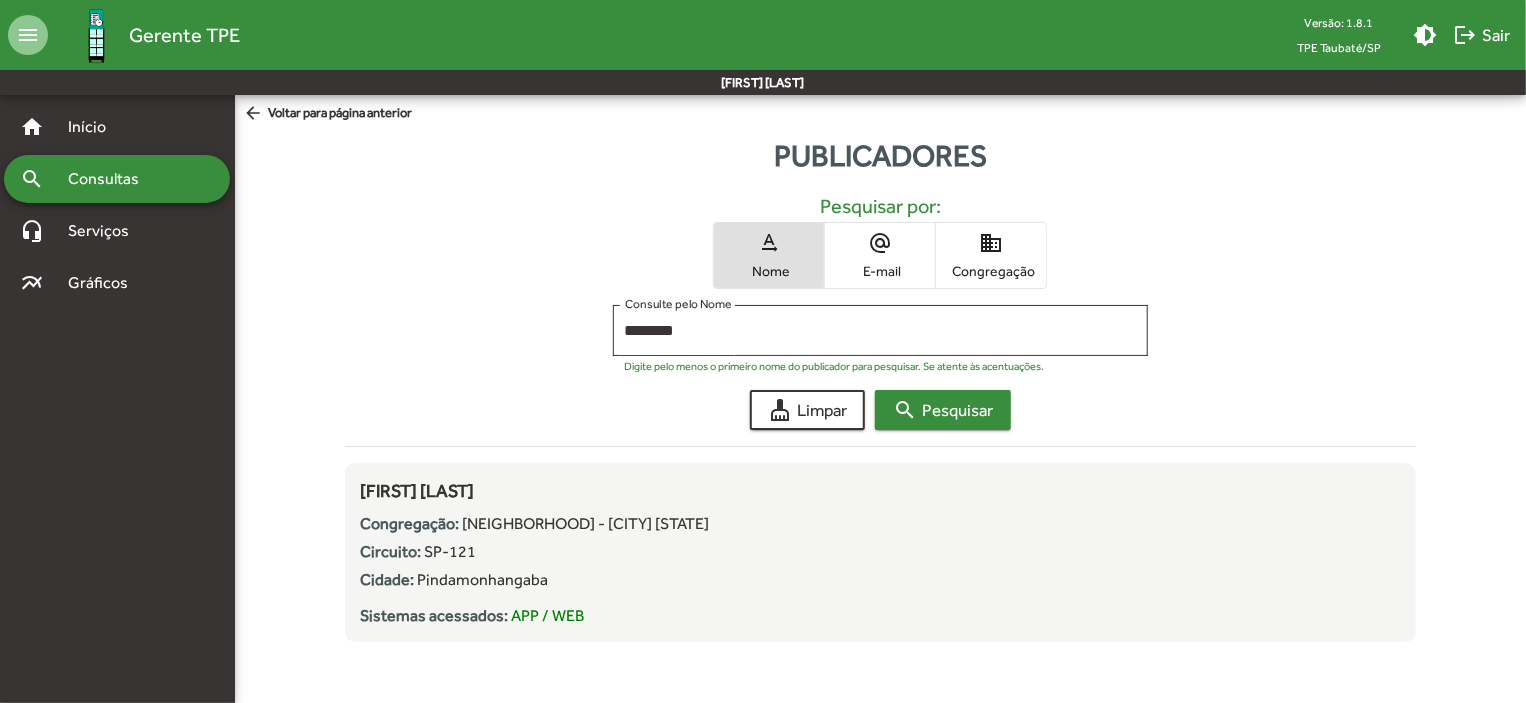 scroll, scrollTop: 1, scrollLeft: 0, axis: vertical 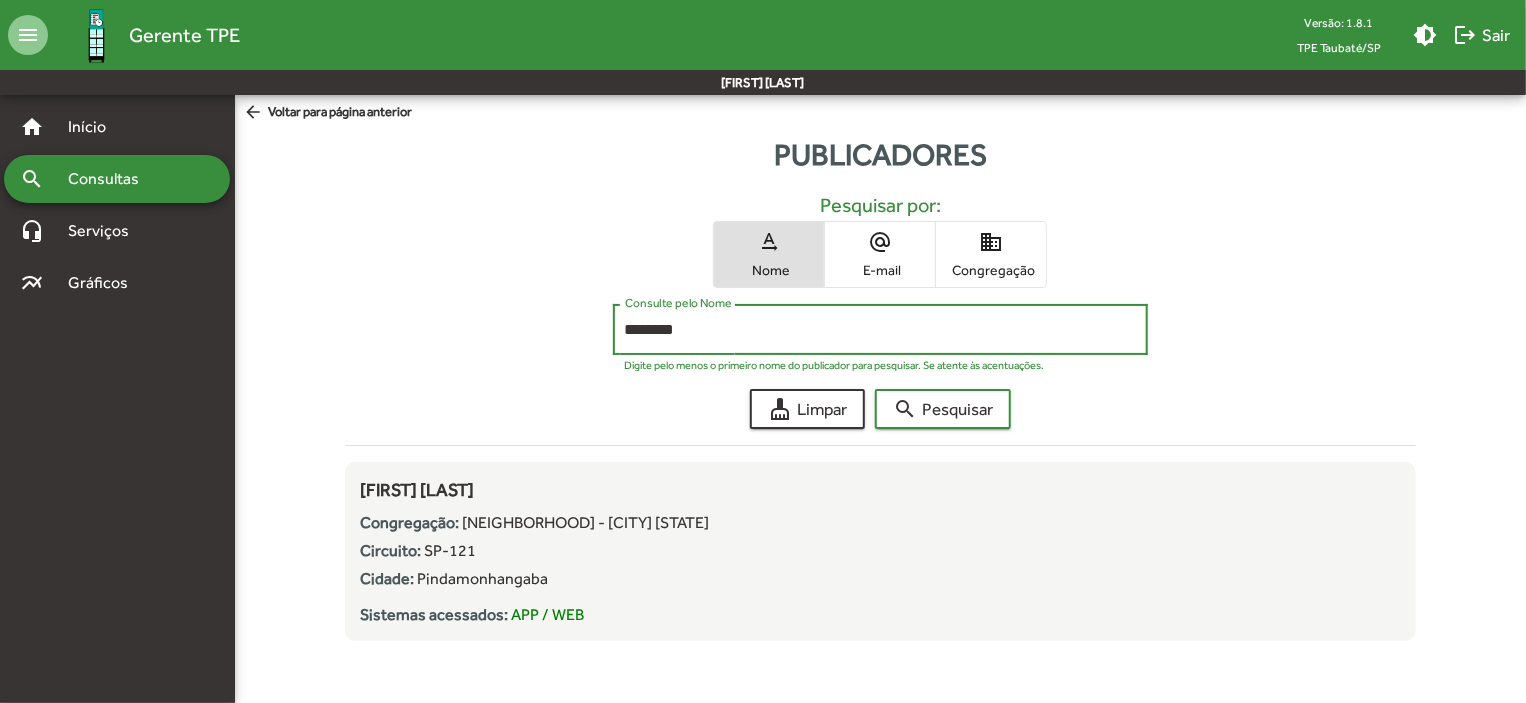 click on "********" at bounding box center [881, 330] 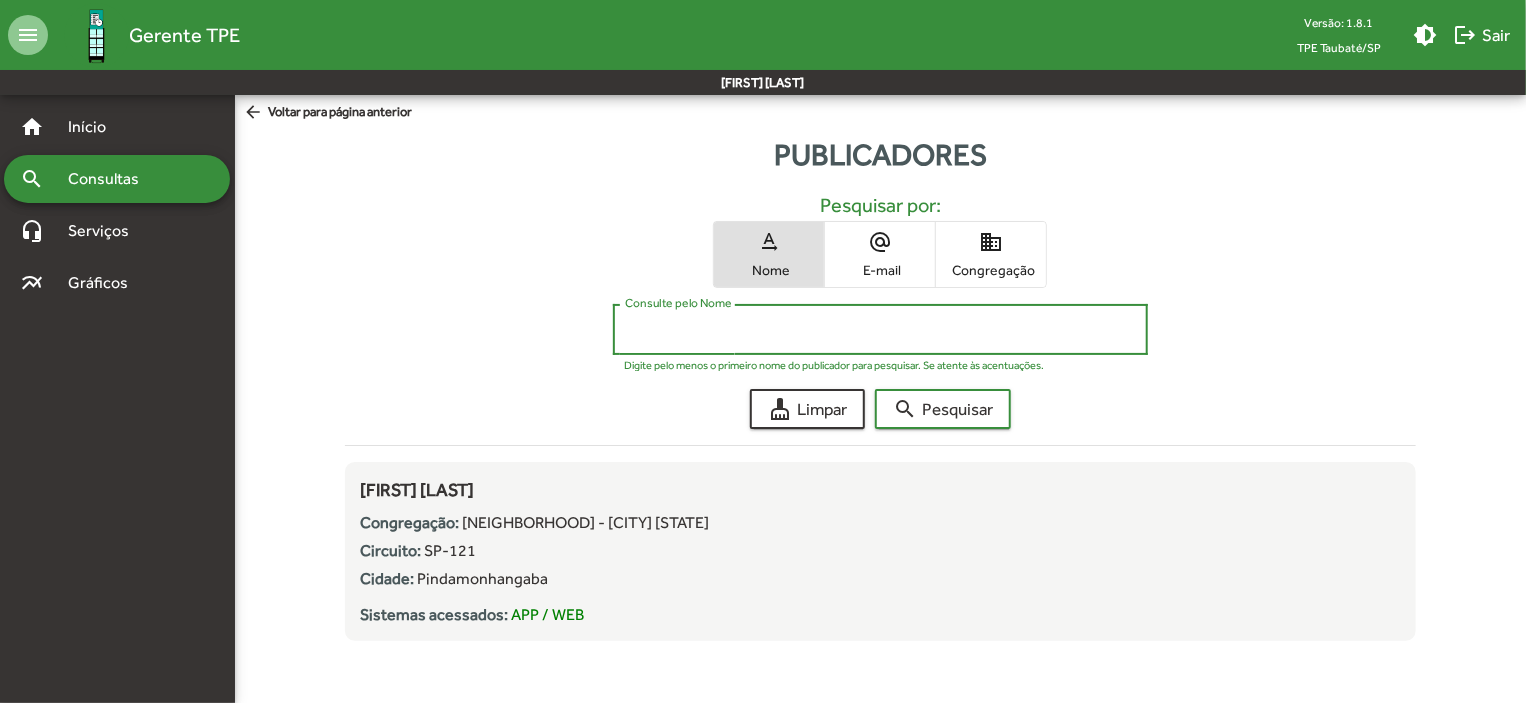 click on "alternate_email E-mail" at bounding box center (880, 254) 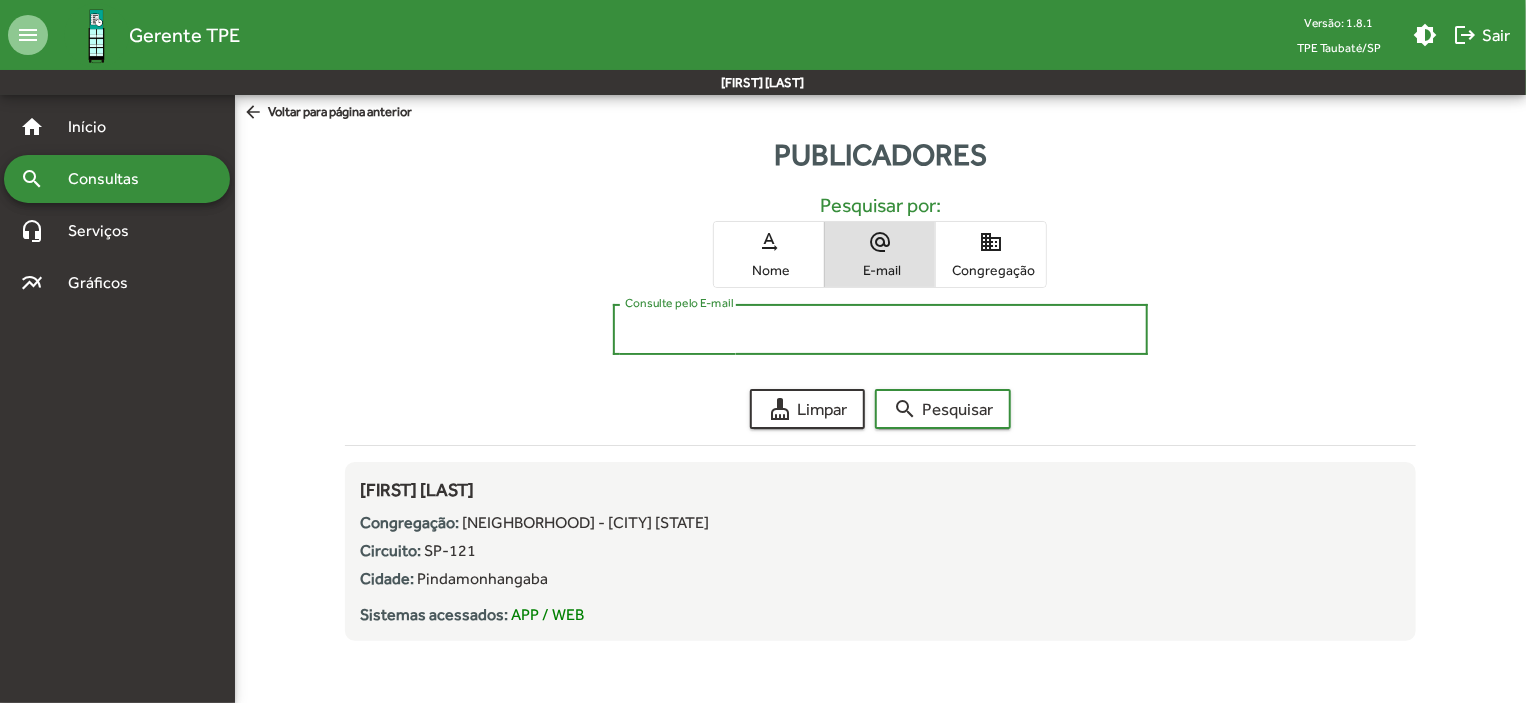 click on "Consulte pelo E-mail" at bounding box center [881, 330] 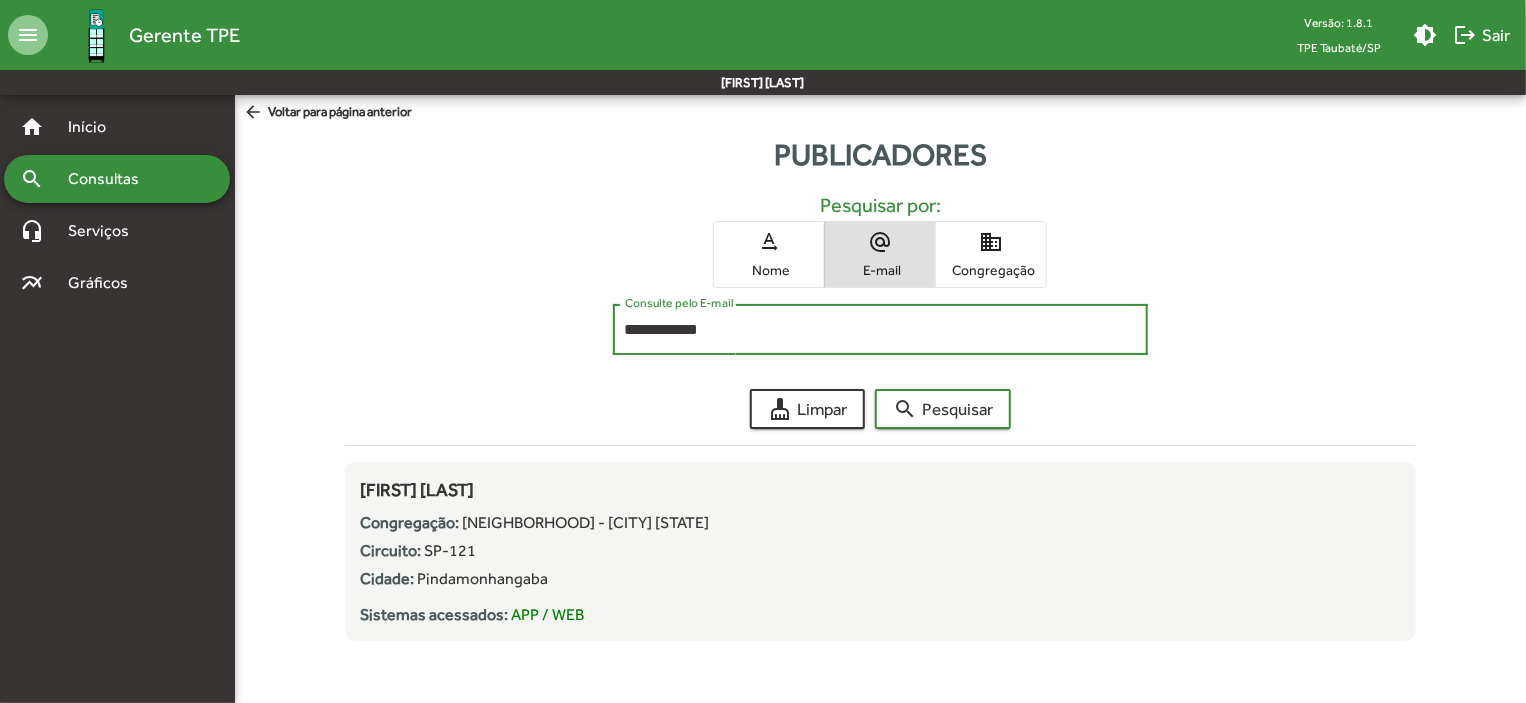type on "**********" 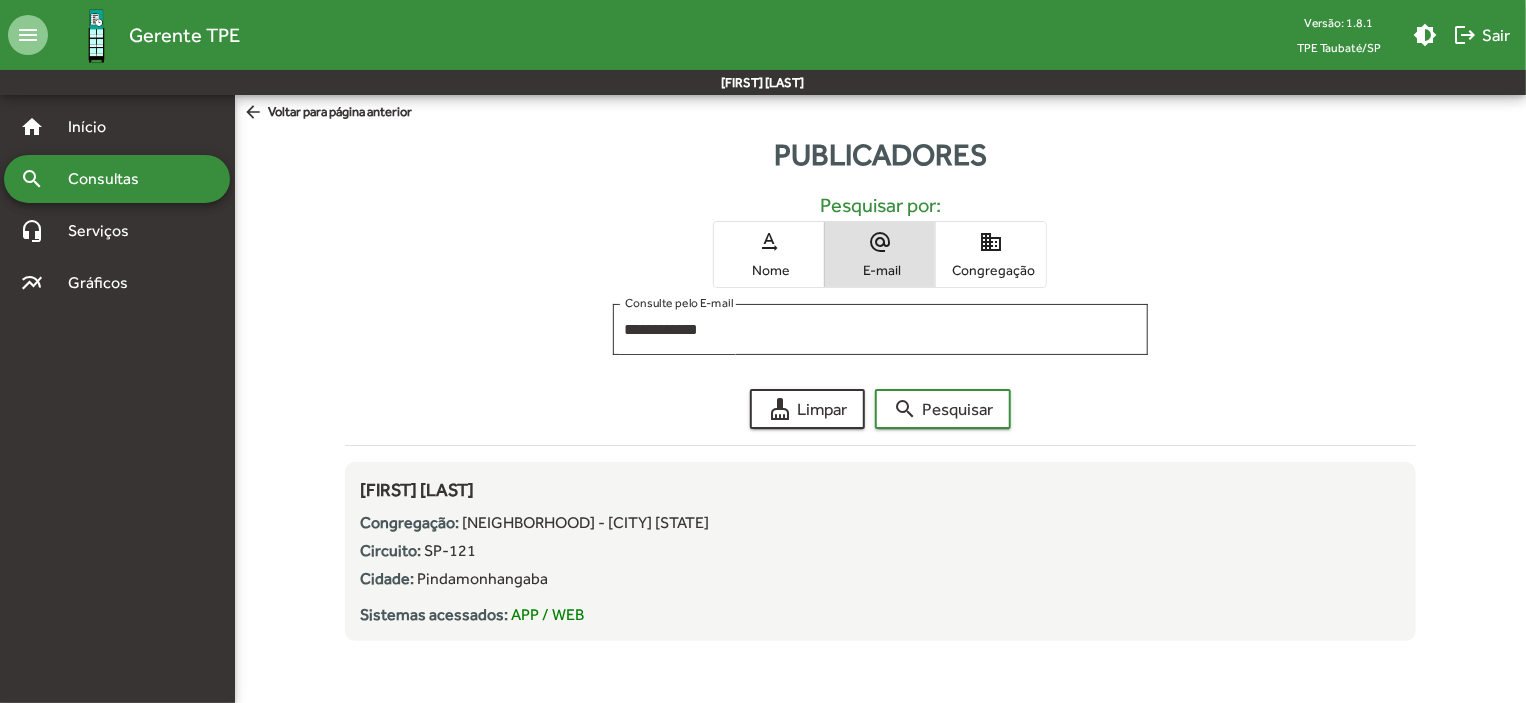 click on "arrow_back  Voltar para página anterior" 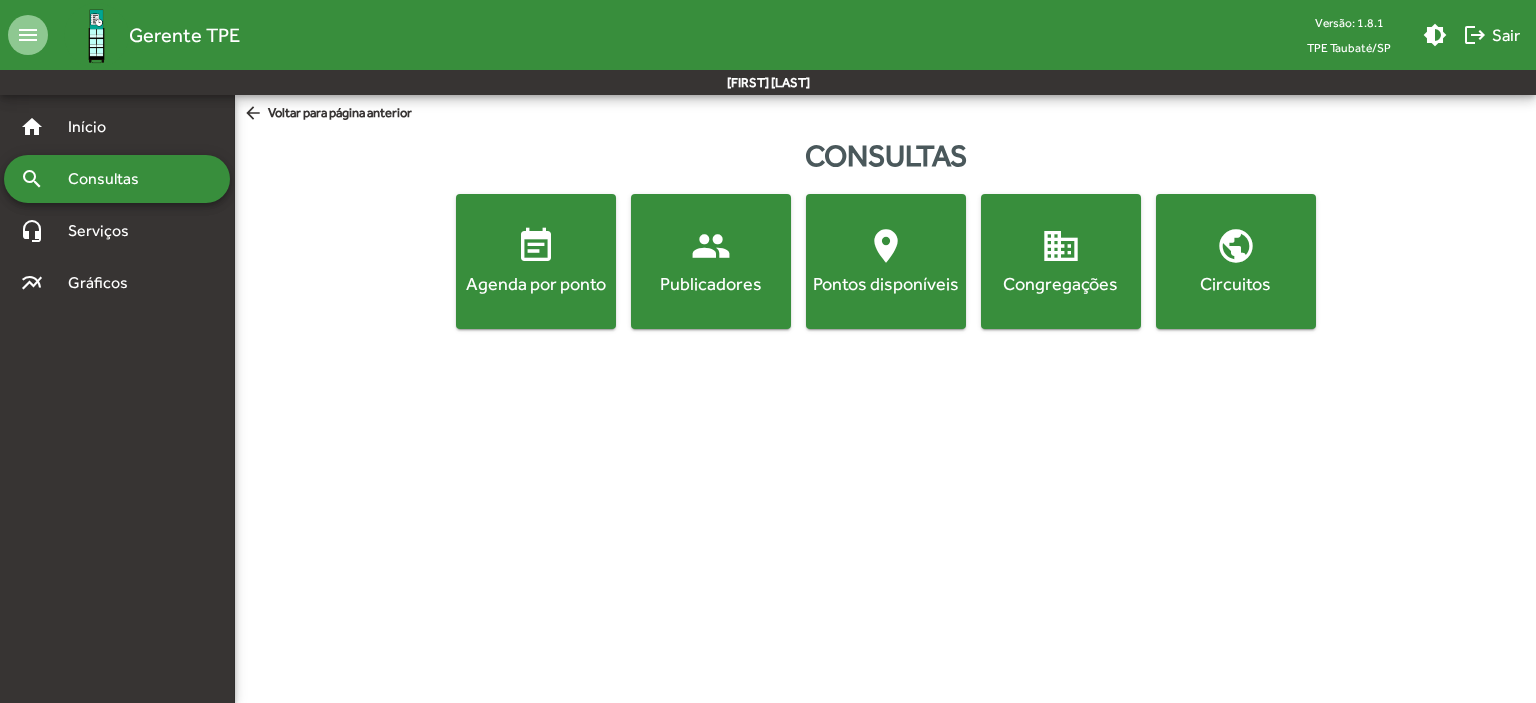 click on "people" 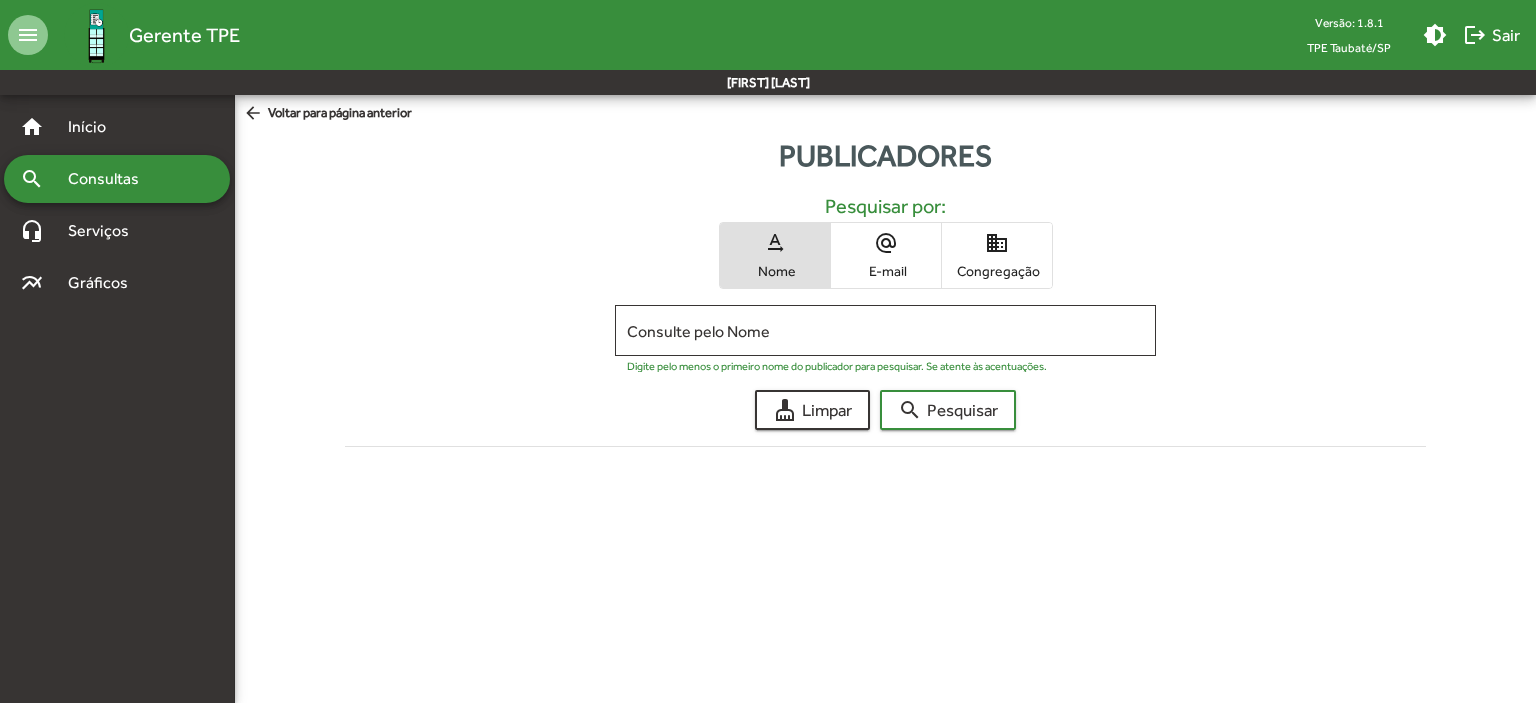click on "alternate_email" at bounding box center (886, 243) 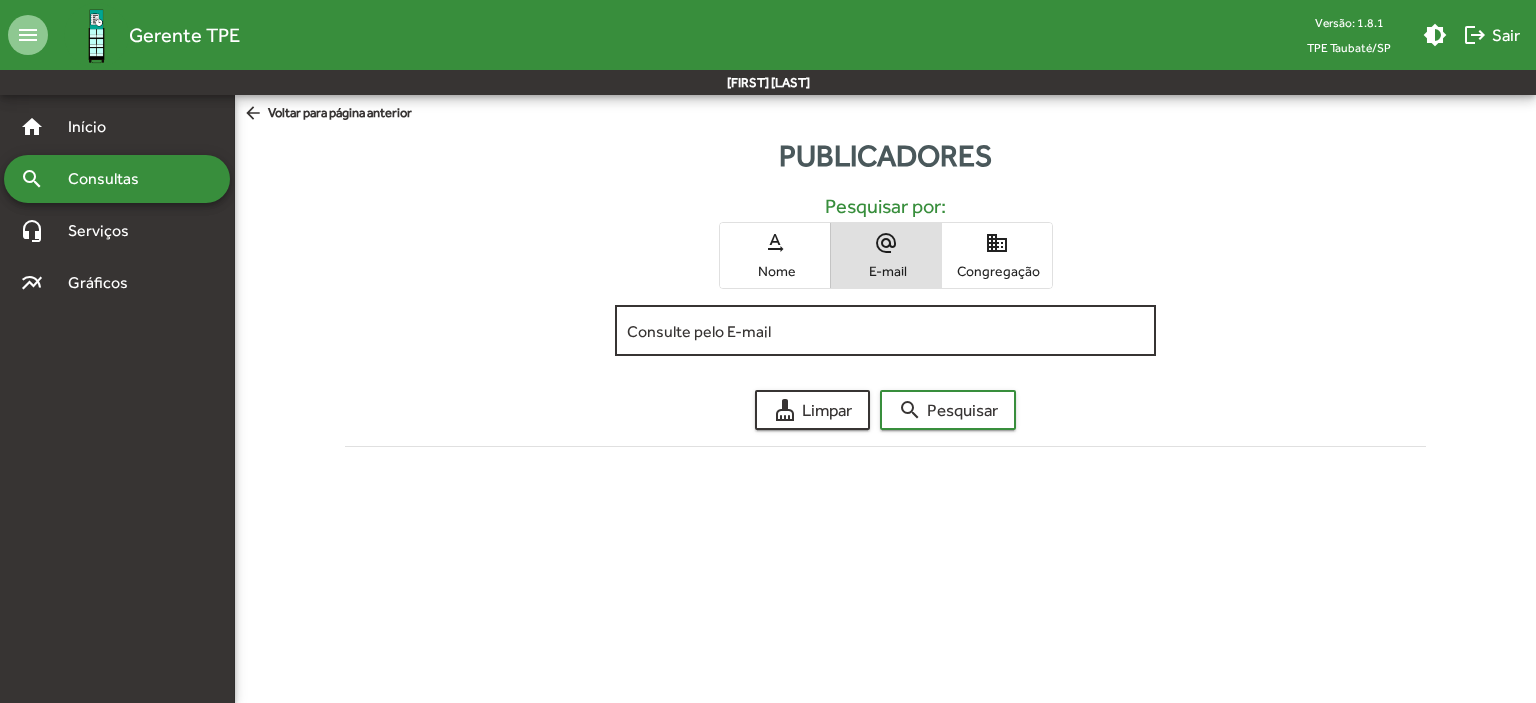 click on "Consulte pelo E-mail" at bounding box center [885, 331] 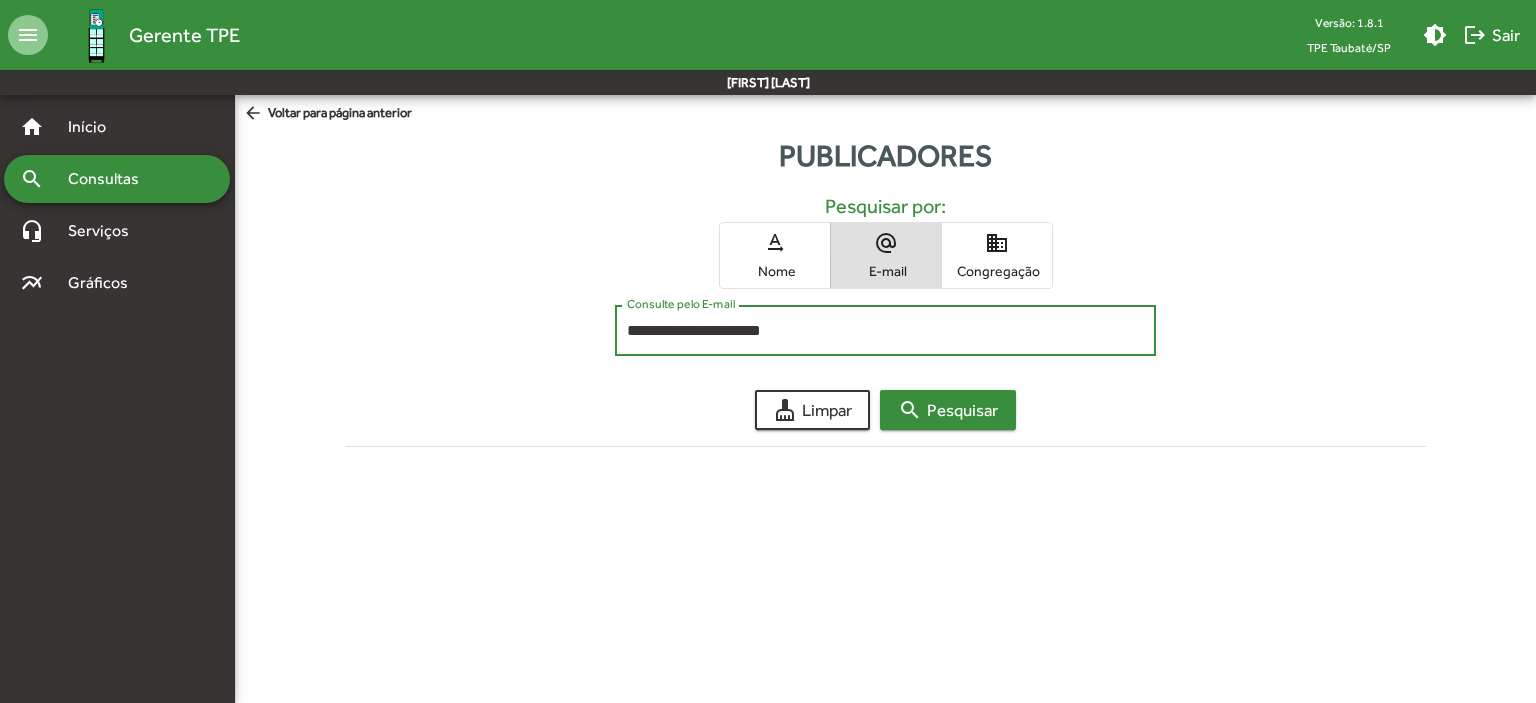 type on "**********" 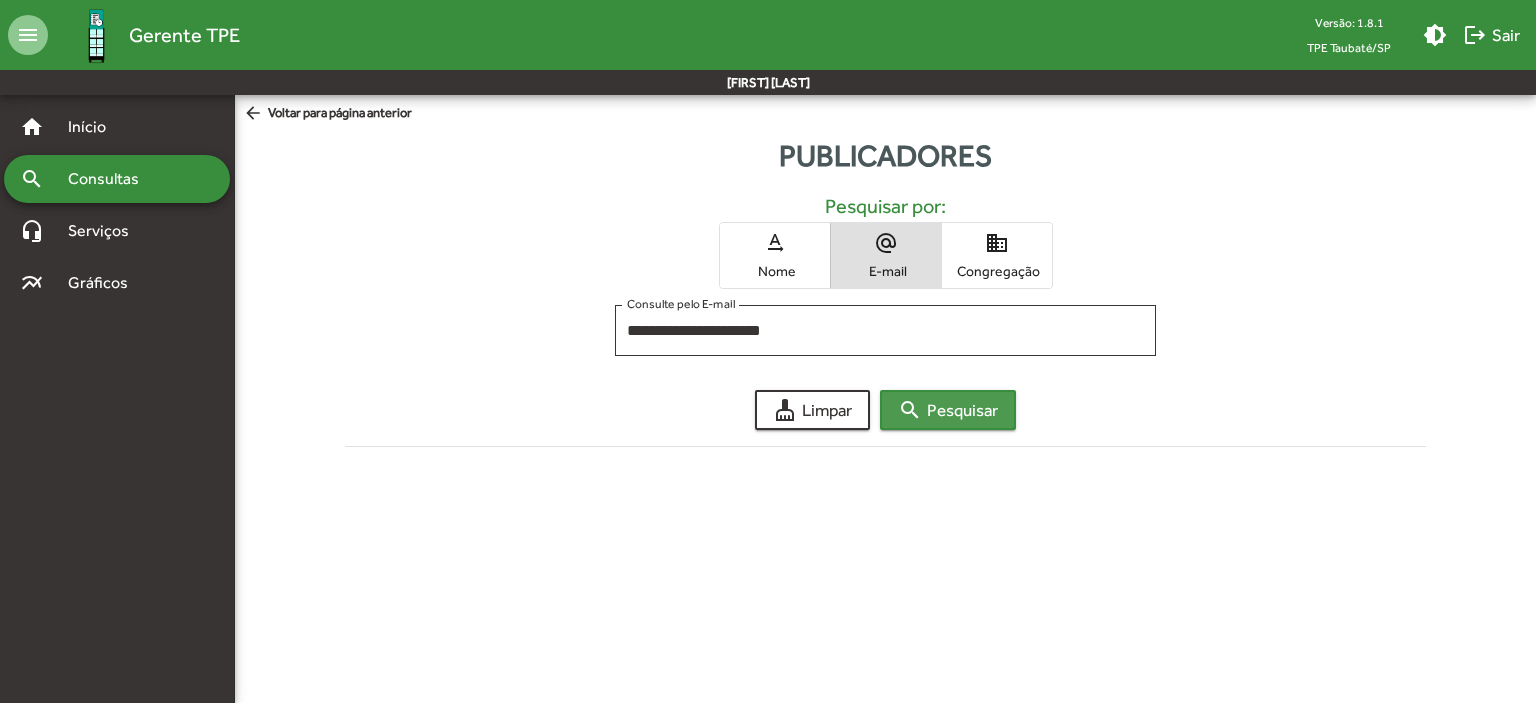 click on "search  Pesquisar" 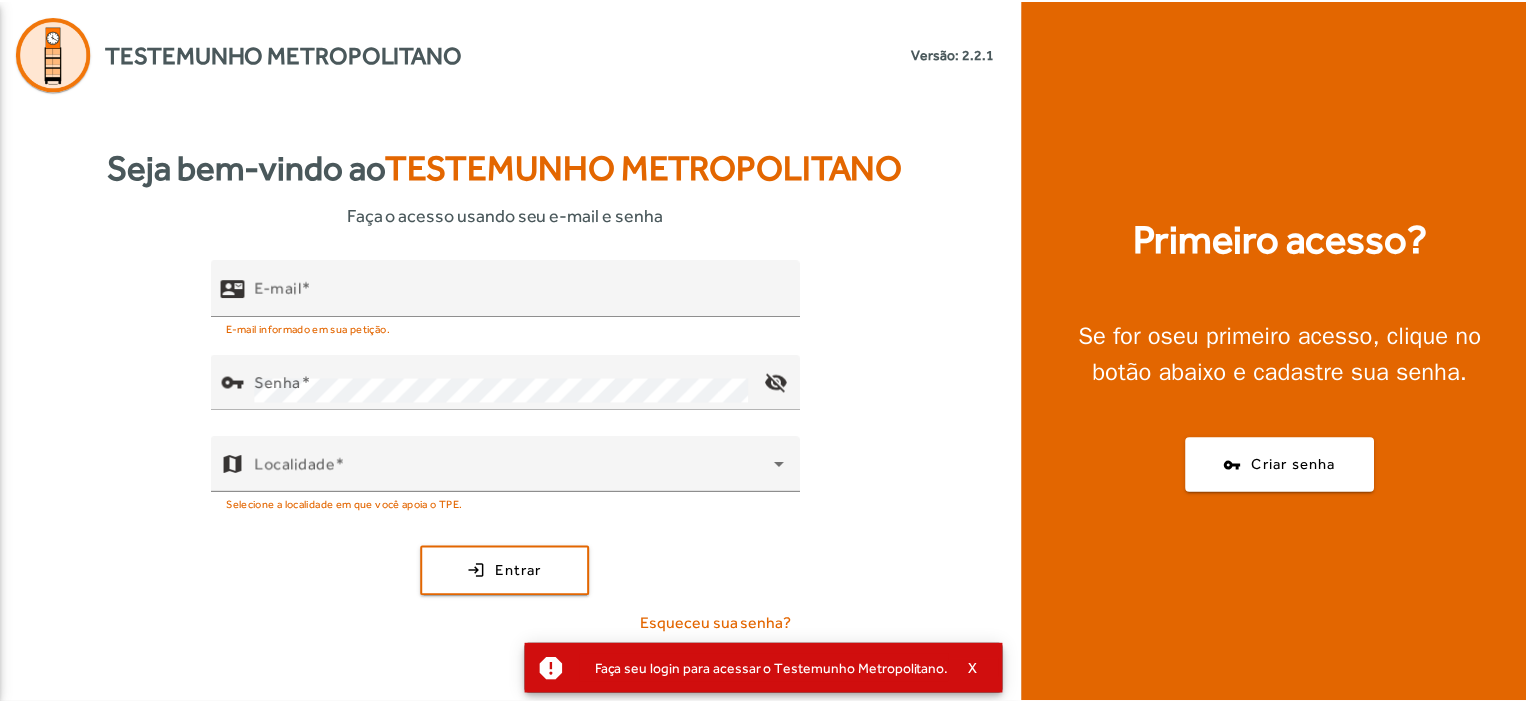 scroll, scrollTop: 0, scrollLeft: 0, axis: both 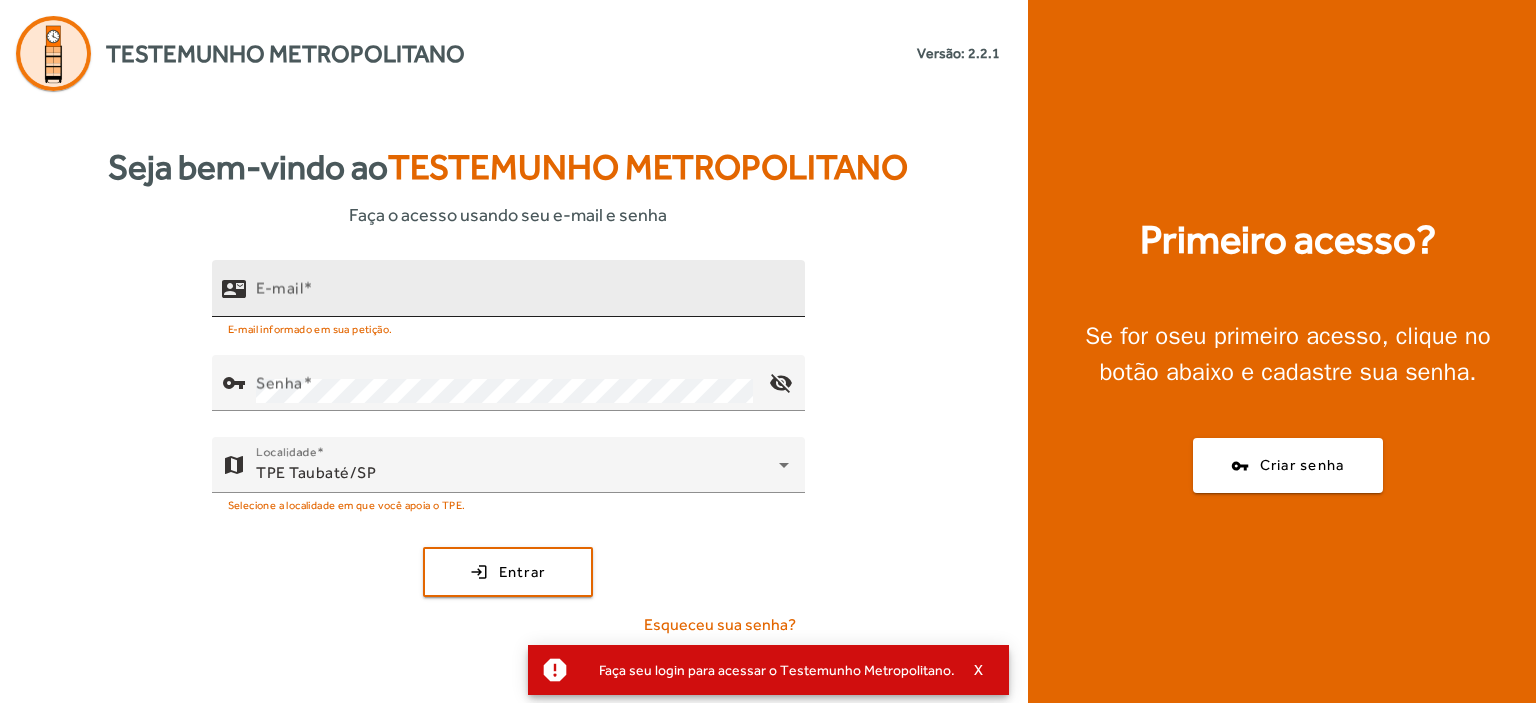 click on "E-mail" at bounding box center (279, 288) 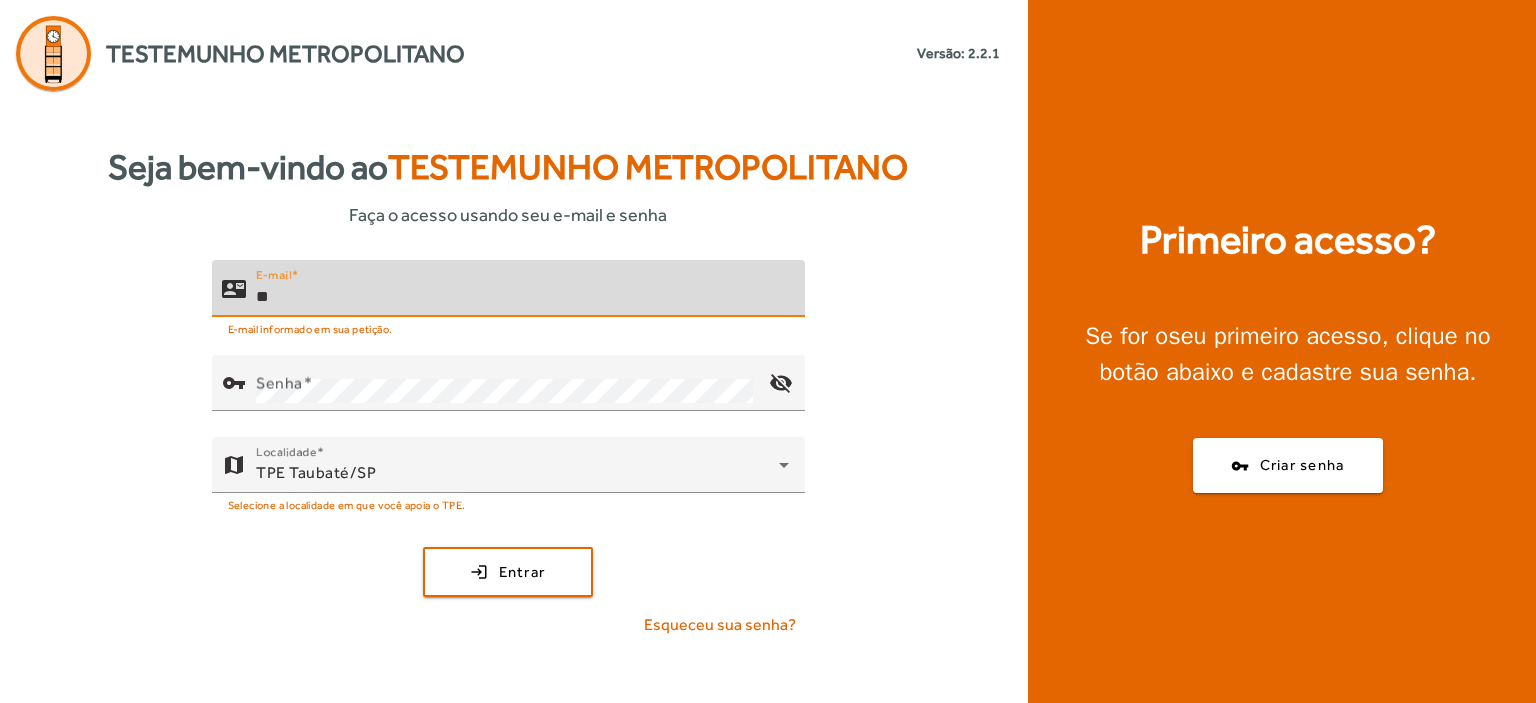 type on "*" 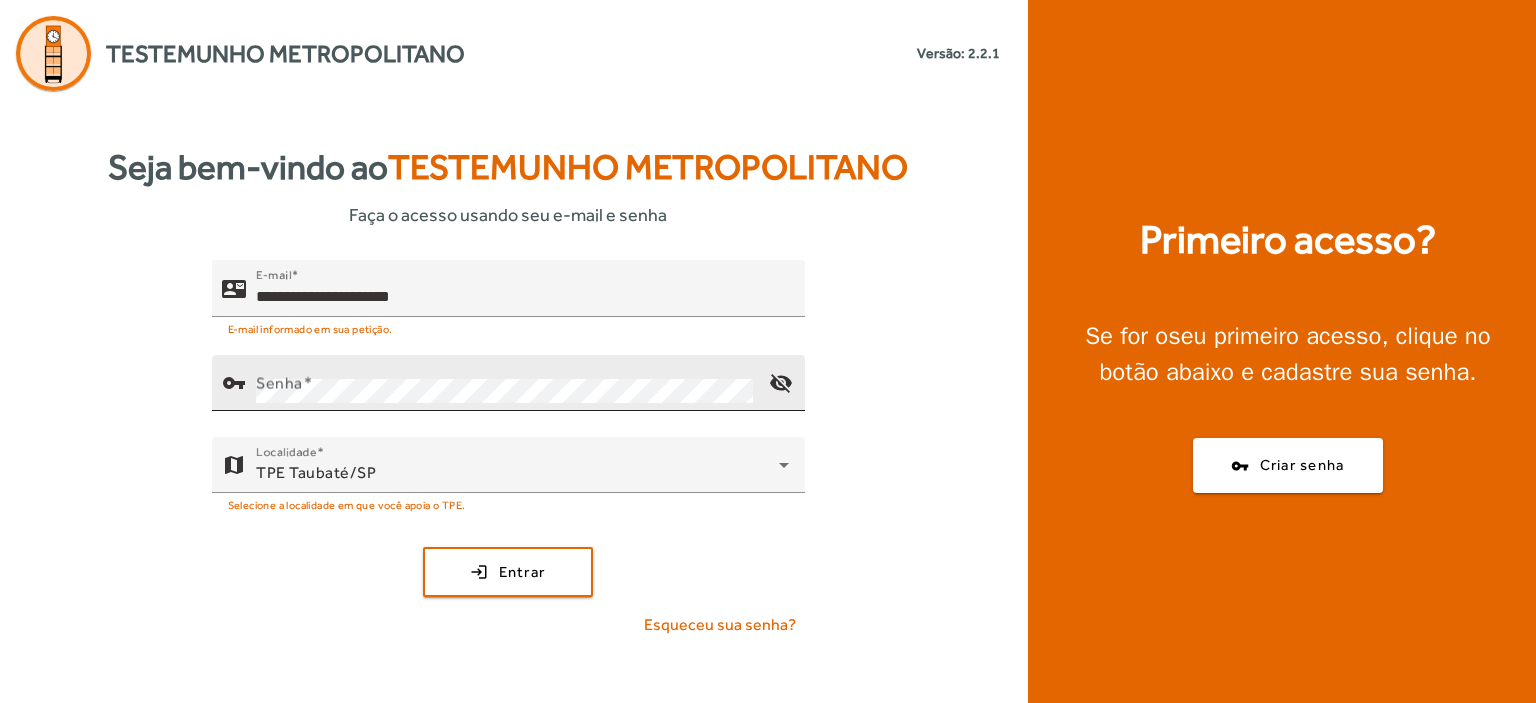 click on "Senha" at bounding box center [279, 383] 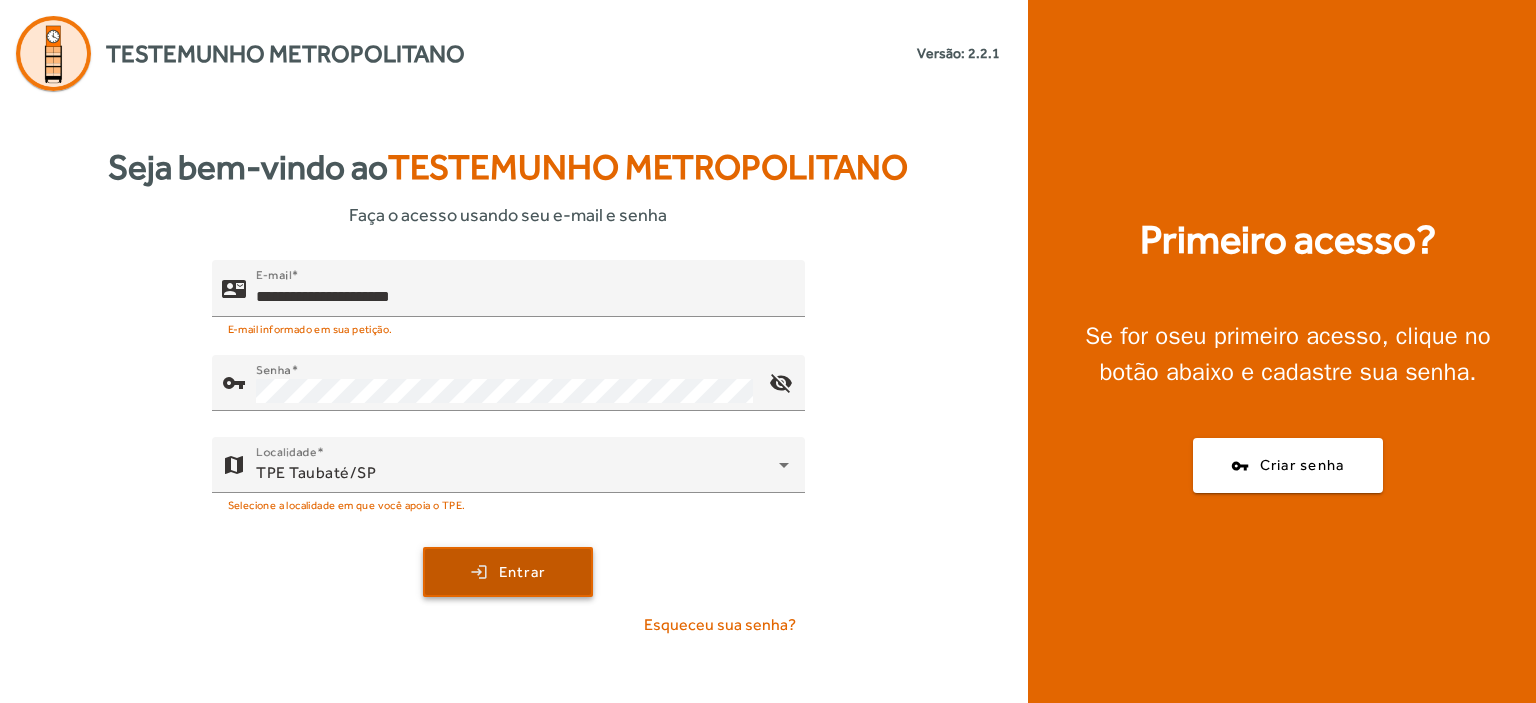 click on "Entrar" 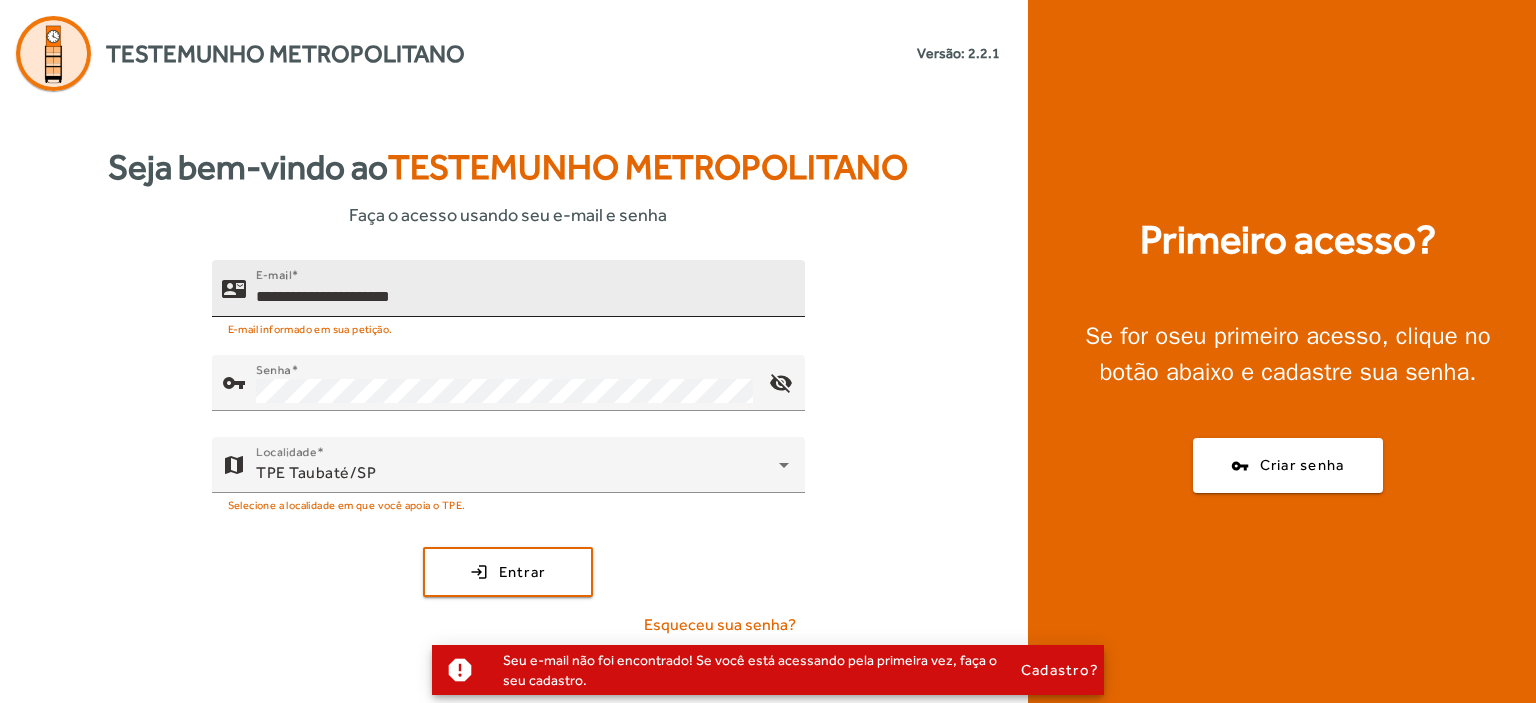 click on "**********" at bounding box center (522, 297) 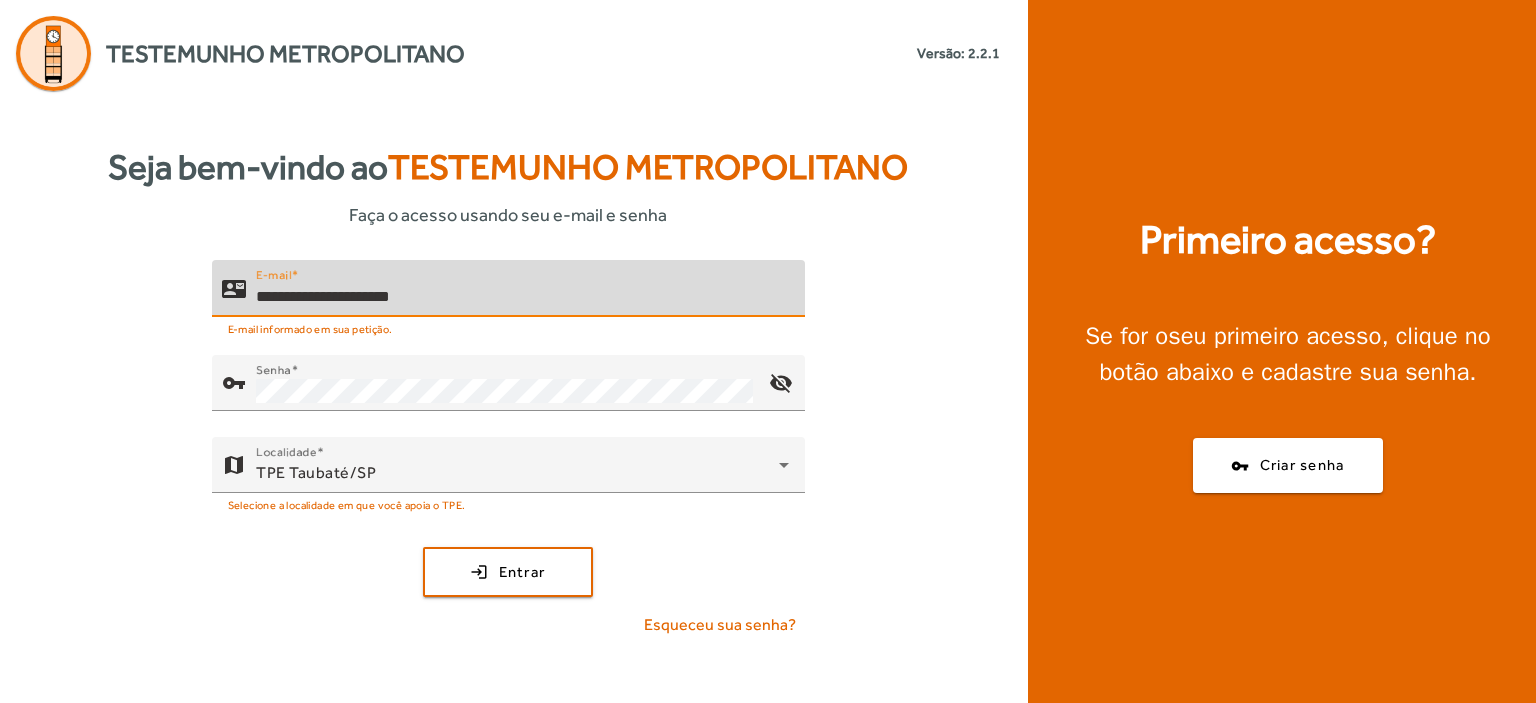 click on "**********" at bounding box center (522, 297) 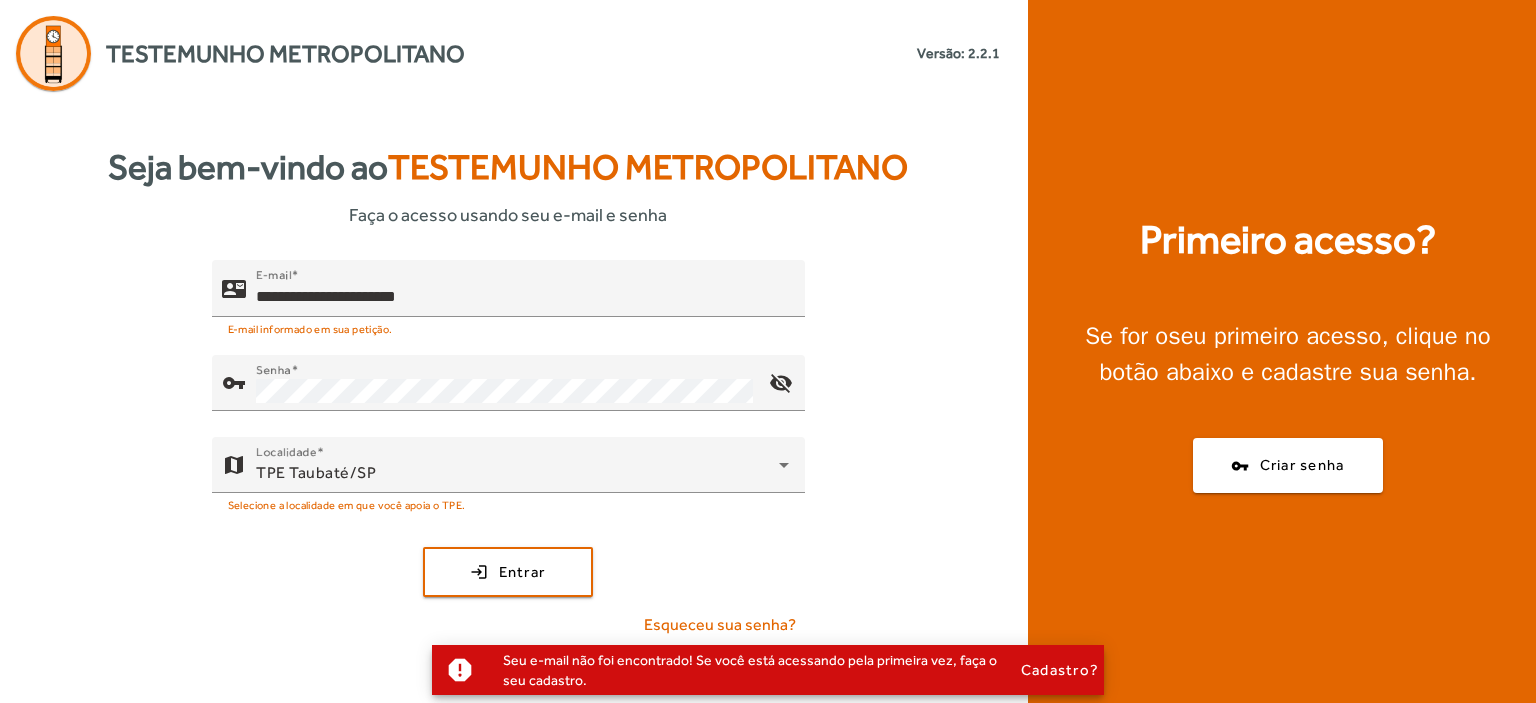 click on "**********" 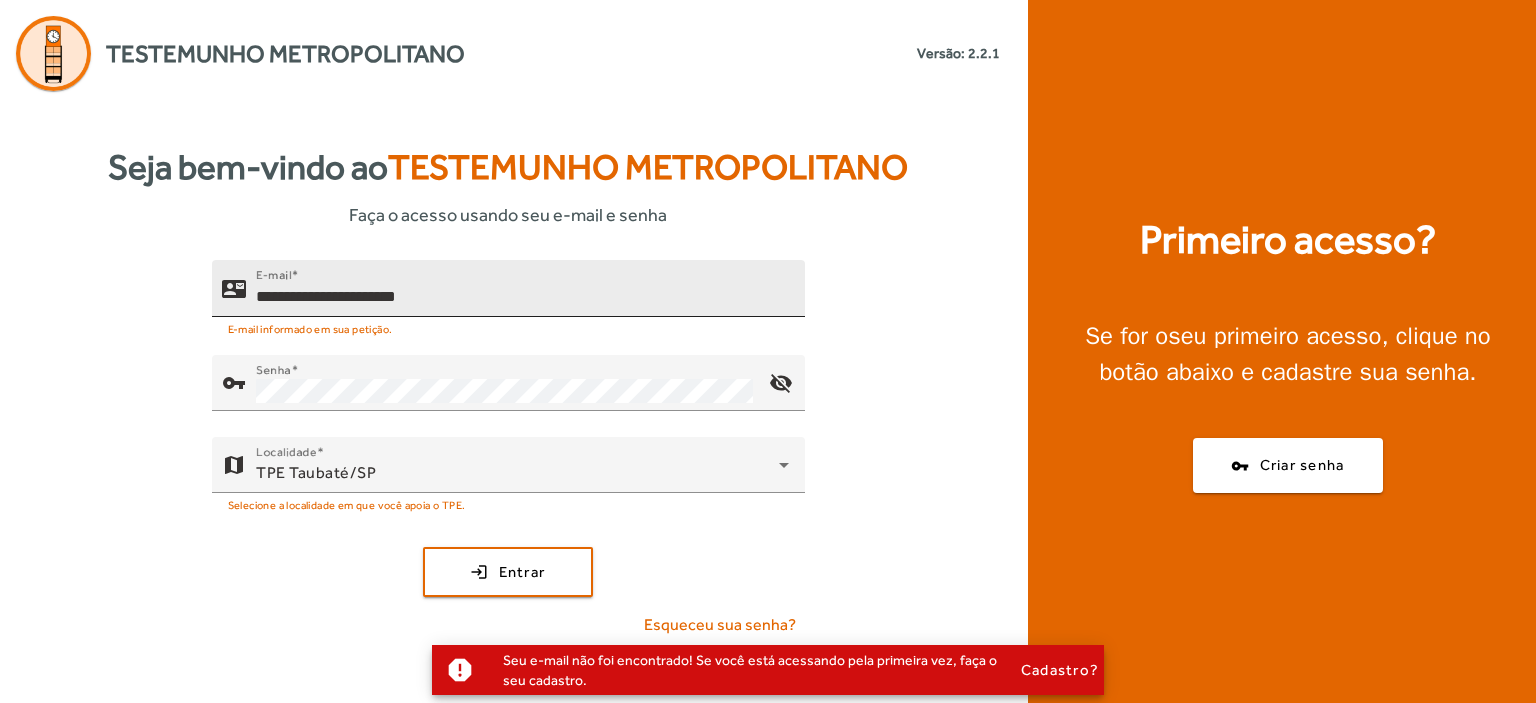 click on "**********" at bounding box center [522, 297] 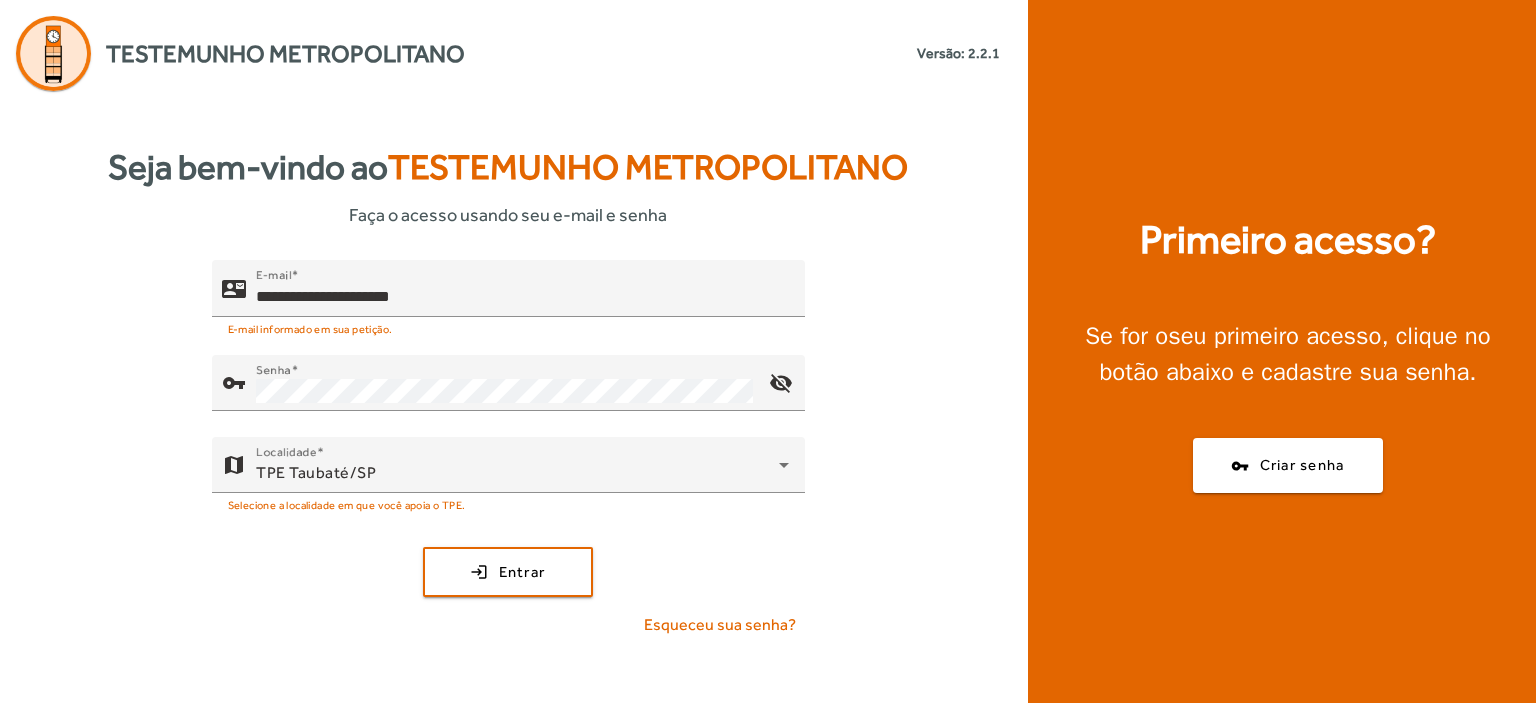click on "**********" 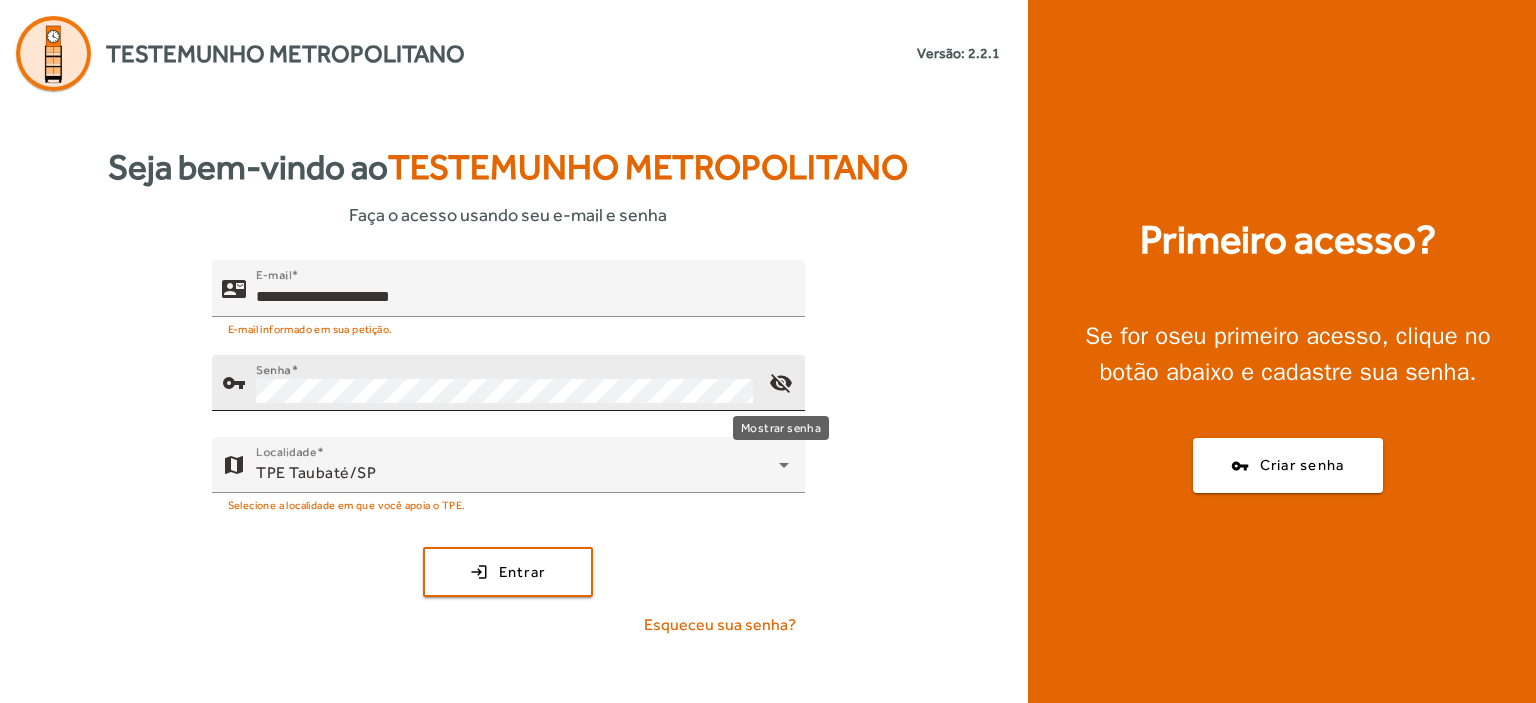click on "visibility_off" 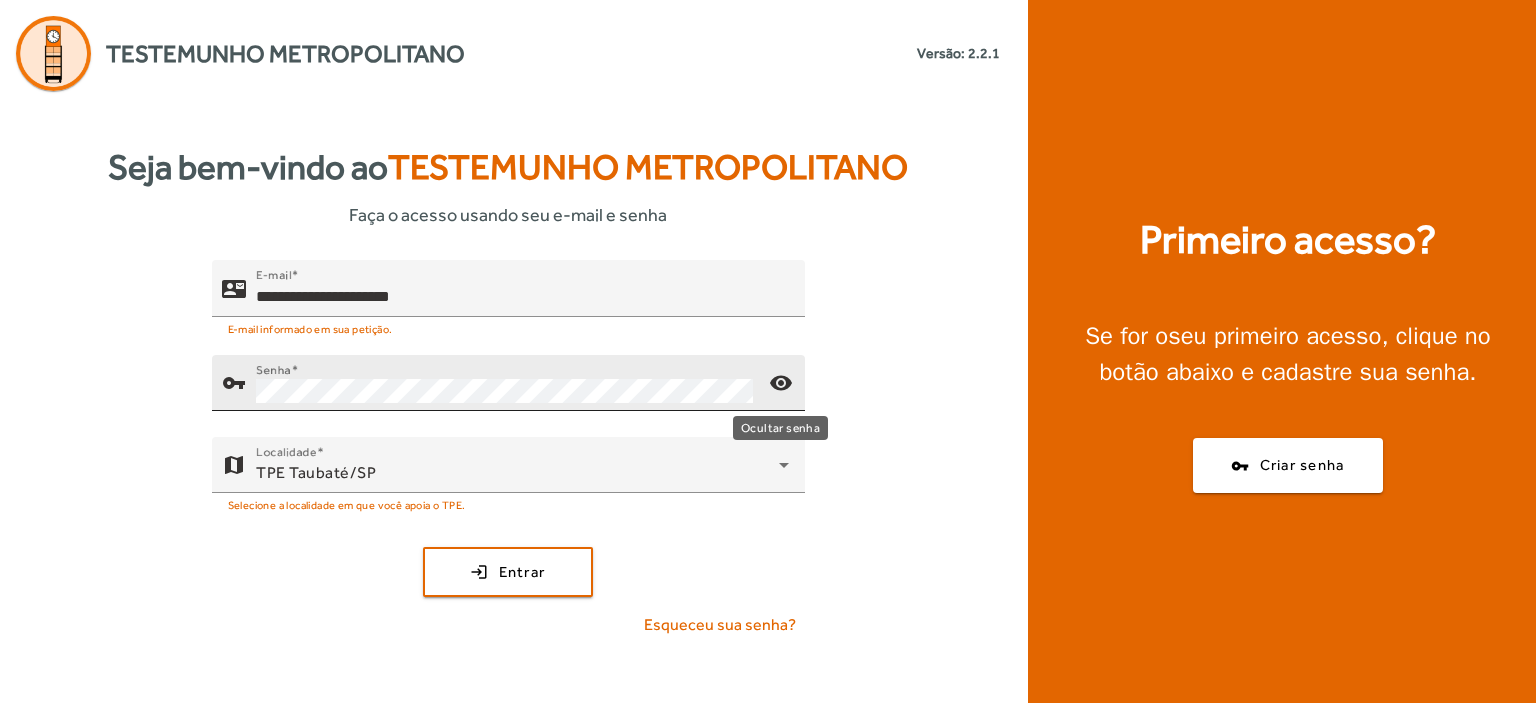 click on "visibility" 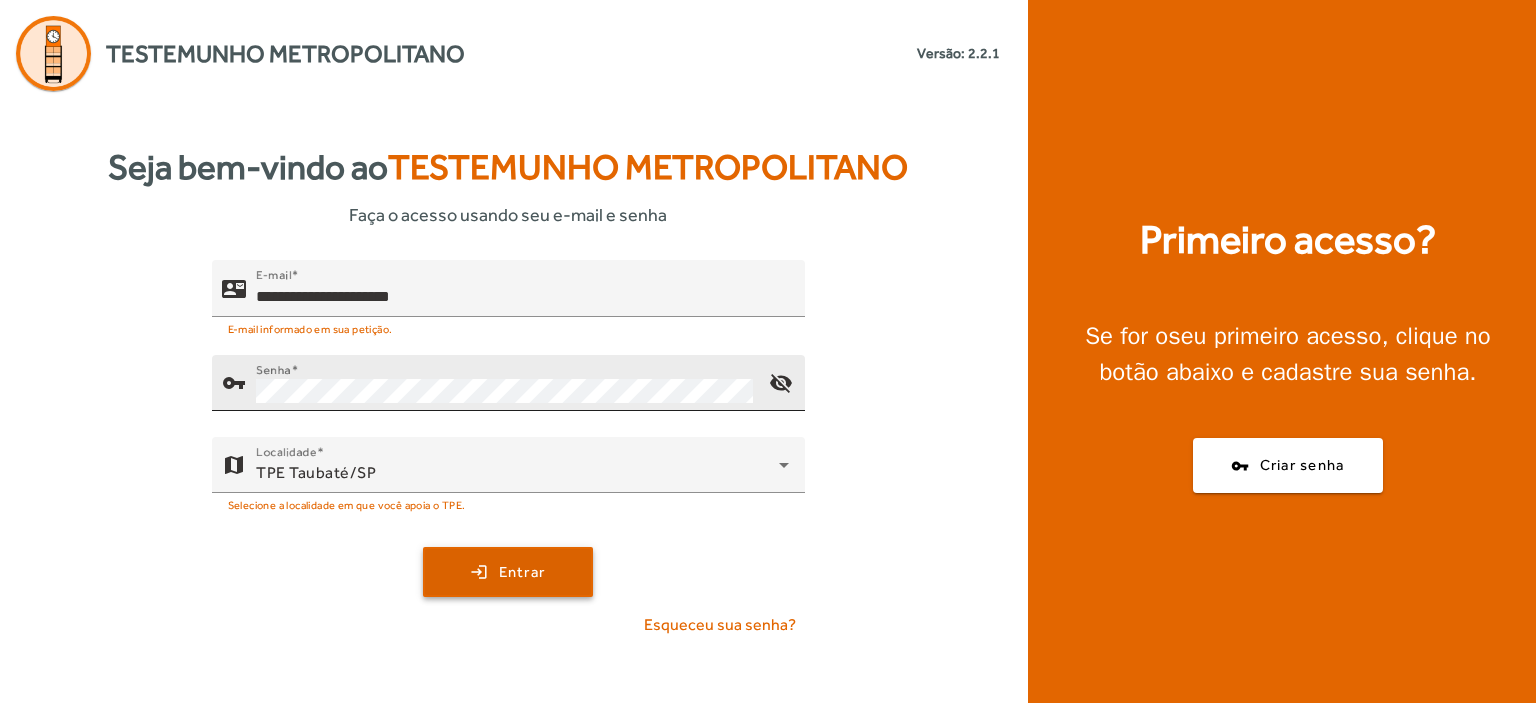 click on "Entrar" 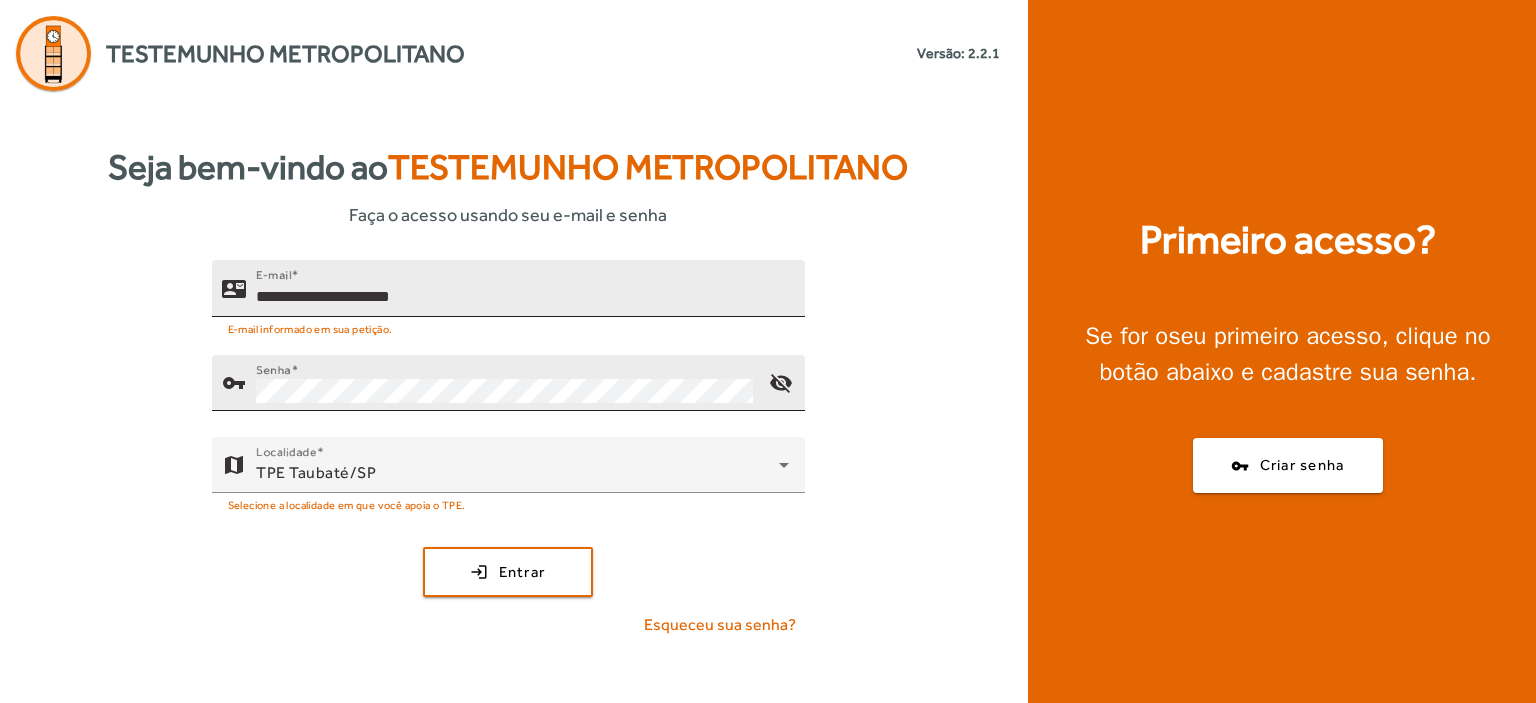 click on "**********" at bounding box center (522, 297) 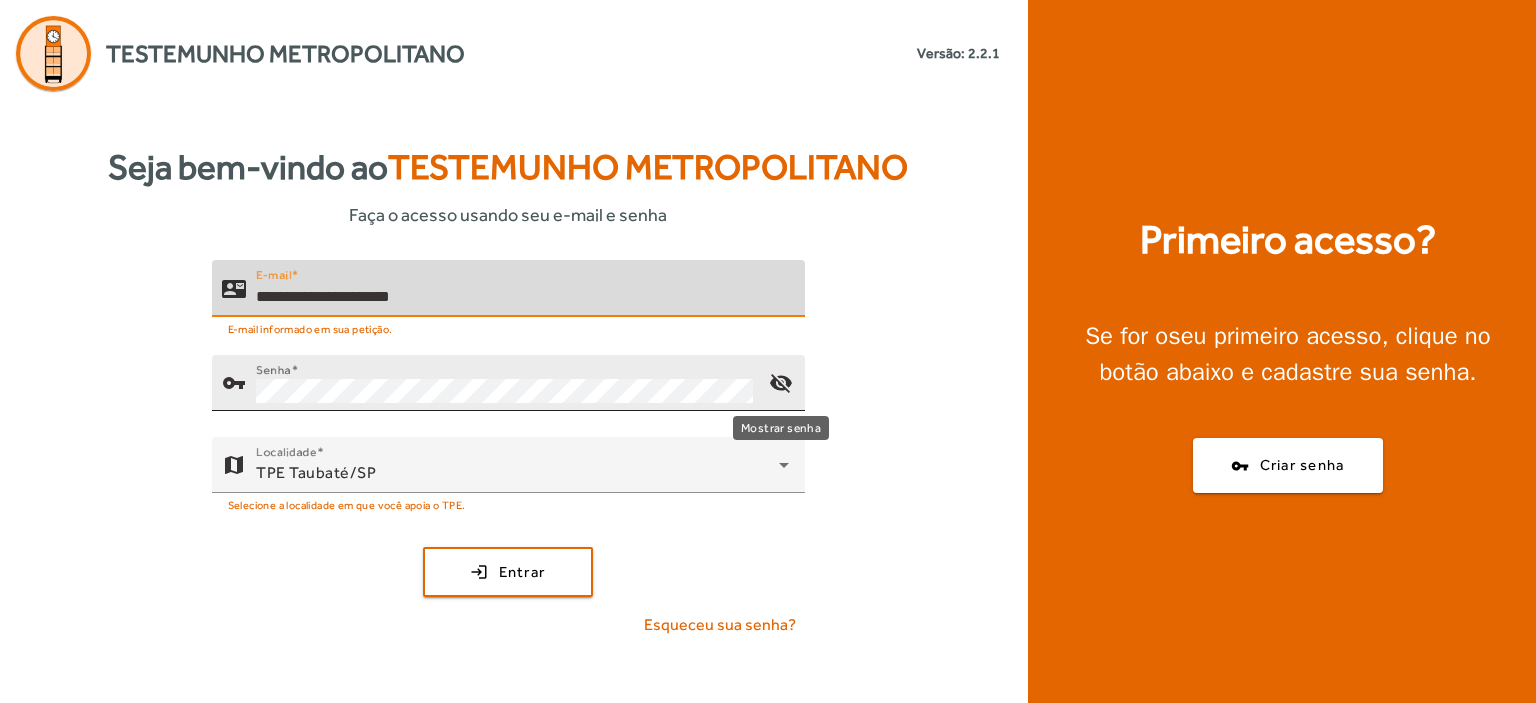type on "**********" 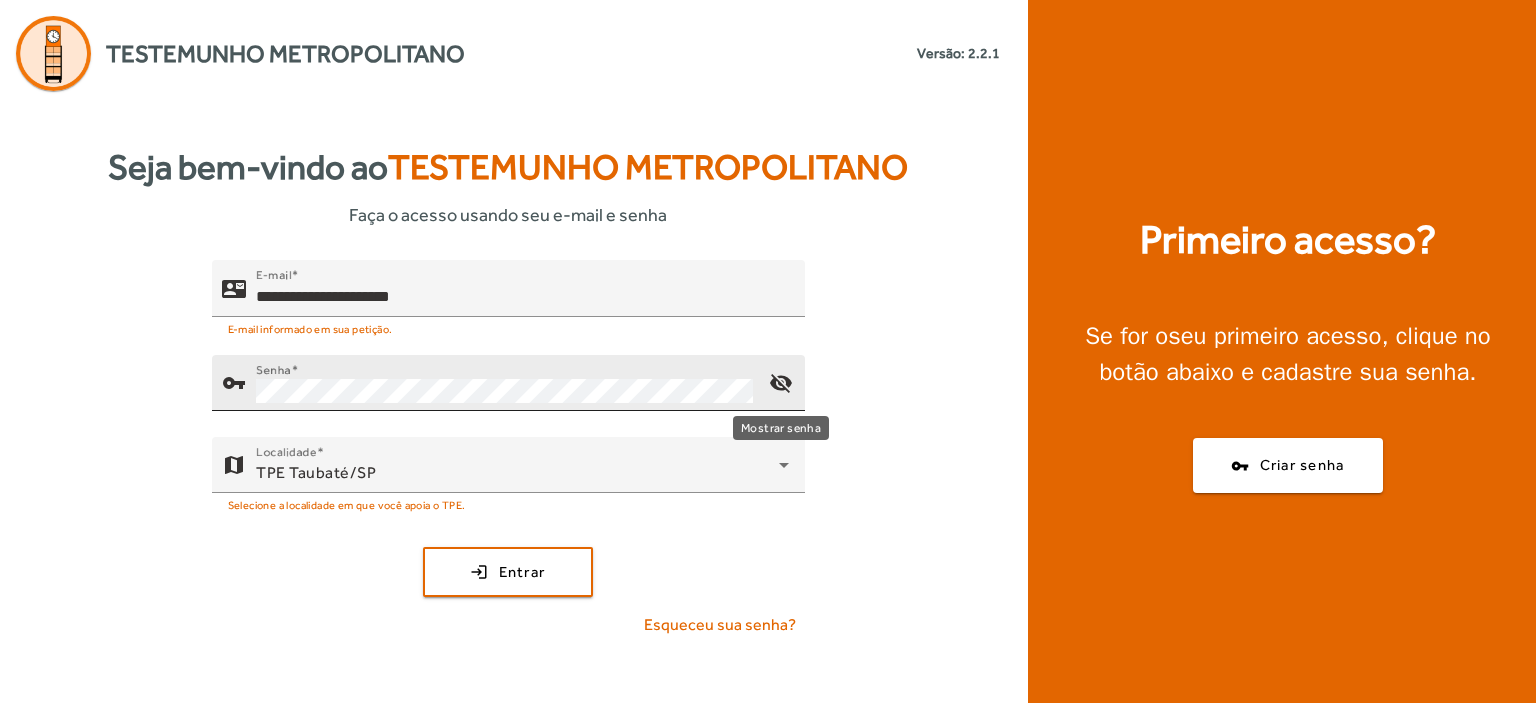 click on "visibility_off" 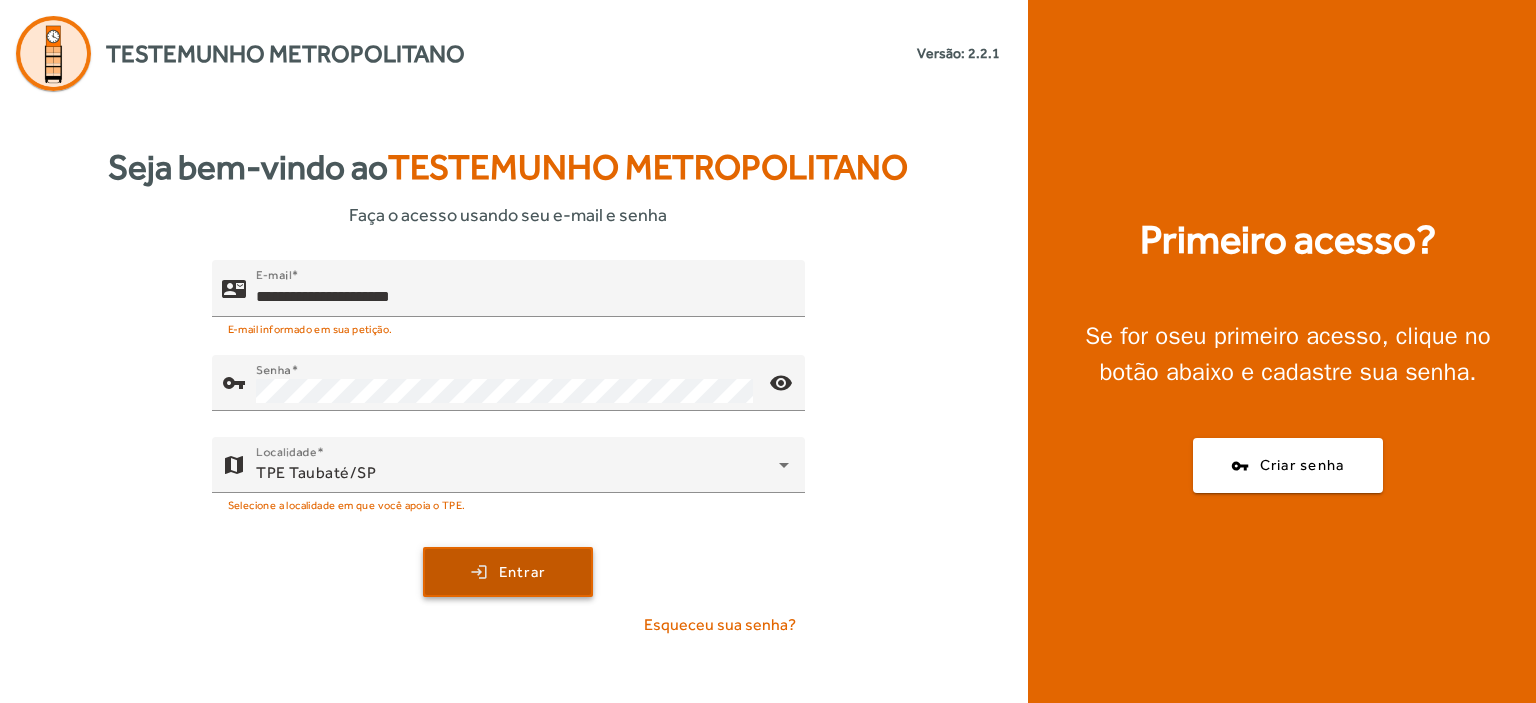 click on "Entrar" 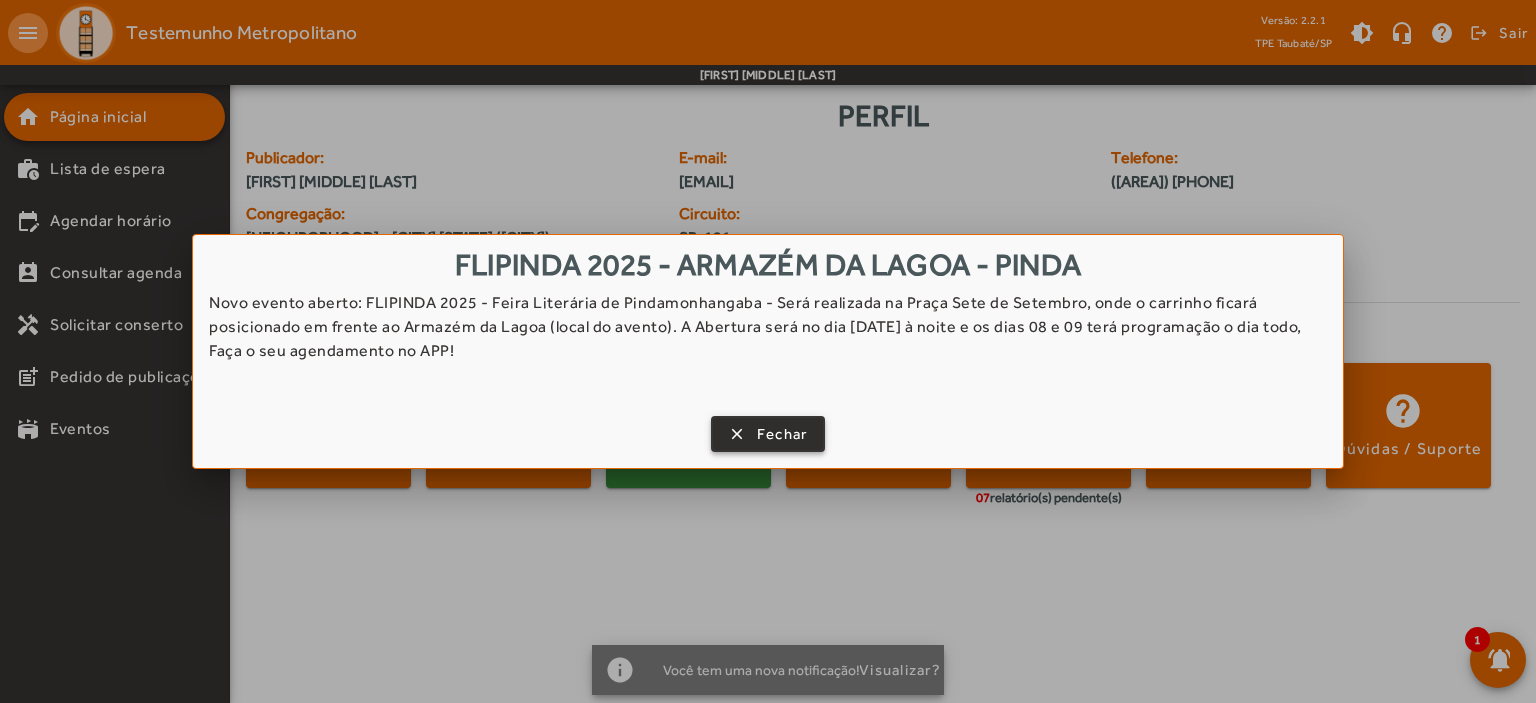 click on "Fechar" at bounding box center [782, 434] 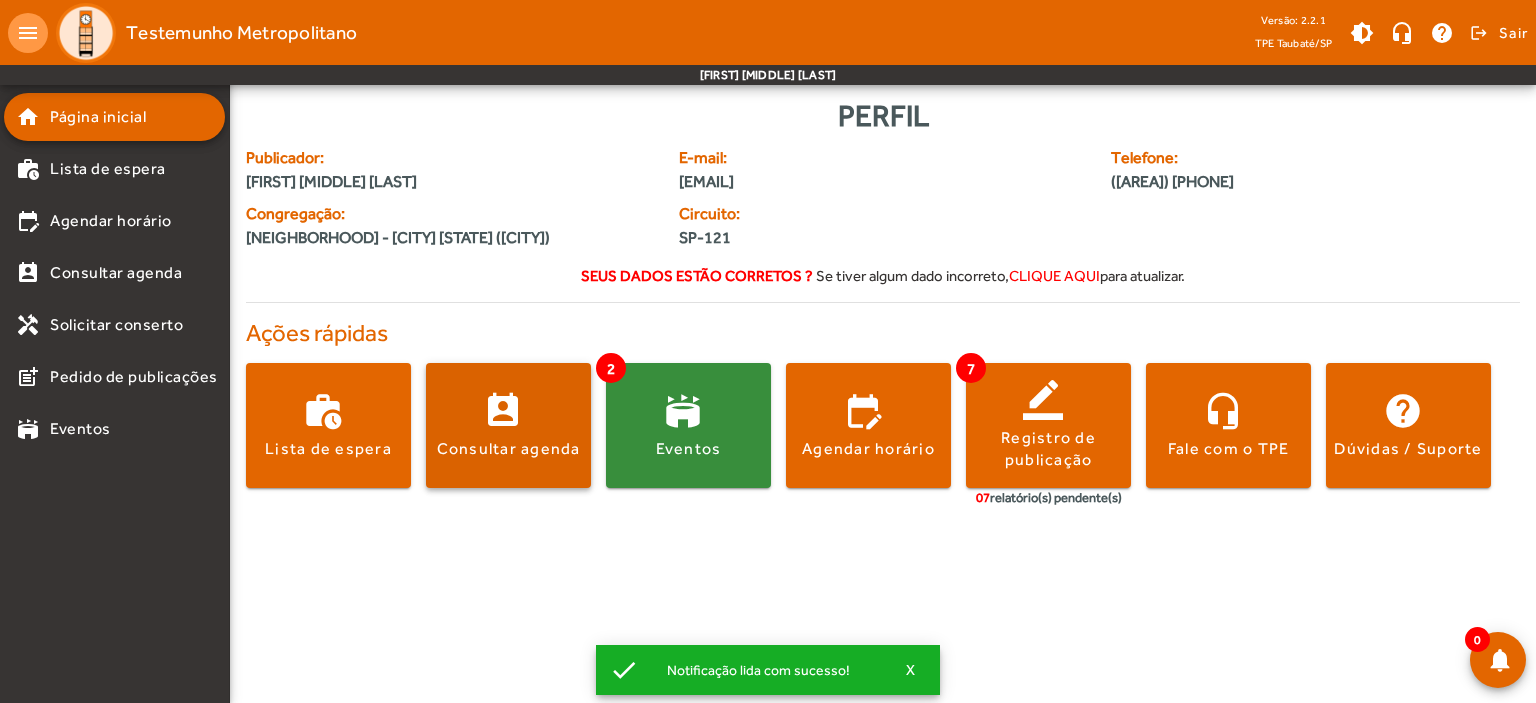 click 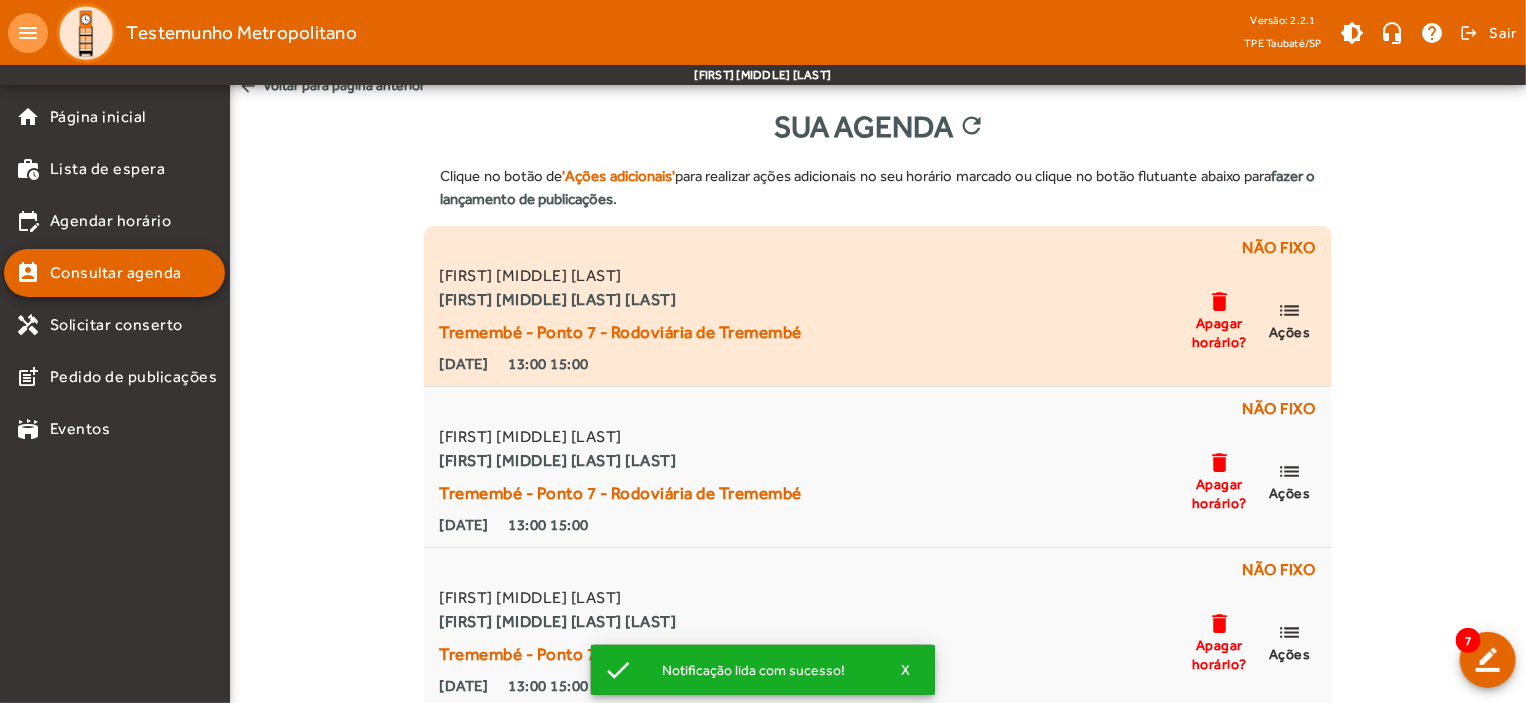 scroll, scrollTop: 23, scrollLeft: 0, axis: vertical 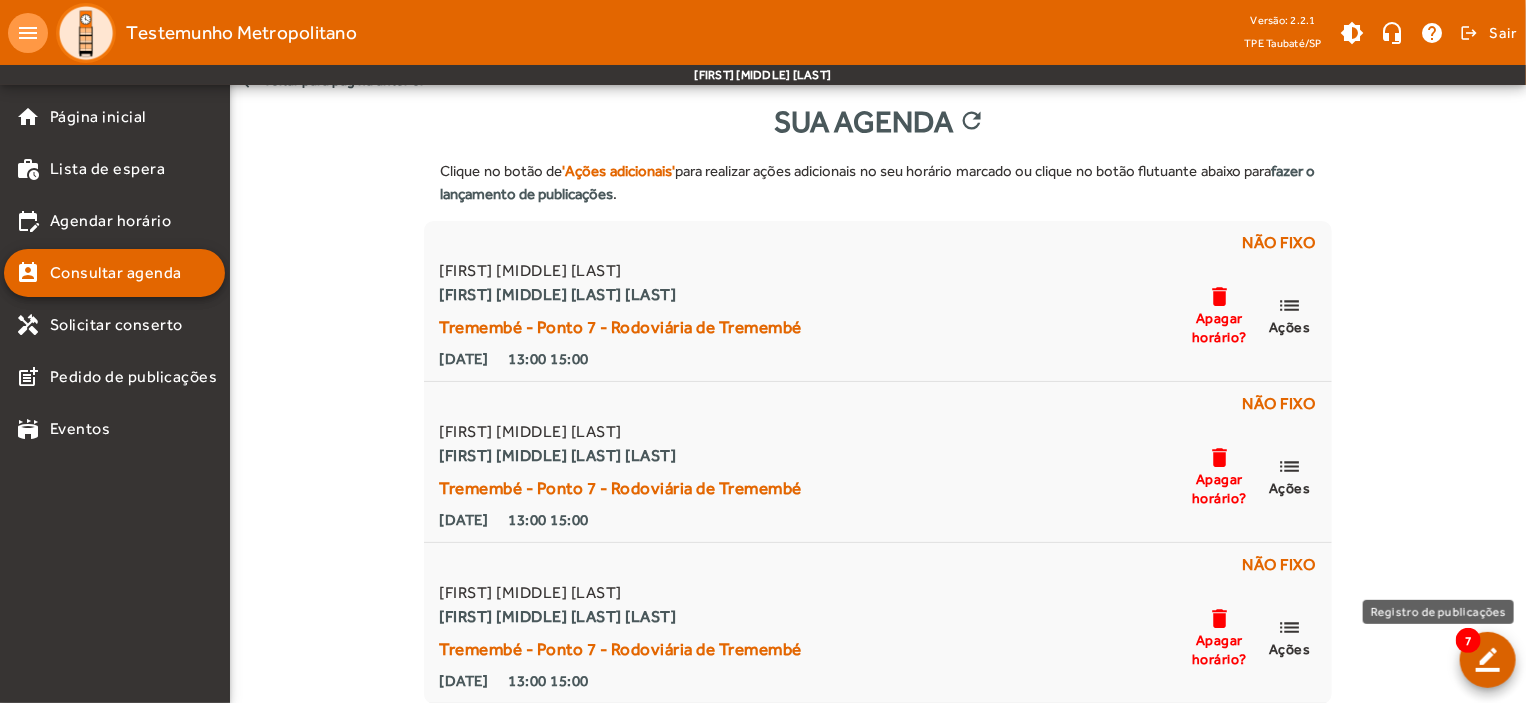click 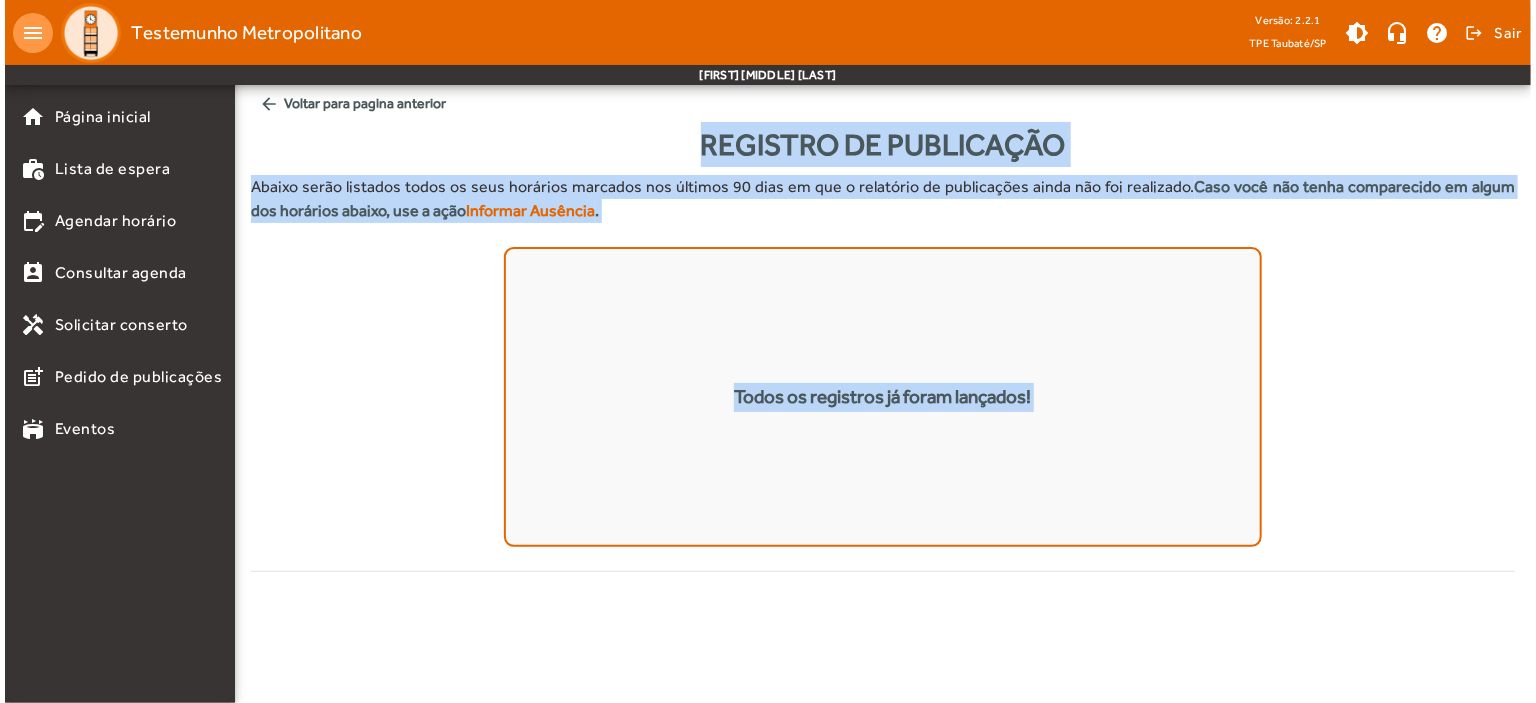 scroll, scrollTop: 0, scrollLeft: 0, axis: both 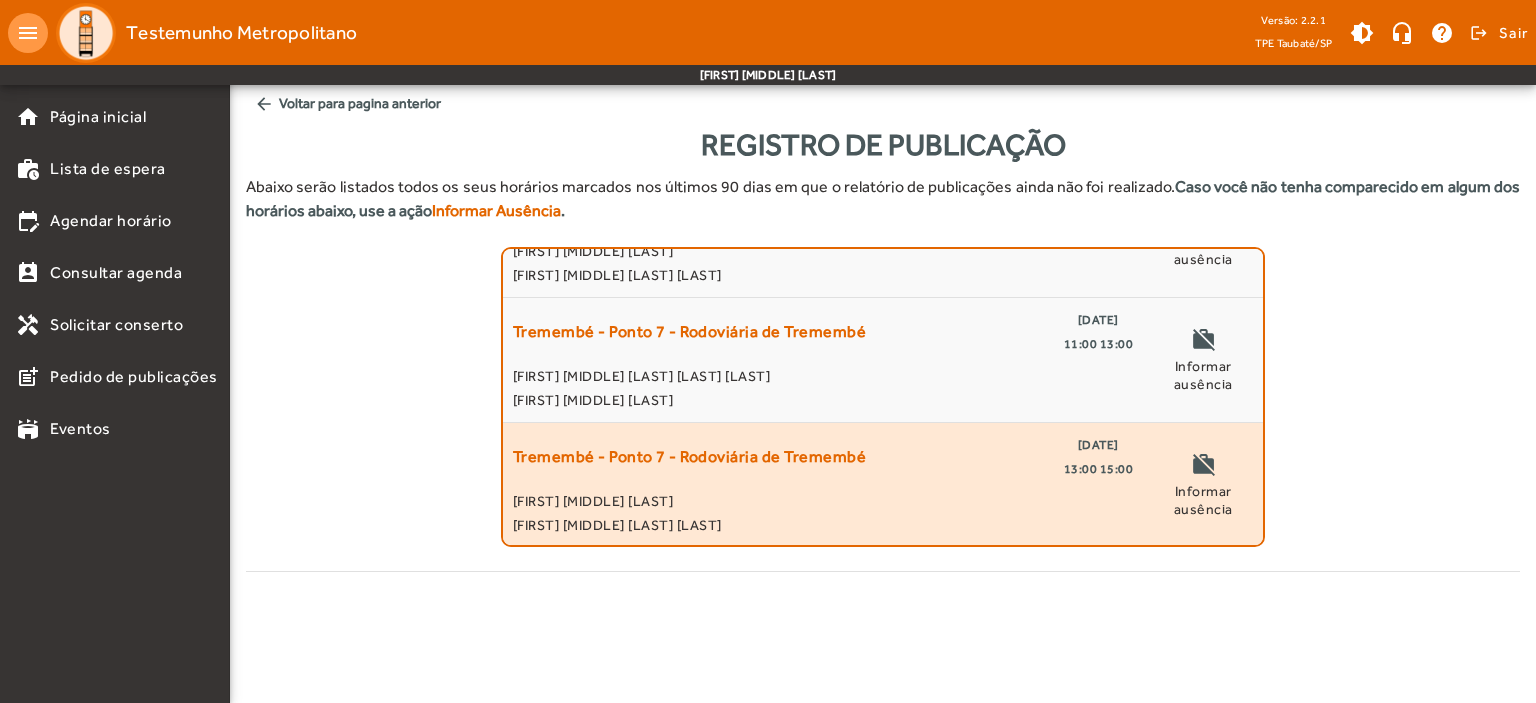 click on "[FIRST] [MIDDLE] [LAST]" 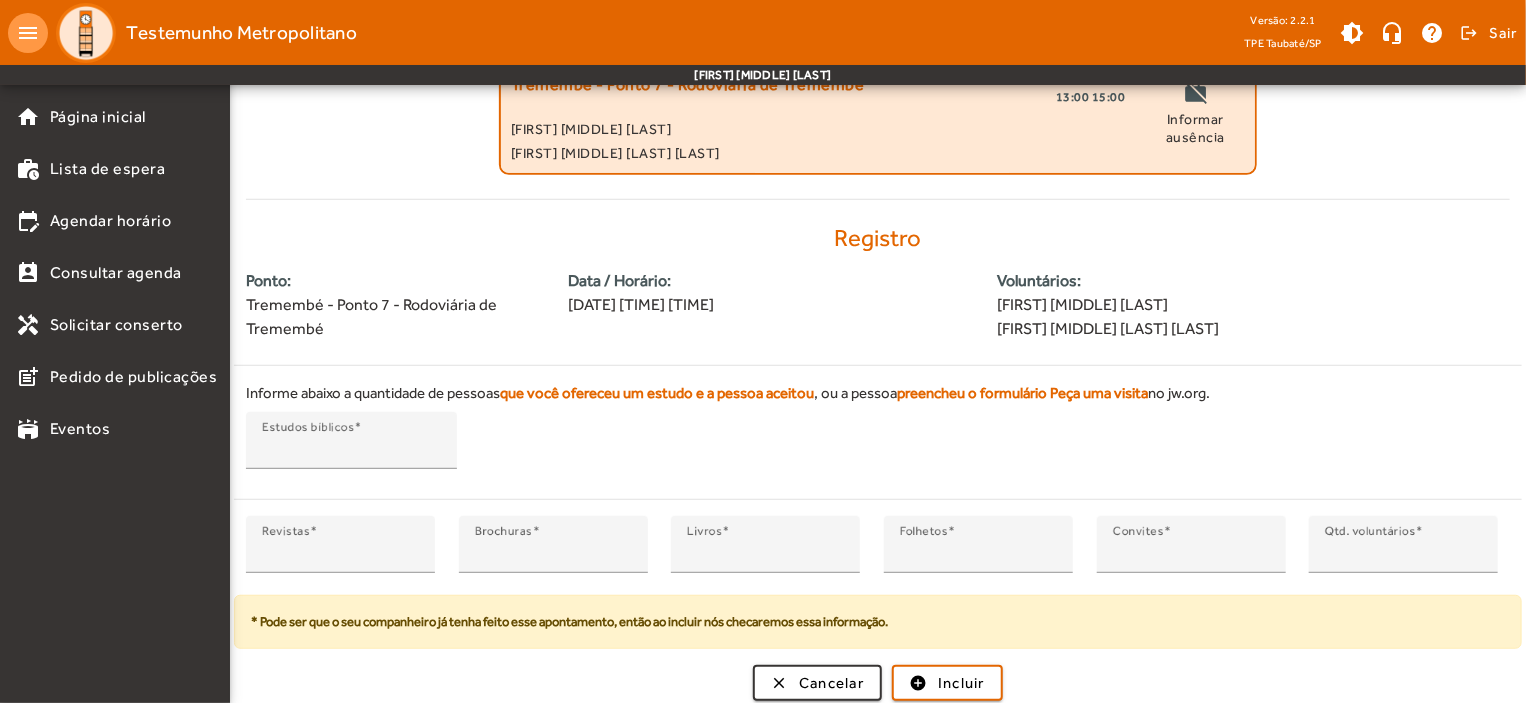 scroll, scrollTop: 375, scrollLeft: 0, axis: vertical 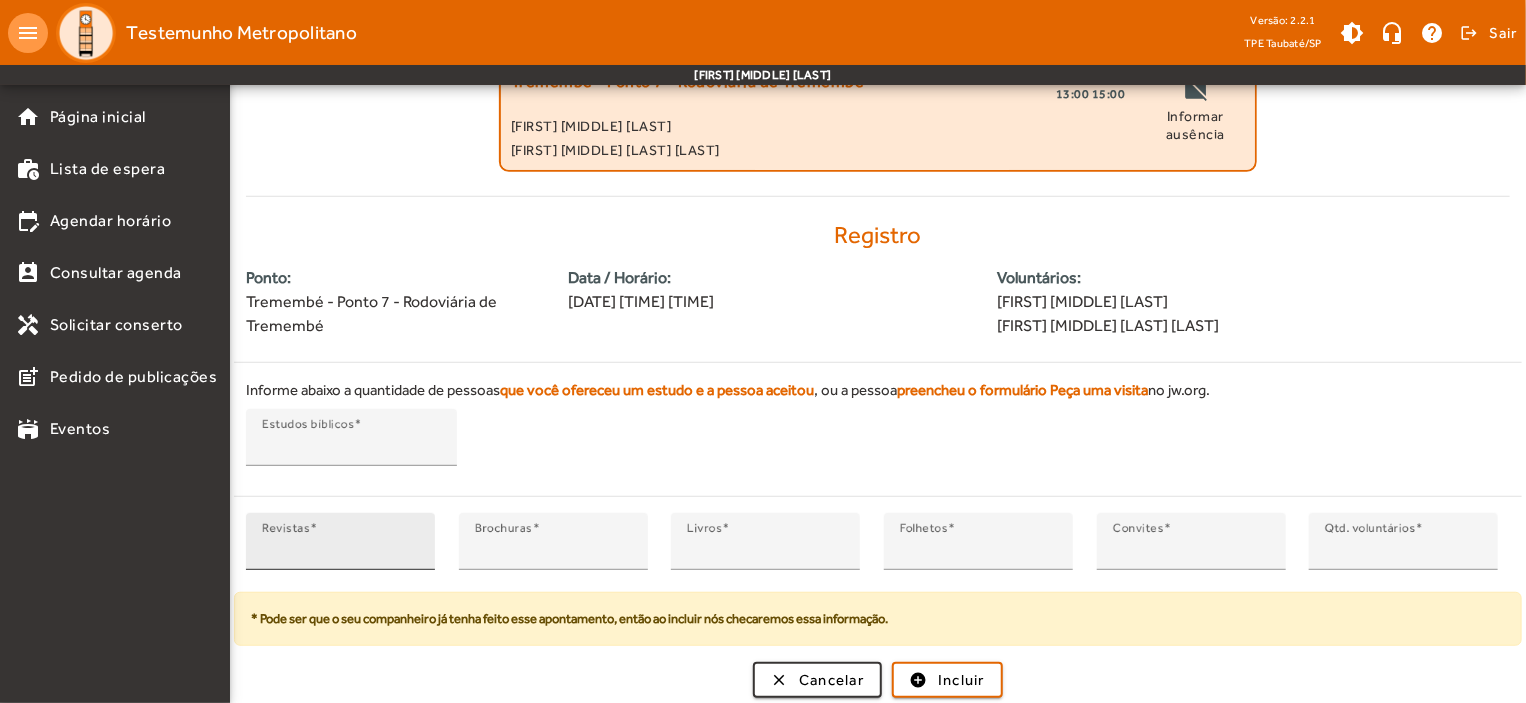 click on "*" at bounding box center (340, 550) 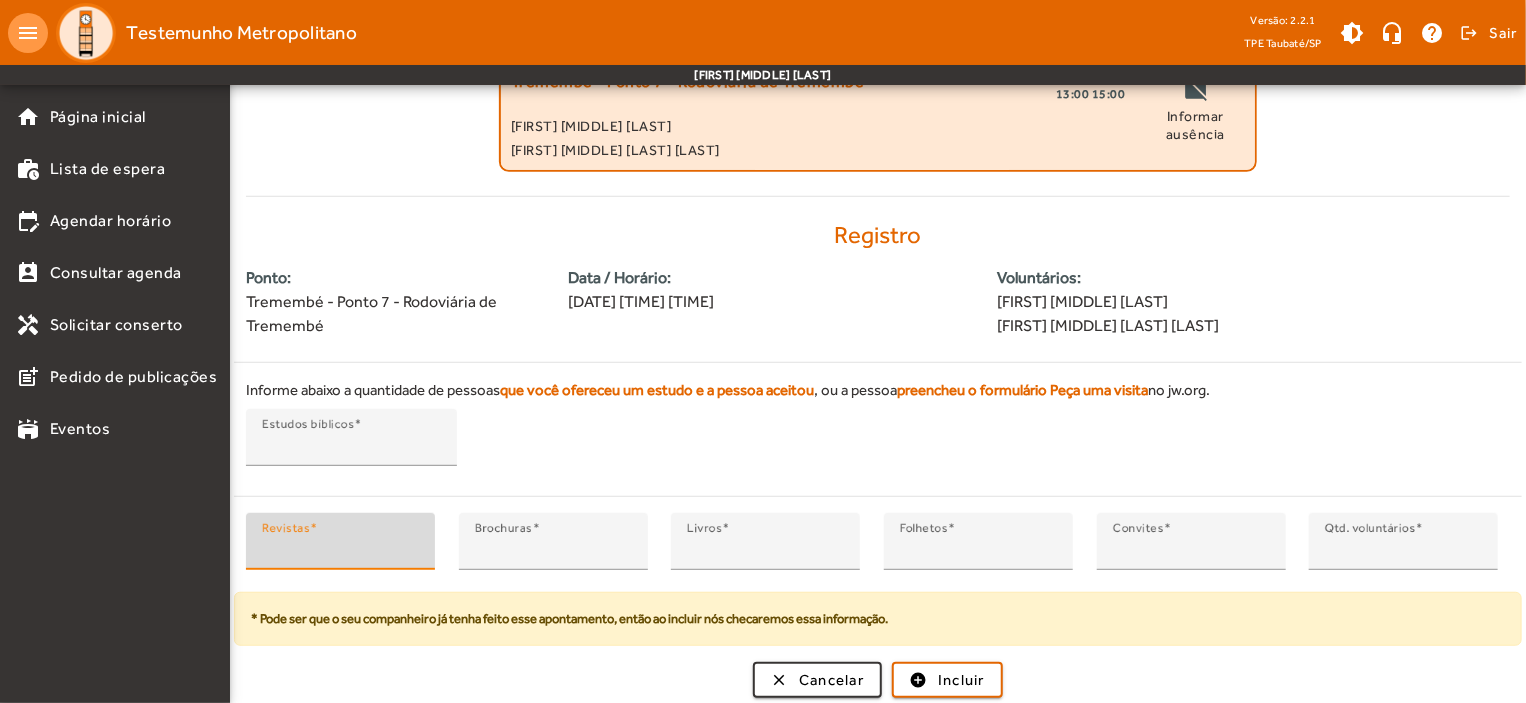 type on "*" 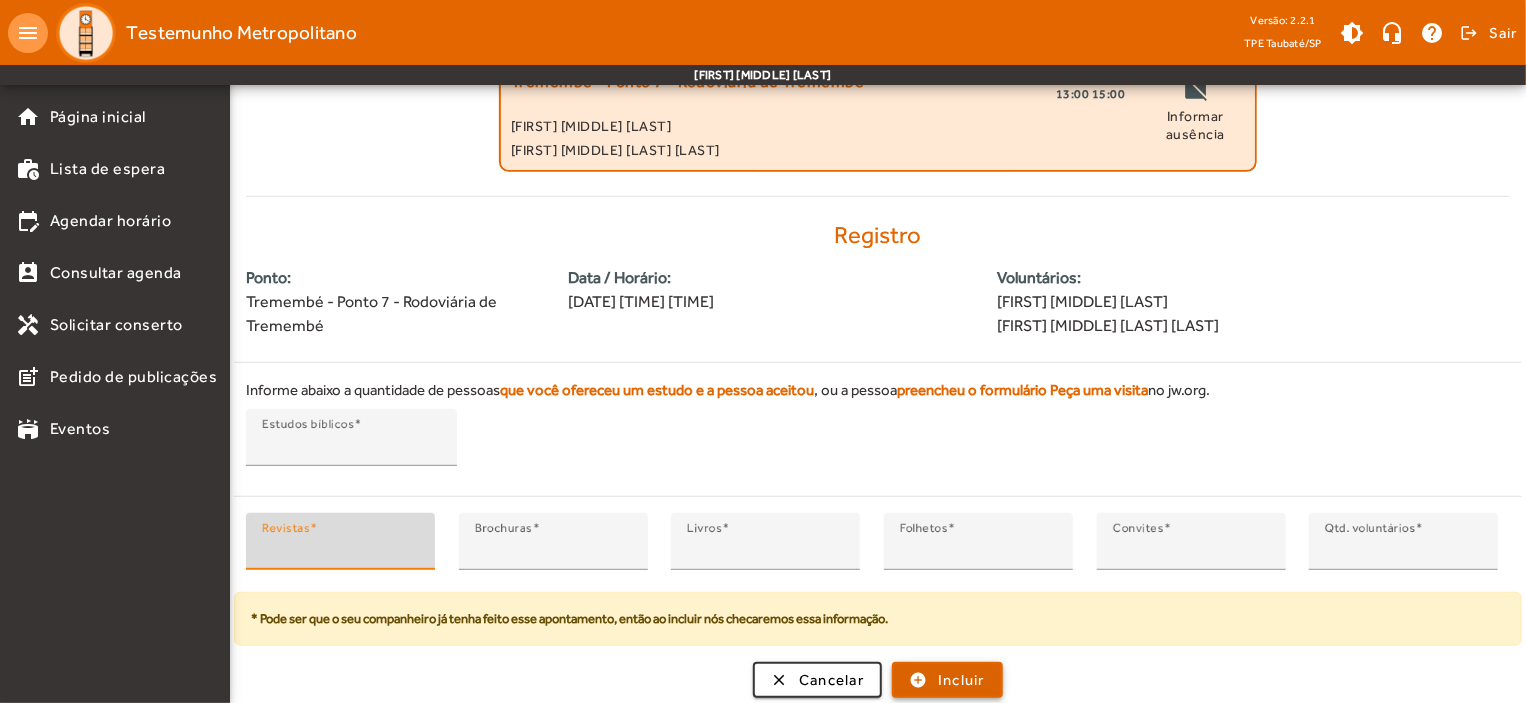 type on "*" 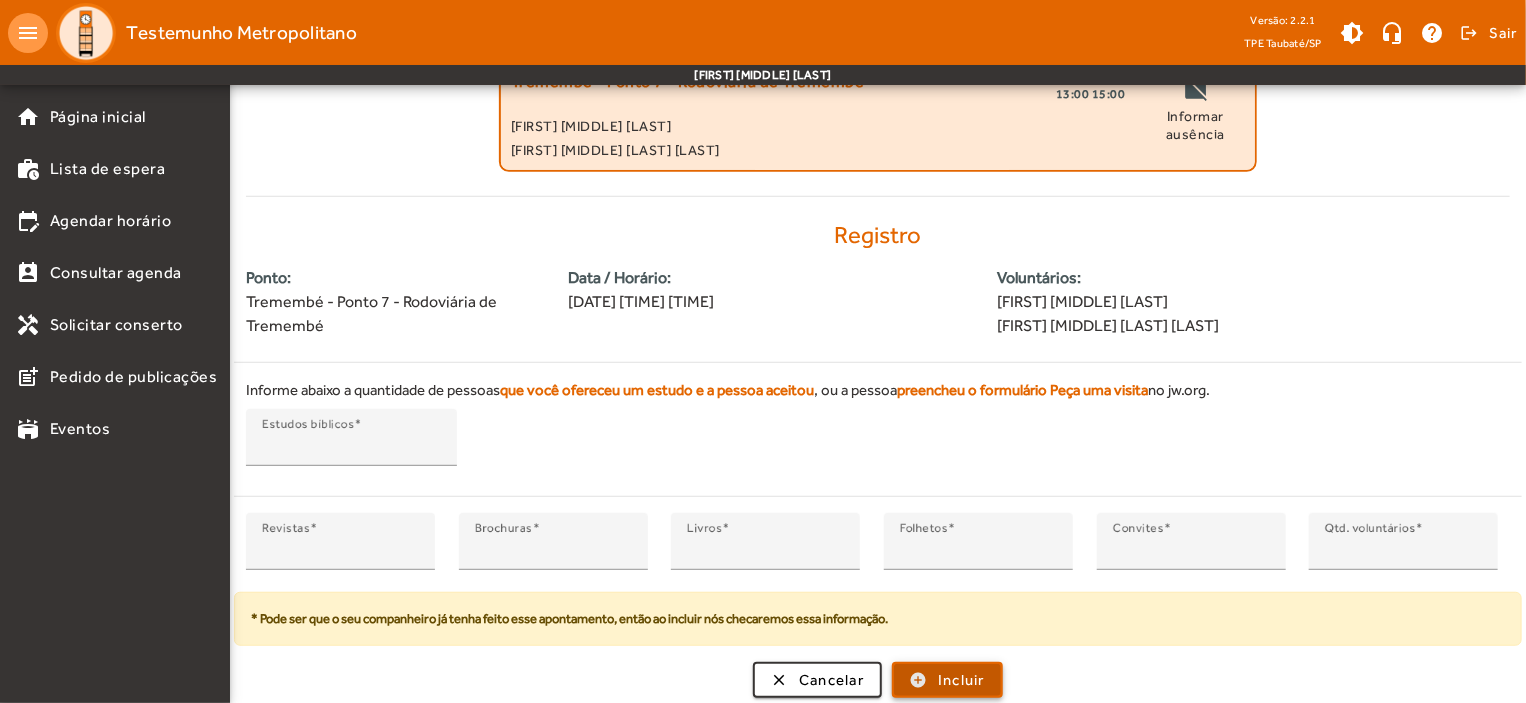 click on "Incluir" 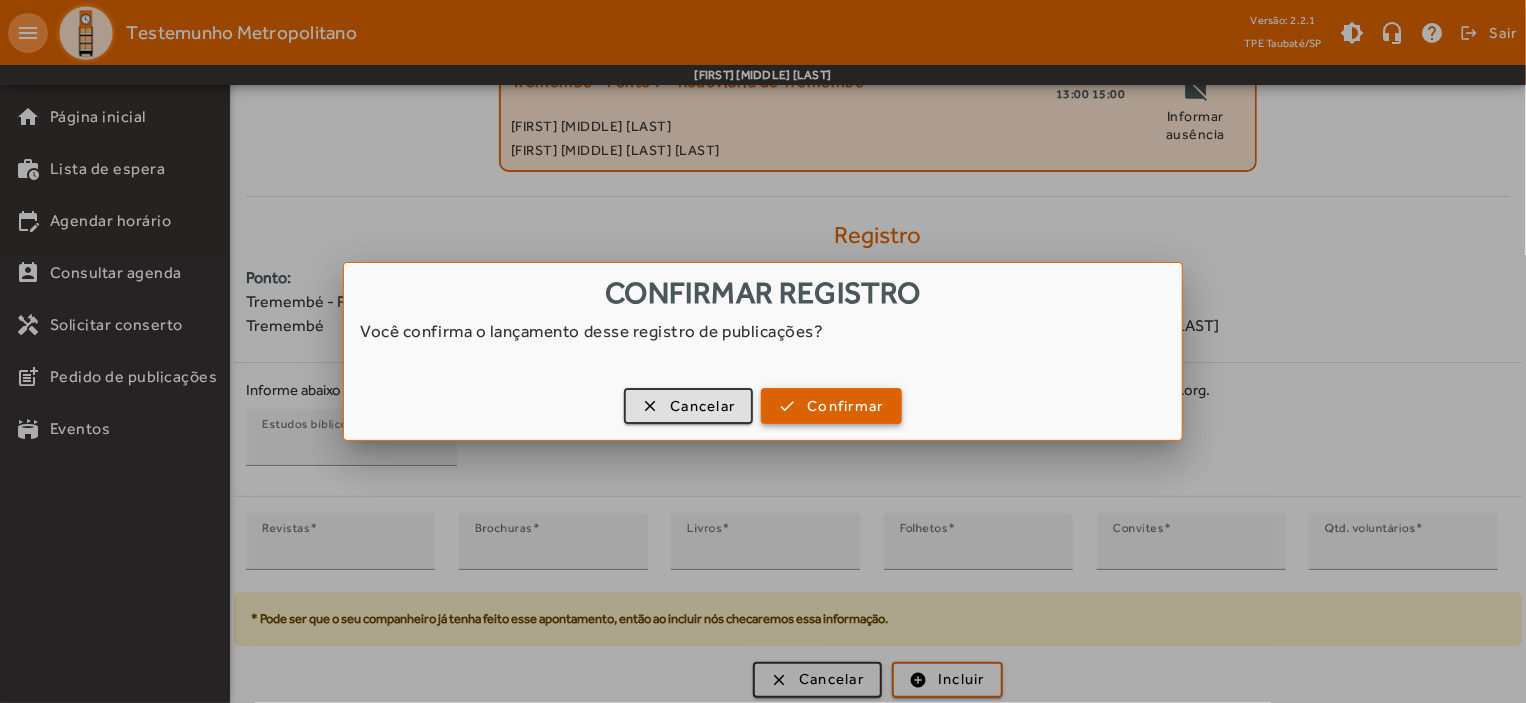 click on "Confirmar" at bounding box center [845, 406] 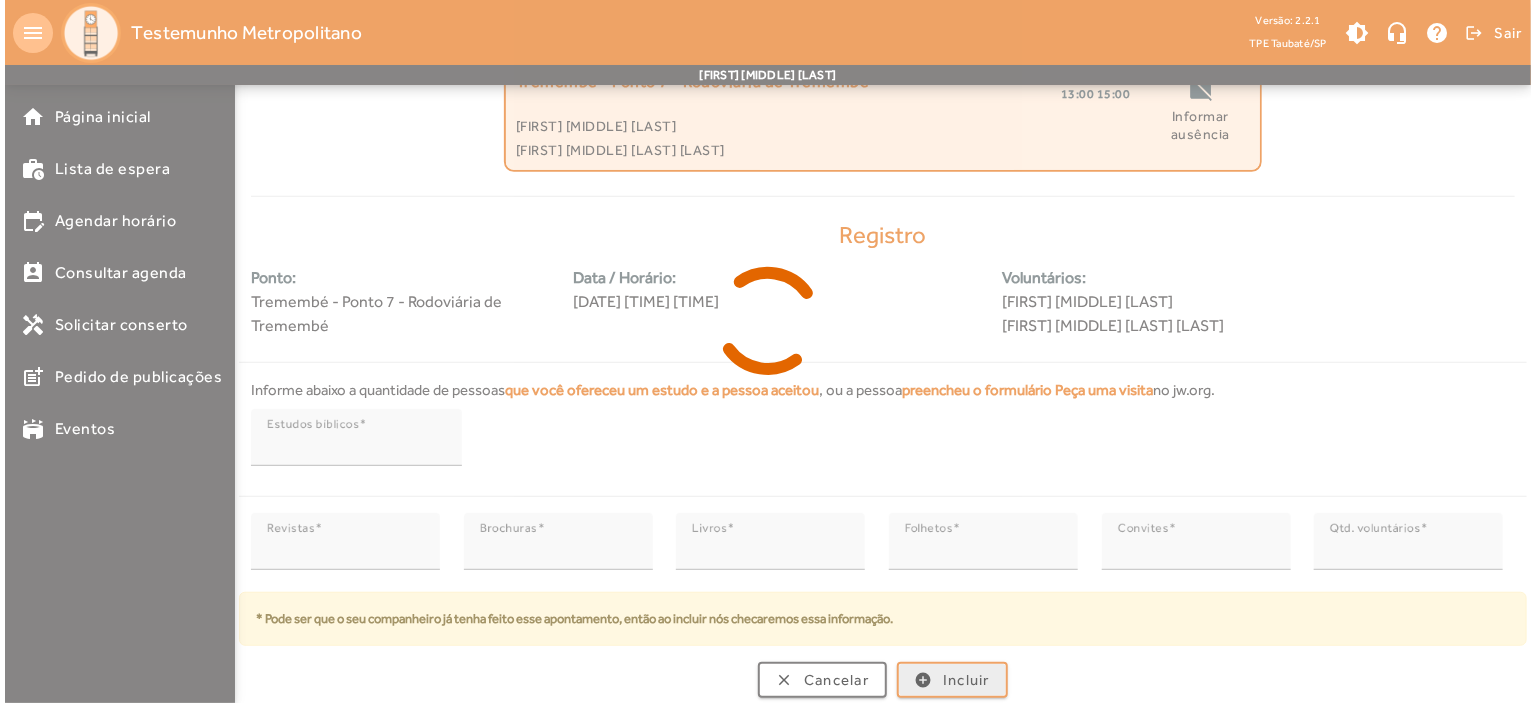 scroll, scrollTop: 0, scrollLeft: 0, axis: both 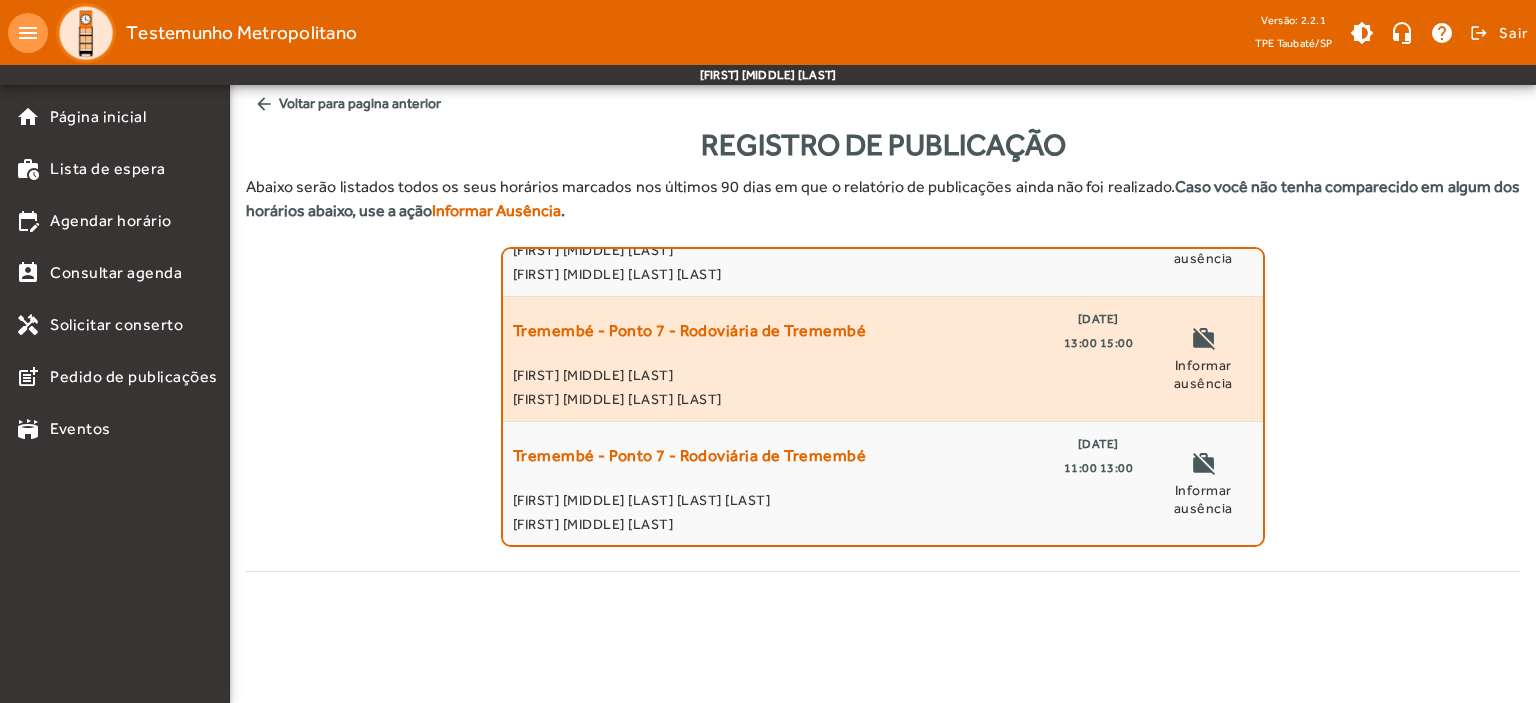 click on "14/07/2025" 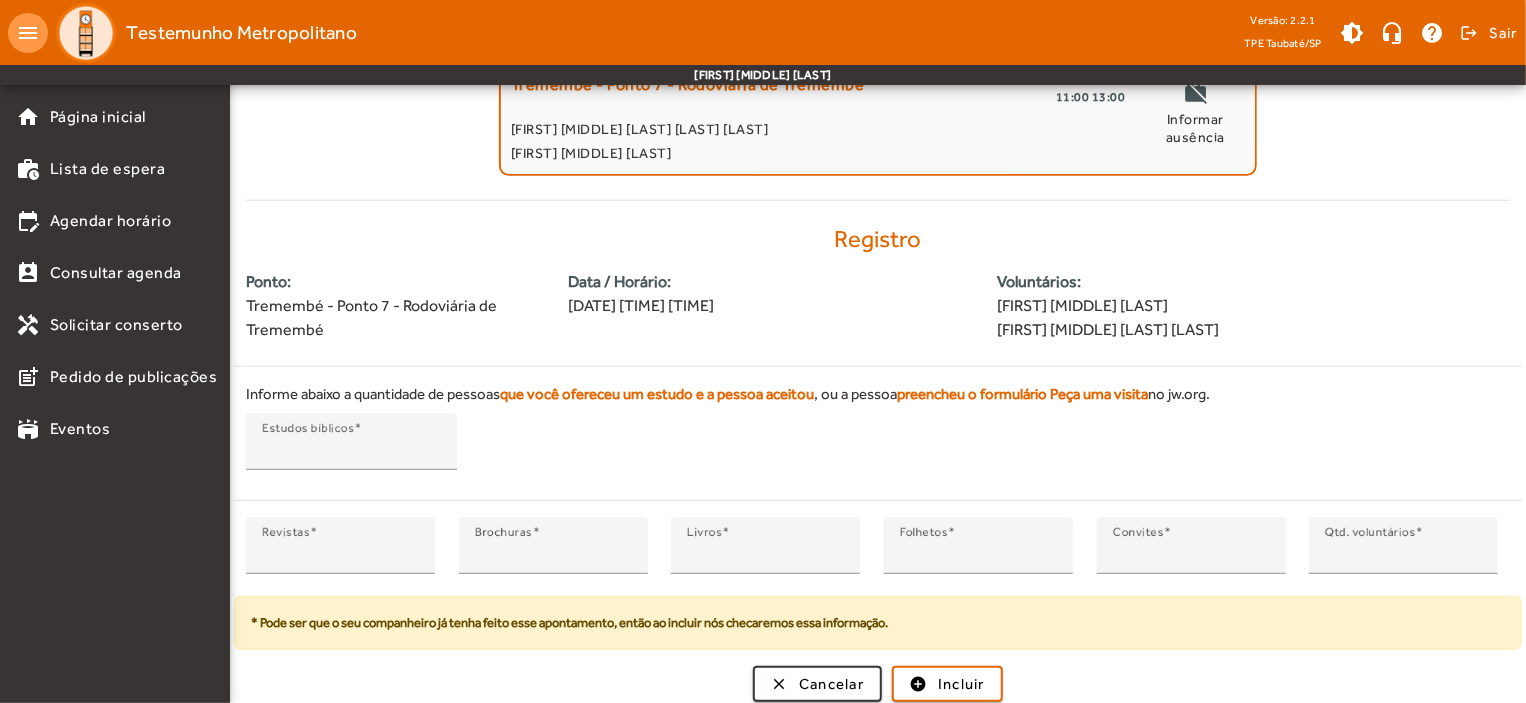 scroll, scrollTop: 375, scrollLeft: 0, axis: vertical 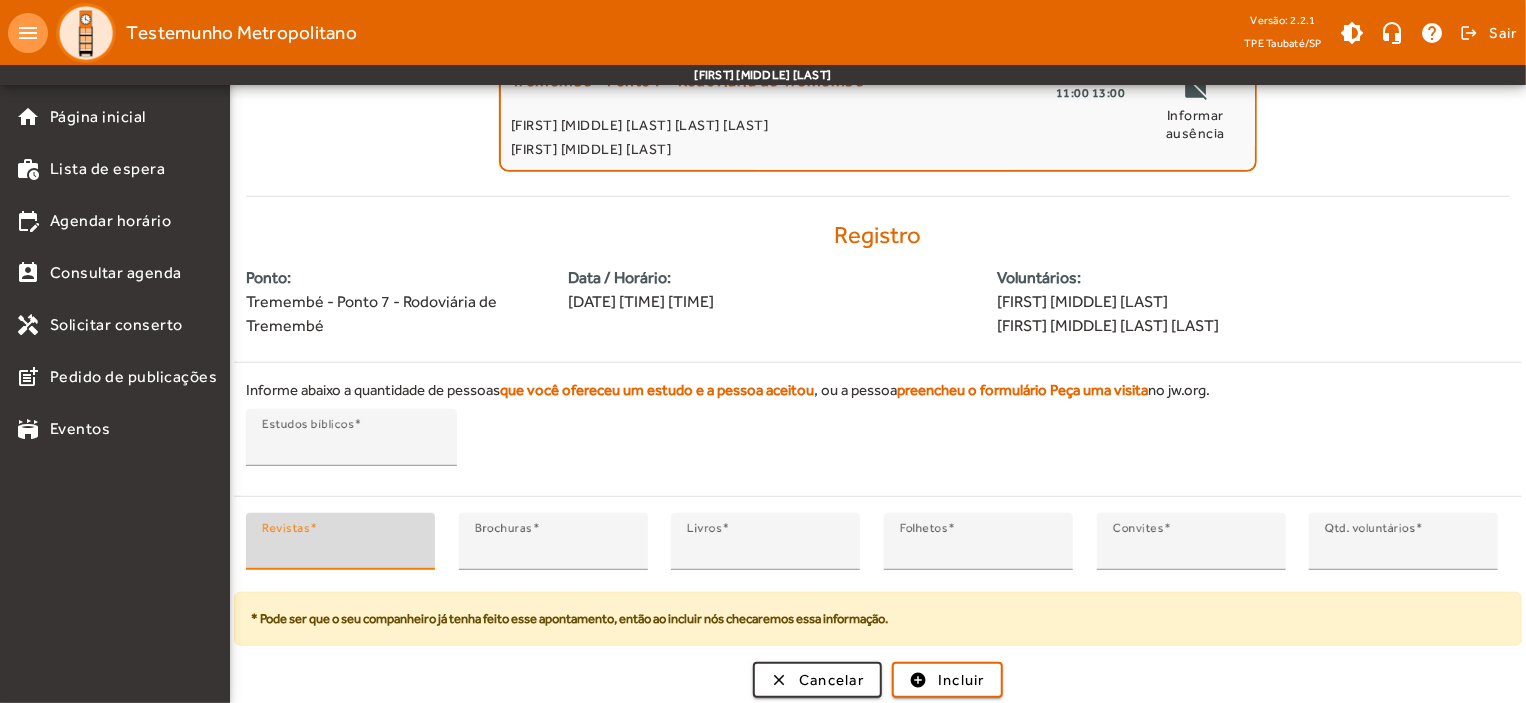 click on "*" at bounding box center (340, 550) 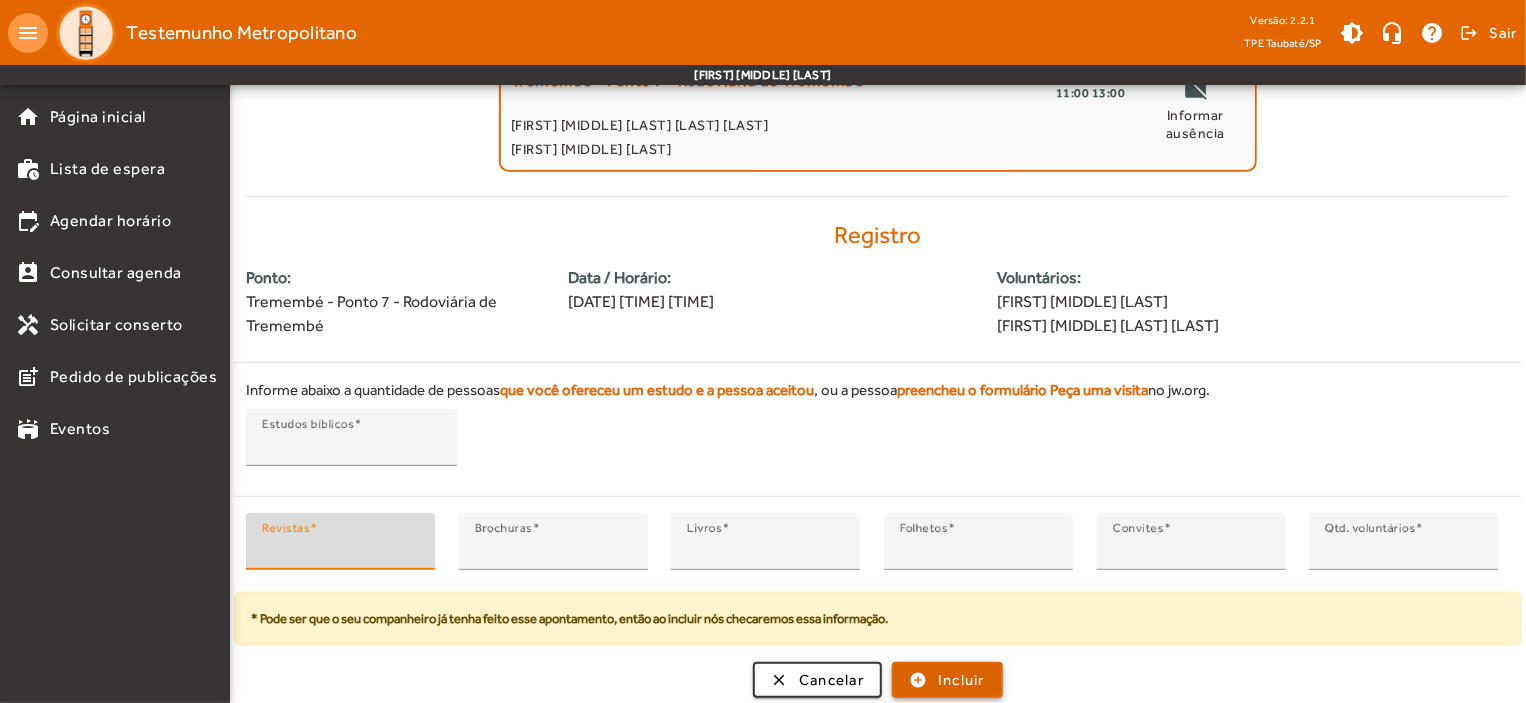 type on "*" 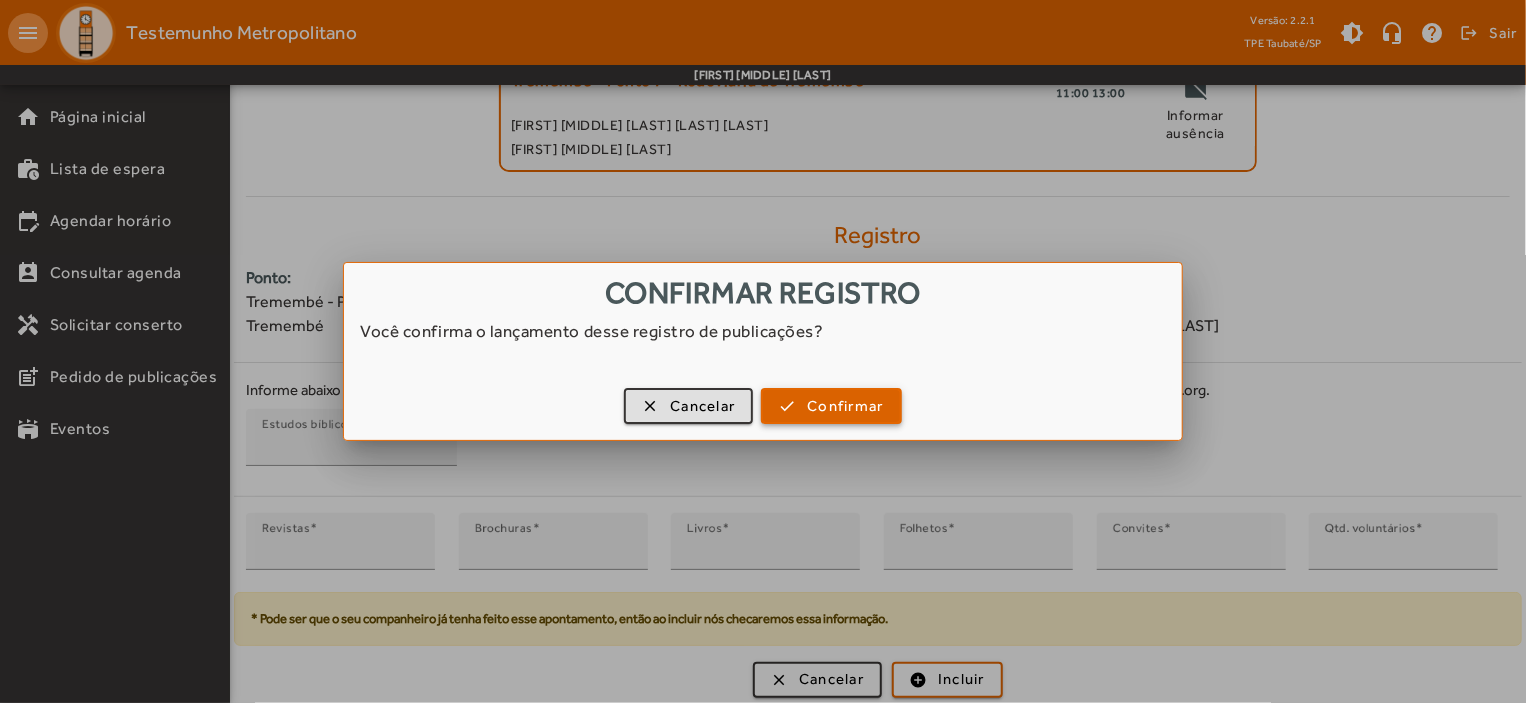 click at bounding box center (831, 406) 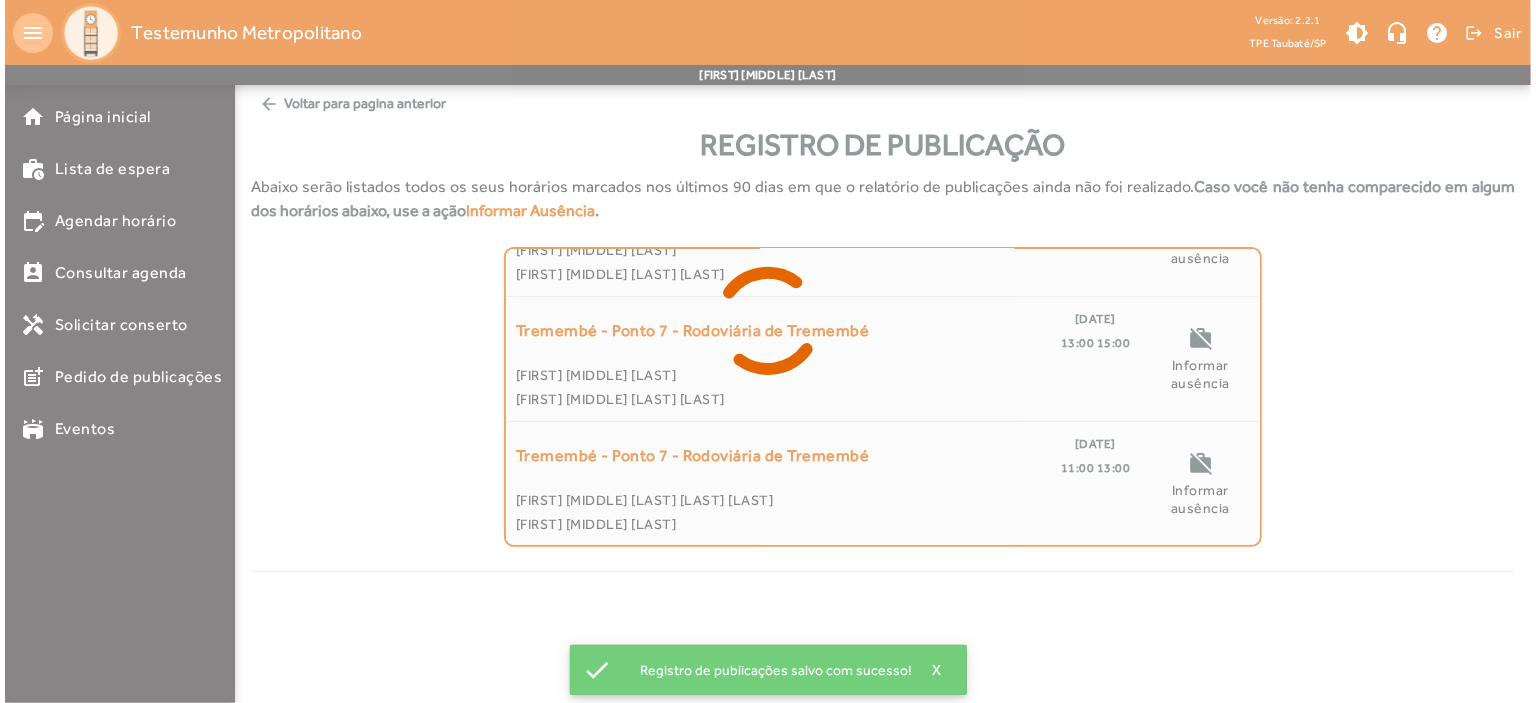 scroll, scrollTop: 0, scrollLeft: 0, axis: both 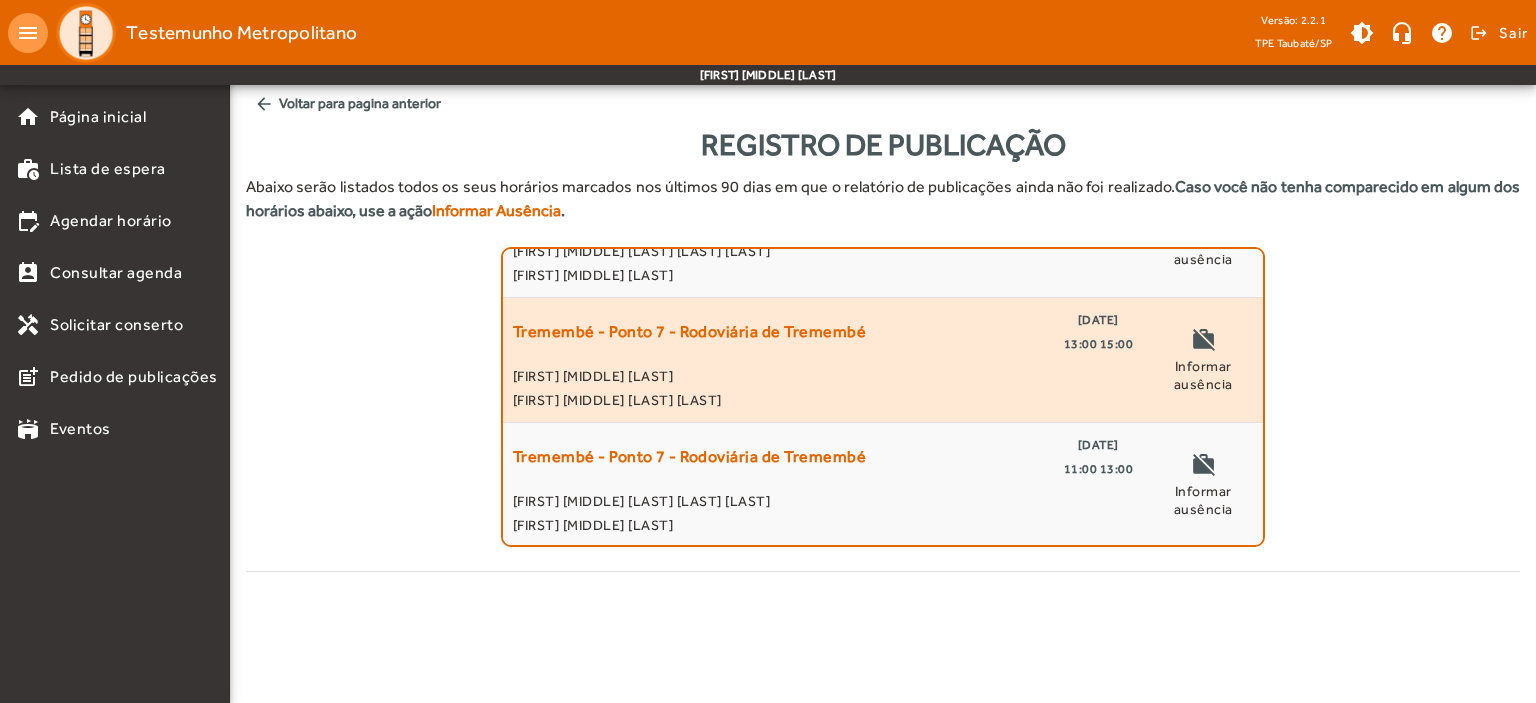 click on "21/07/2025" 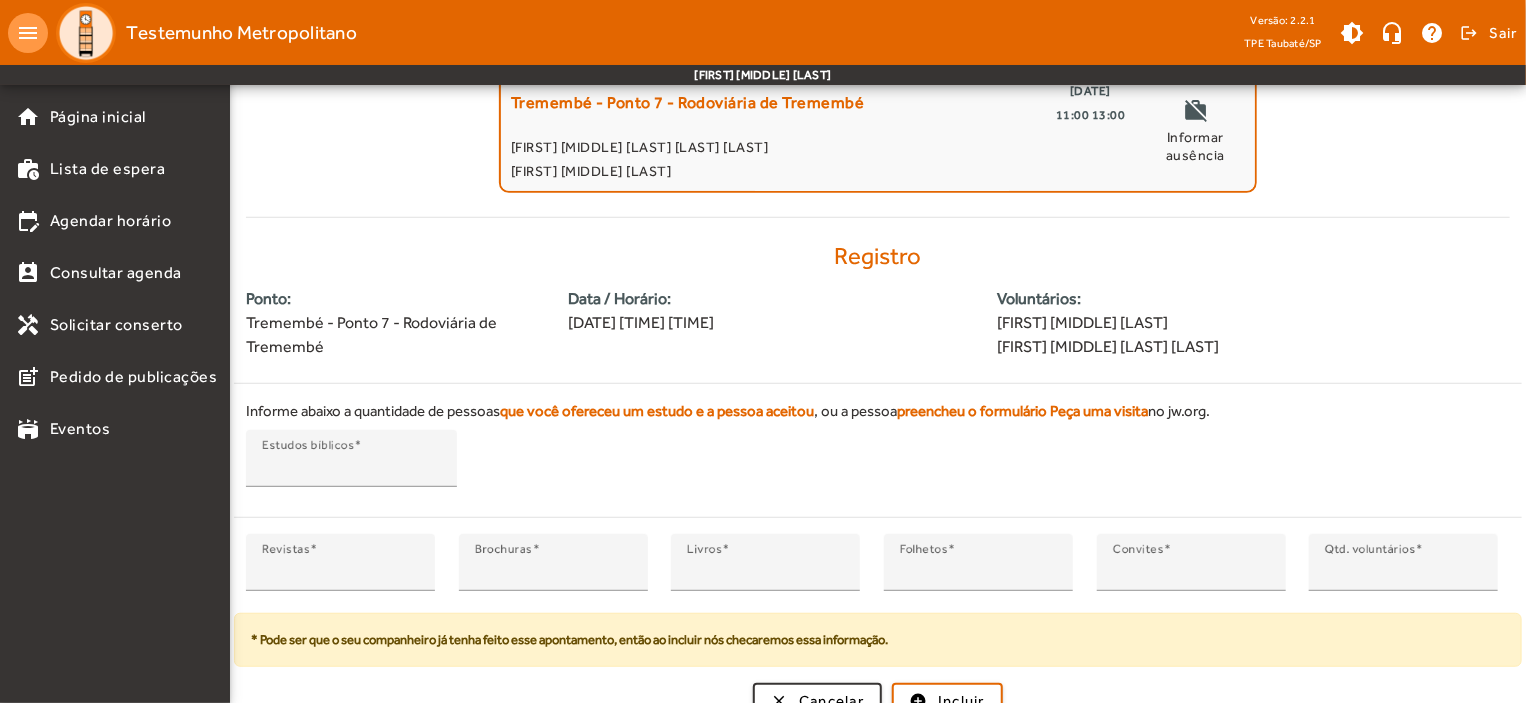 scroll, scrollTop: 375, scrollLeft: 0, axis: vertical 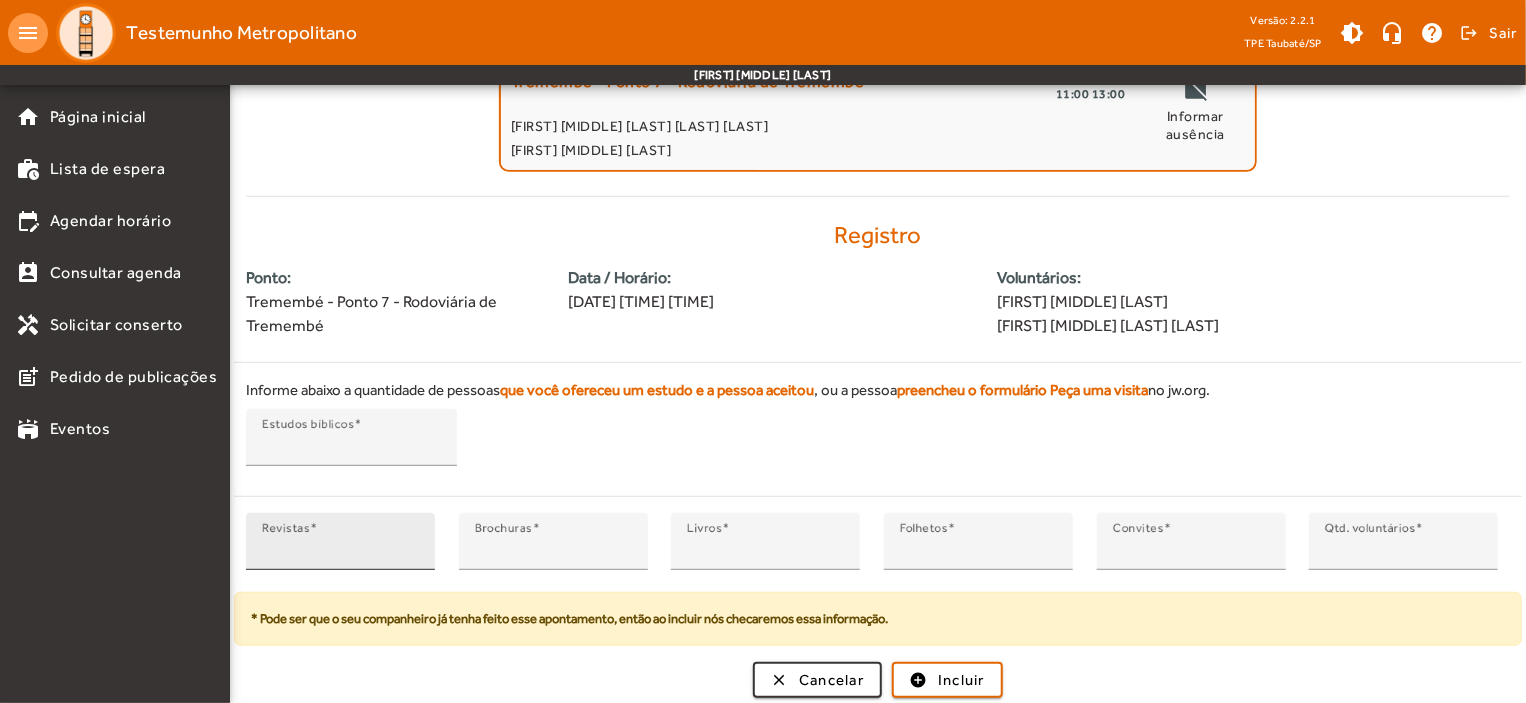 click on "*" at bounding box center [340, 550] 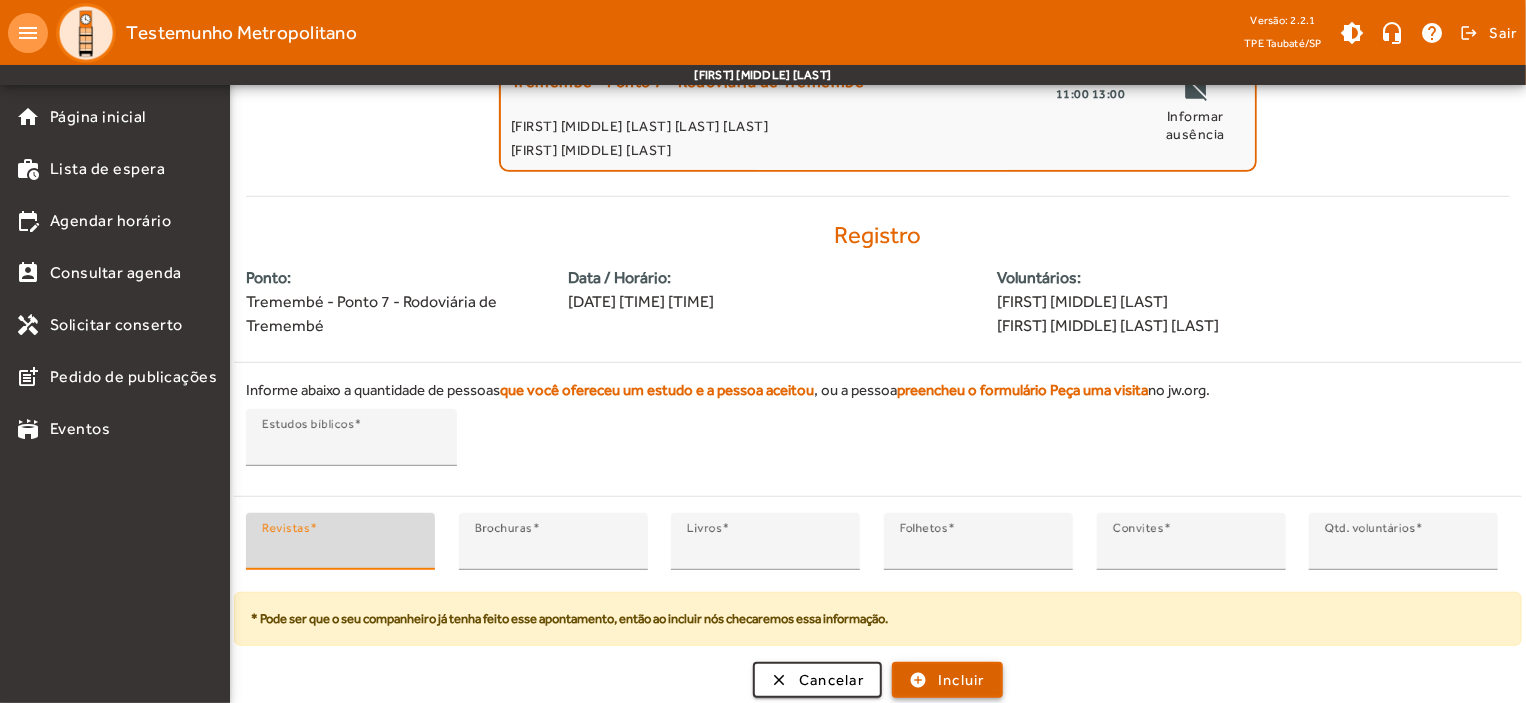 type on "*" 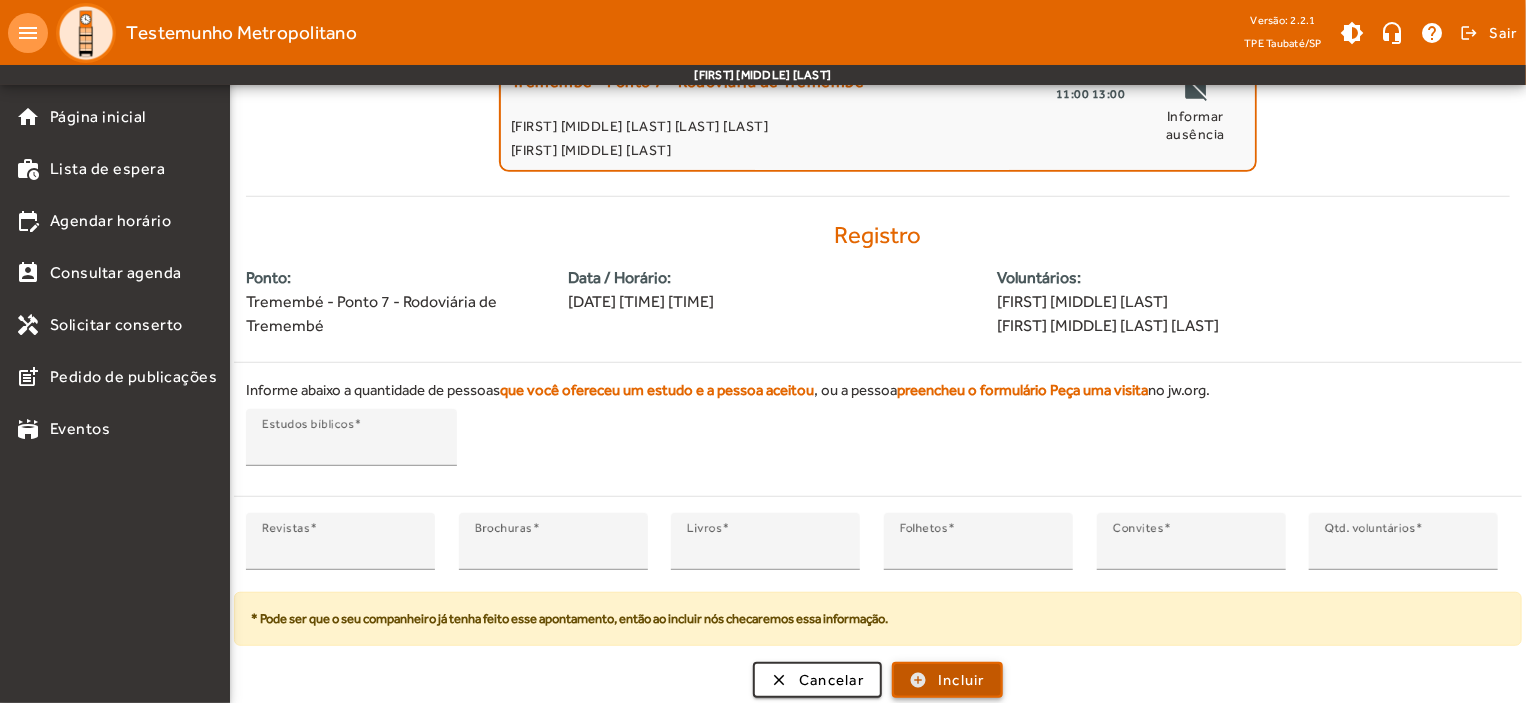 click on "Incluir" 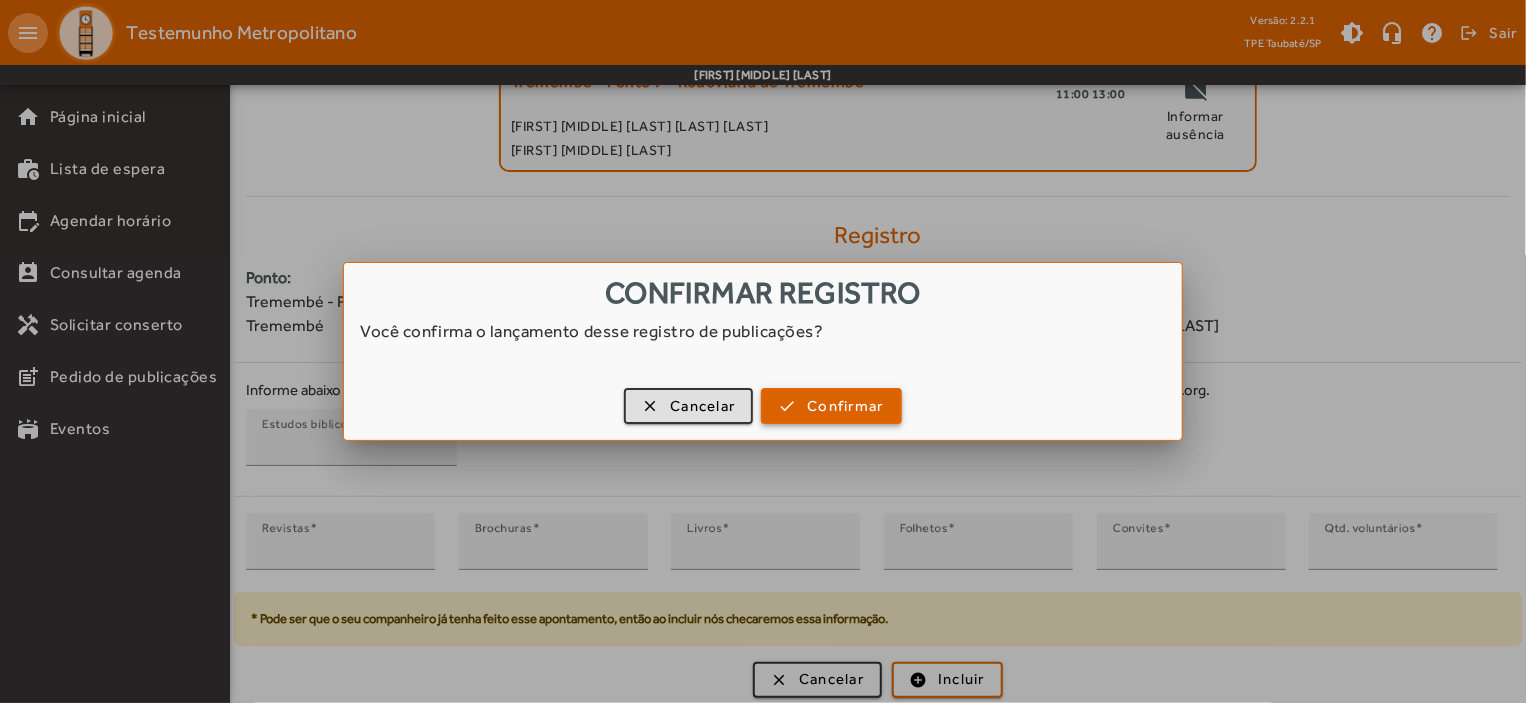 click on "Confirmar" at bounding box center (845, 406) 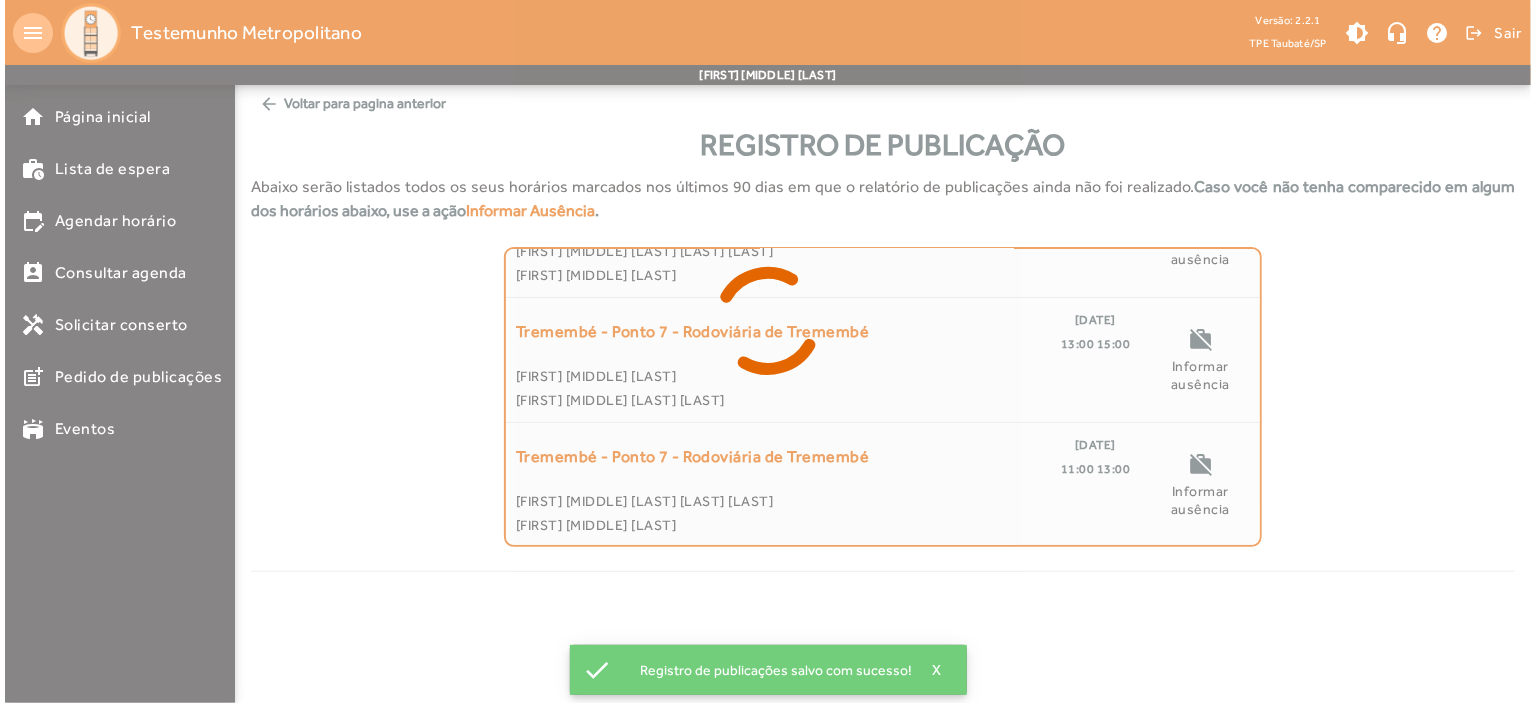 scroll, scrollTop: 0, scrollLeft: 0, axis: both 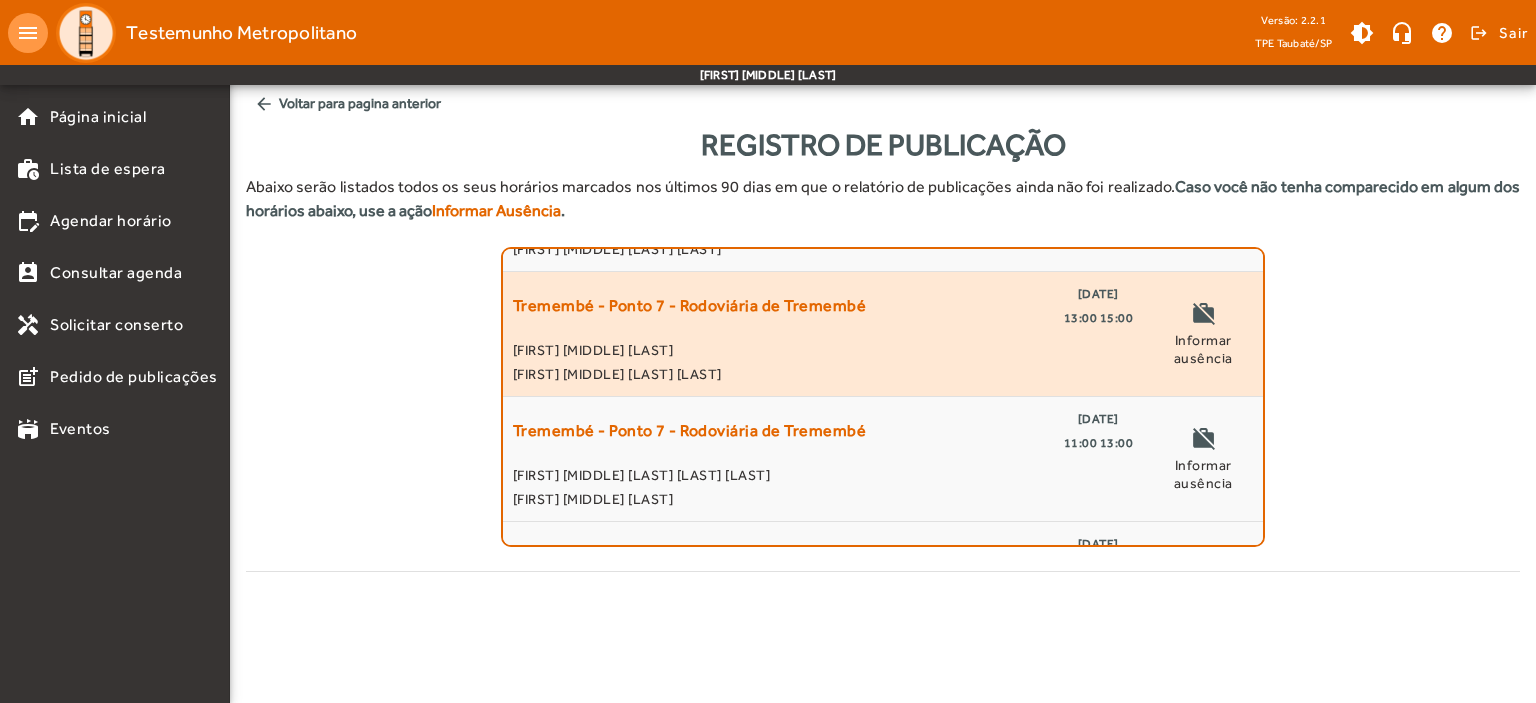 click on "28/07/2025" 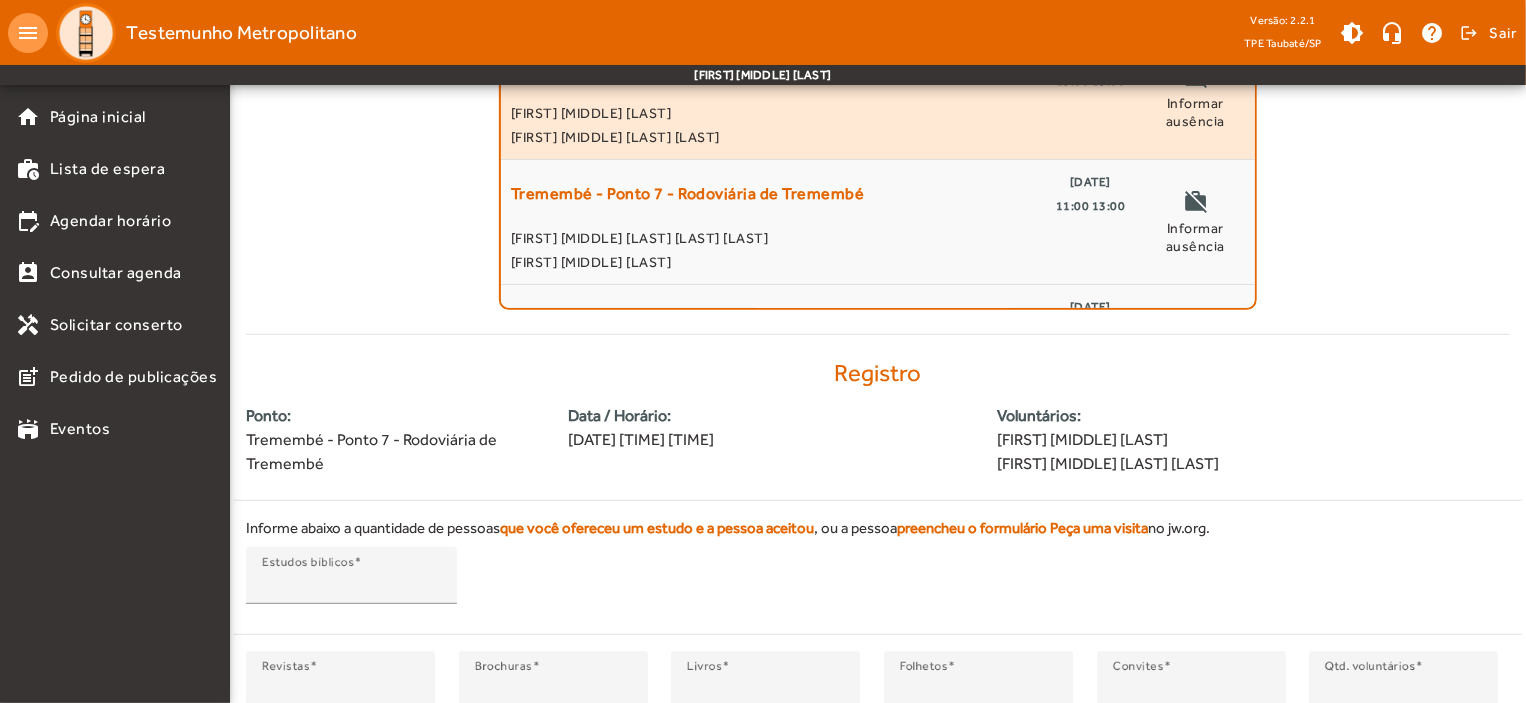 scroll, scrollTop: 375, scrollLeft: 0, axis: vertical 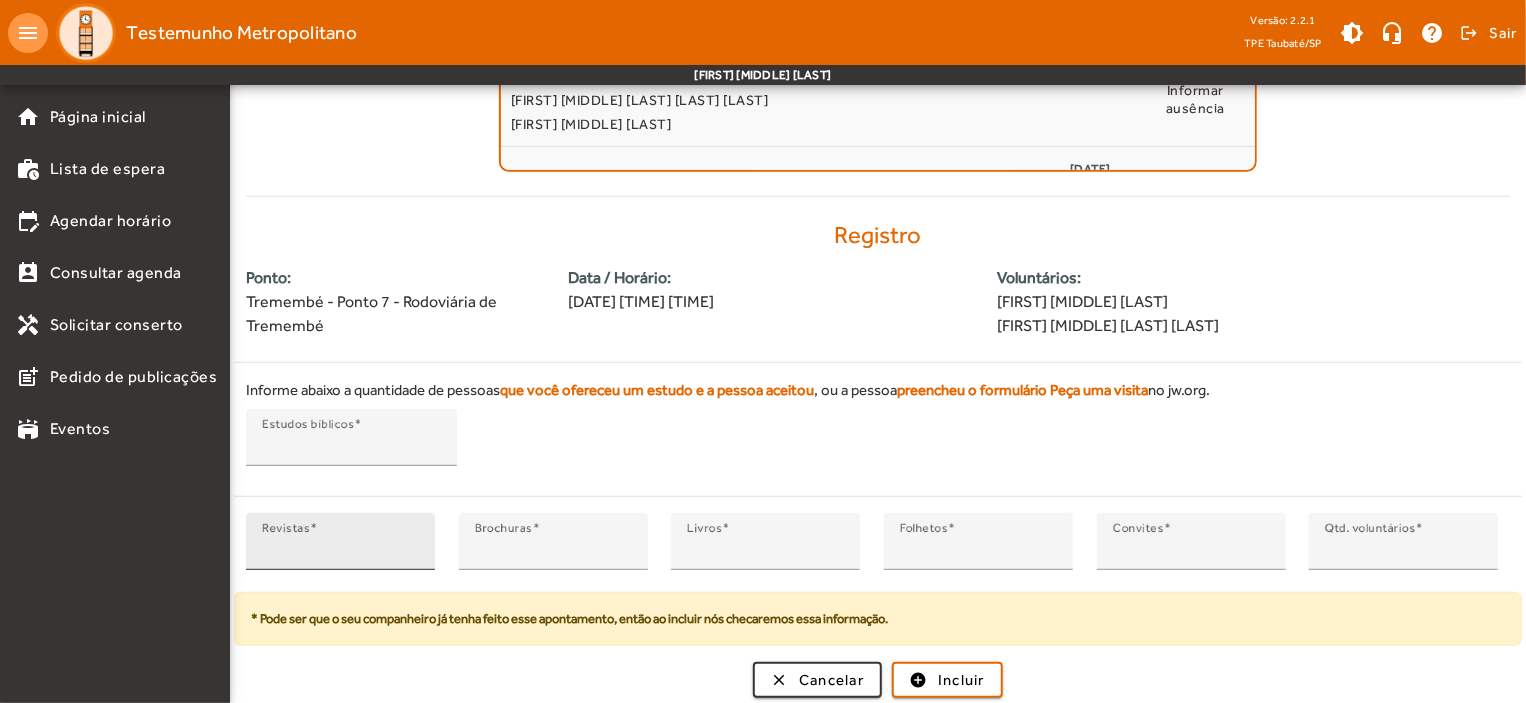 click on "*" at bounding box center (340, 550) 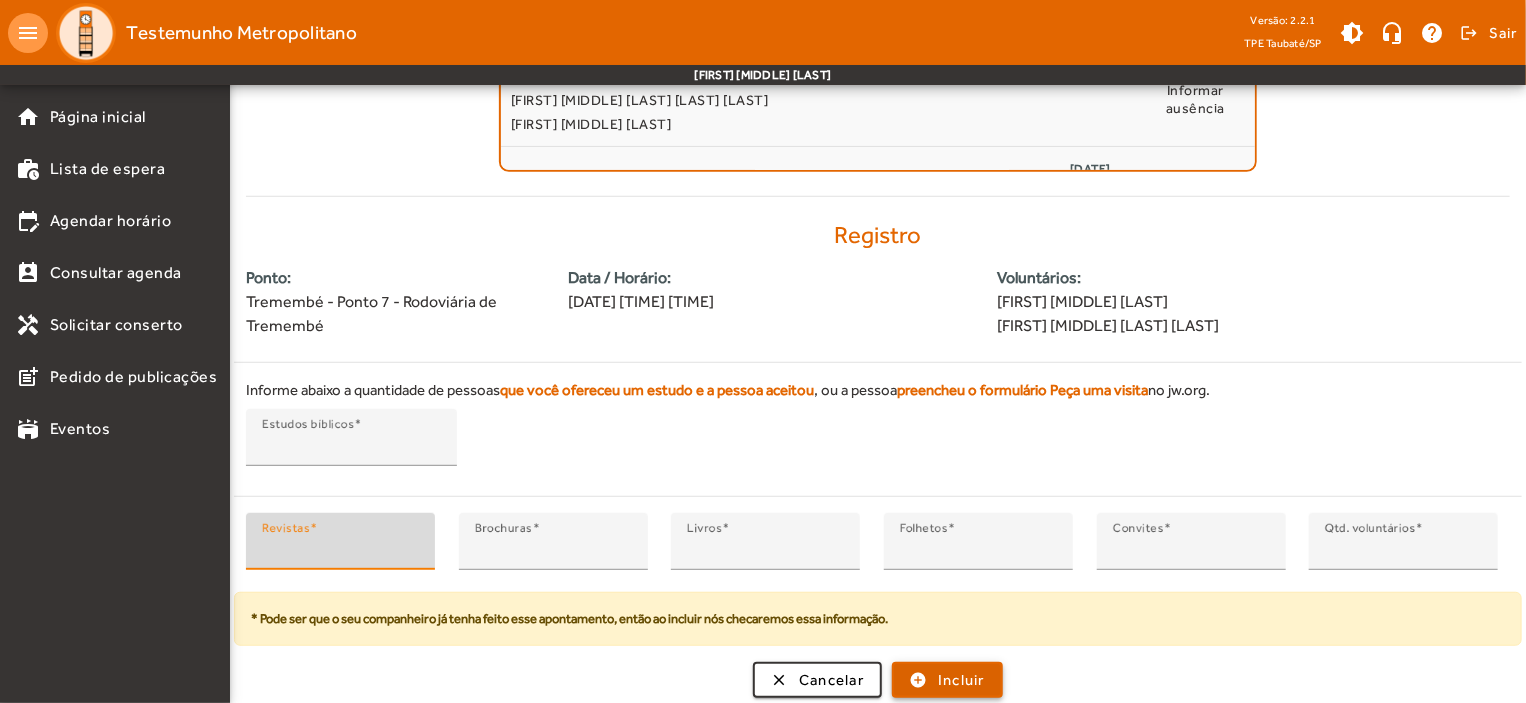 type on "*" 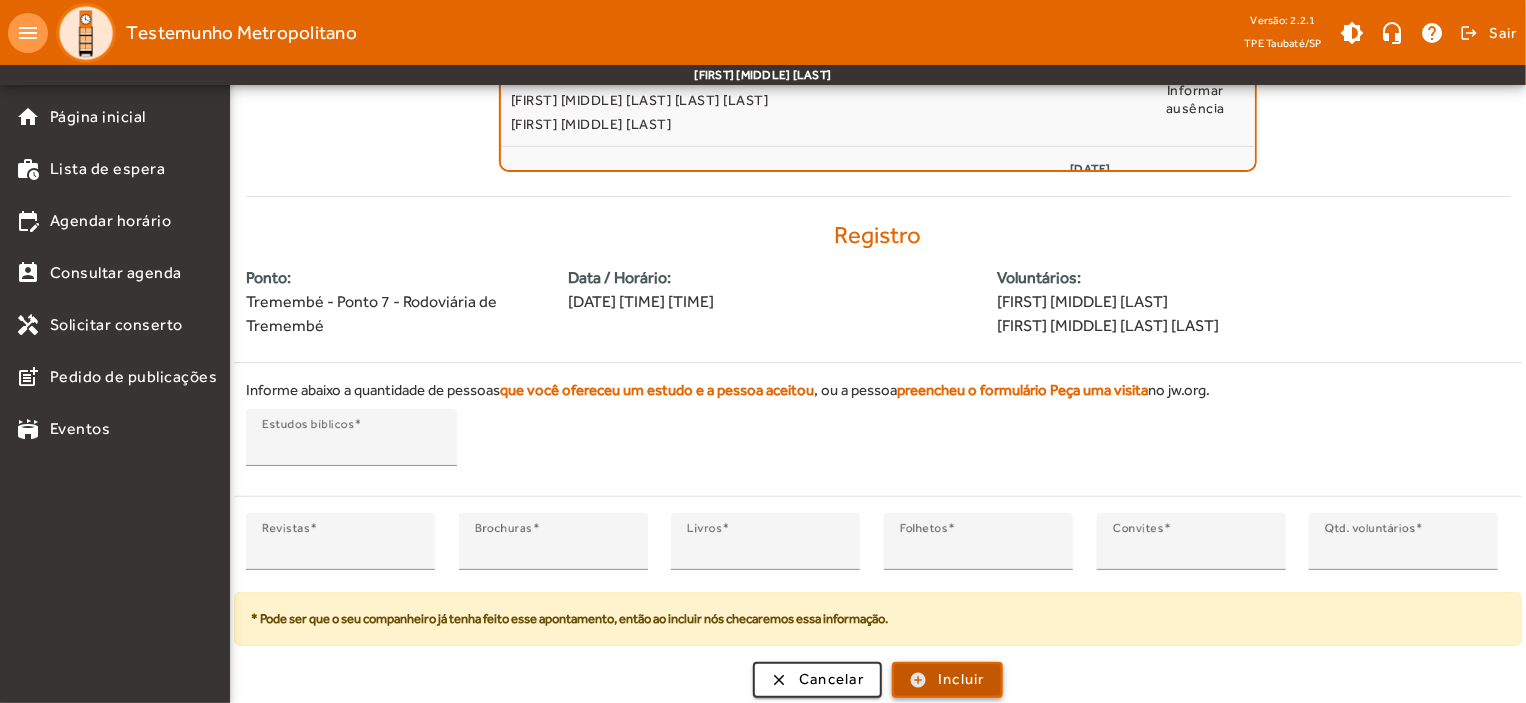 scroll, scrollTop: 0, scrollLeft: 0, axis: both 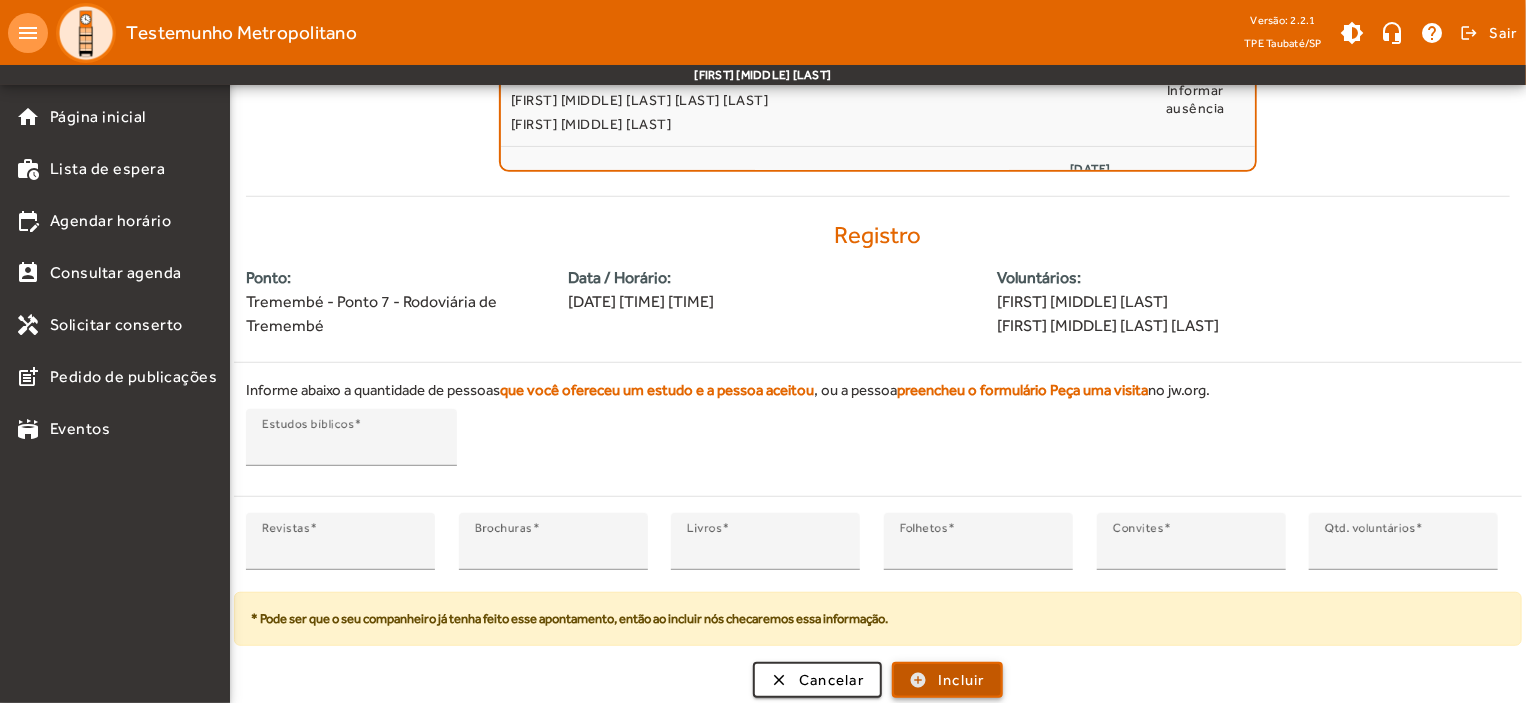 click on "Incluir" 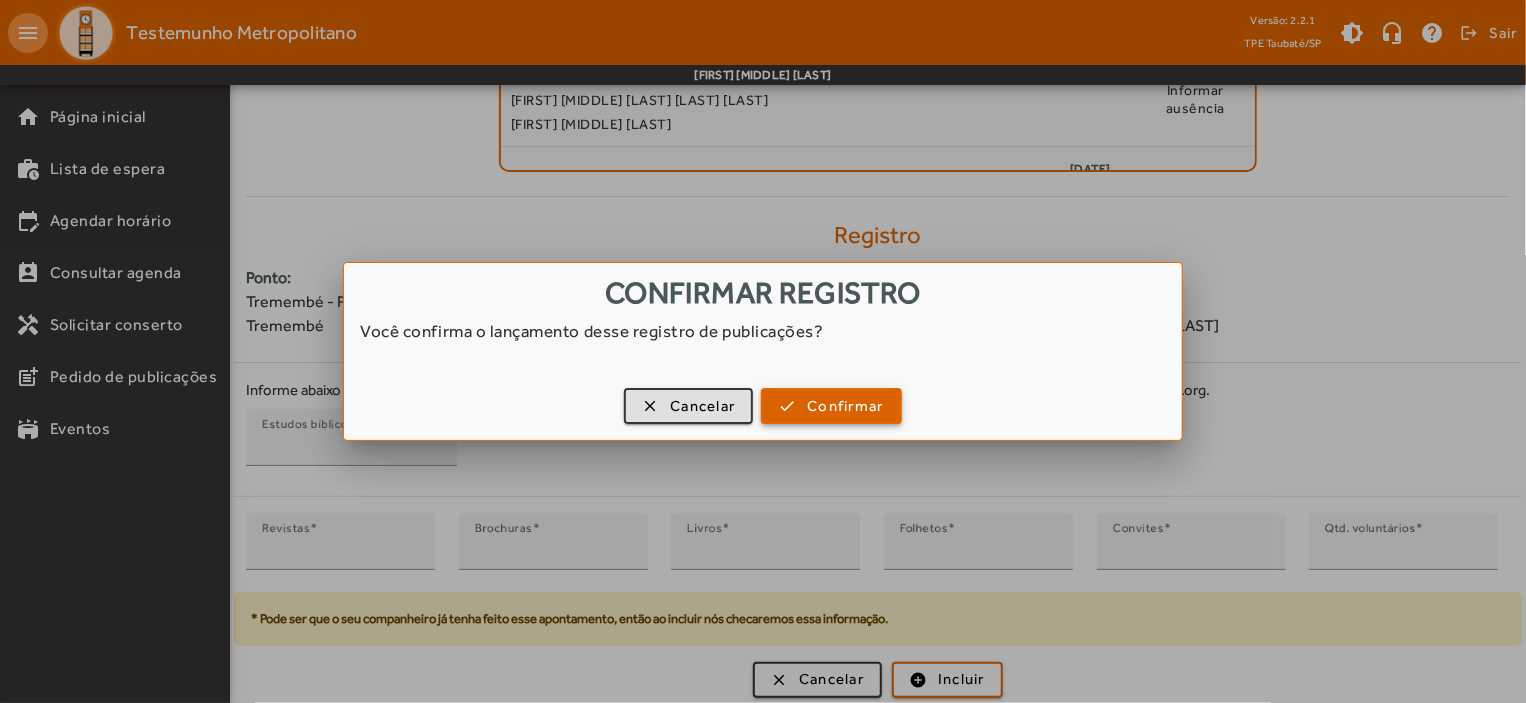 click on "Confirmar" at bounding box center (845, 406) 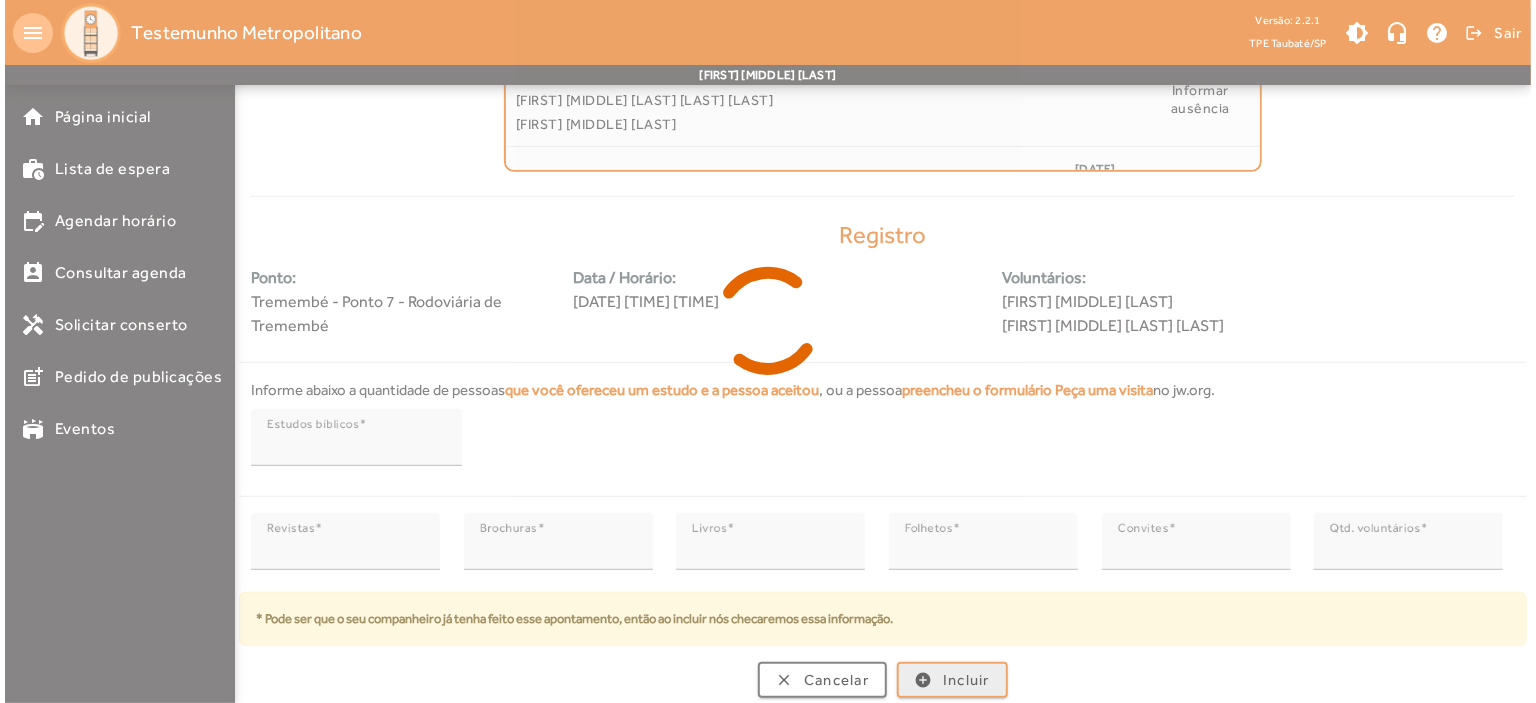 scroll, scrollTop: 0, scrollLeft: 0, axis: both 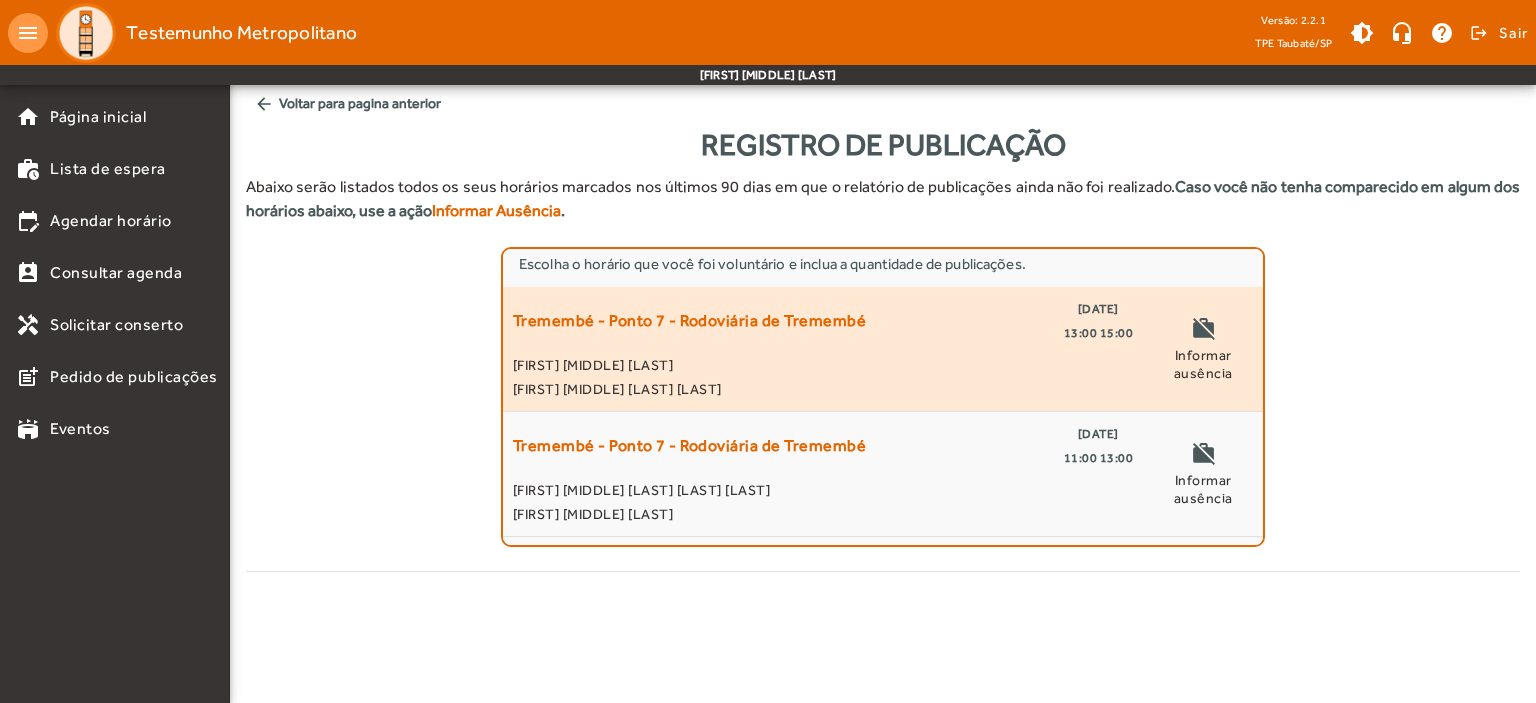 click on "04/08/2025" 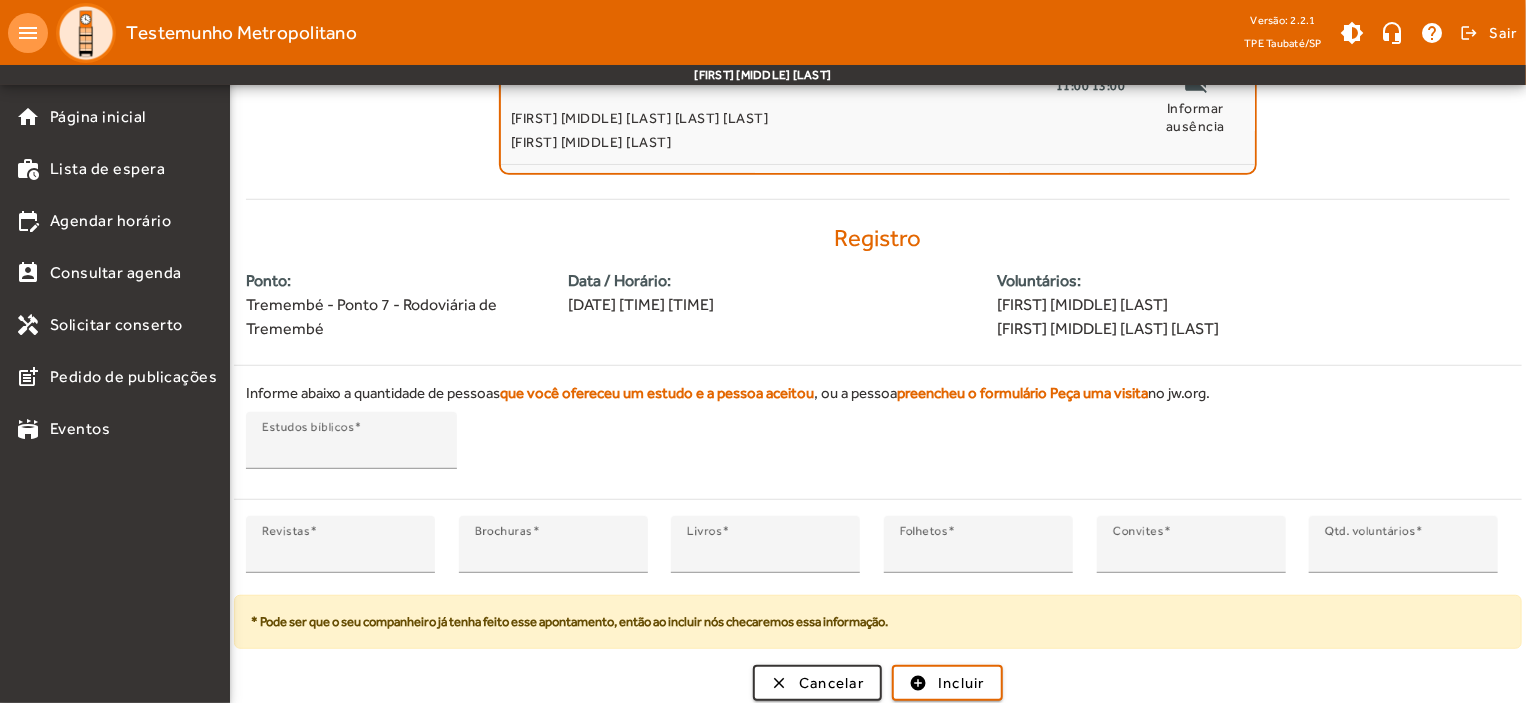 scroll, scrollTop: 375, scrollLeft: 0, axis: vertical 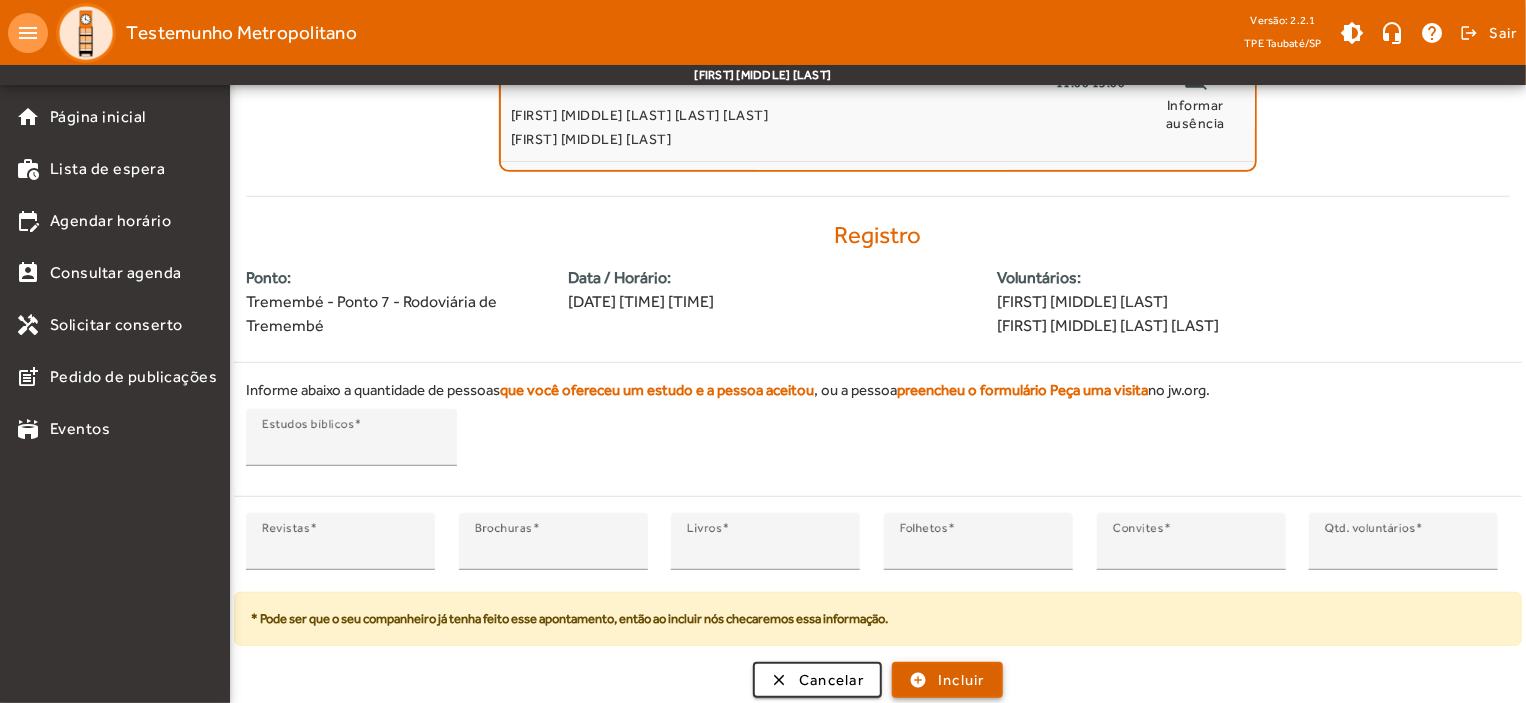 click on "Incluir" 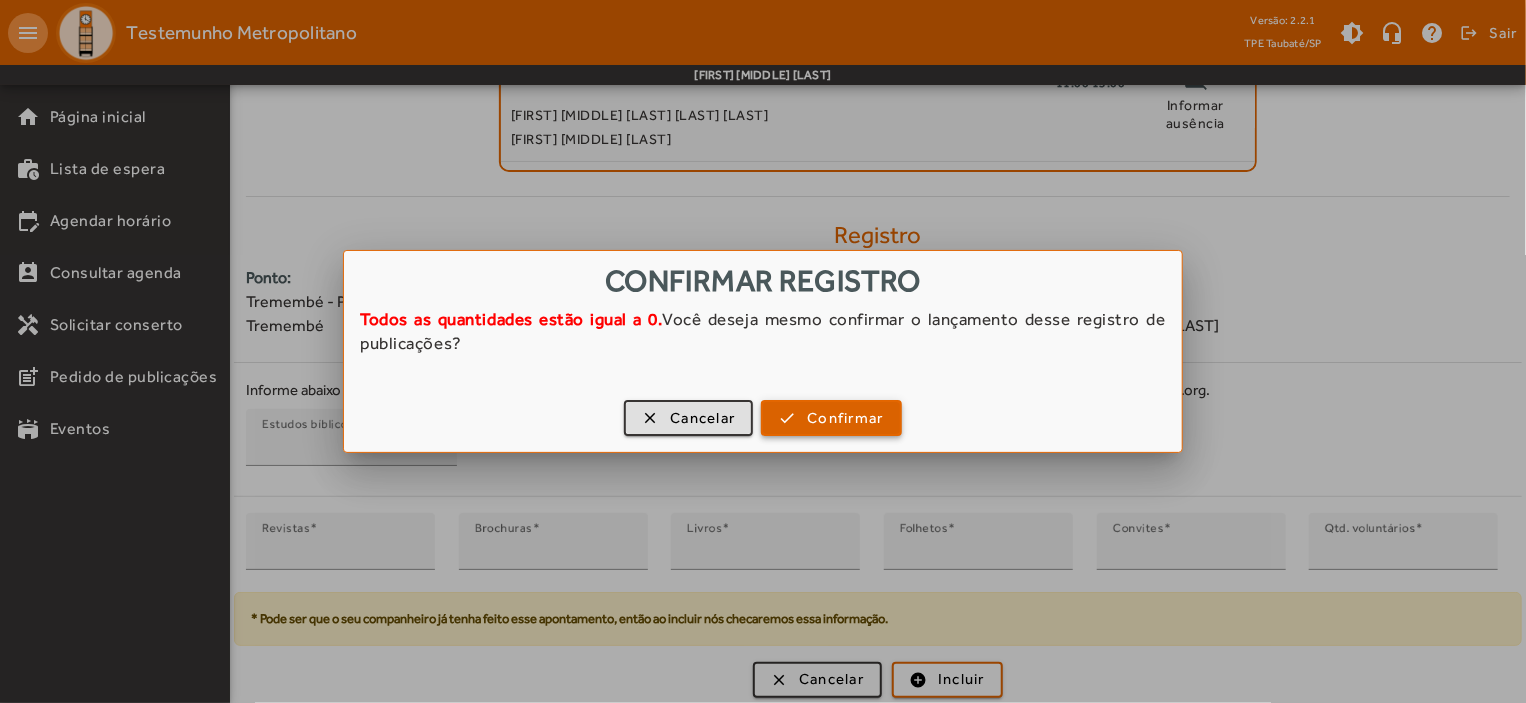 click on "Confirmar" at bounding box center [845, 418] 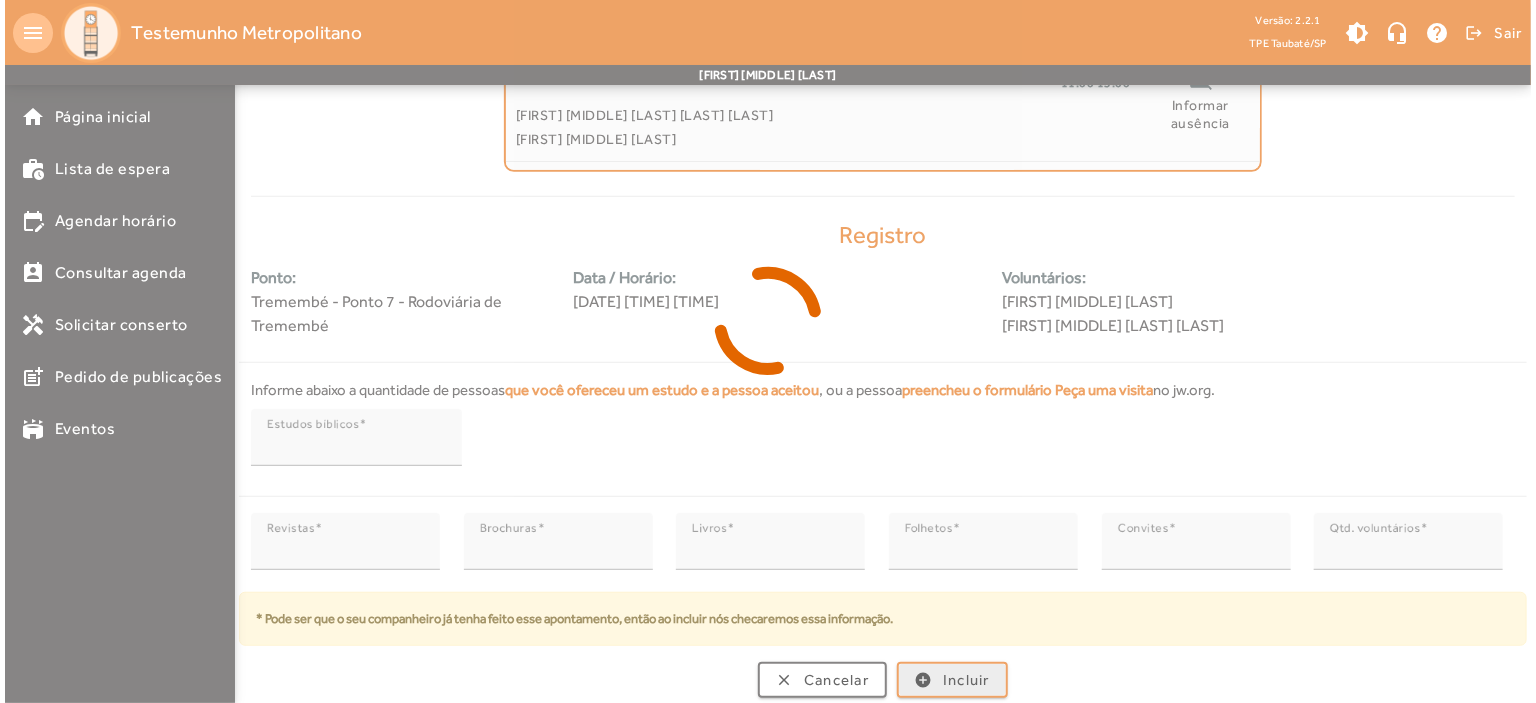 scroll, scrollTop: 0, scrollLeft: 0, axis: both 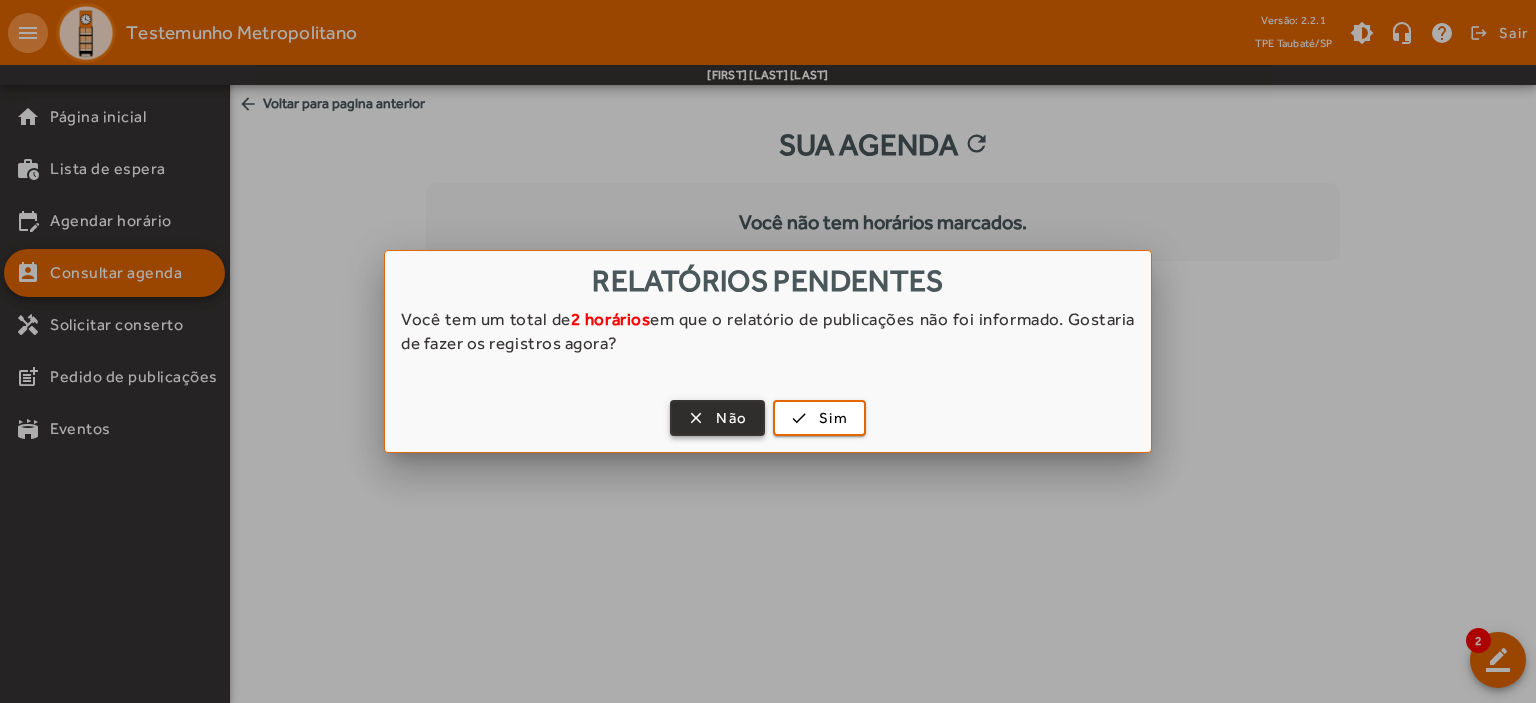 click on "Não" at bounding box center (731, 418) 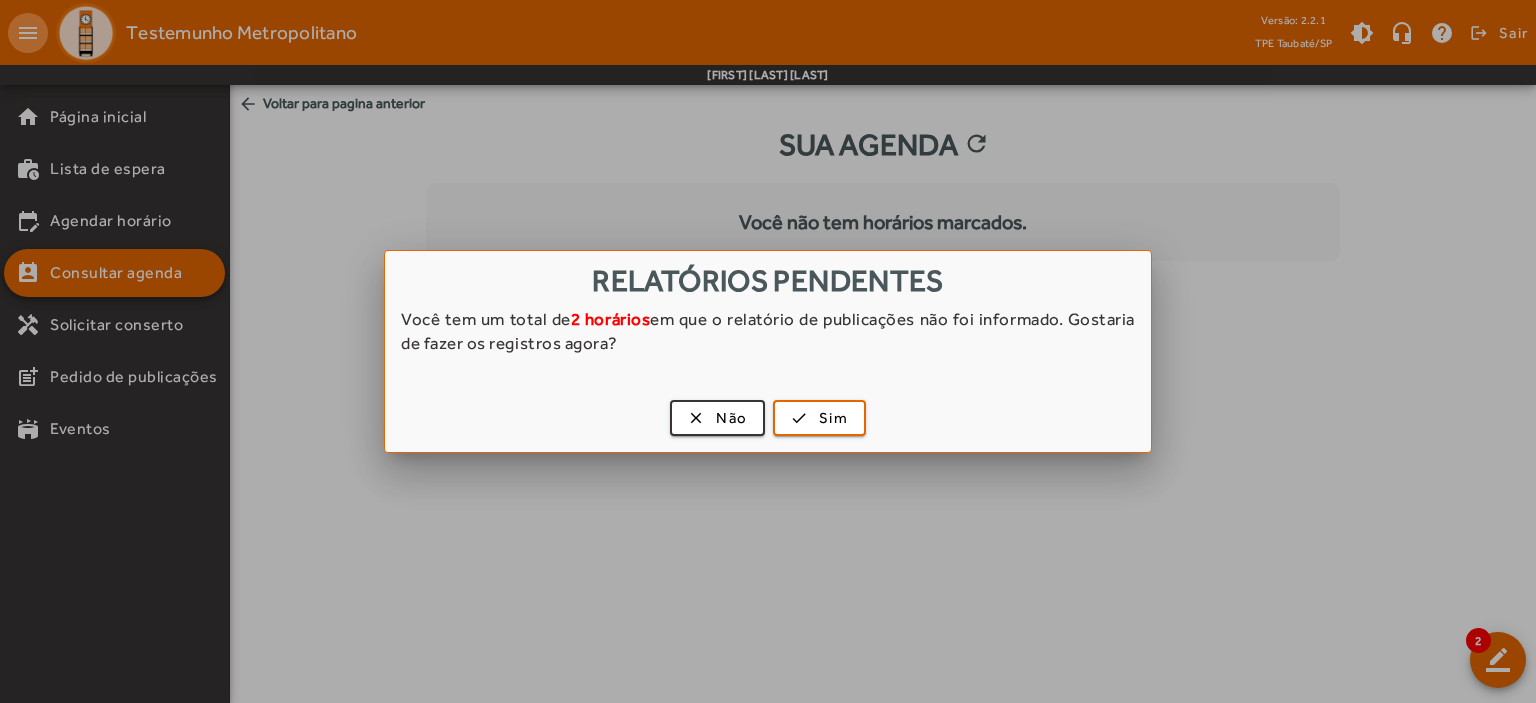 scroll, scrollTop: 0, scrollLeft: 0, axis: both 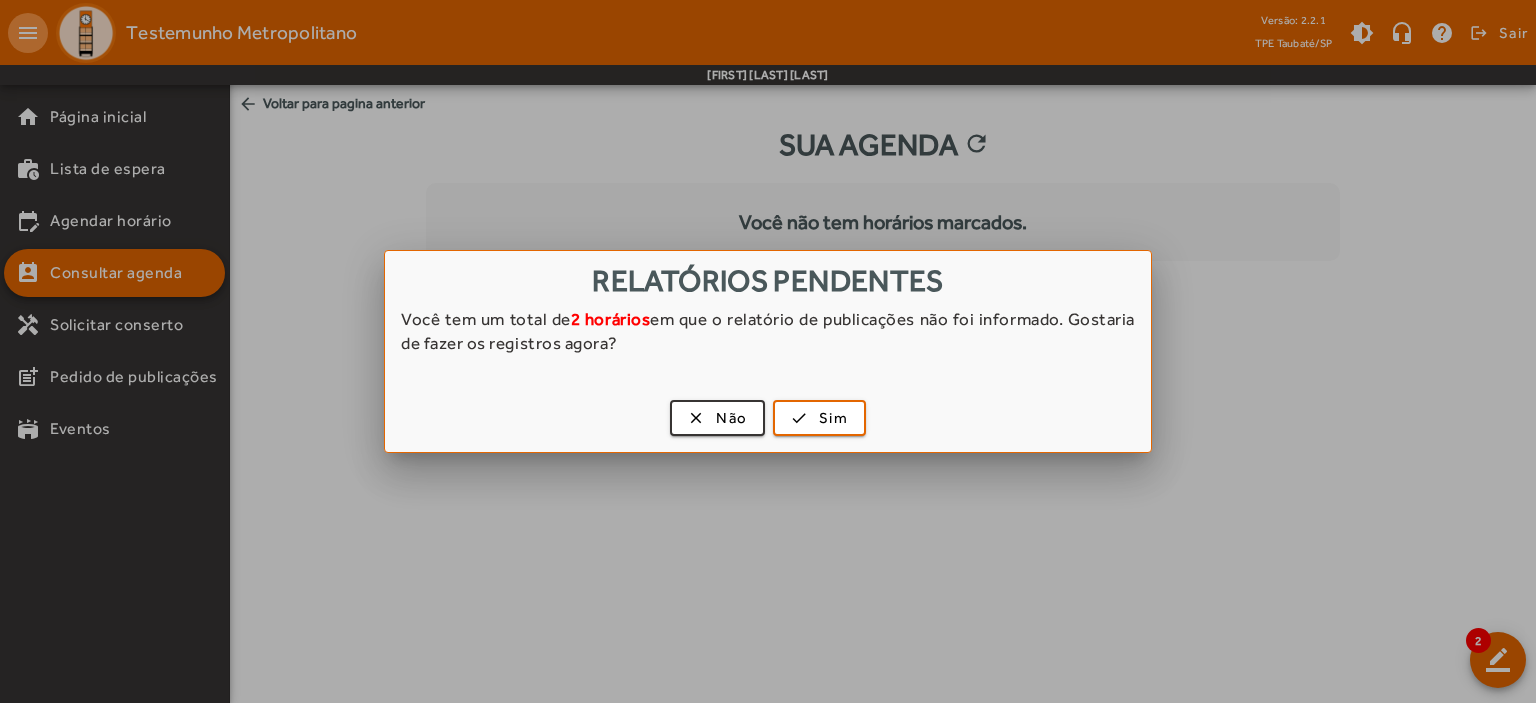 click at bounding box center (768, 351) 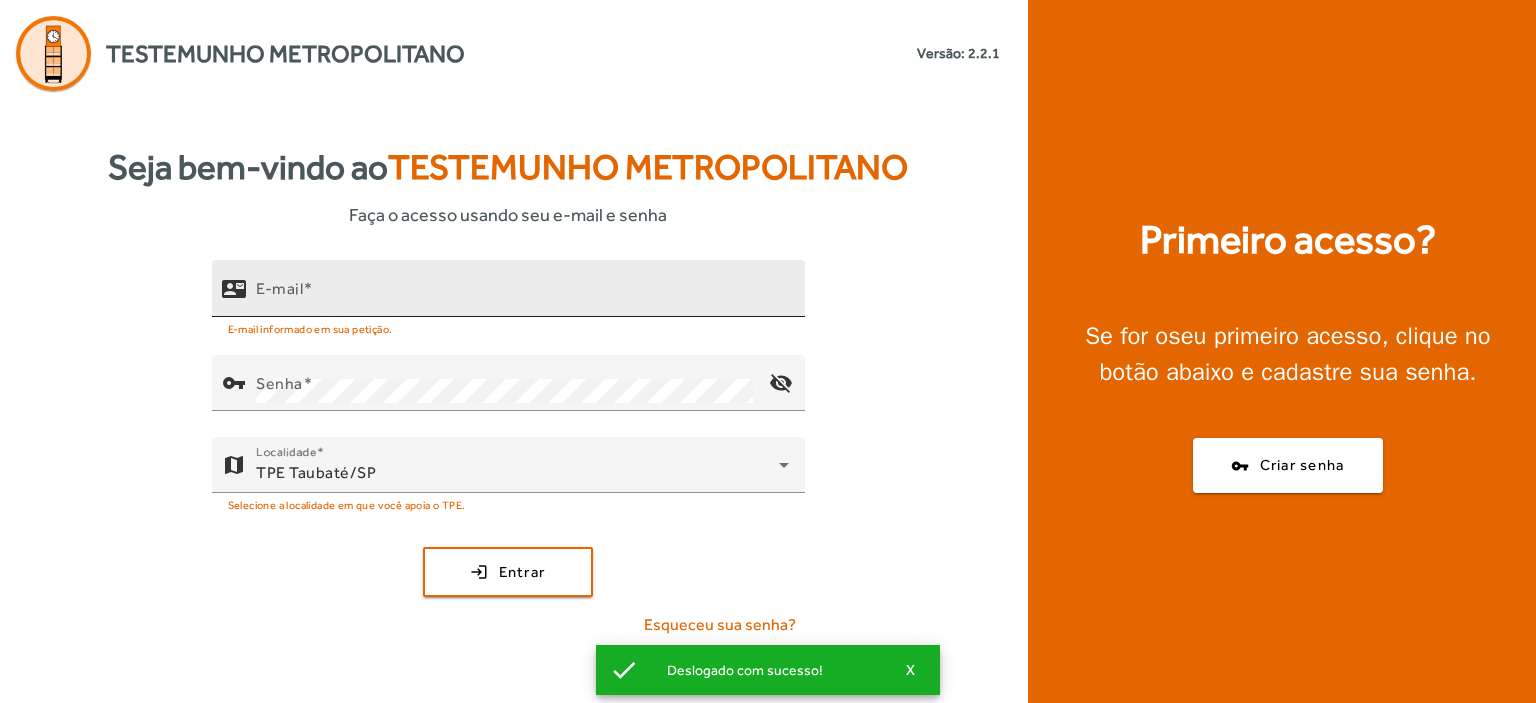 click on "E-mail" 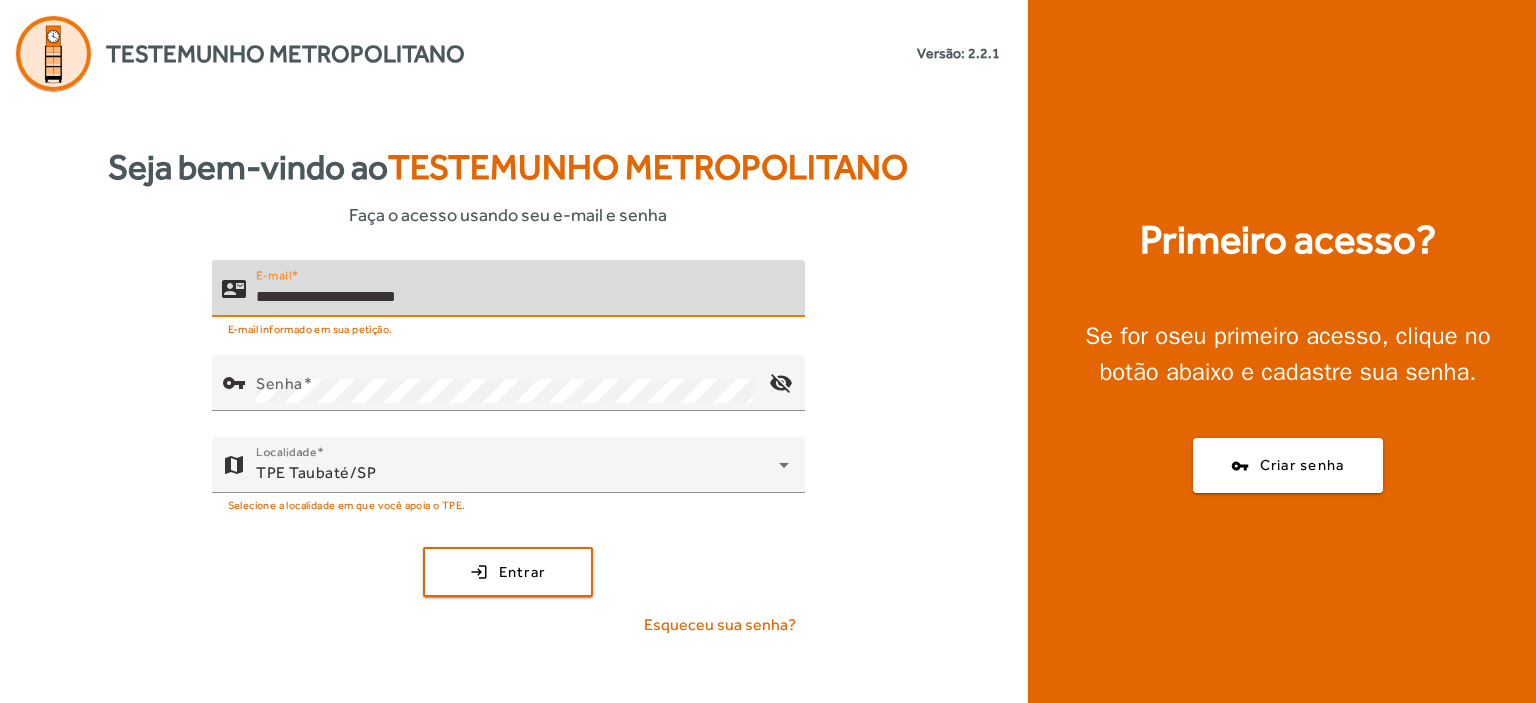 click on "**********" at bounding box center (522, 297) 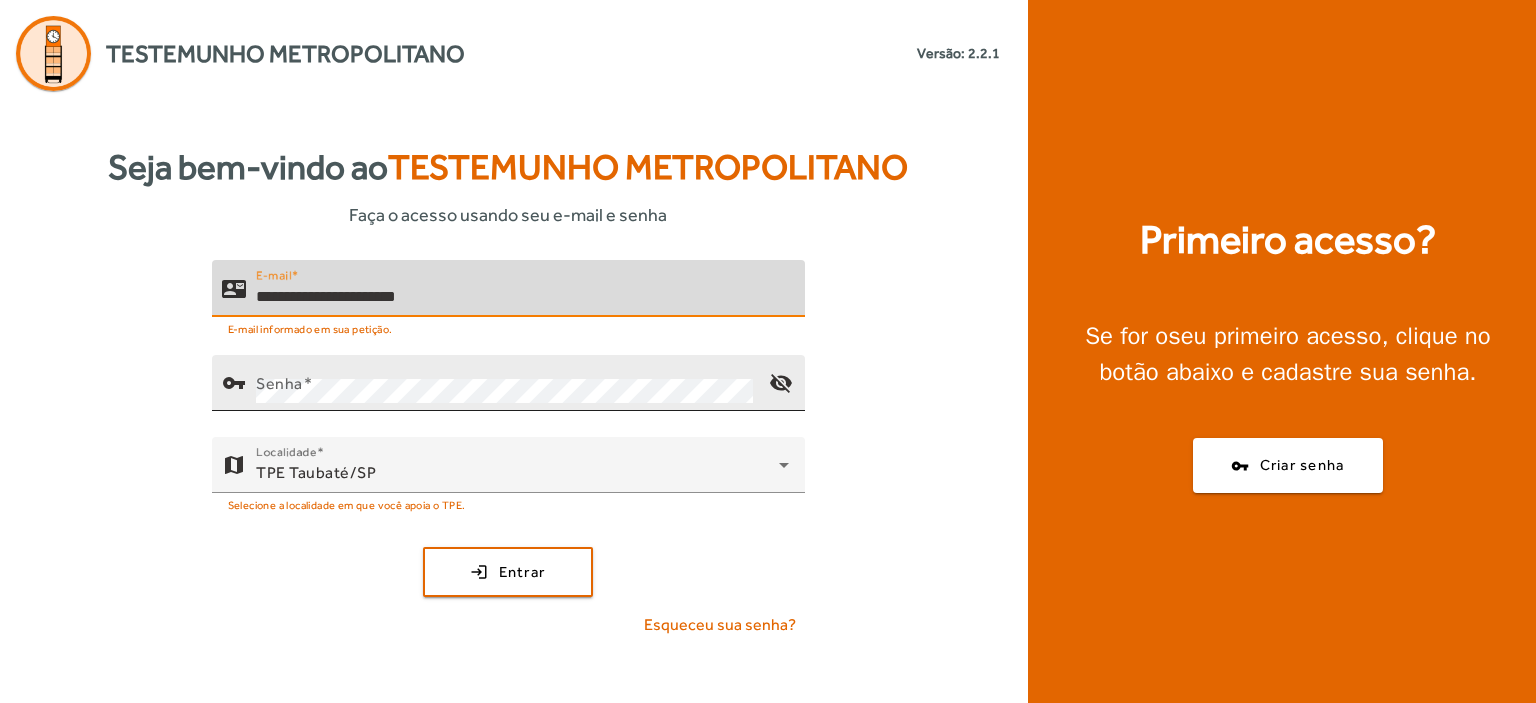 type on "**********" 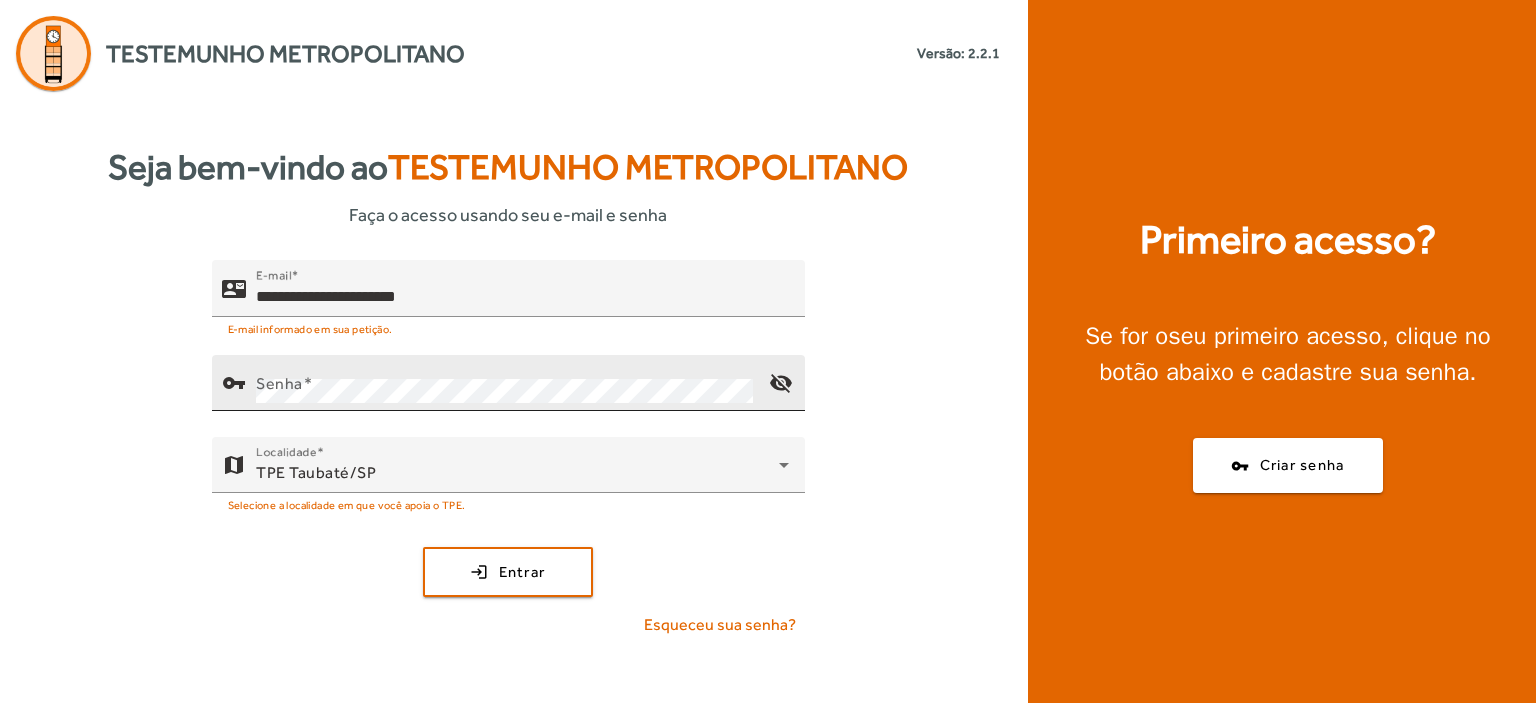 click on "Senha" at bounding box center [279, 383] 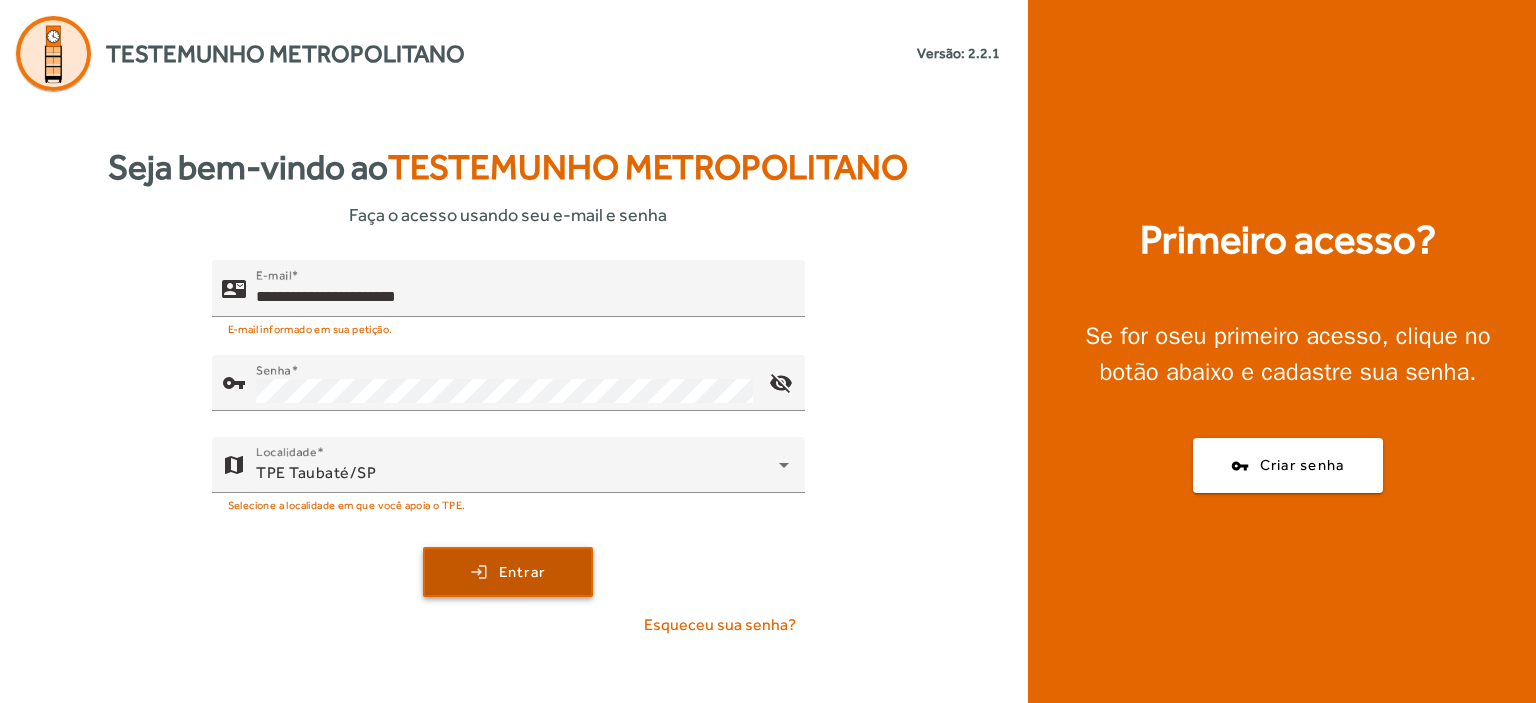 click on "Entrar" 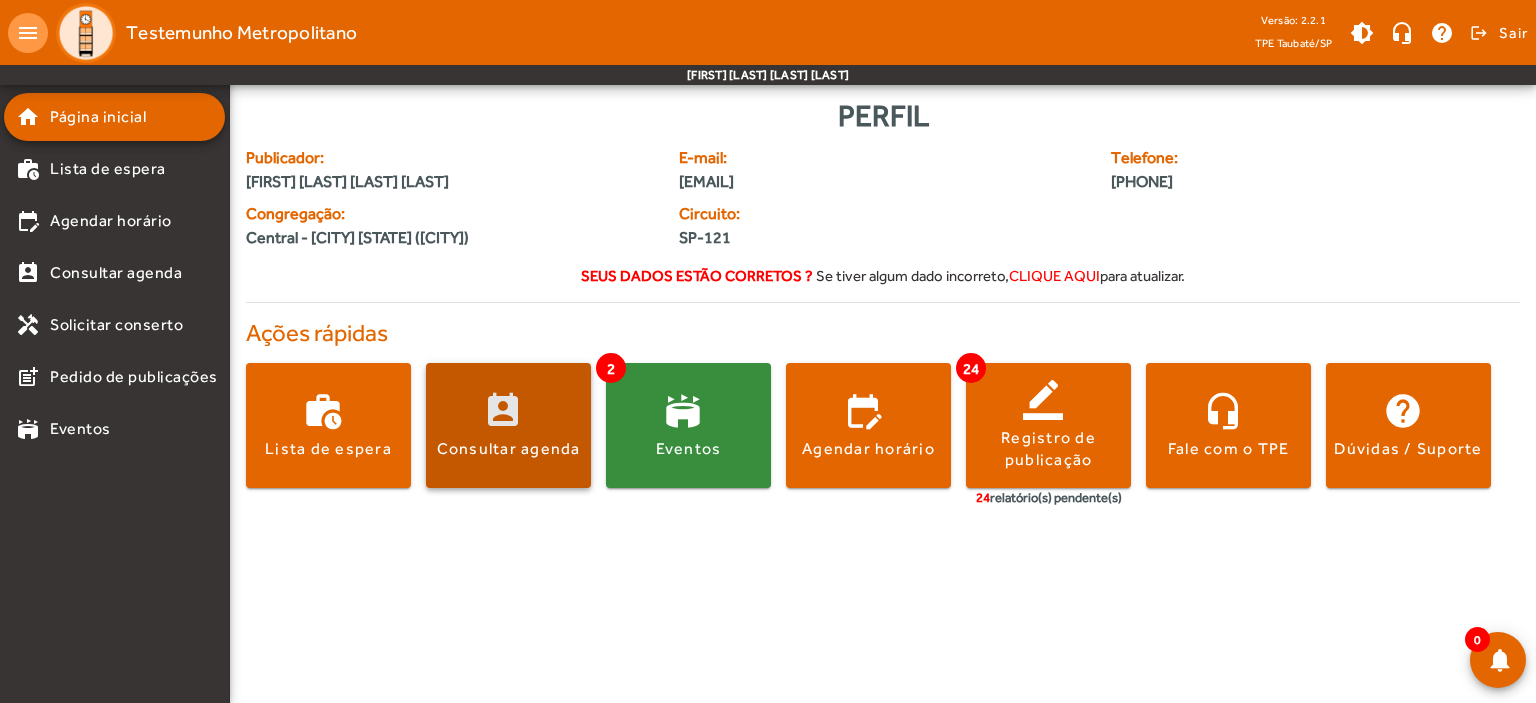 click on "Consultar agenda" 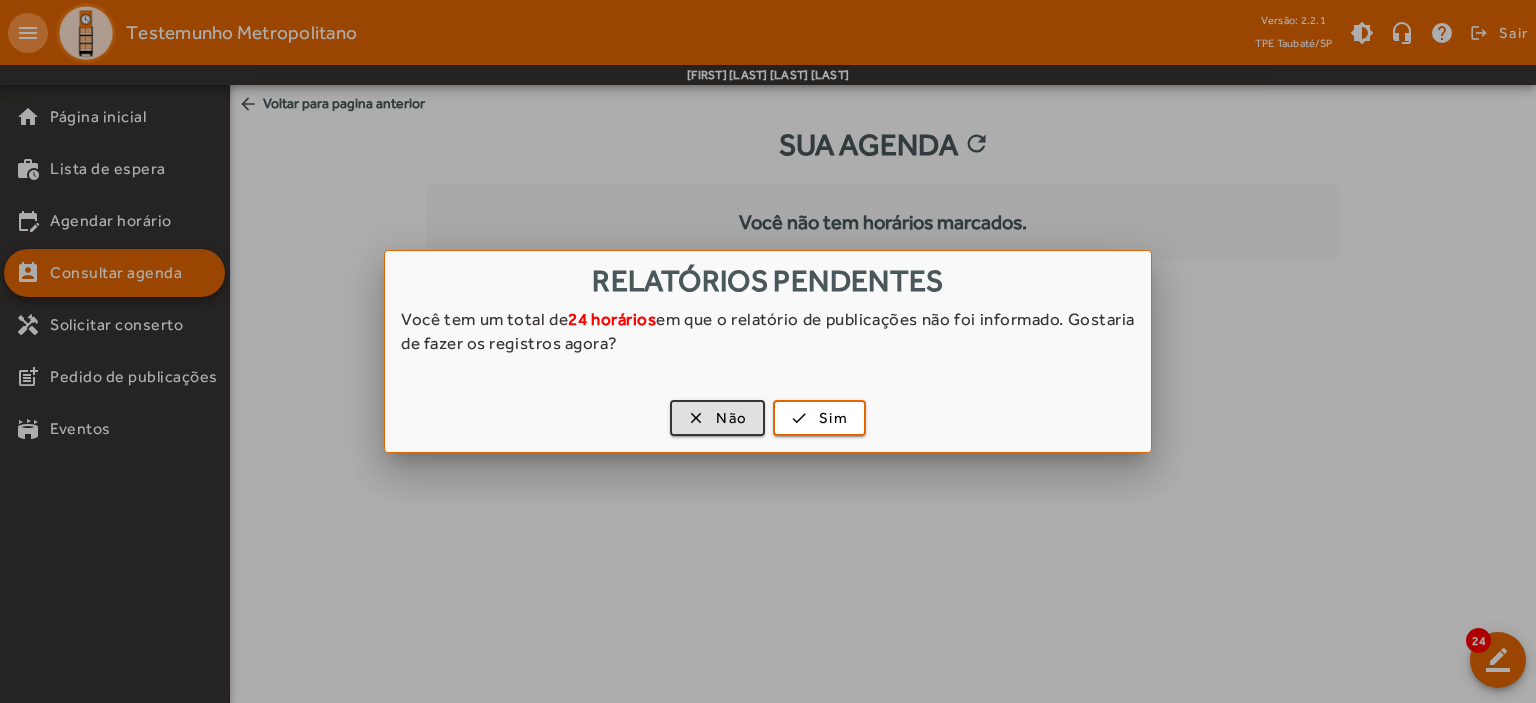 click at bounding box center (768, 351) 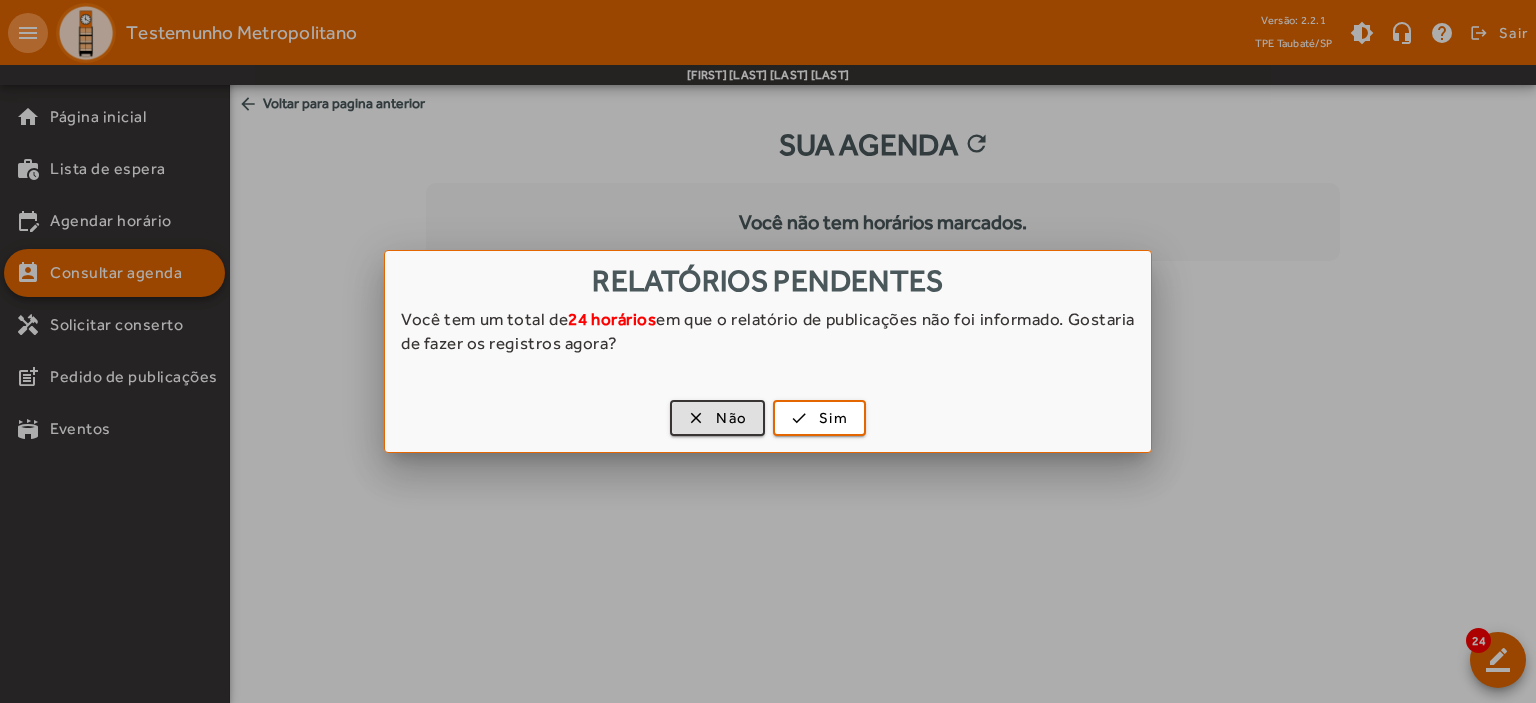 click 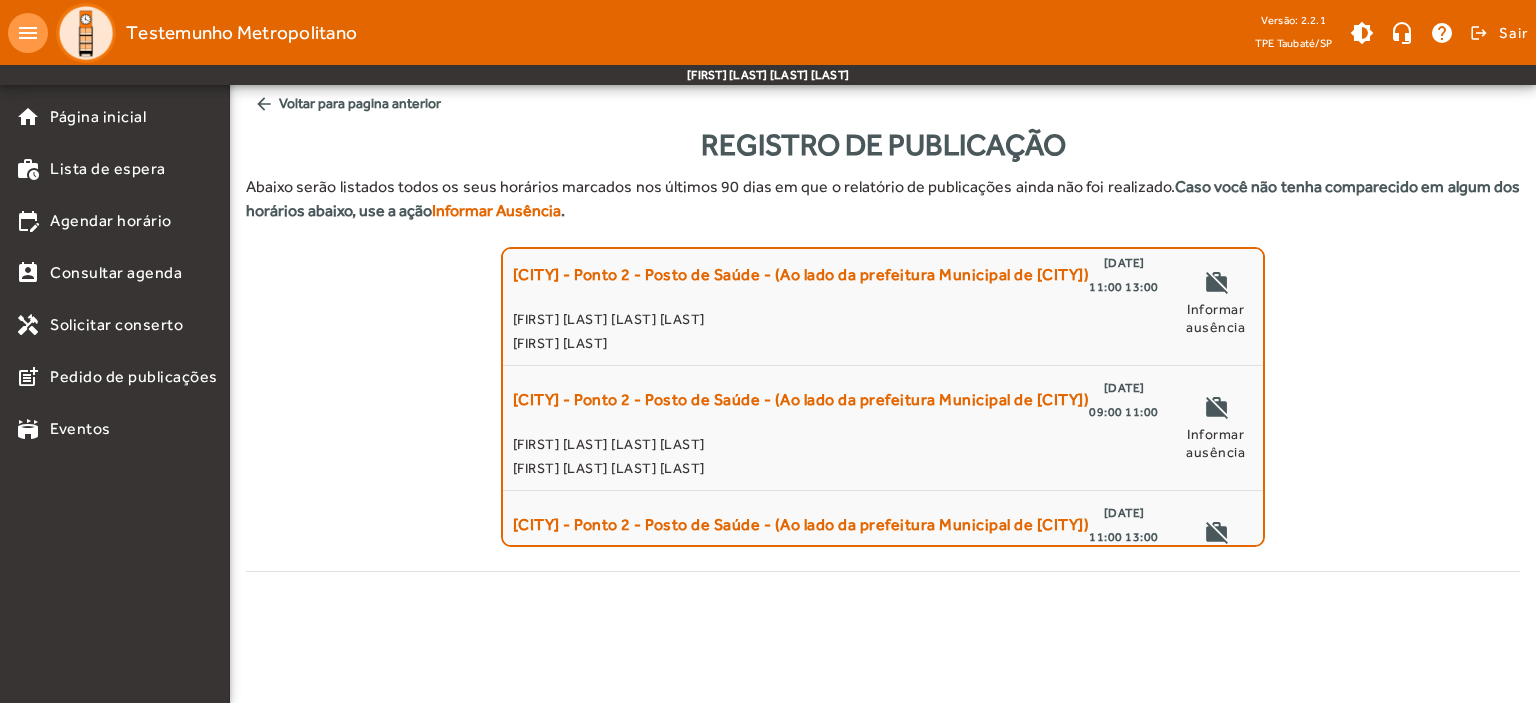 scroll, scrollTop: 2736, scrollLeft: 0, axis: vertical 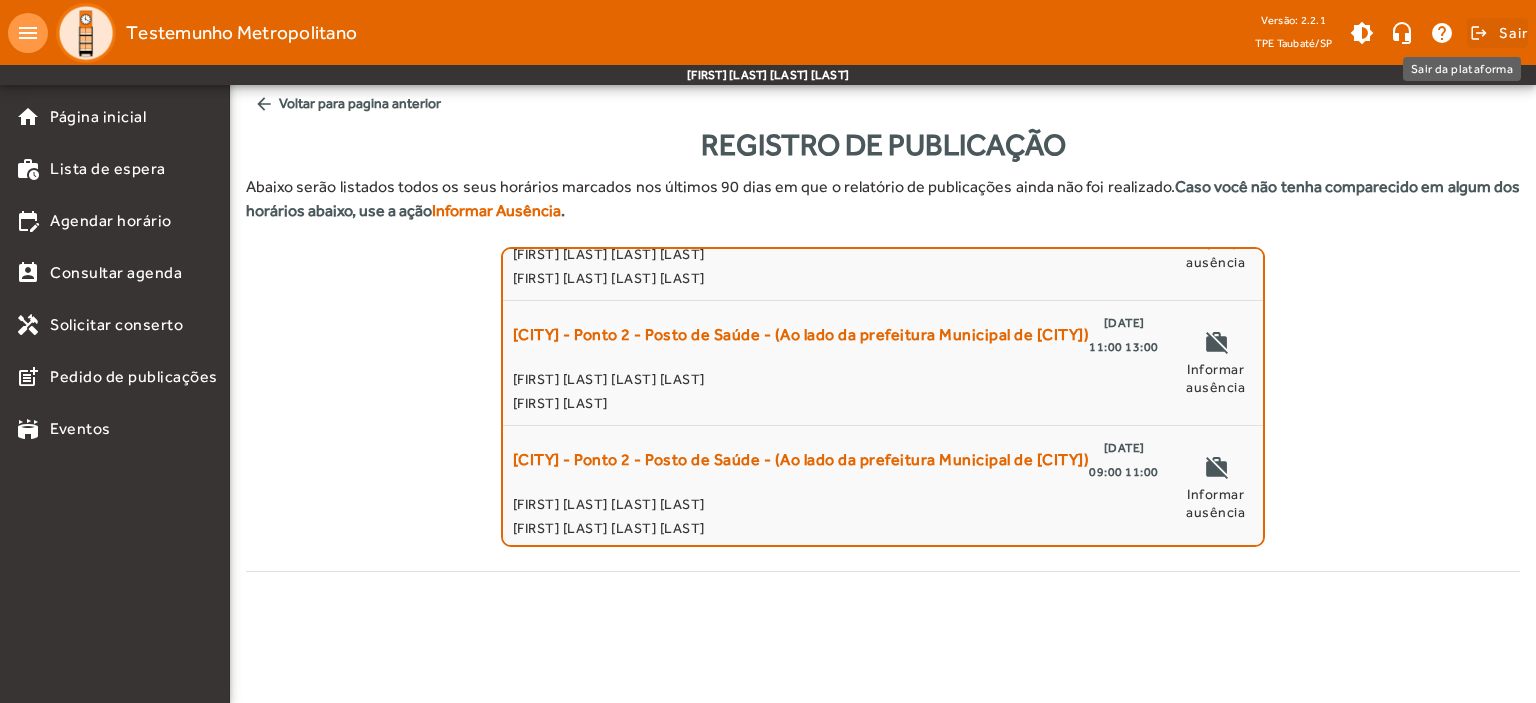 click on "Sair" 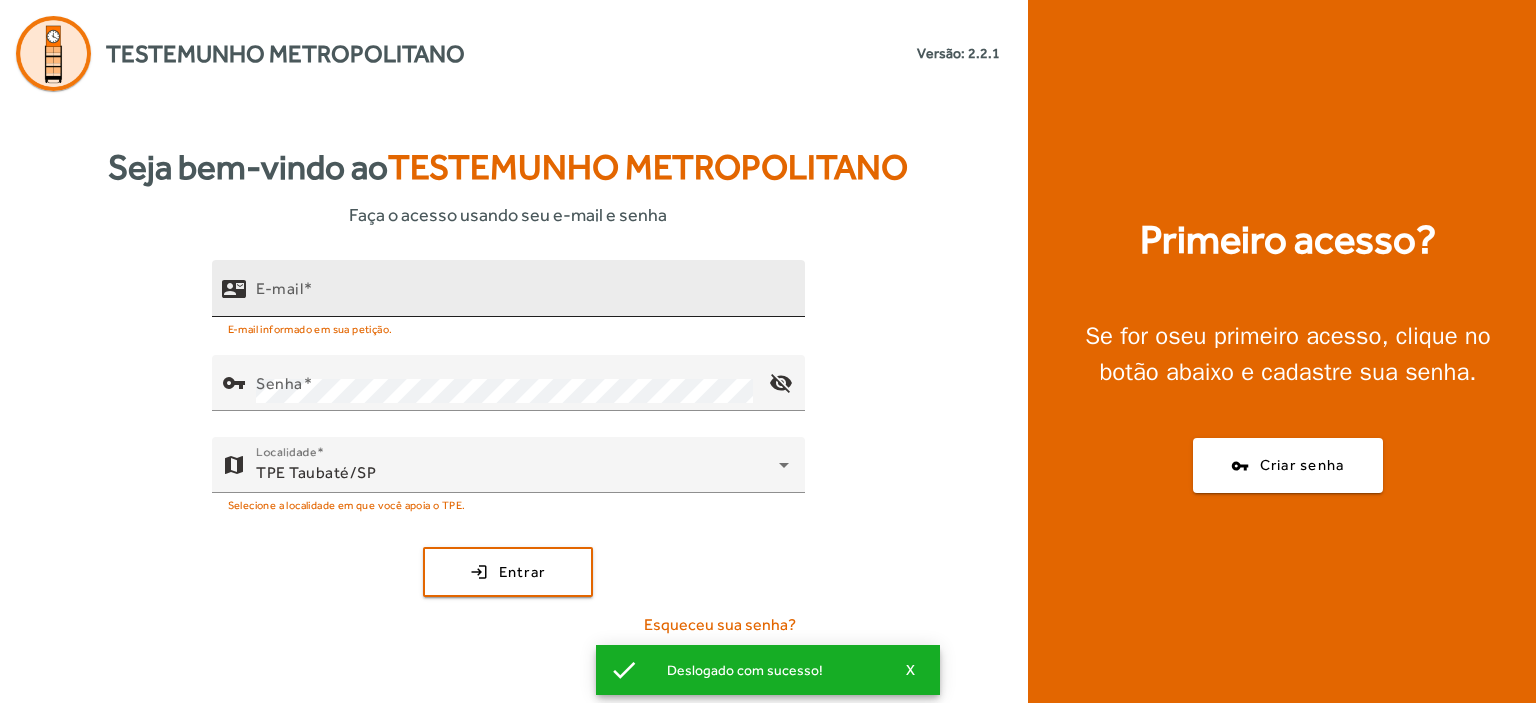 click on "E-mail" at bounding box center [279, 288] 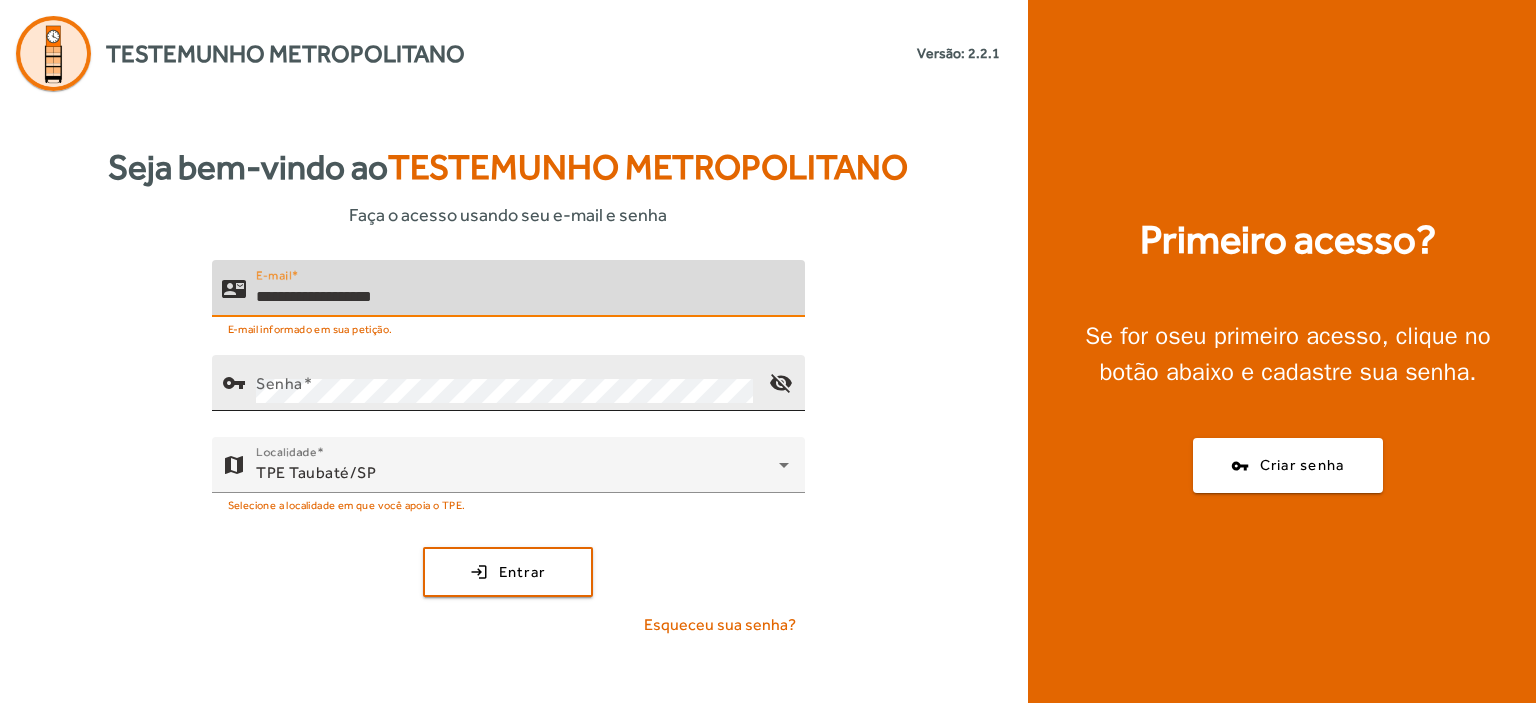 type on "**********" 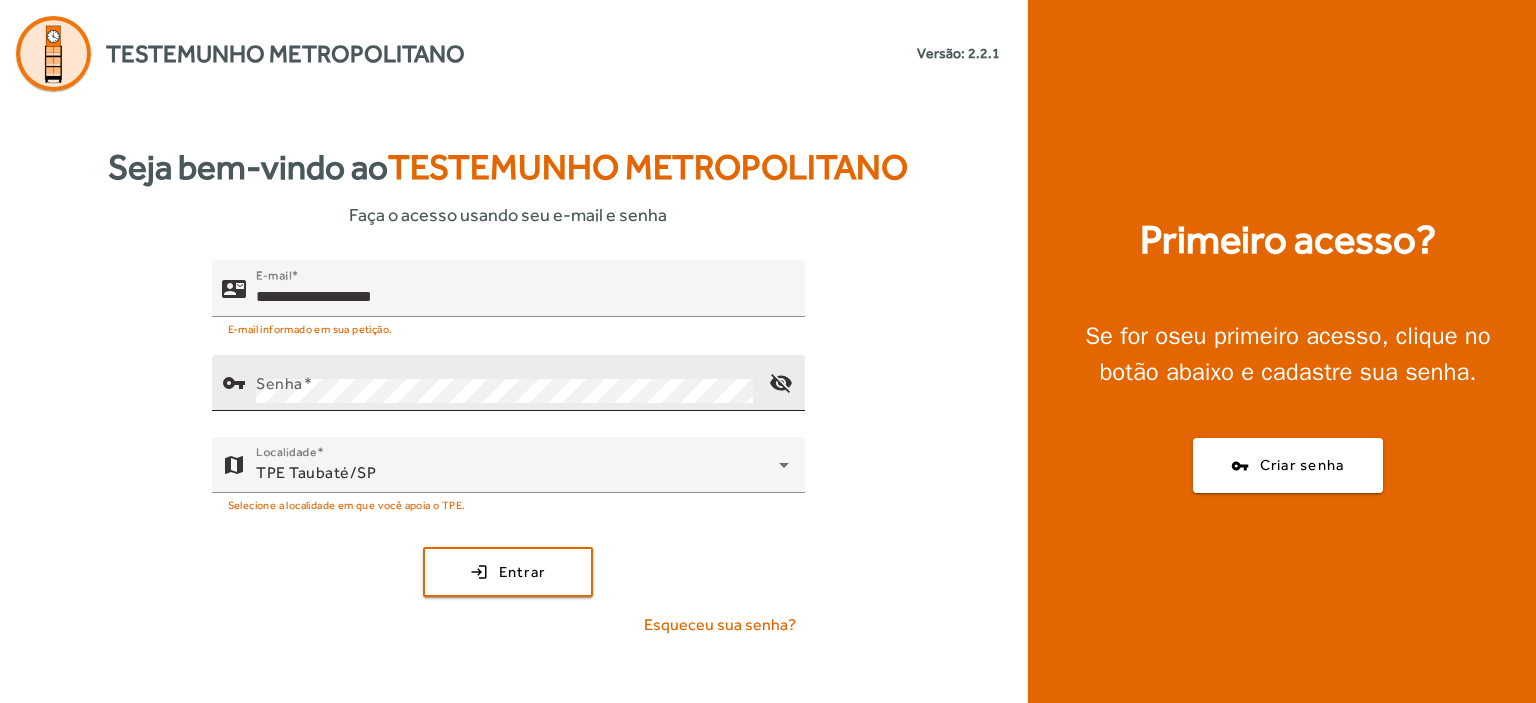 click on "Senha" at bounding box center (279, 383) 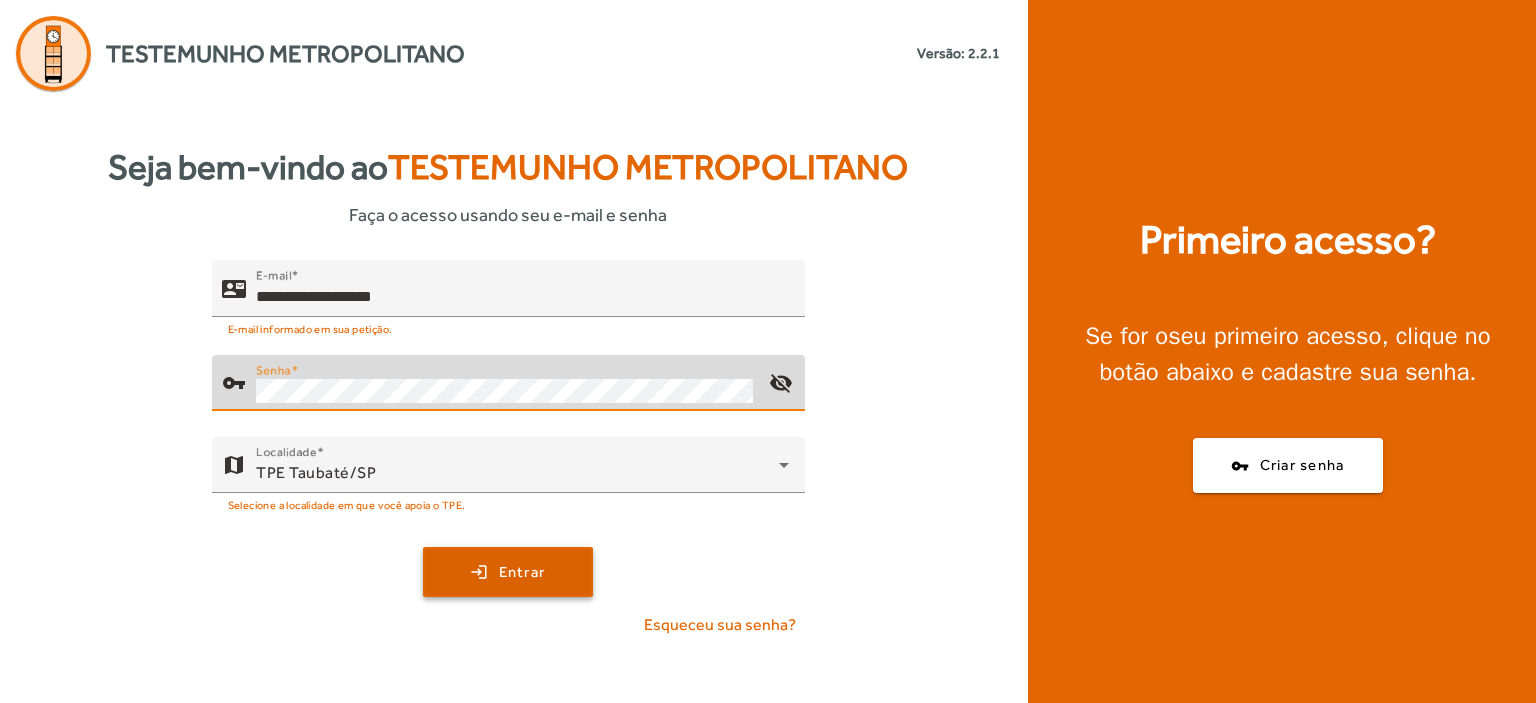 click 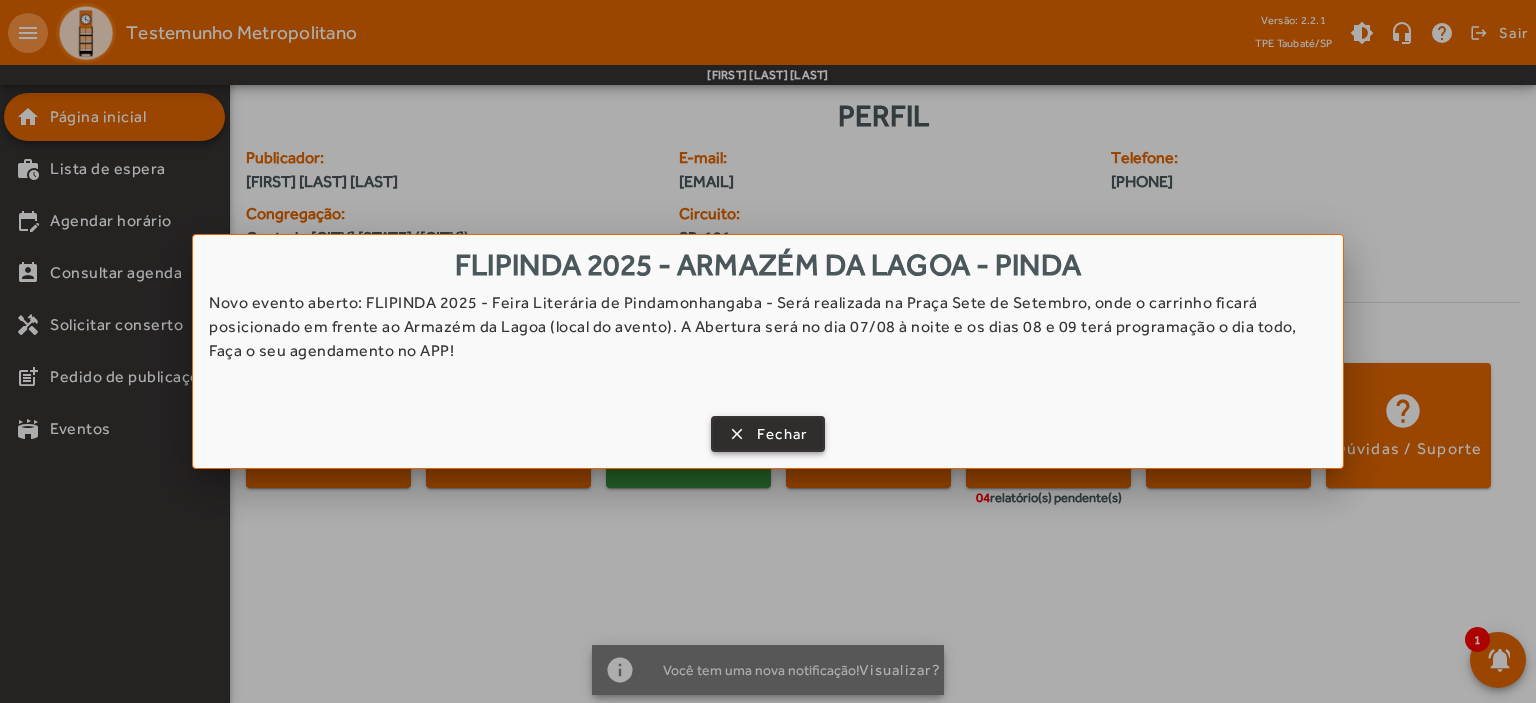 click on "Fechar" at bounding box center (782, 434) 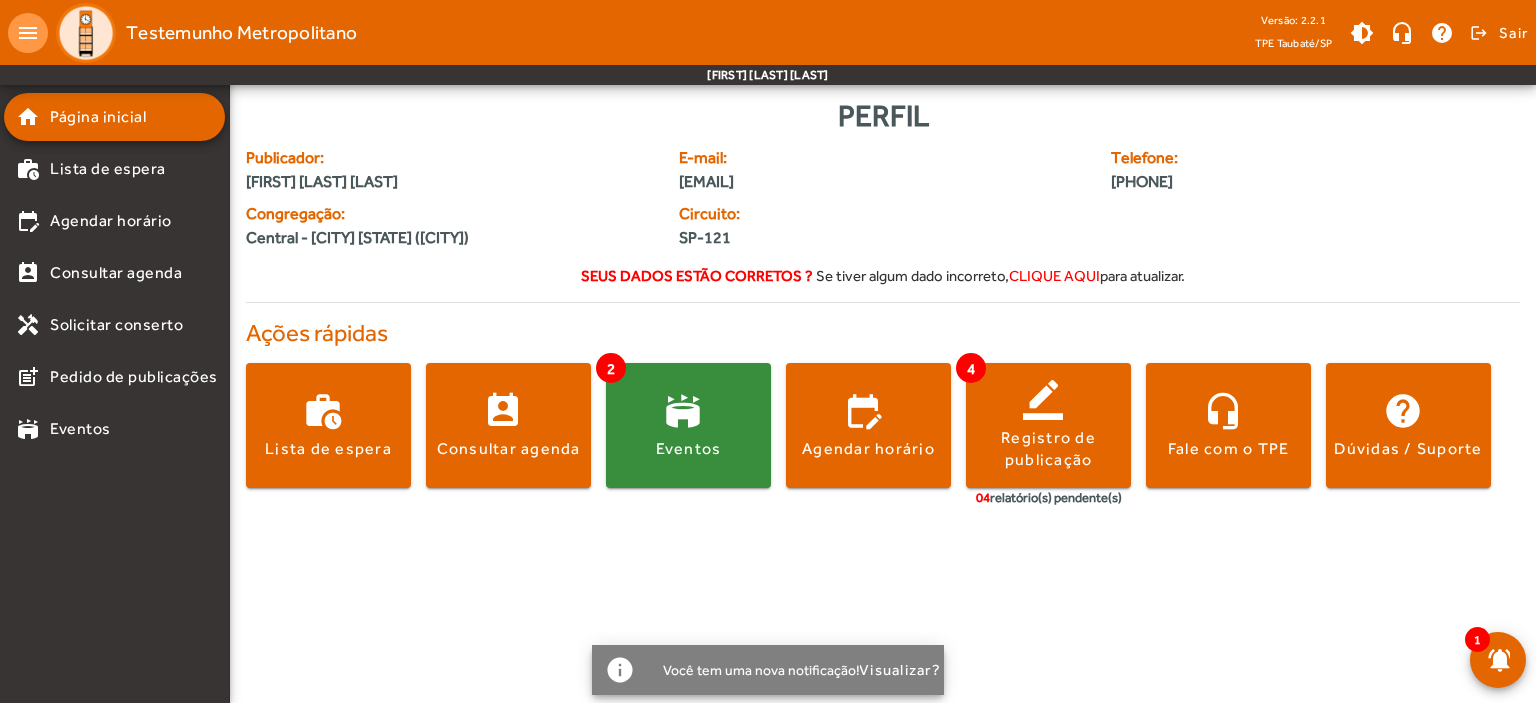 click on "Fechar" at bounding box center (782, 434) 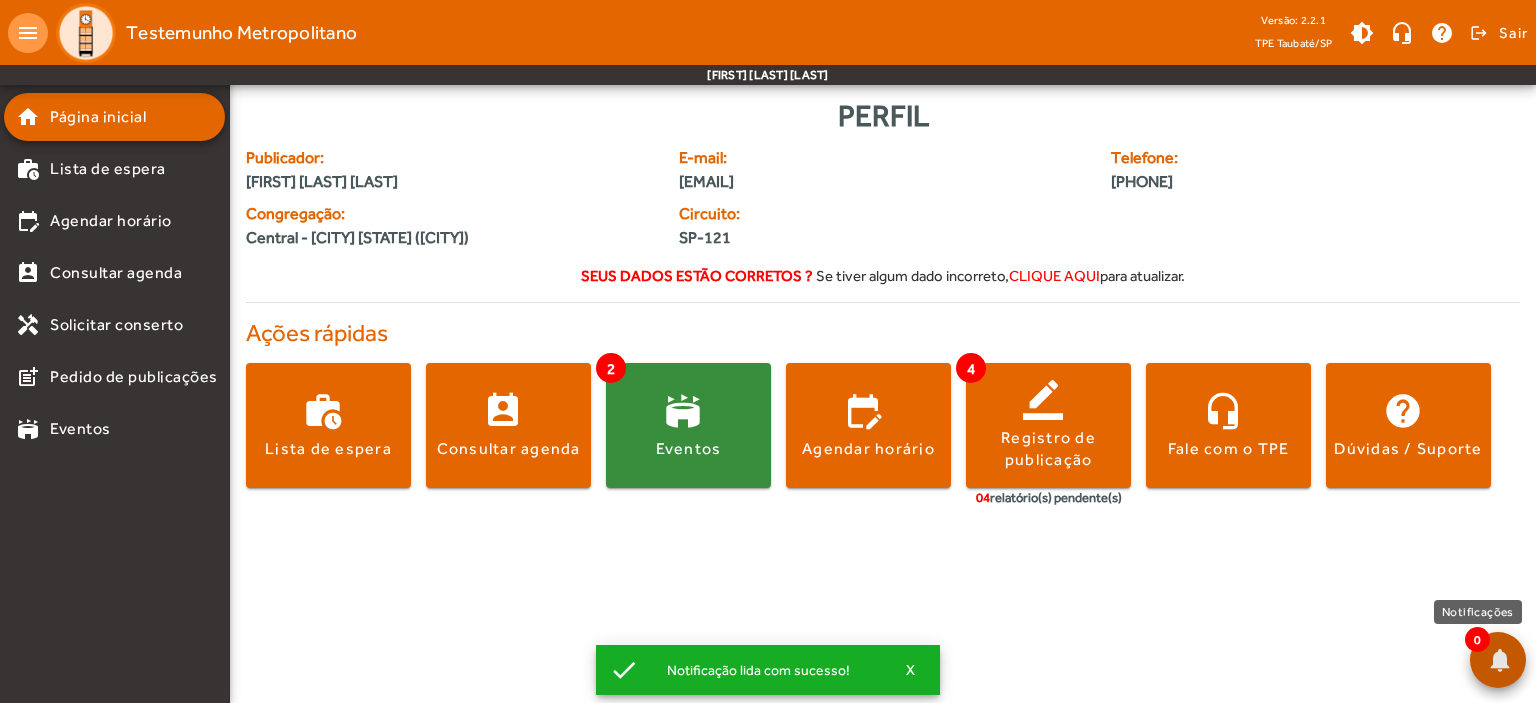 click at bounding box center (1498, 660) 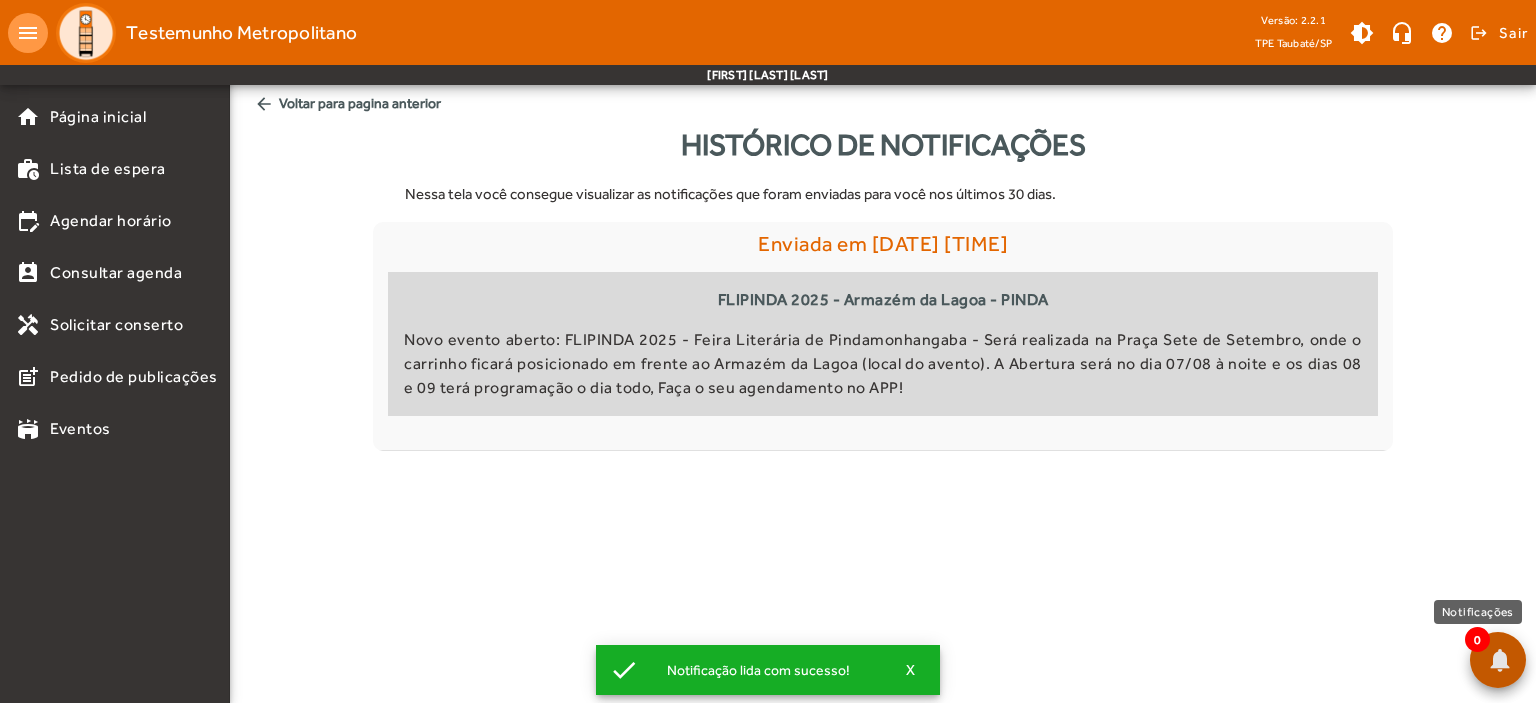 click at bounding box center (1498, 660) 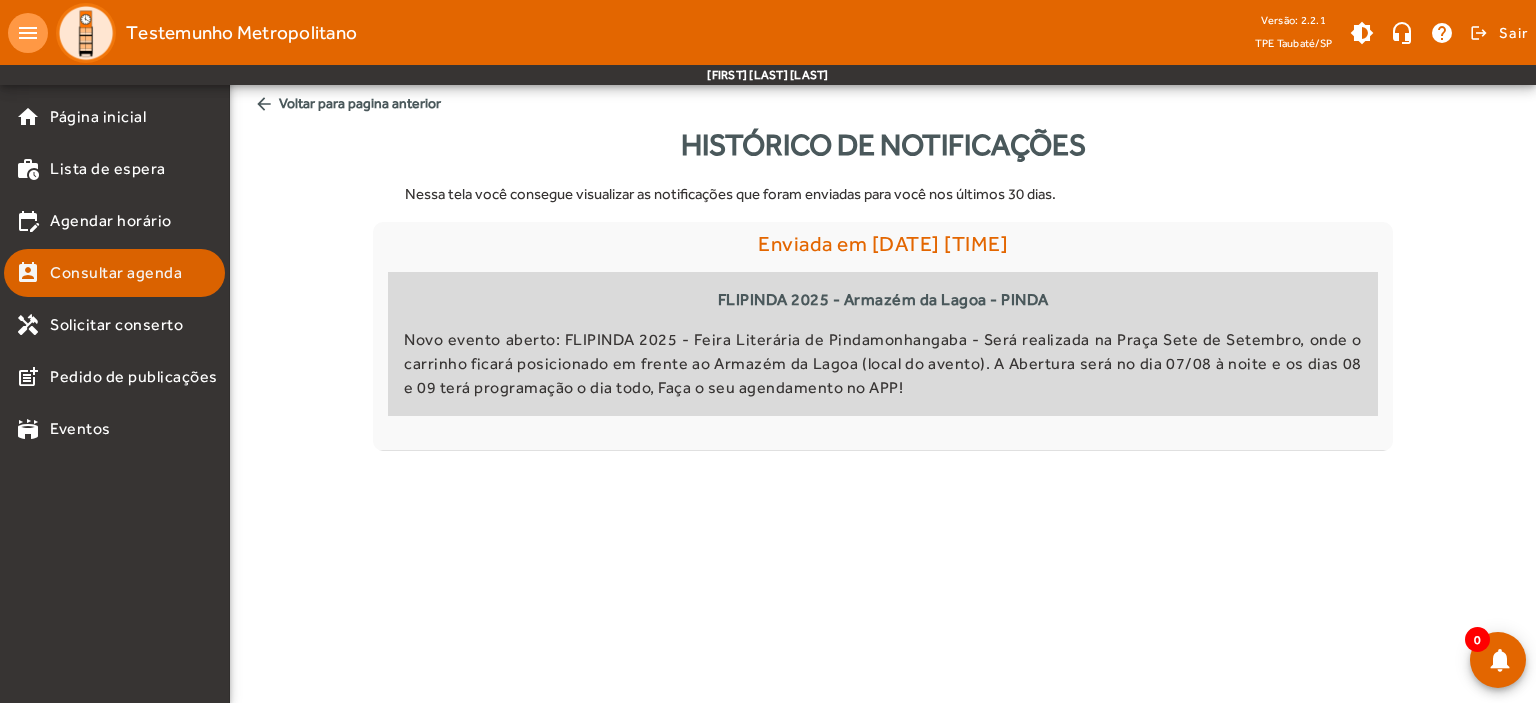 click on "Consultar agenda" 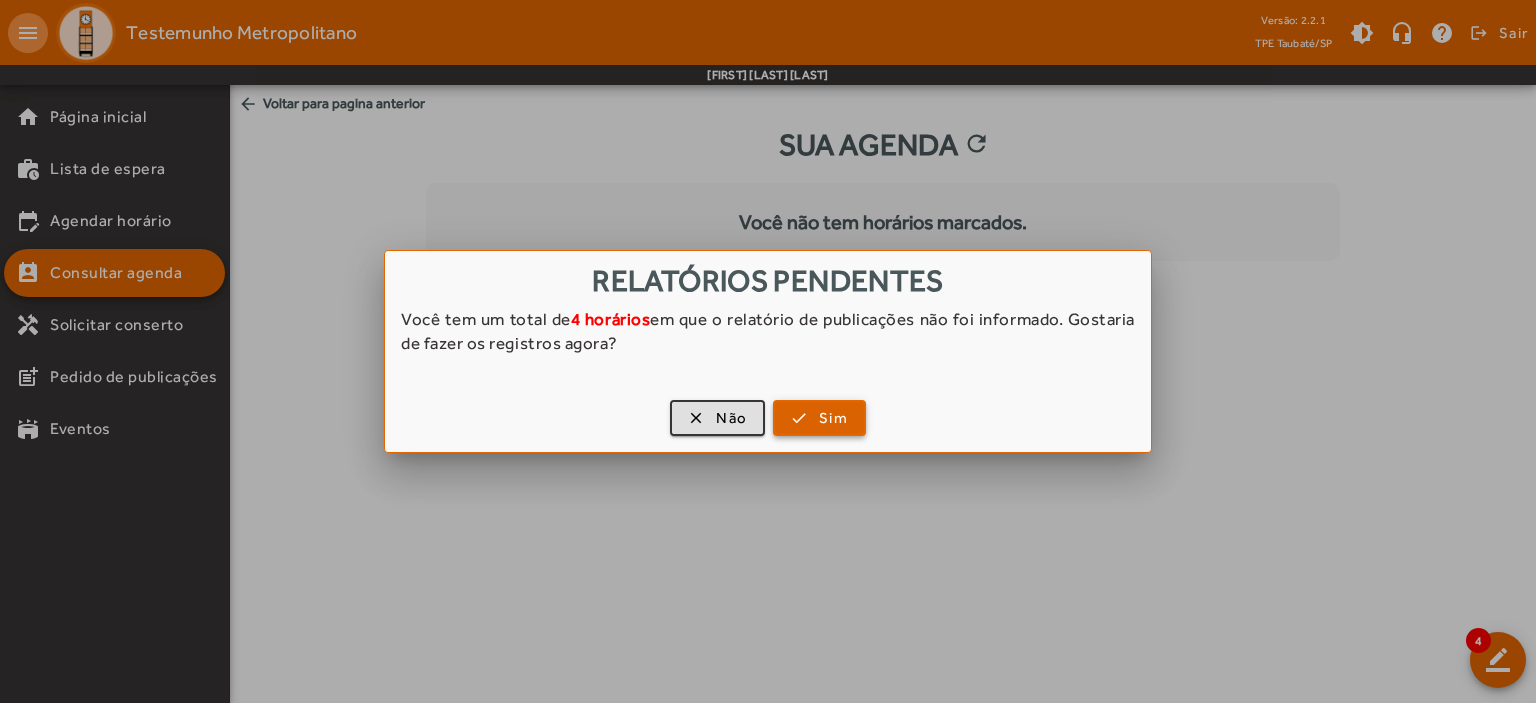 click on "Sim" at bounding box center [833, 418] 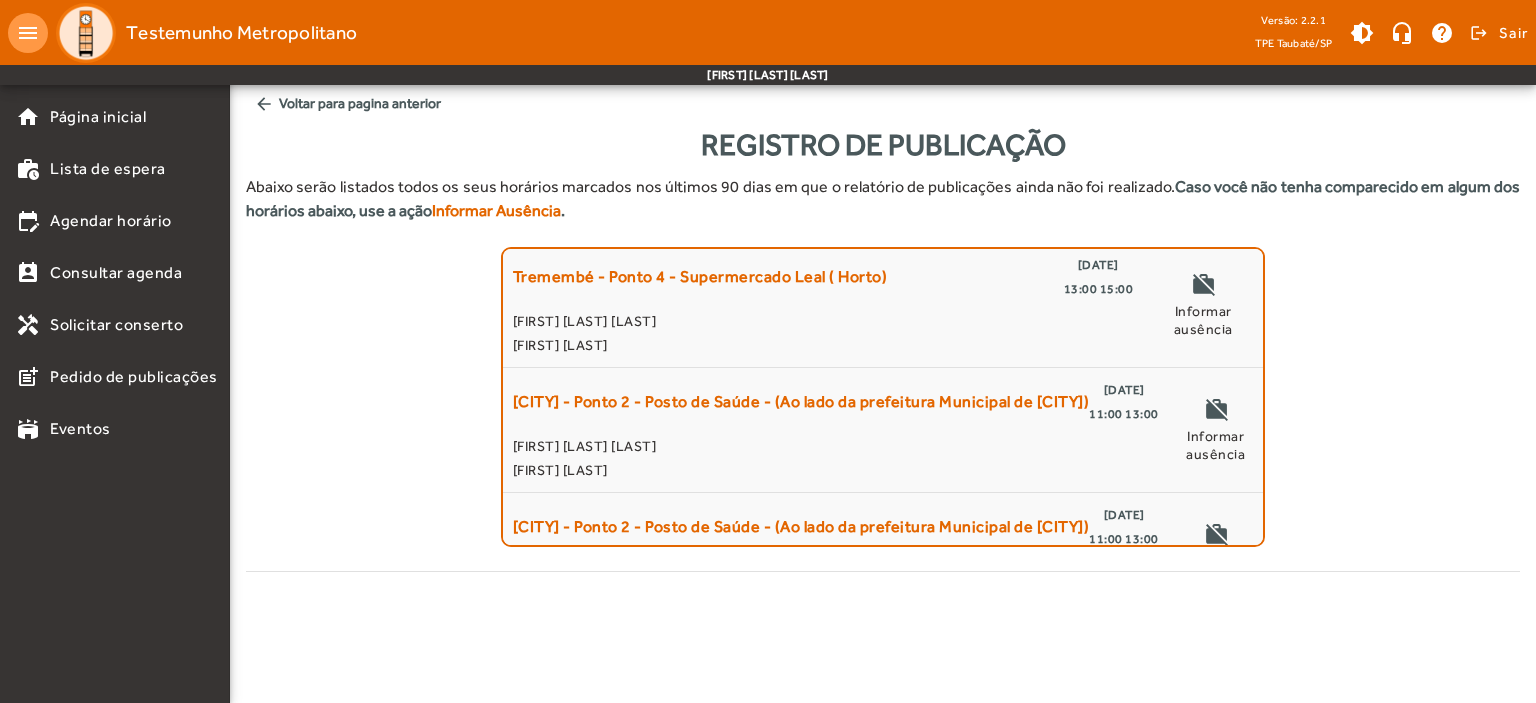 scroll, scrollTop: 0, scrollLeft: 0, axis: both 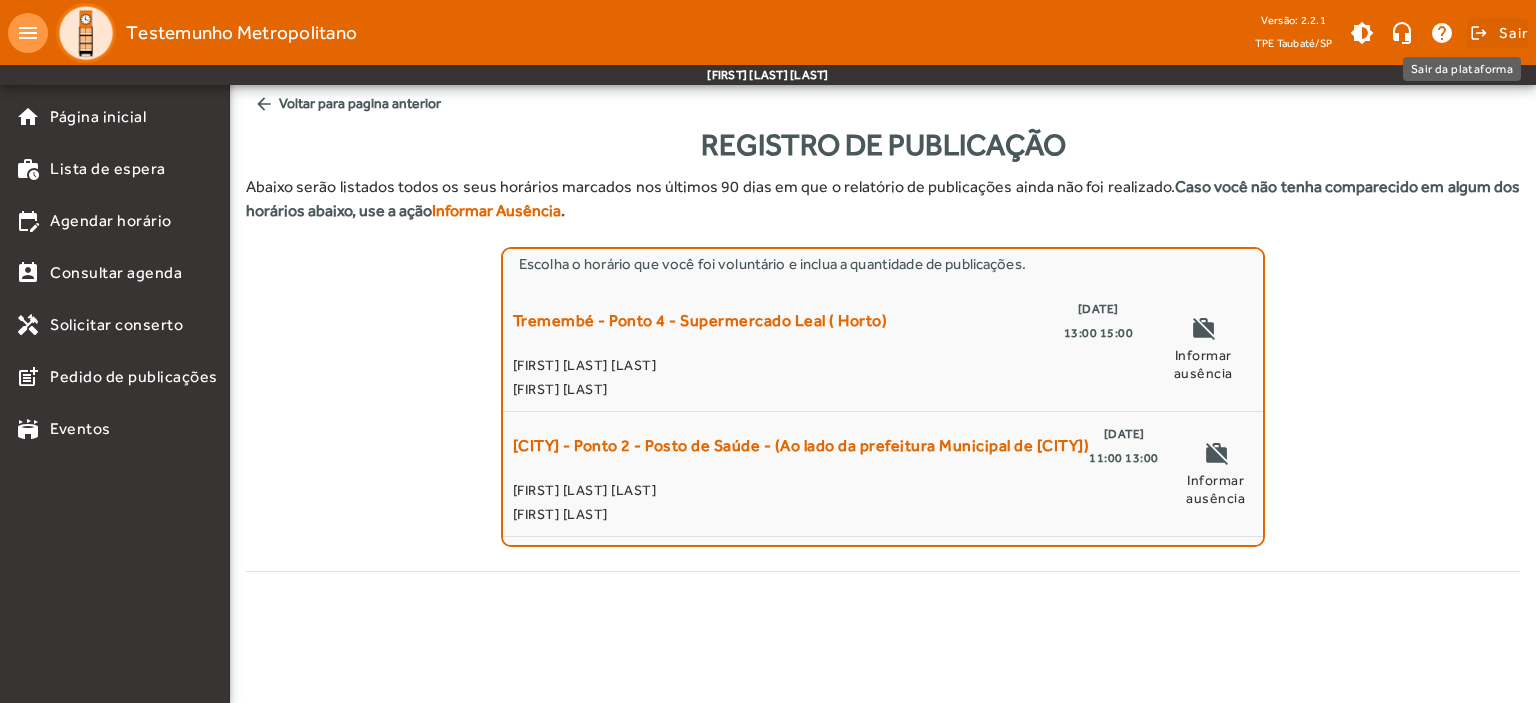 click on "Sair" 